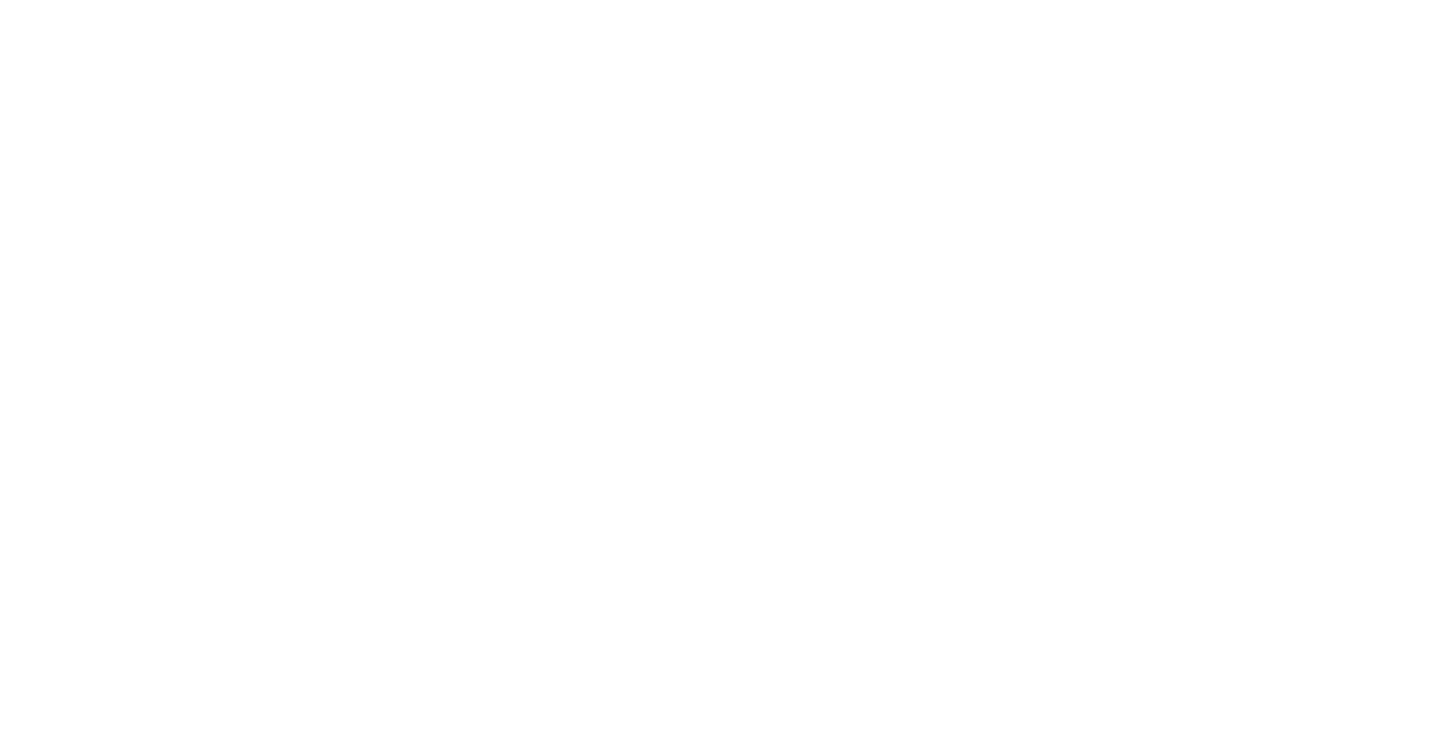 scroll, scrollTop: 0, scrollLeft: 0, axis: both 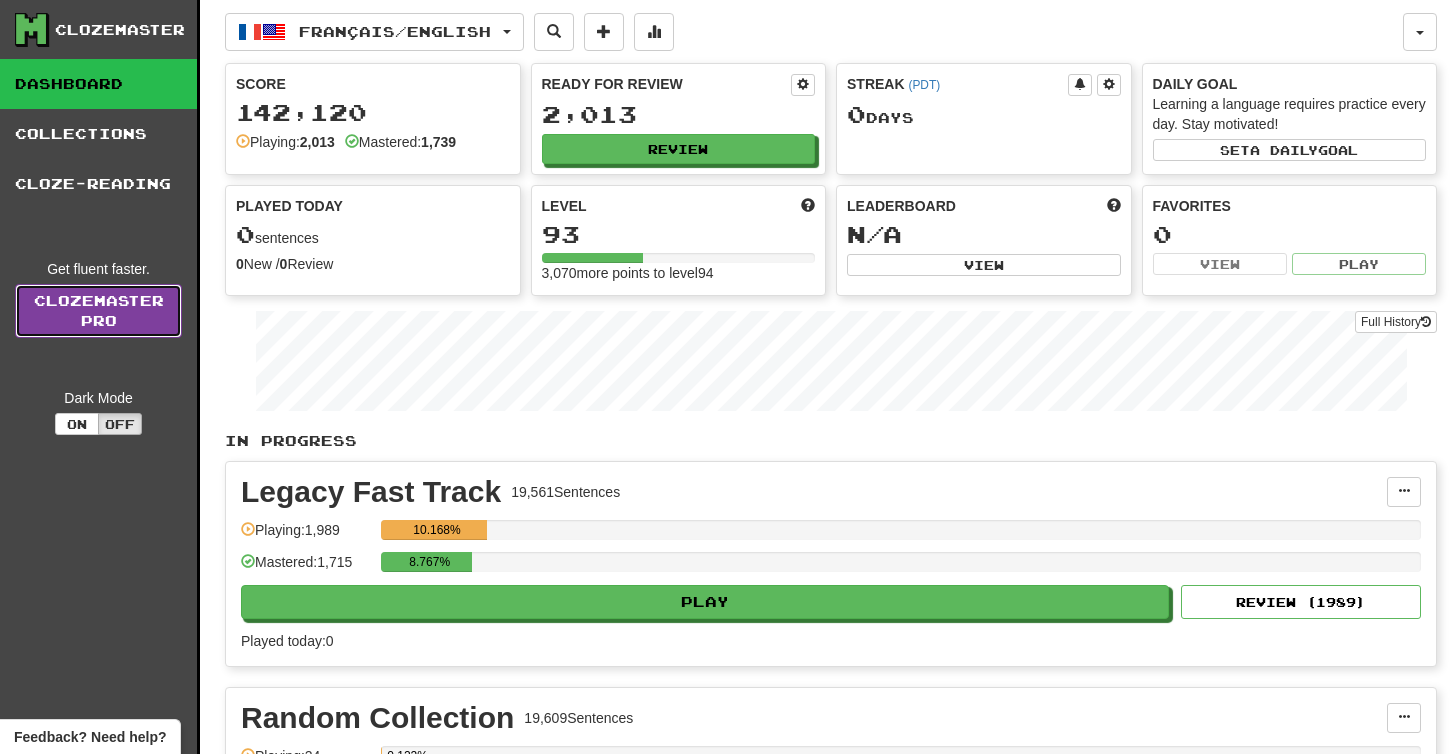 click on "Clozemaster Pro" at bounding box center [98, 311] 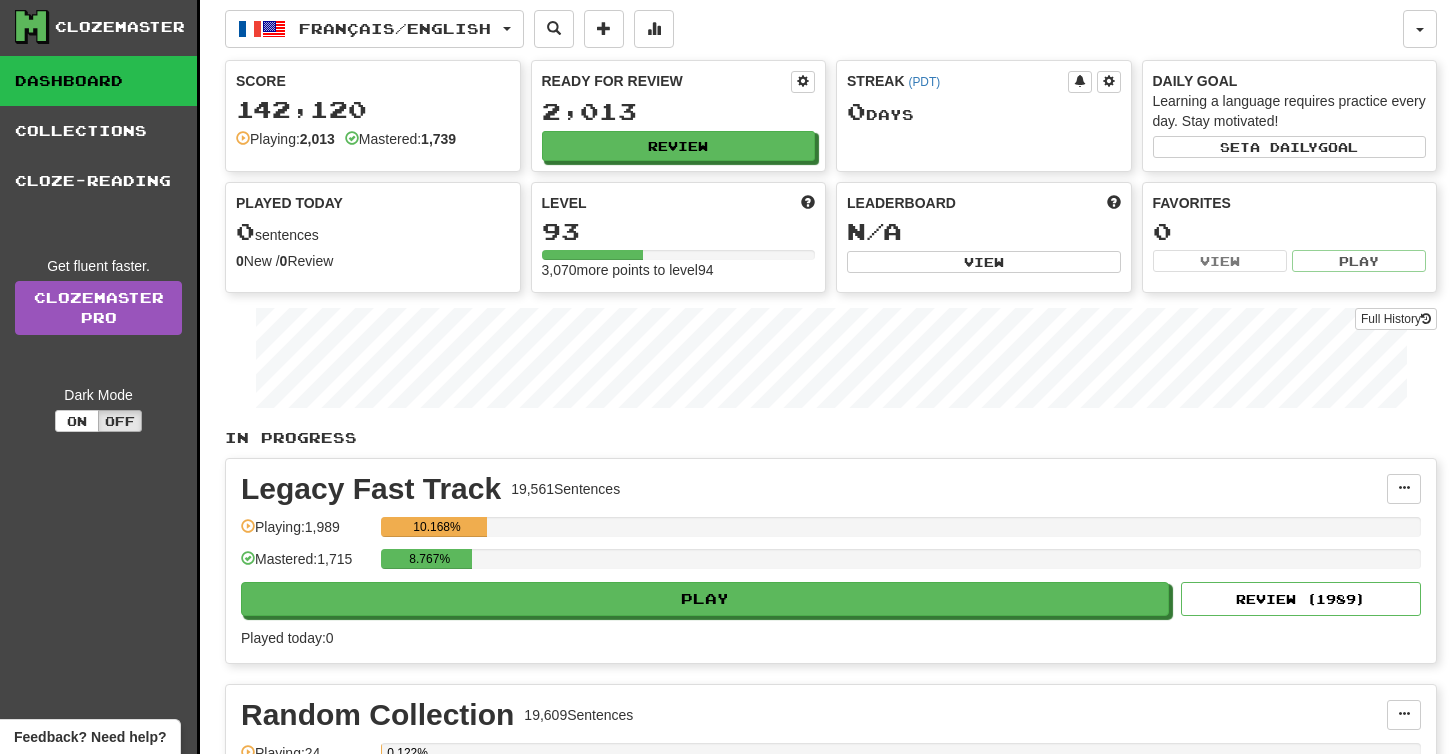 scroll, scrollTop: 0, scrollLeft: 0, axis: both 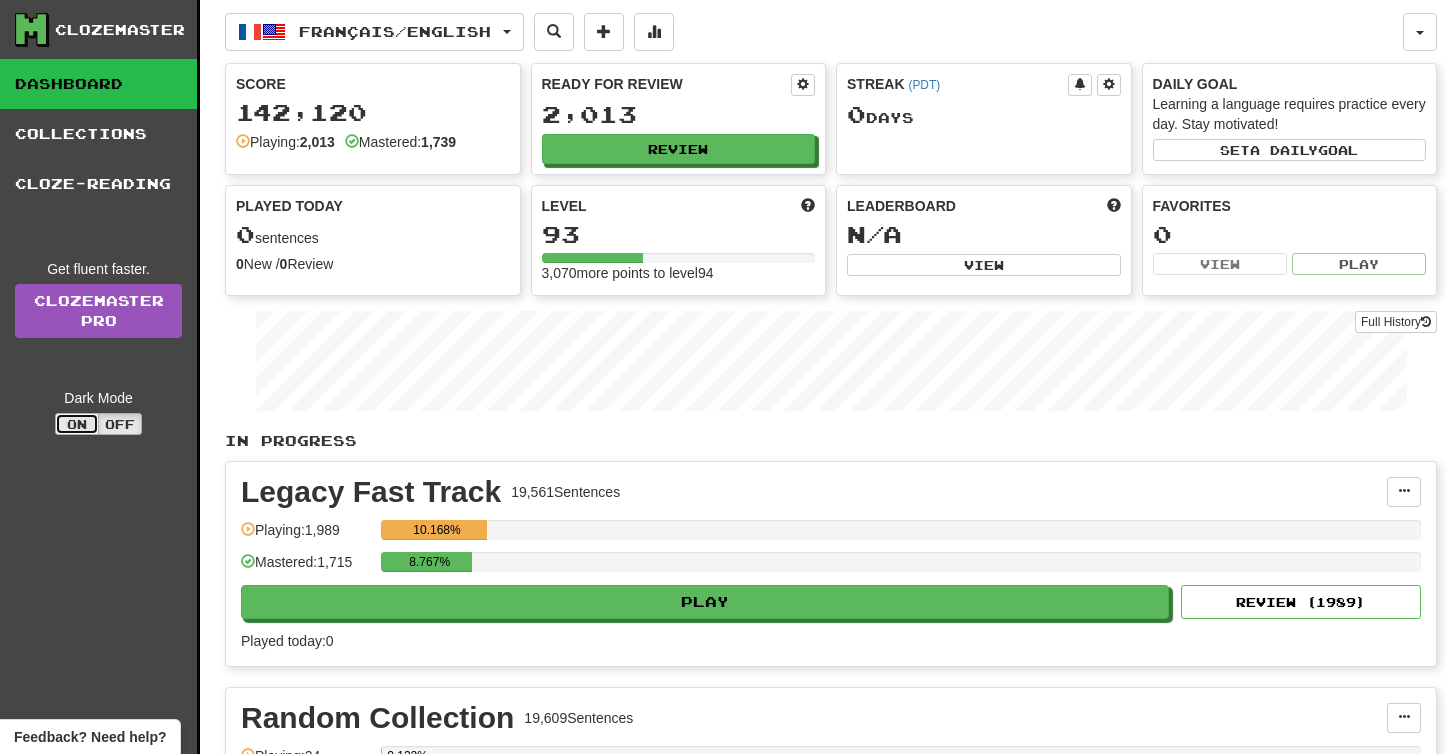 click on "On" at bounding box center [77, 424] 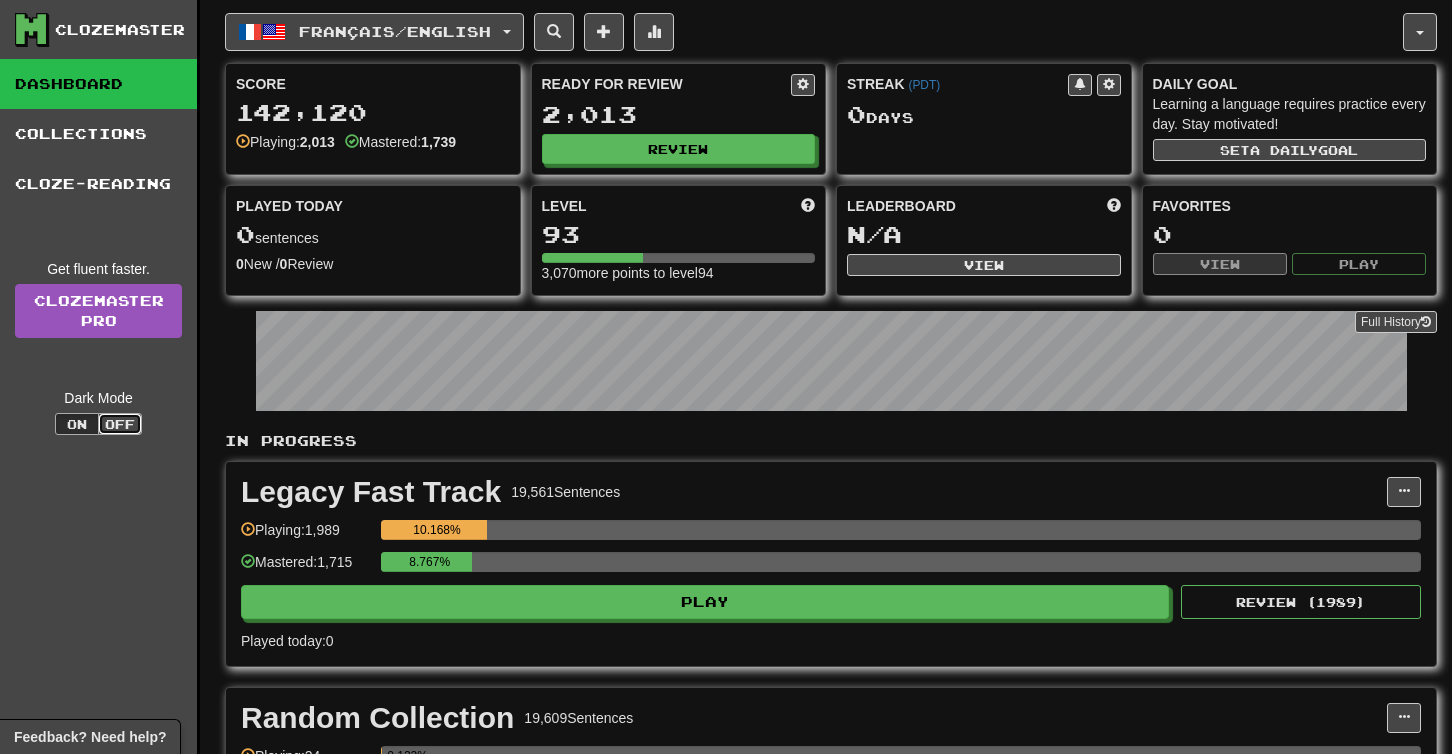 click on "Off" at bounding box center [120, 424] 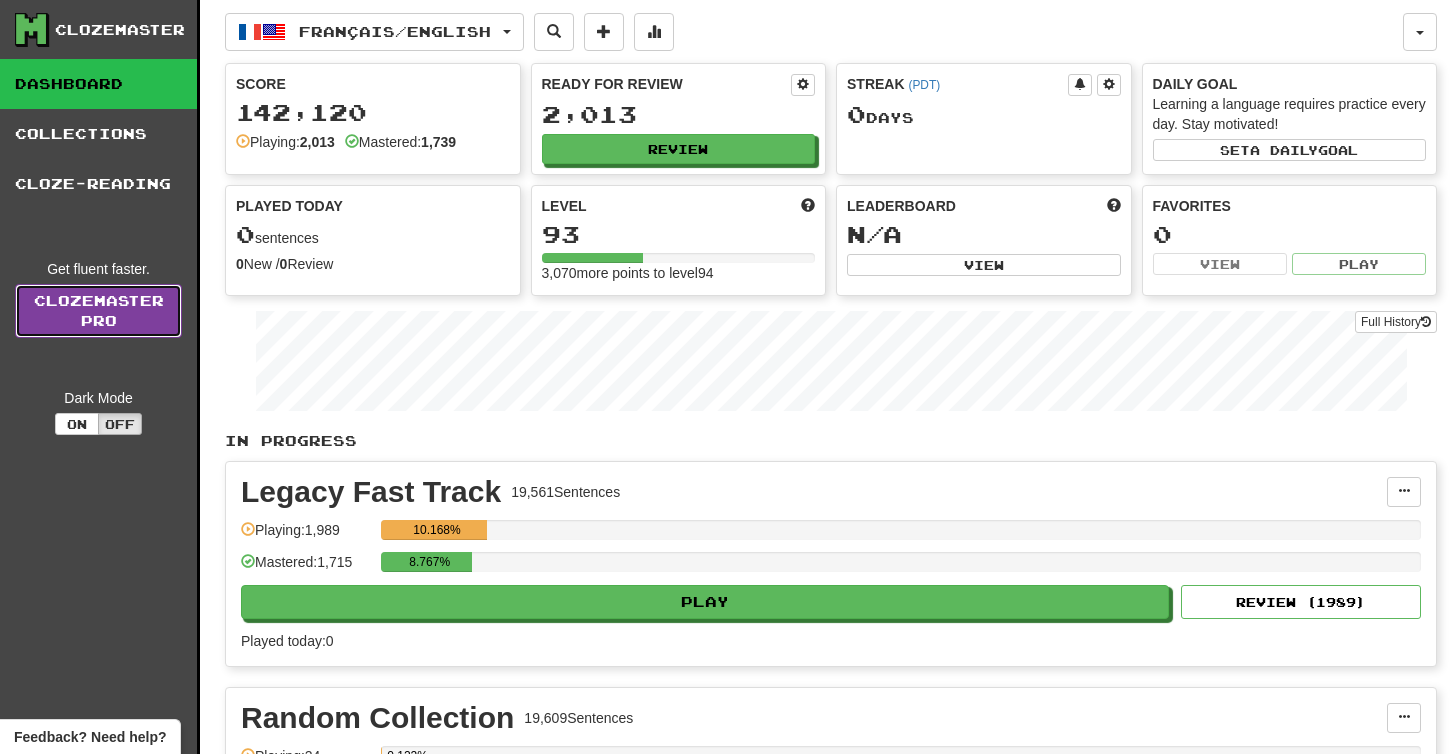 click on "Clozemaster Pro" at bounding box center [98, 311] 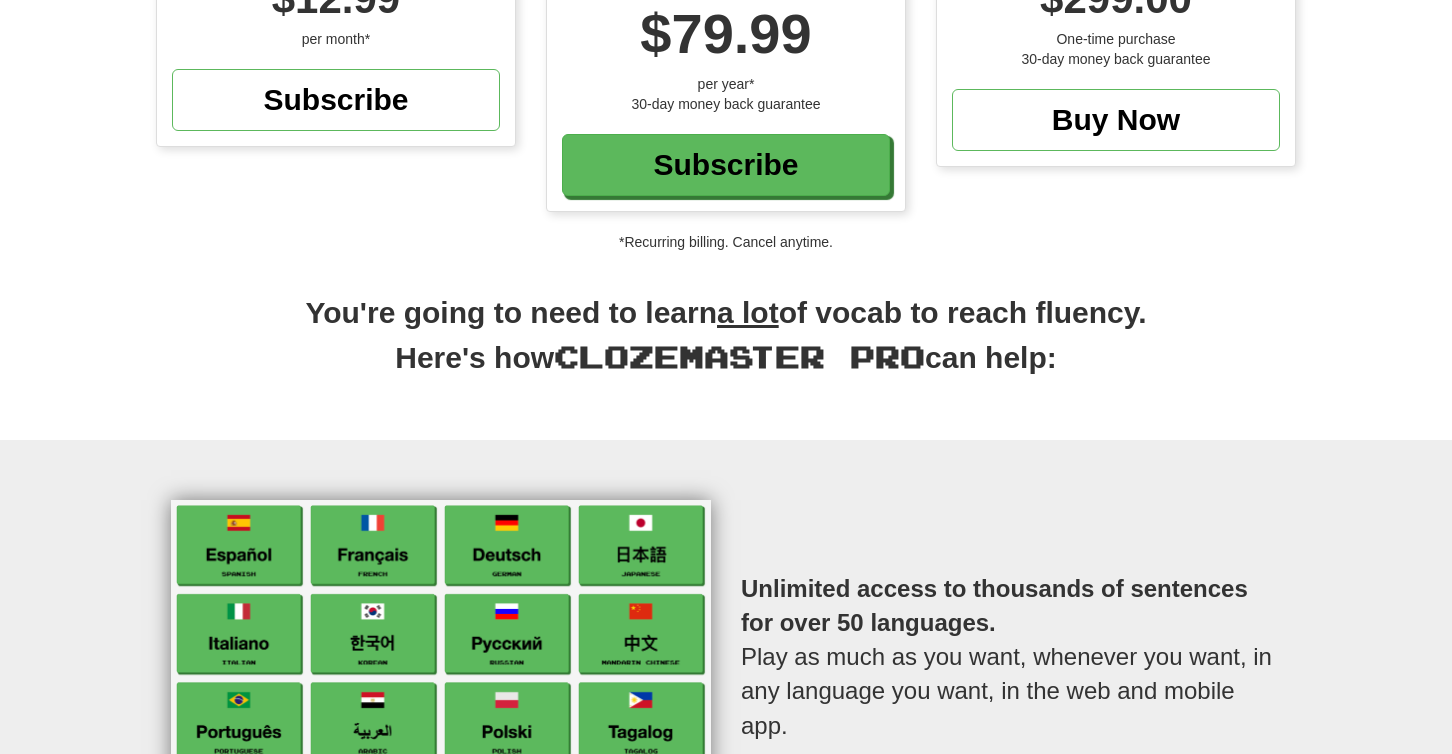 scroll, scrollTop: 0, scrollLeft: 0, axis: both 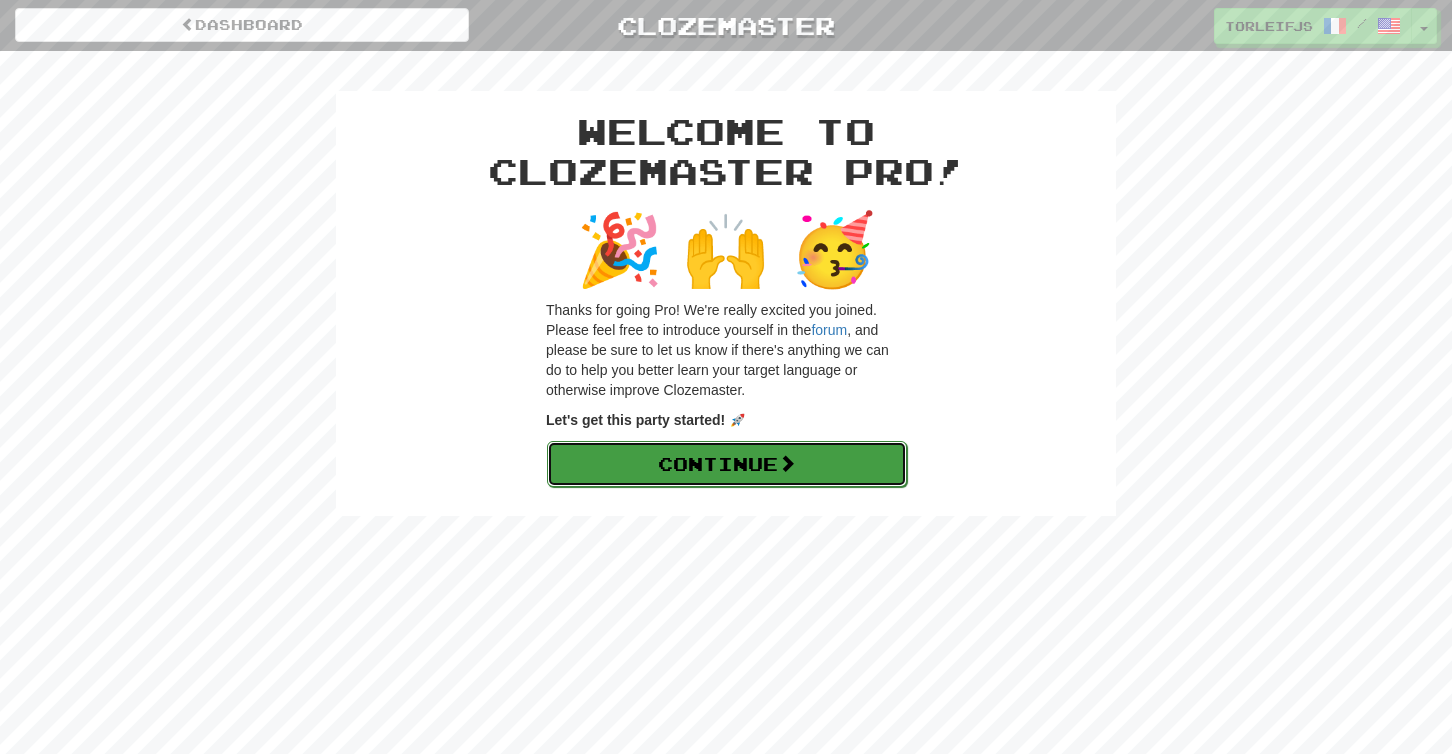click on "Continue" at bounding box center [727, 464] 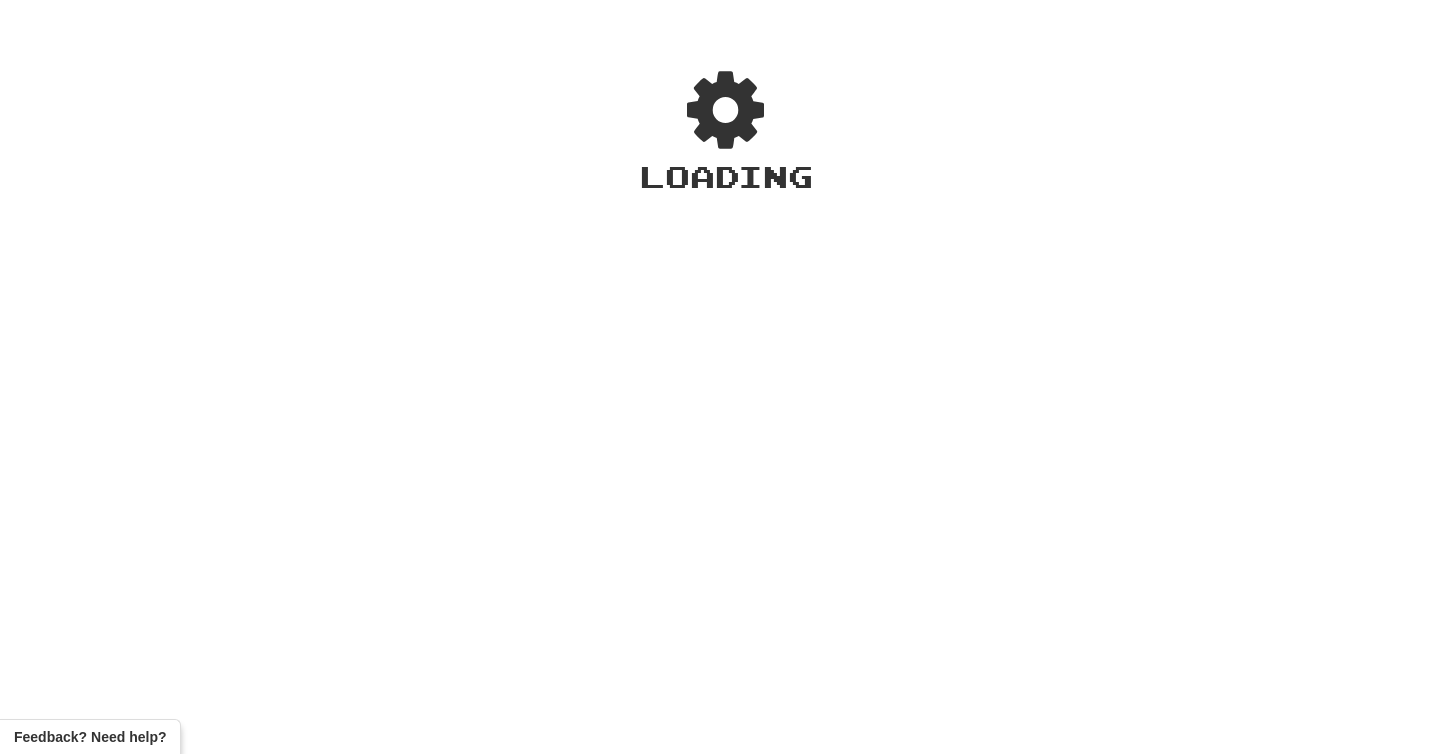 scroll, scrollTop: 0, scrollLeft: 0, axis: both 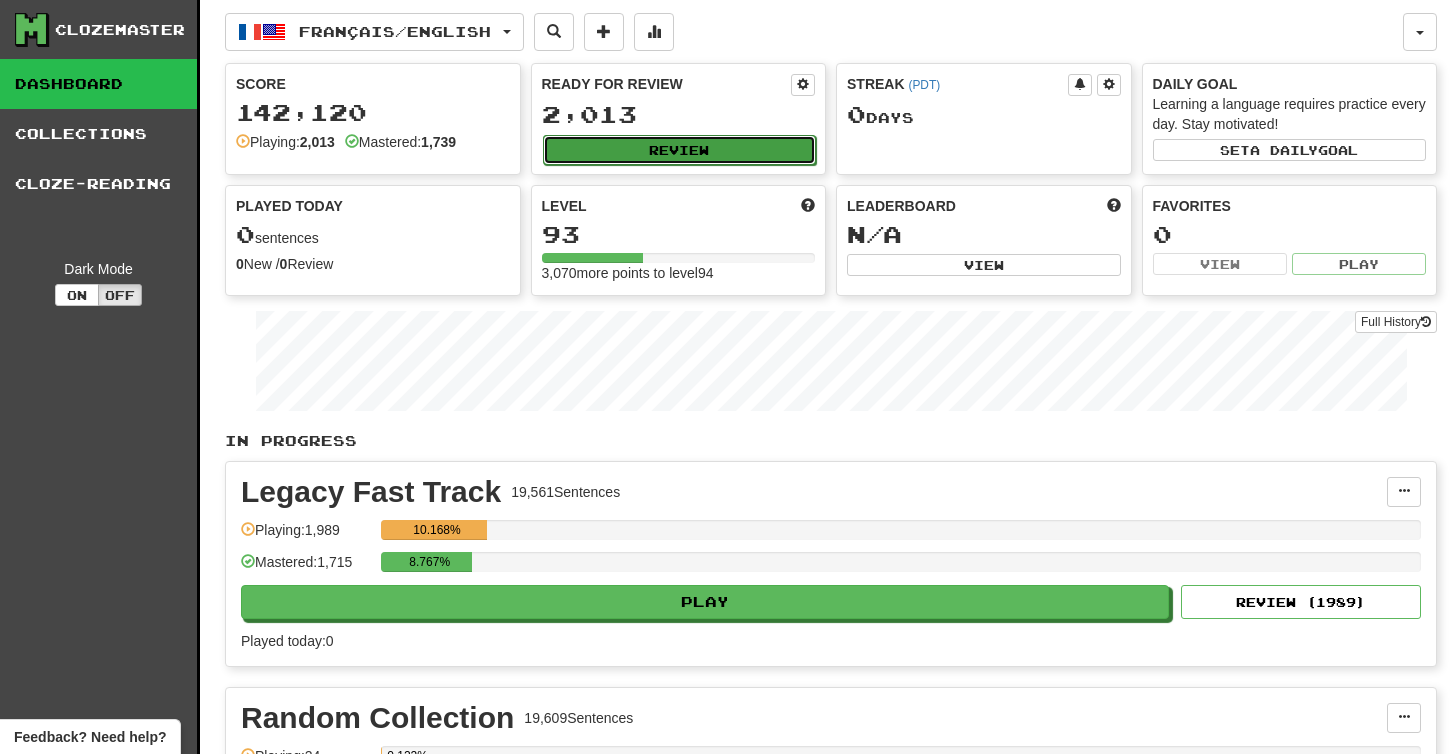 click on "Review" at bounding box center (680, 150) 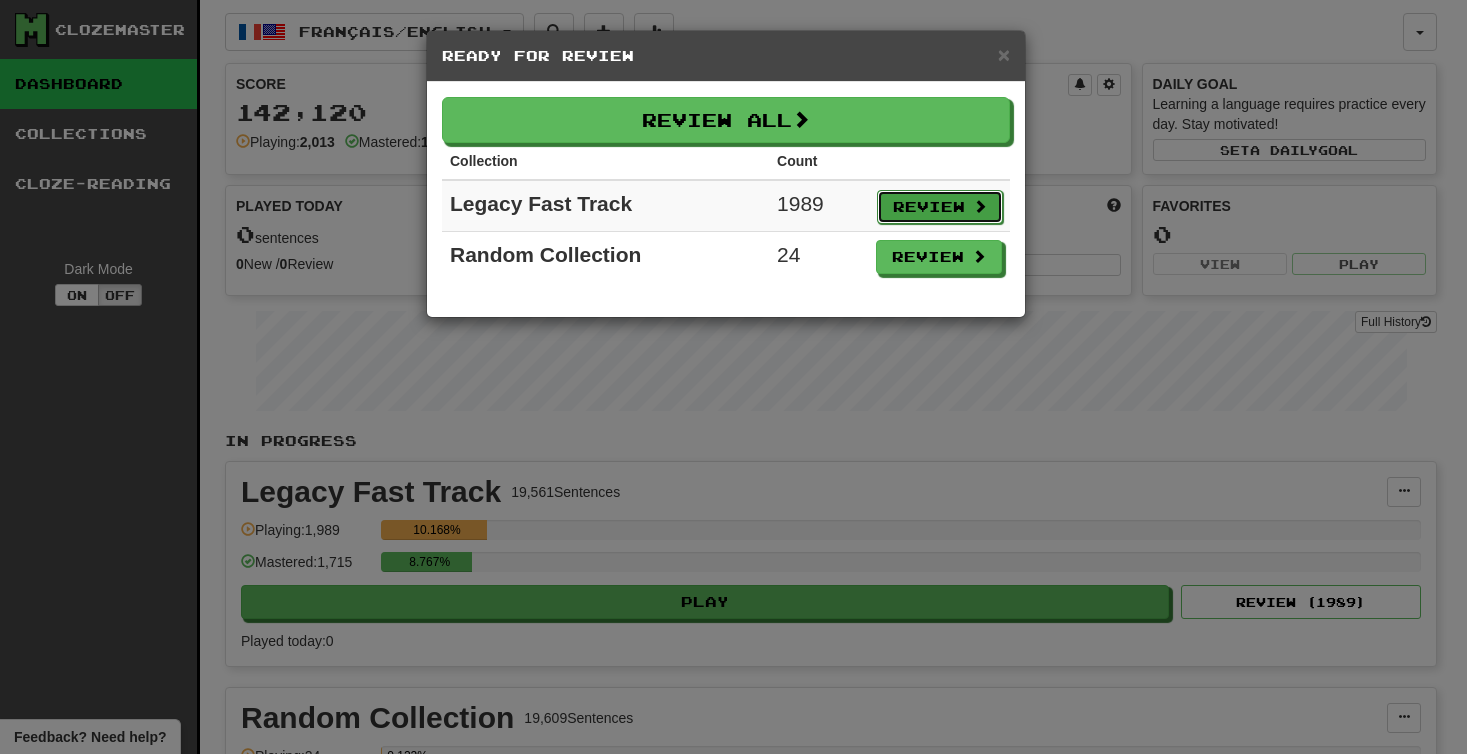click on "Review" at bounding box center [940, 207] 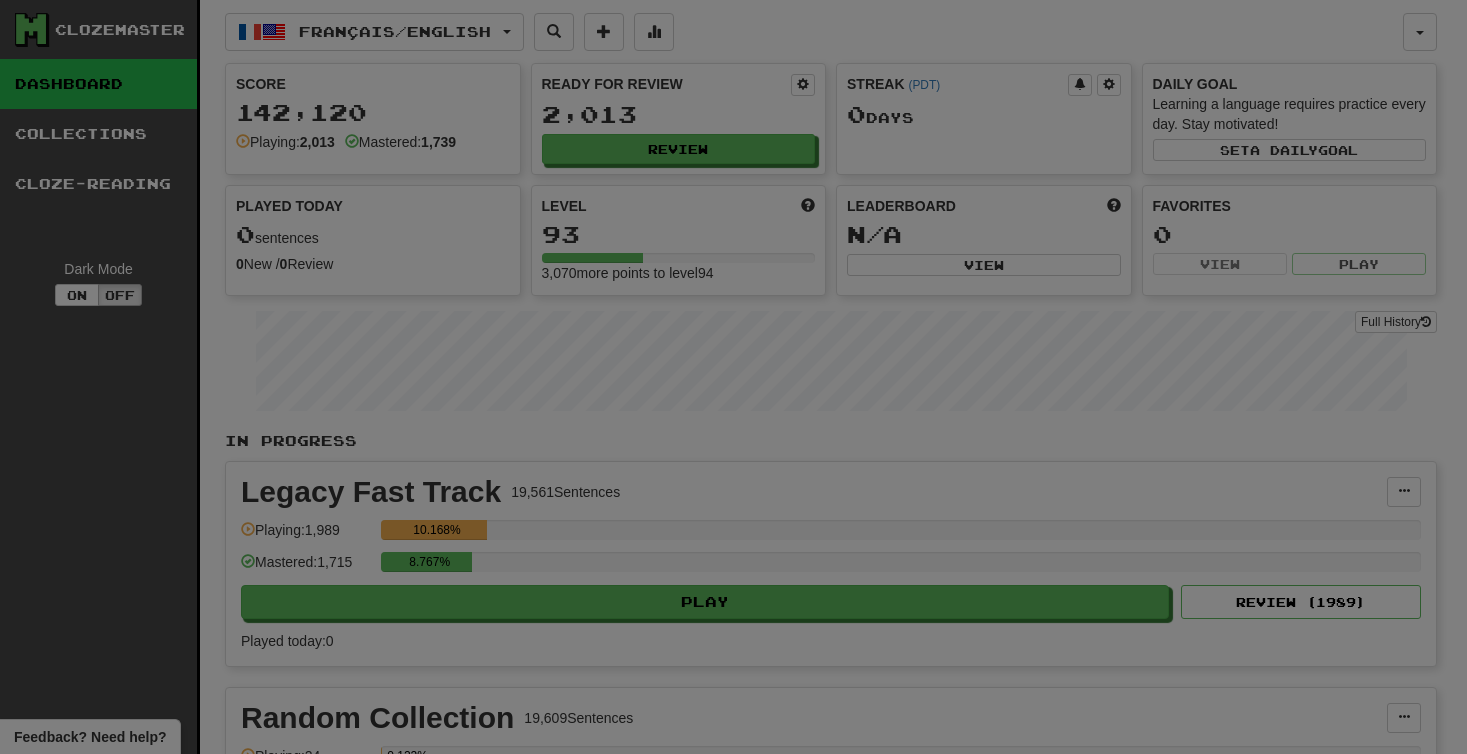 select on "**" 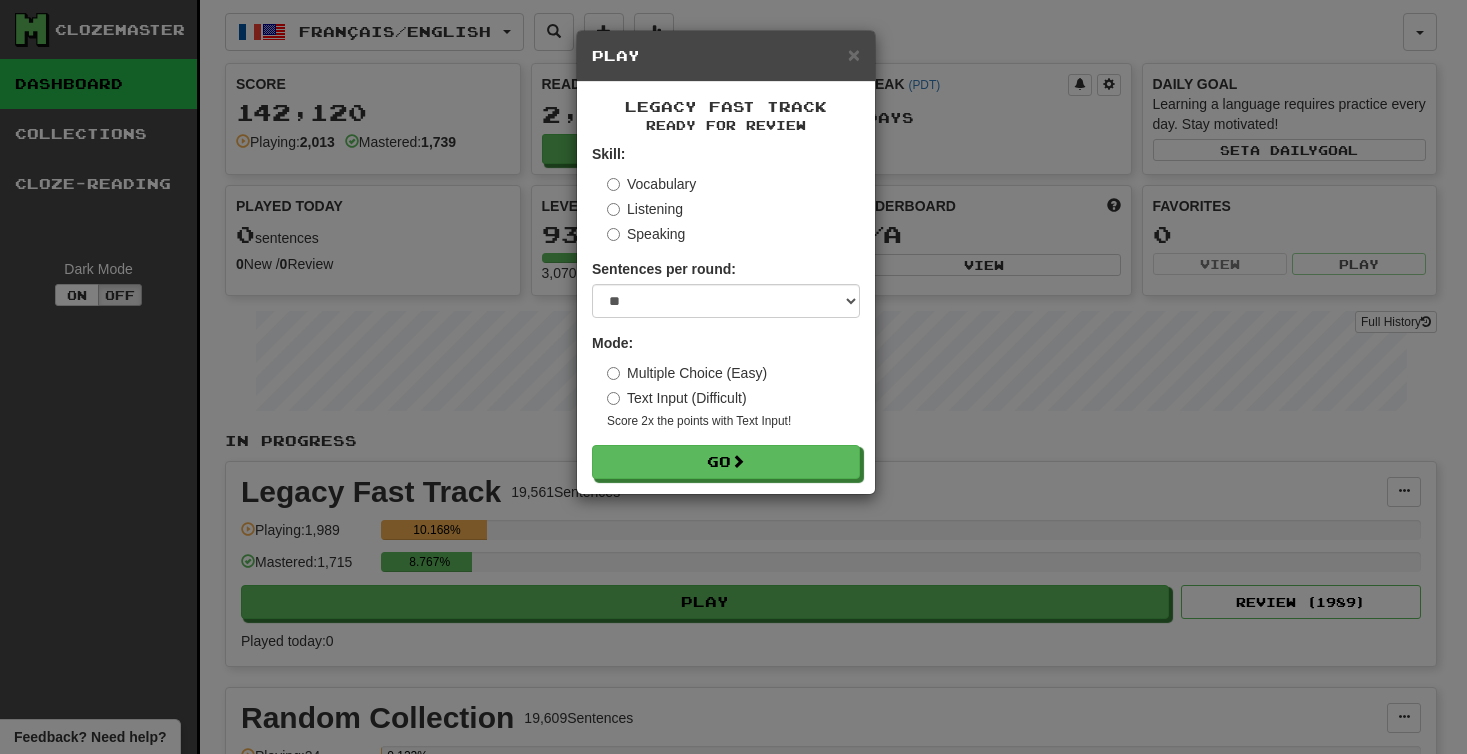 click on "× Play Legacy Fast Track Ready for Review Skill: Vocabulary Listening Speaking Sentences per round: * ** ** ** ** ** *** ******** Mode: Multiple Choice (Easy) Text Input (Difficult) Score 2x the points with Text Input ! Go" at bounding box center (733, 377) 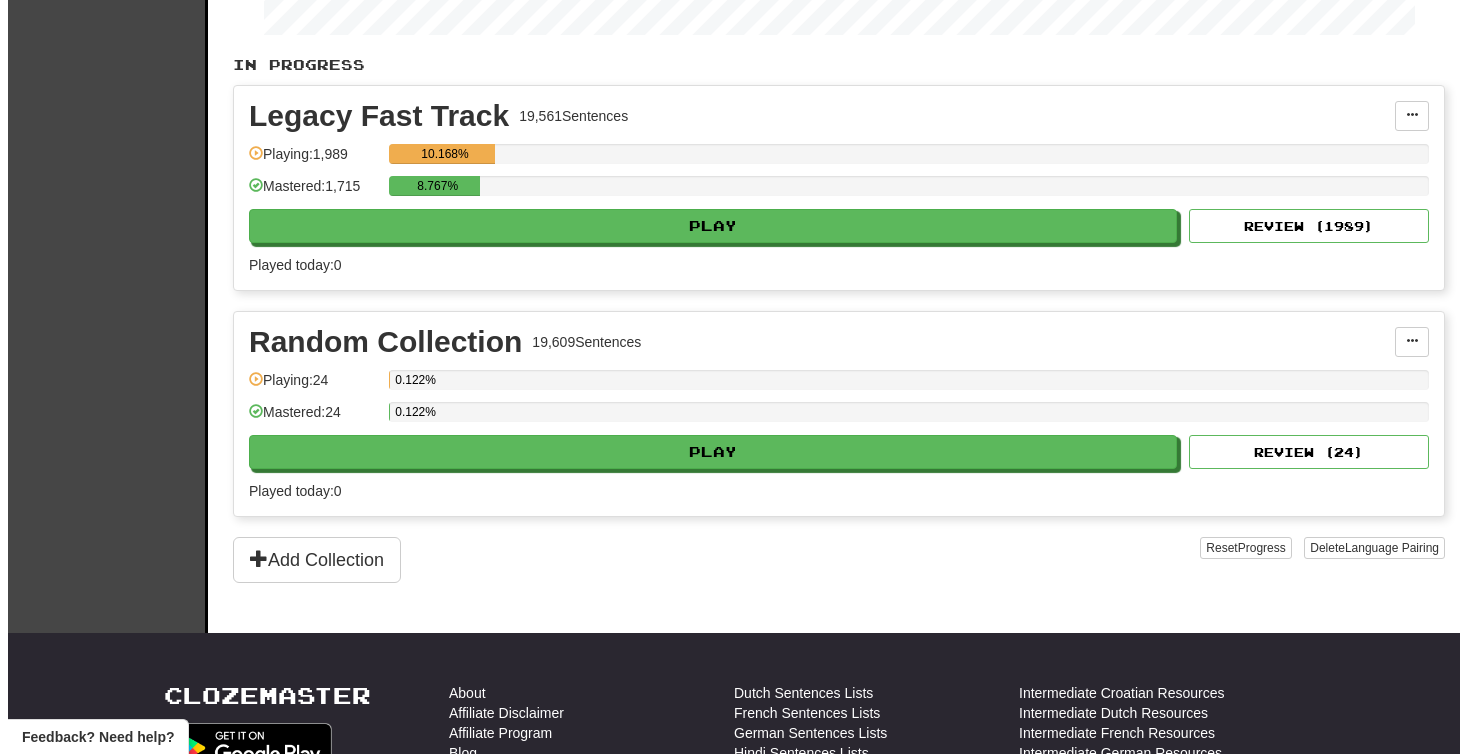 scroll, scrollTop: 0, scrollLeft: 0, axis: both 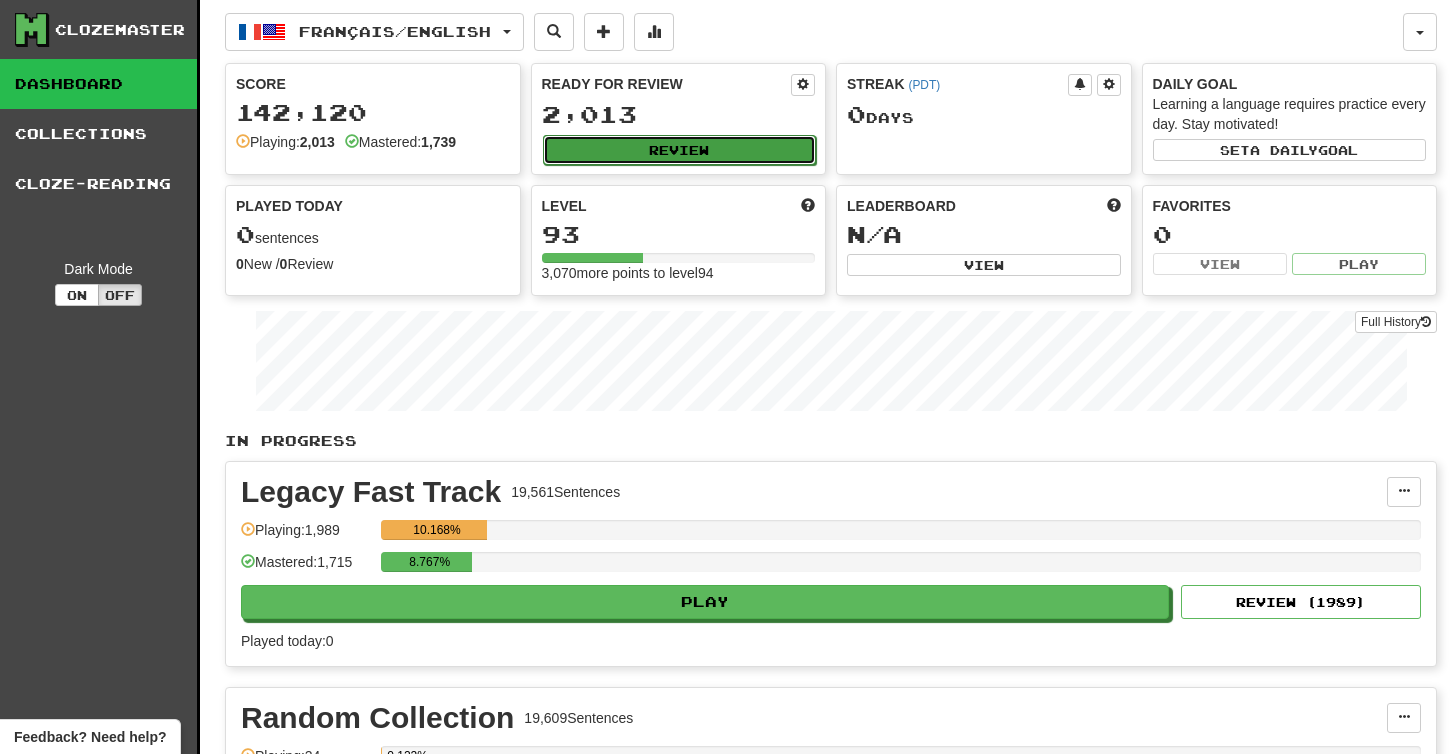 click on "Review" at bounding box center (680, 150) 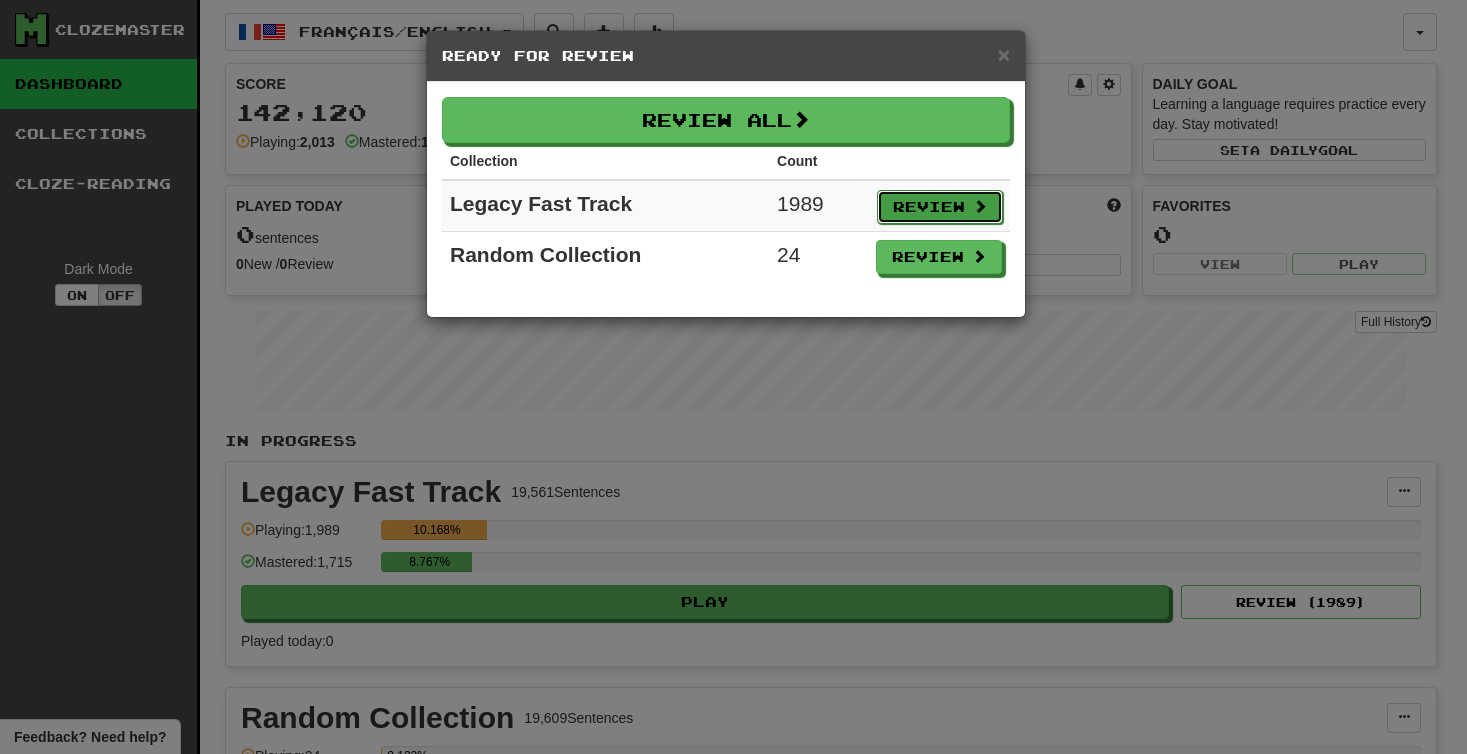 click on "Review" at bounding box center [940, 207] 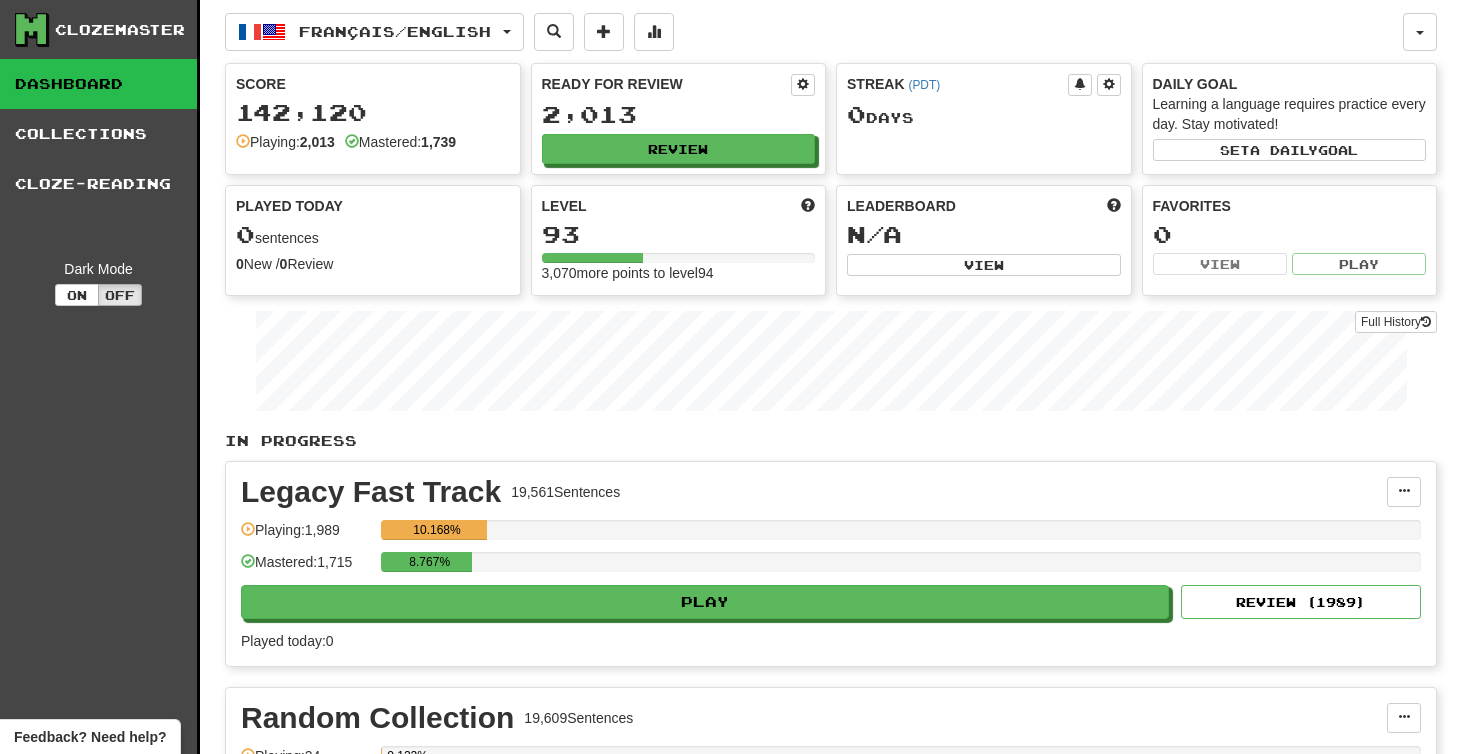 select on "**" 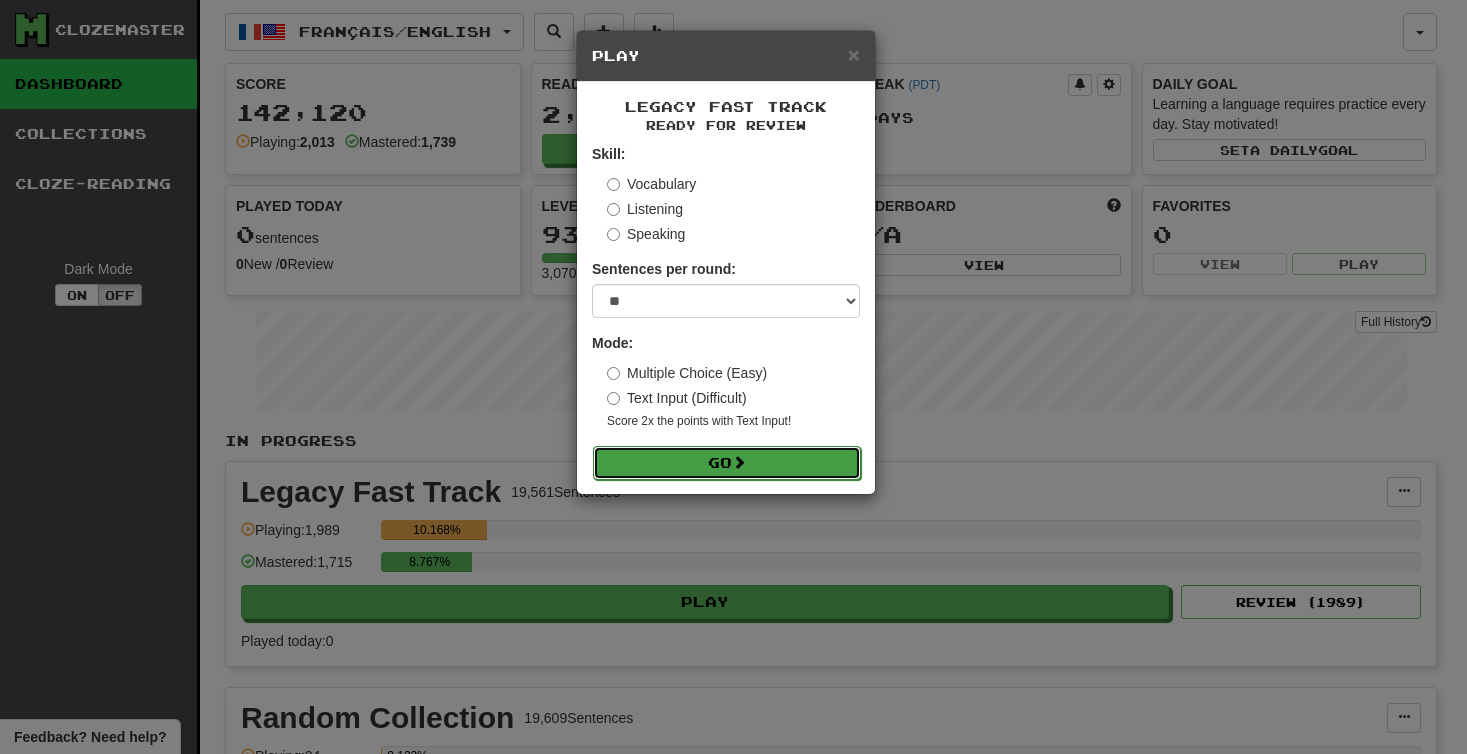 click on "Go" at bounding box center [727, 463] 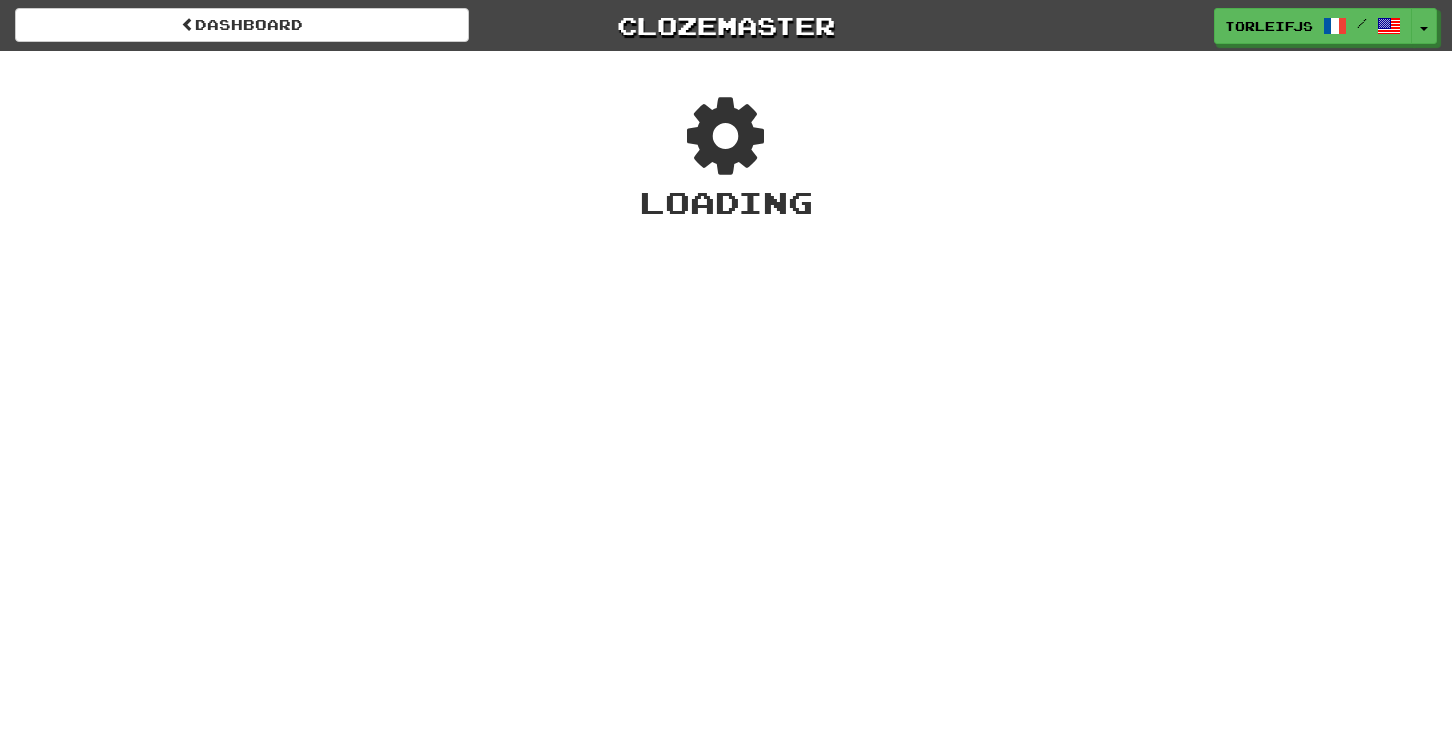 scroll, scrollTop: 0, scrollLeft: 0, axis: both 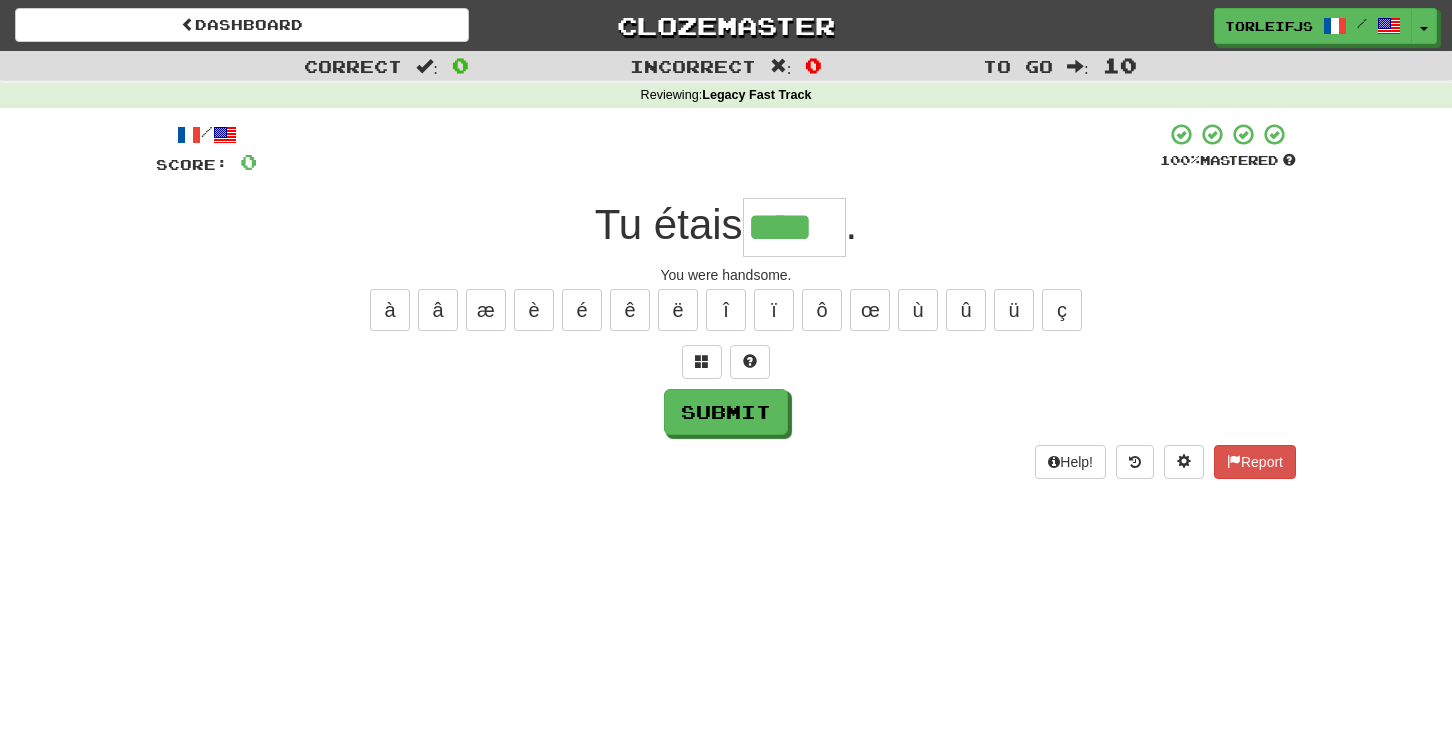 type on "****" 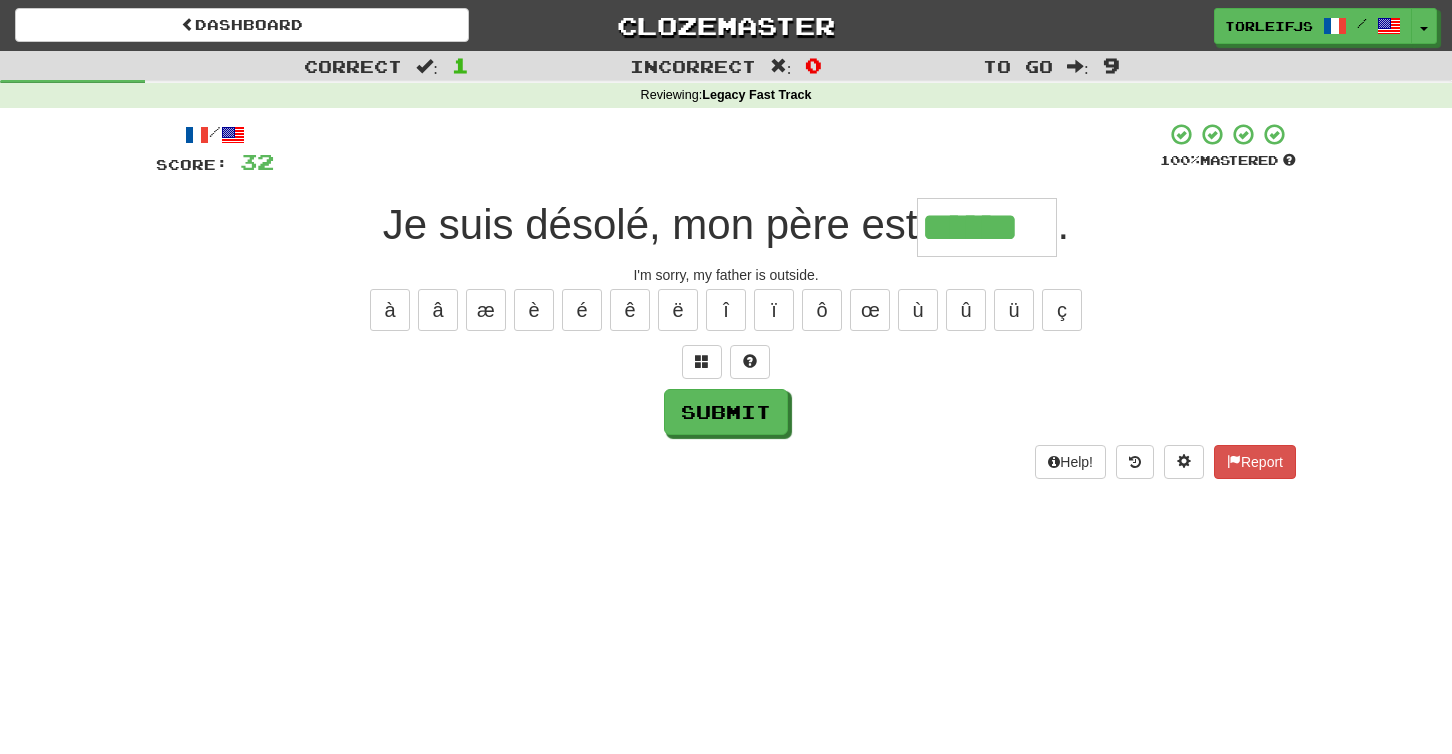 type on "******" 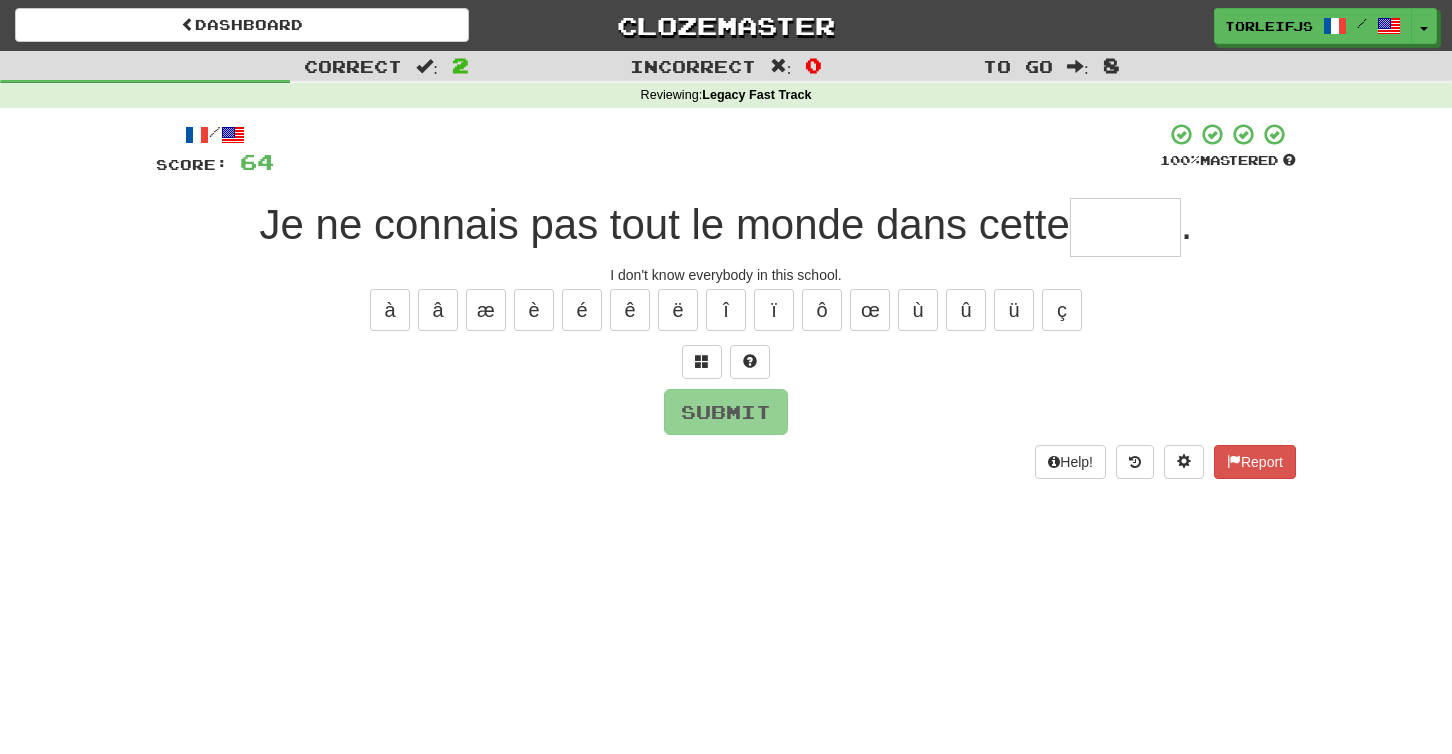 type on "*" 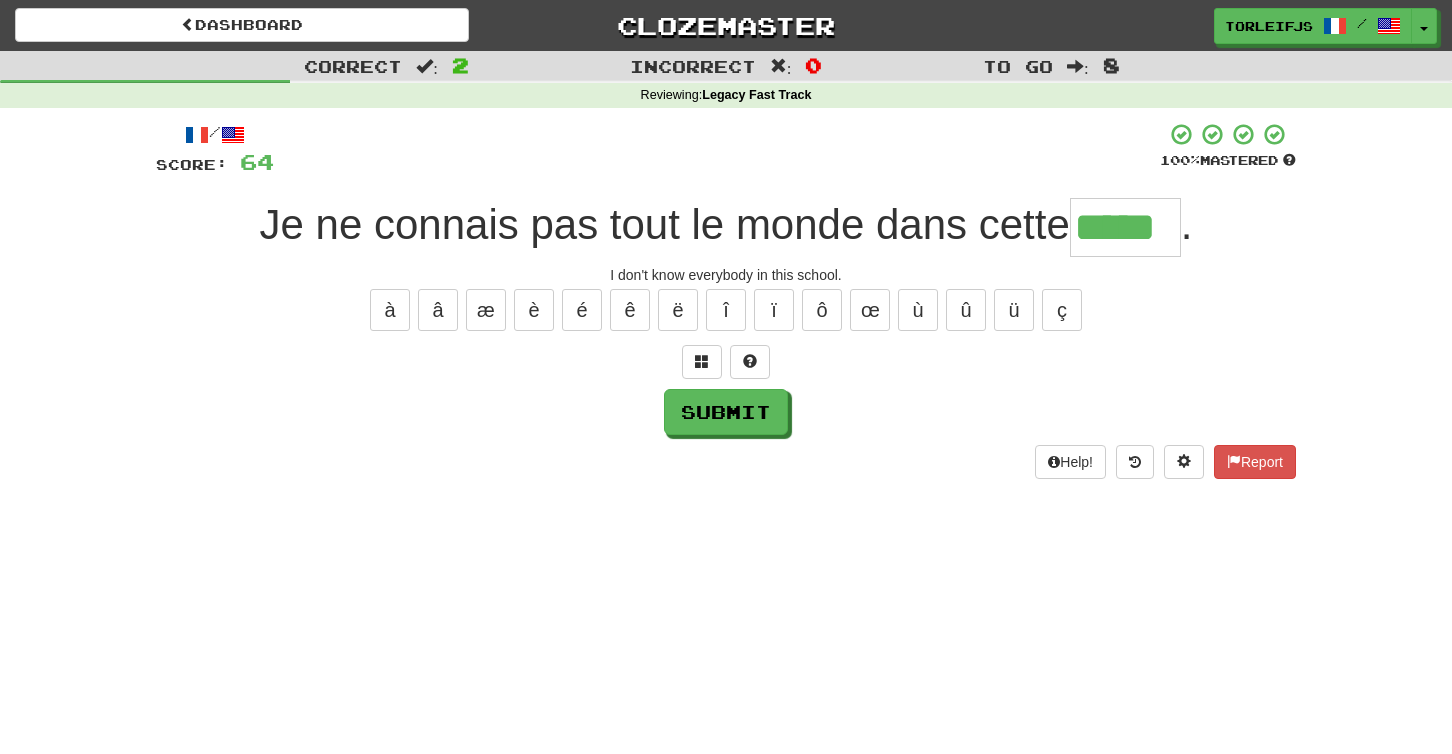 type on "*****" 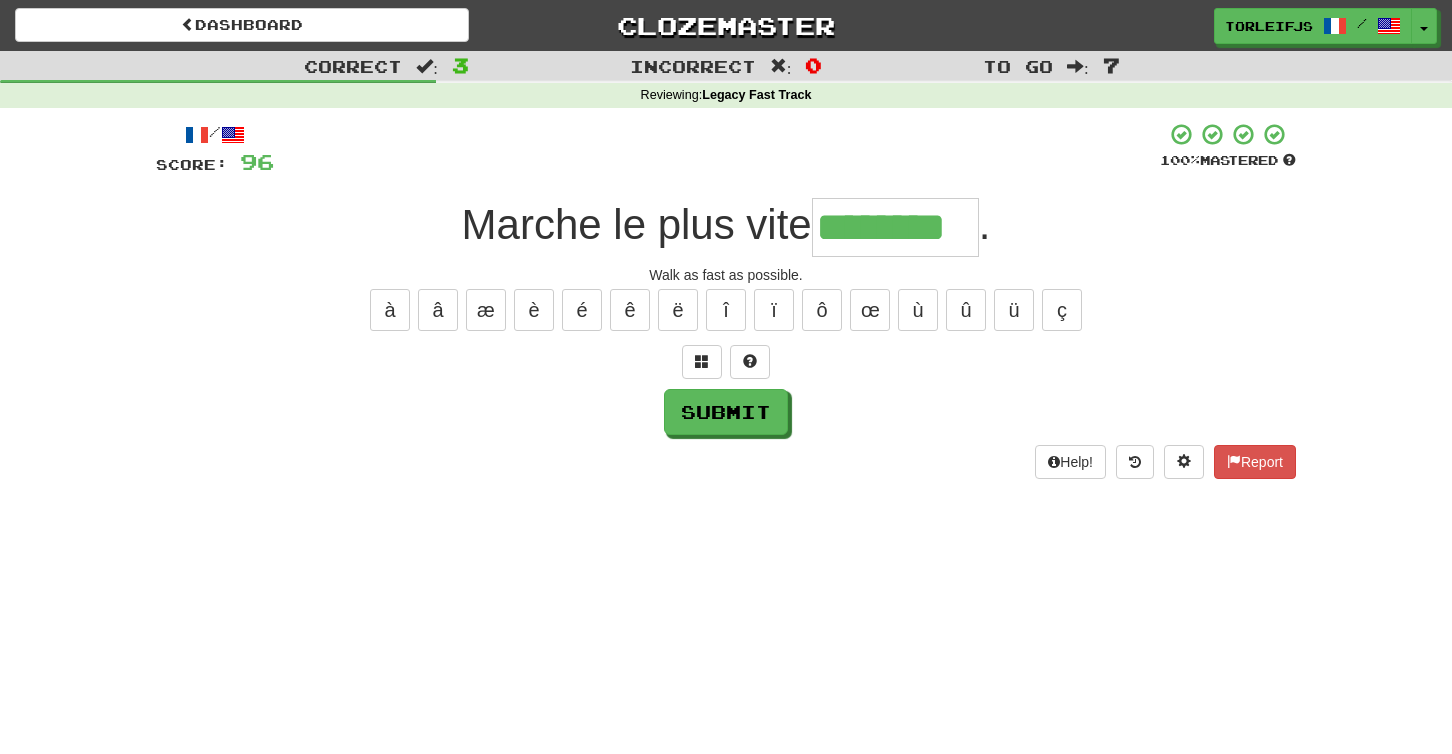 type on "********" 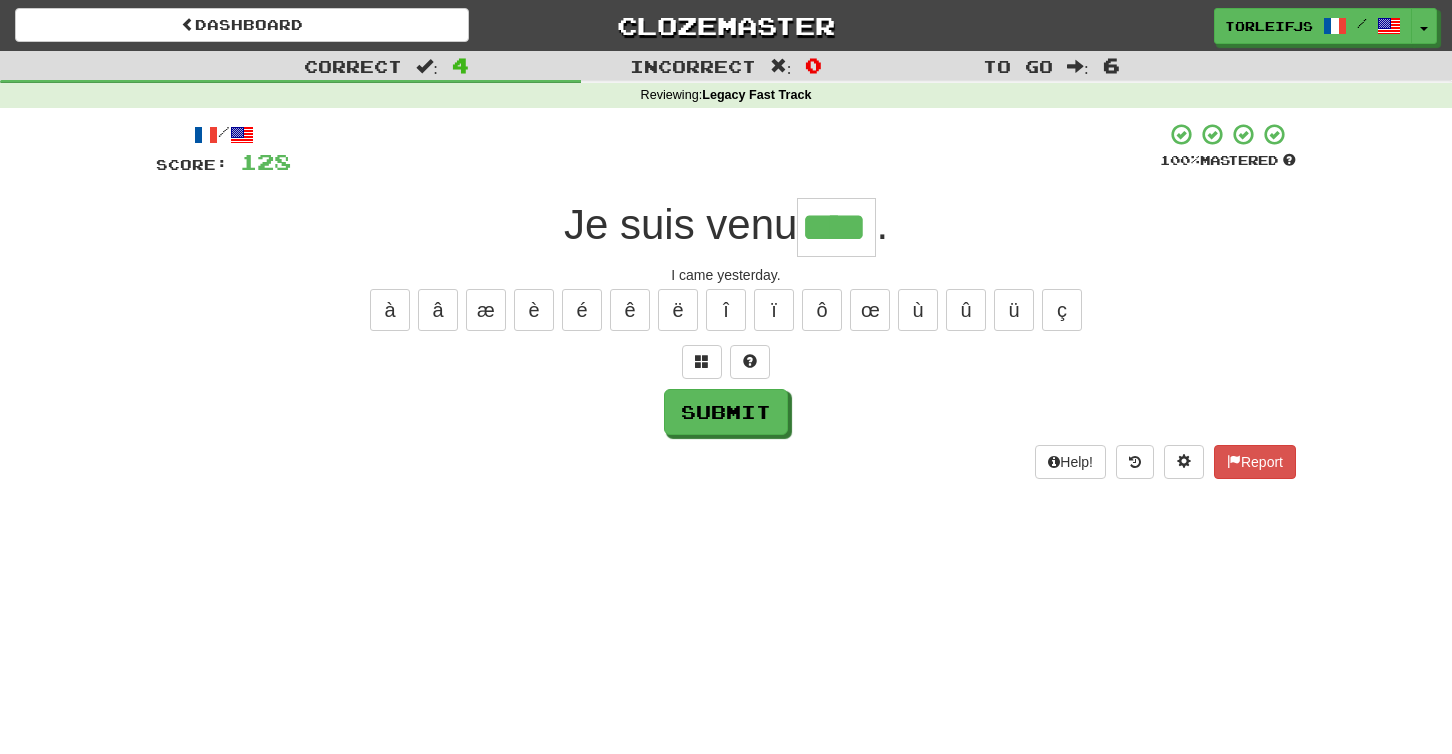type on "****" 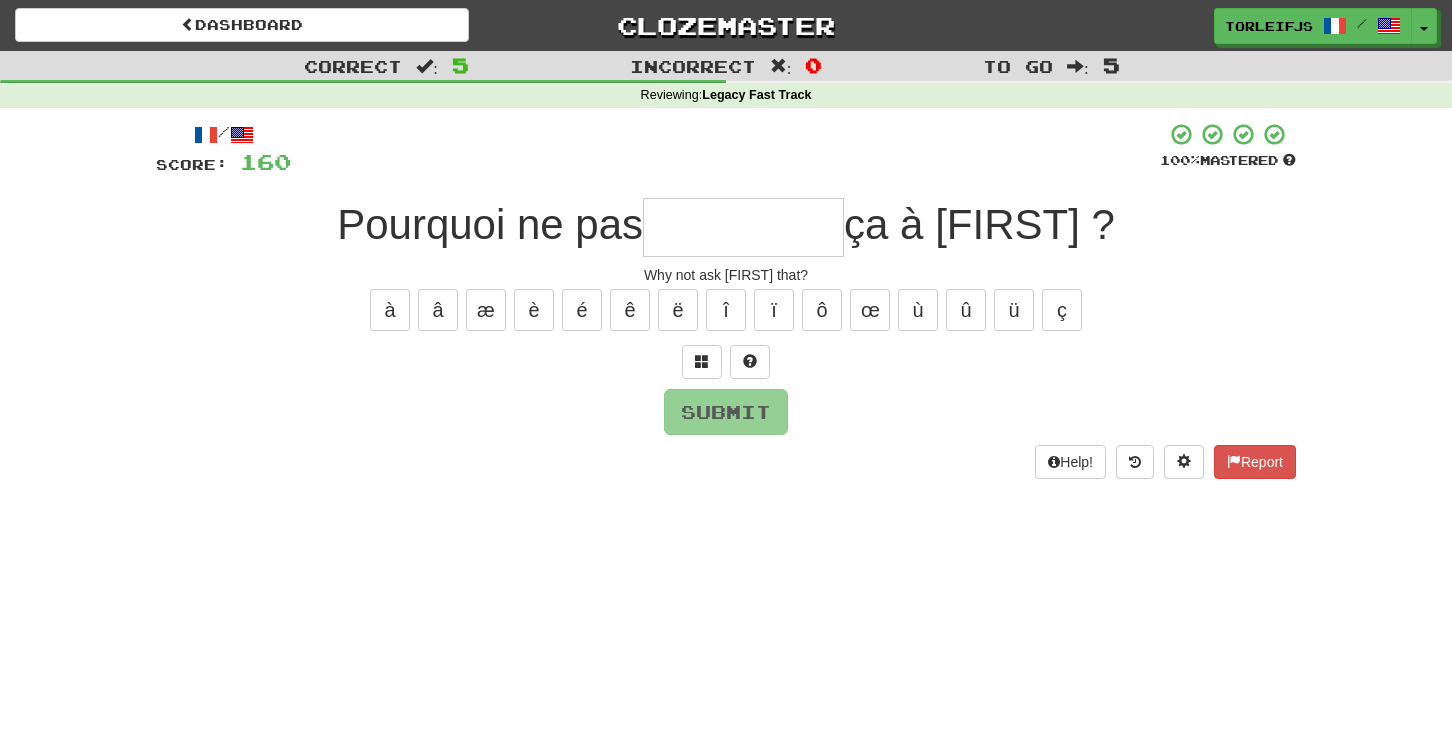 type on "*" 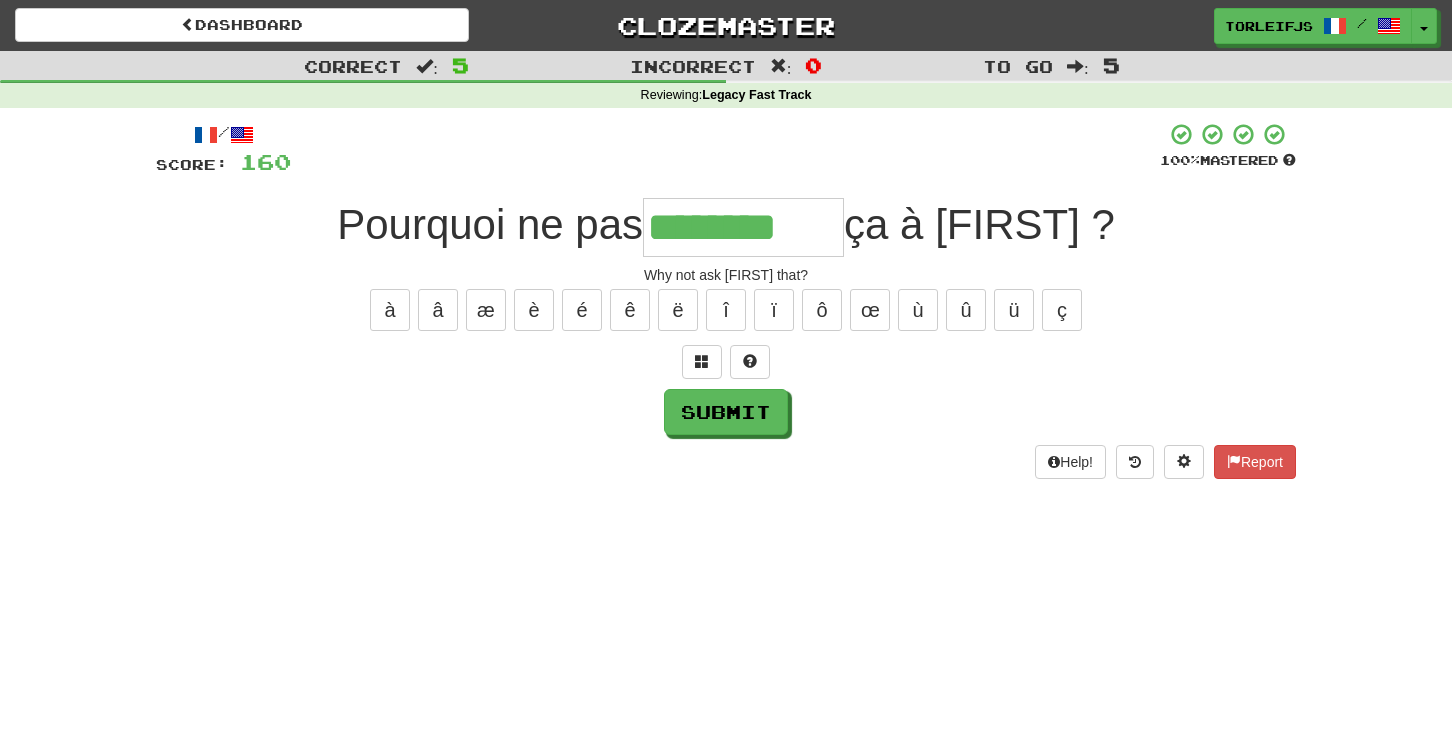 type on "********" 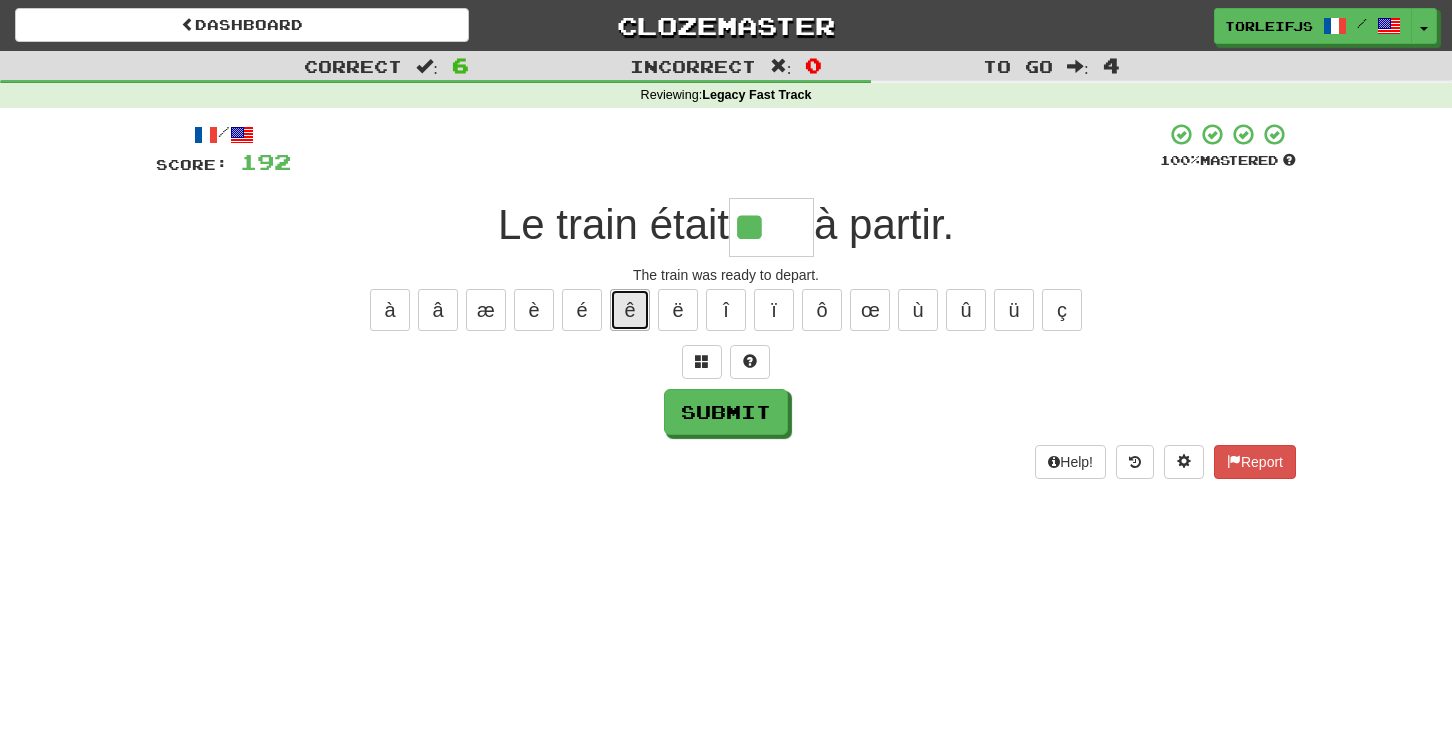 click on "ê" at bounding box center [630, 310] 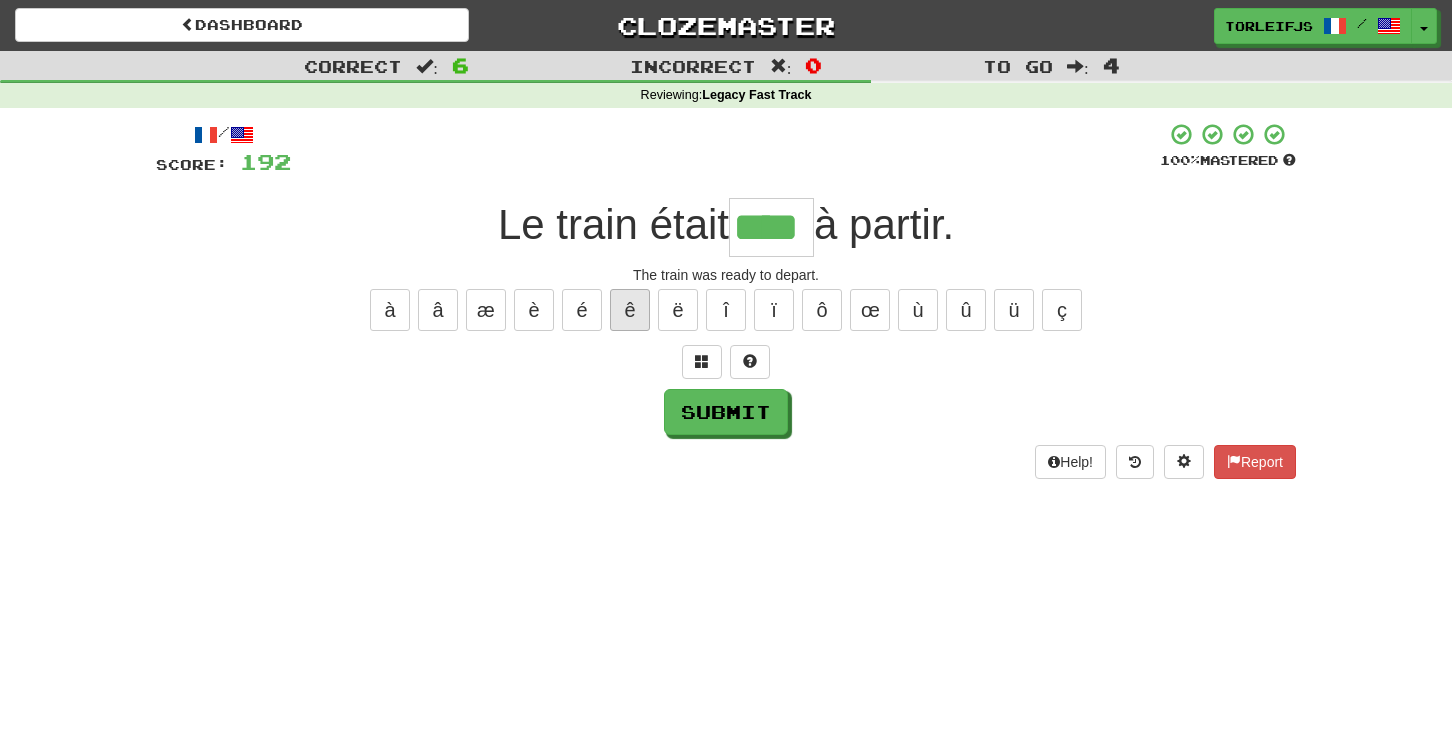 type on "****" 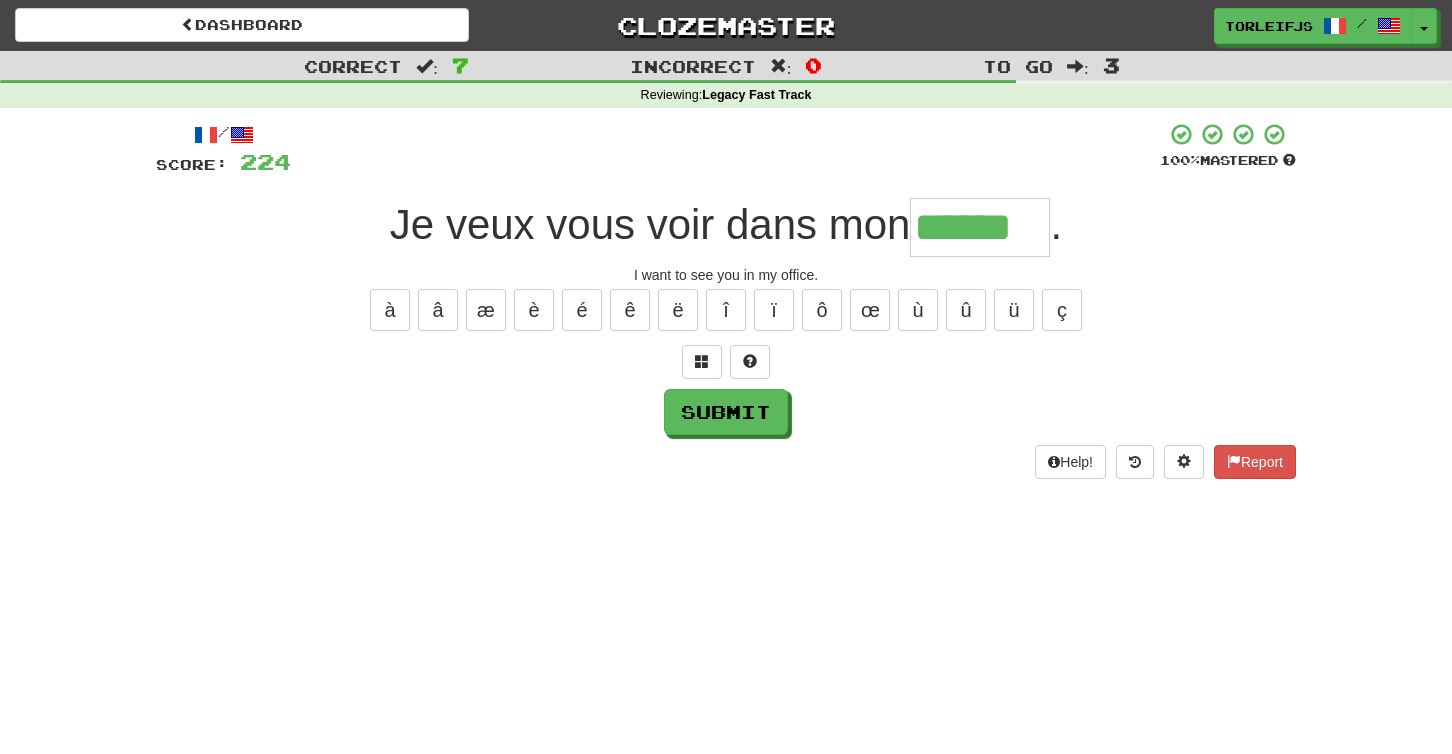 type on "******" 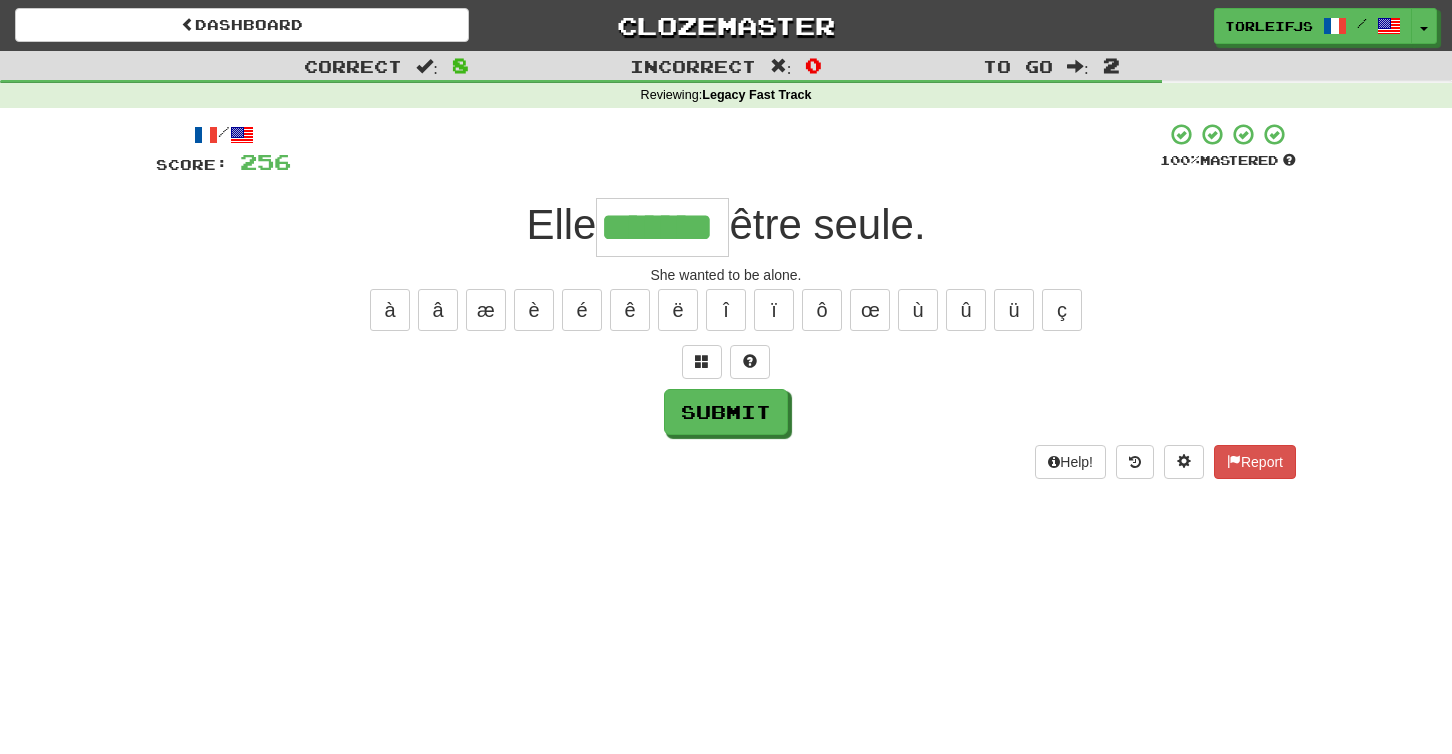 type on "*******" 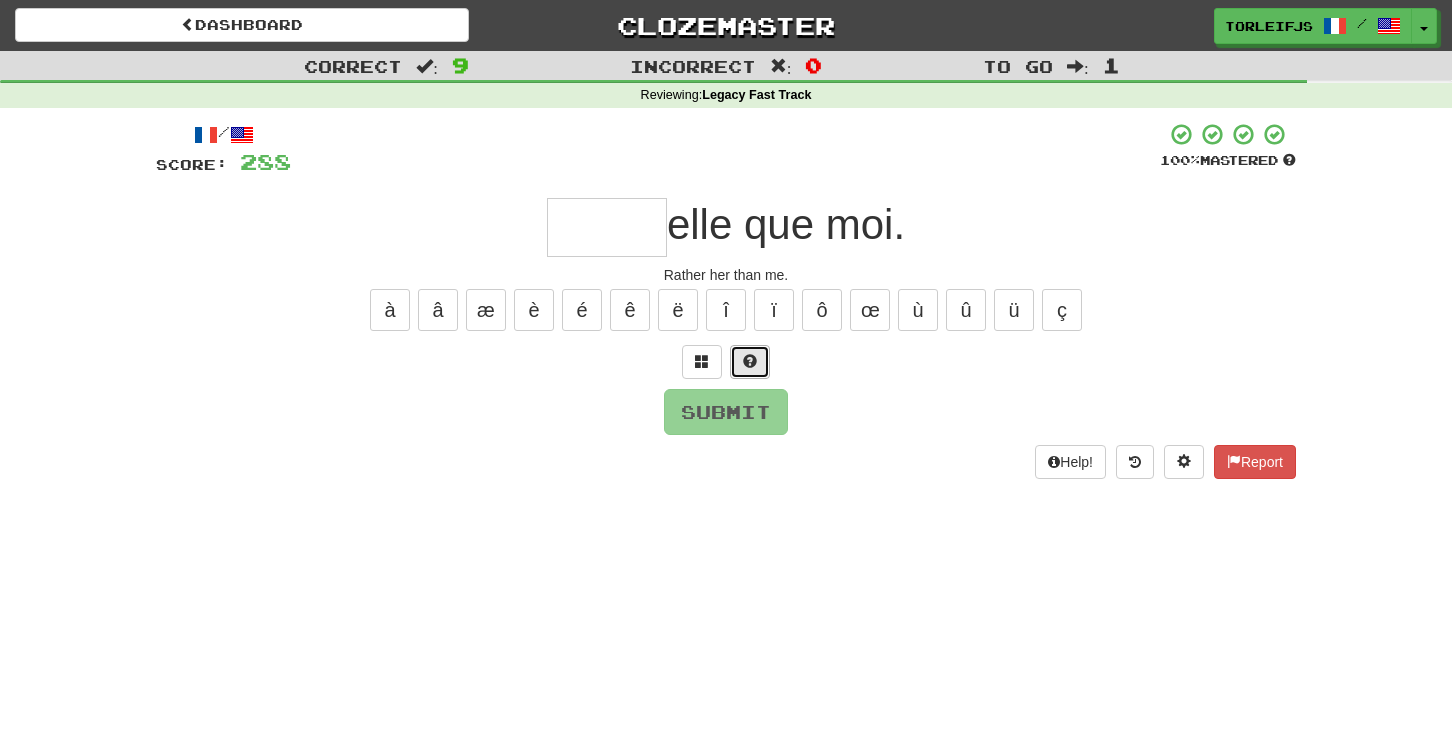 click at bounding box center (750, 361) 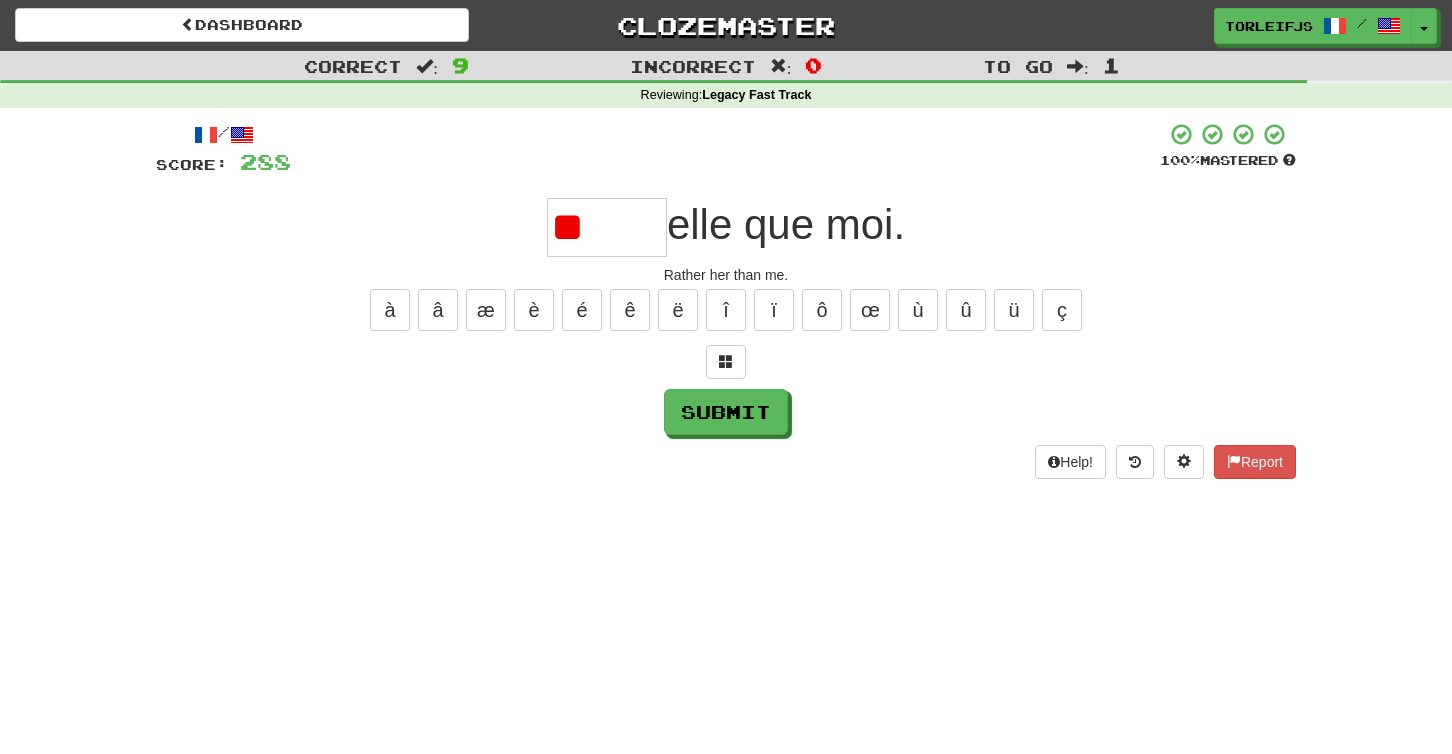 type on "*" 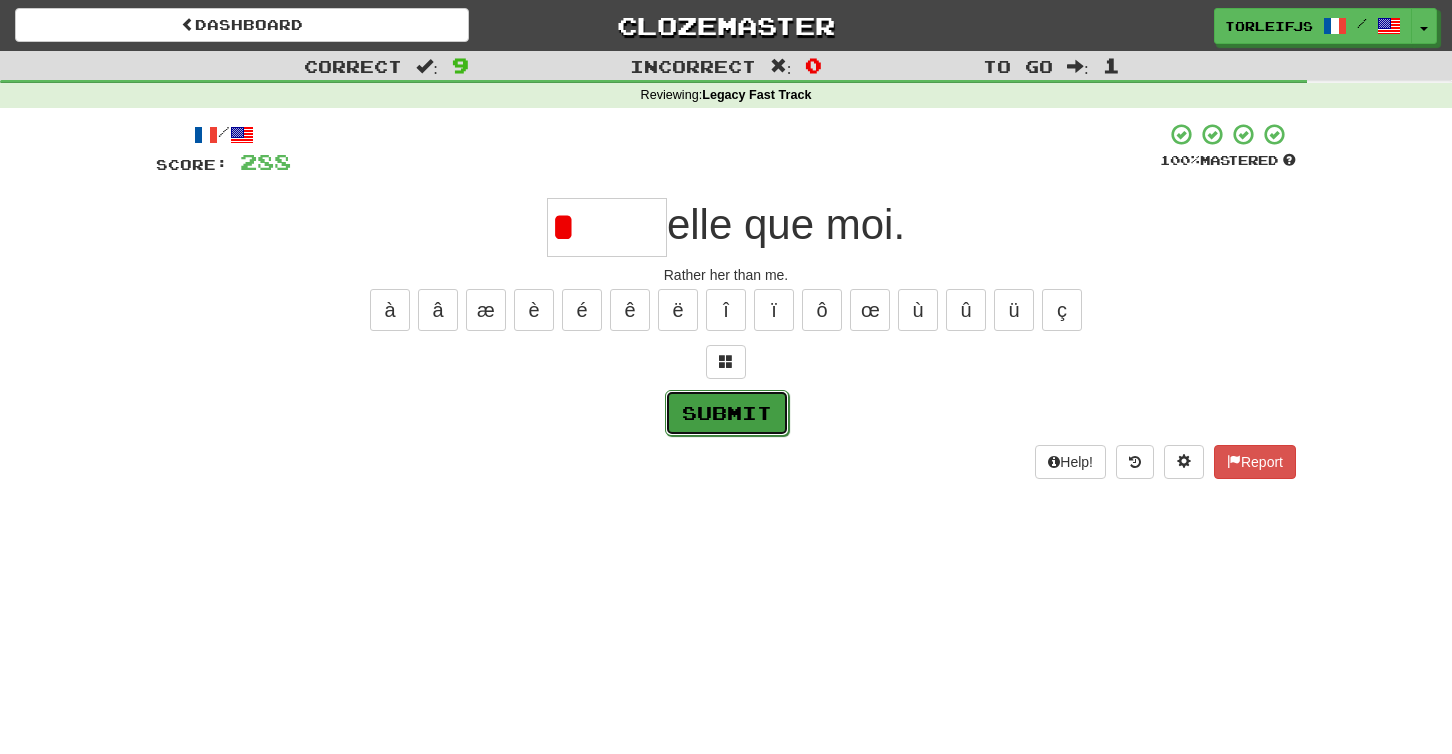 click on "Submit" at bounding box center [727, 413] 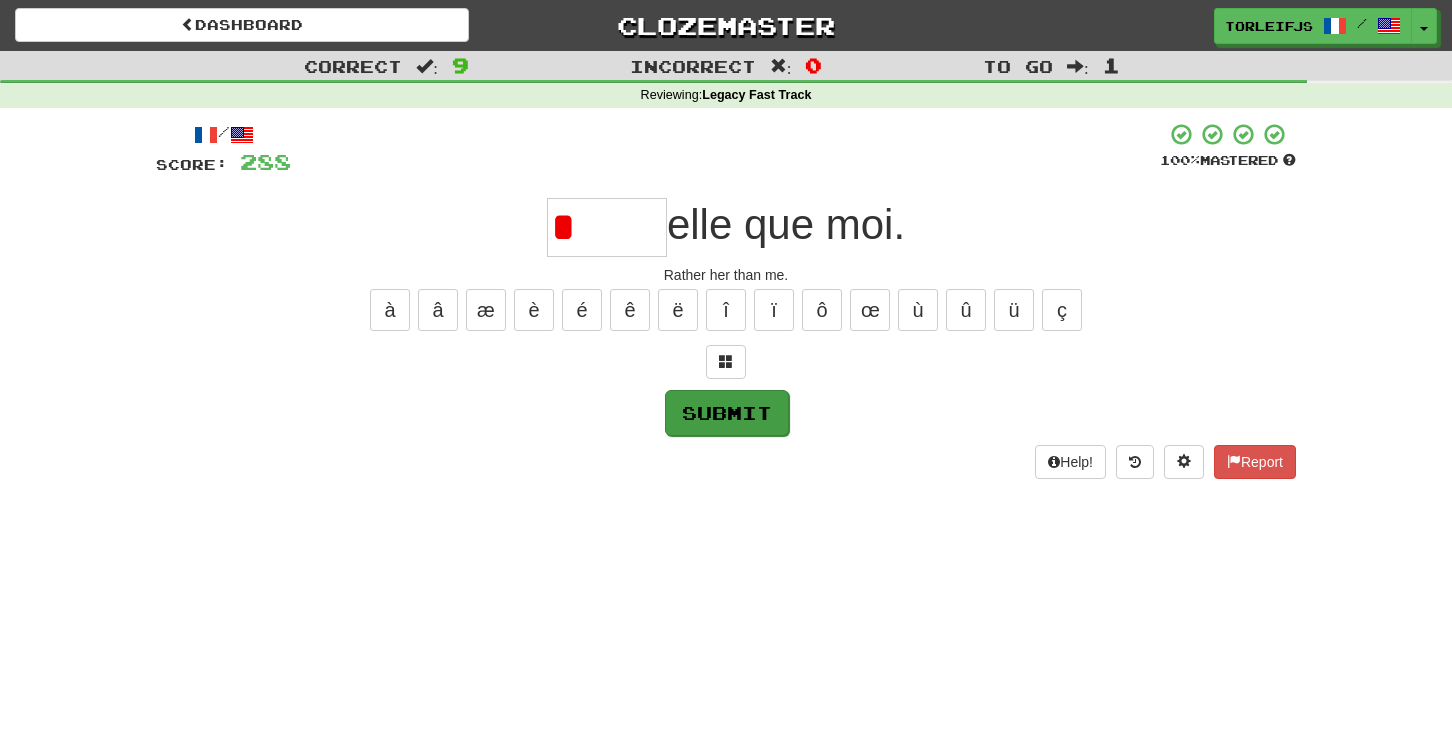 type on "******" 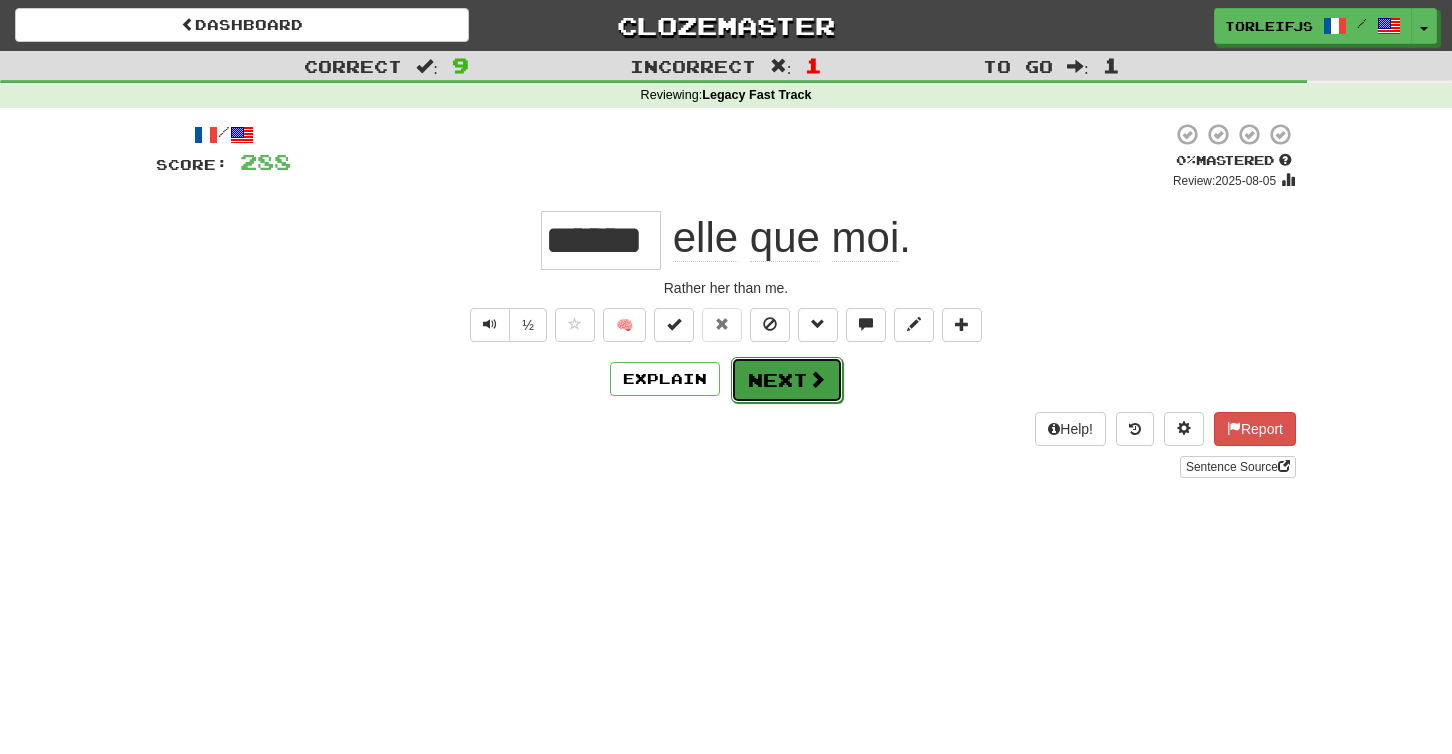 click on "Next" at bounding box center [787, 380] 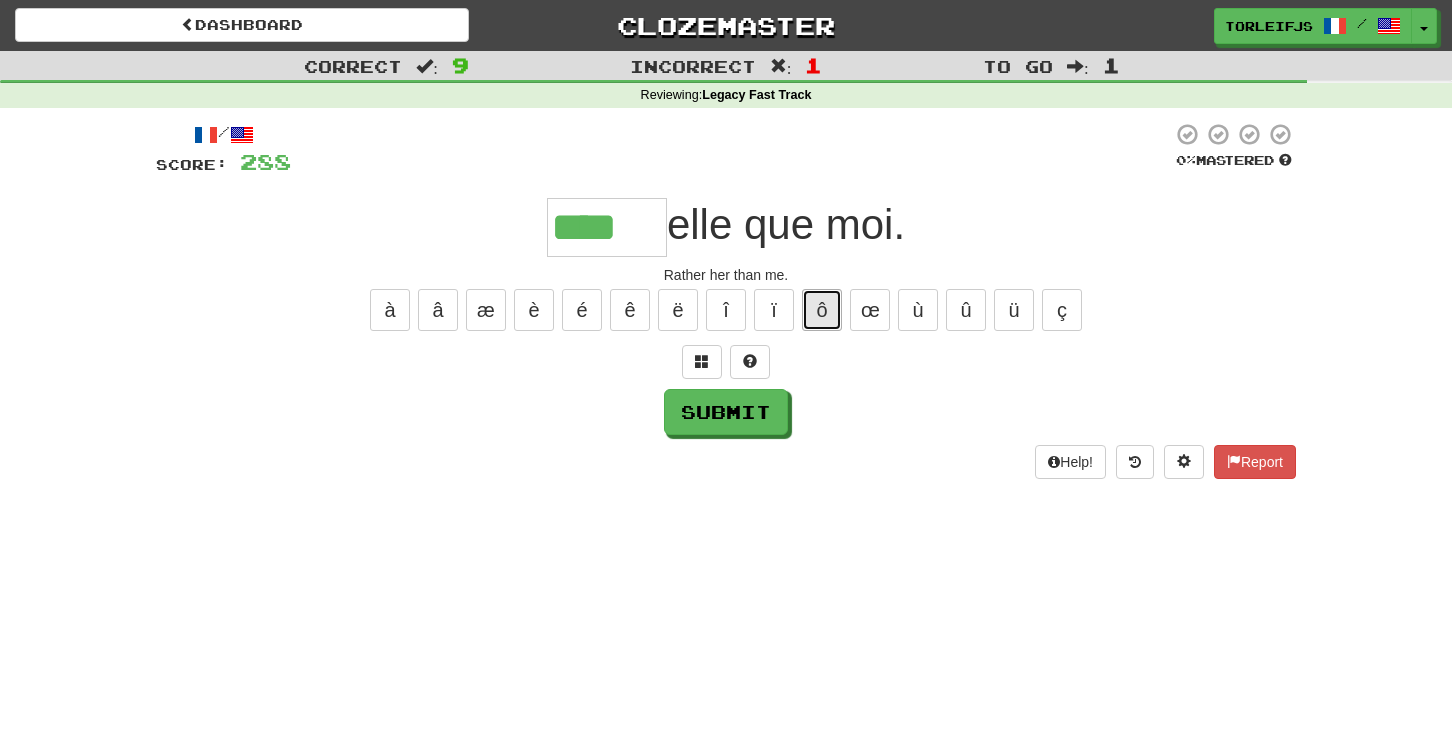 click on "ô" at bounding box center (822, 310) 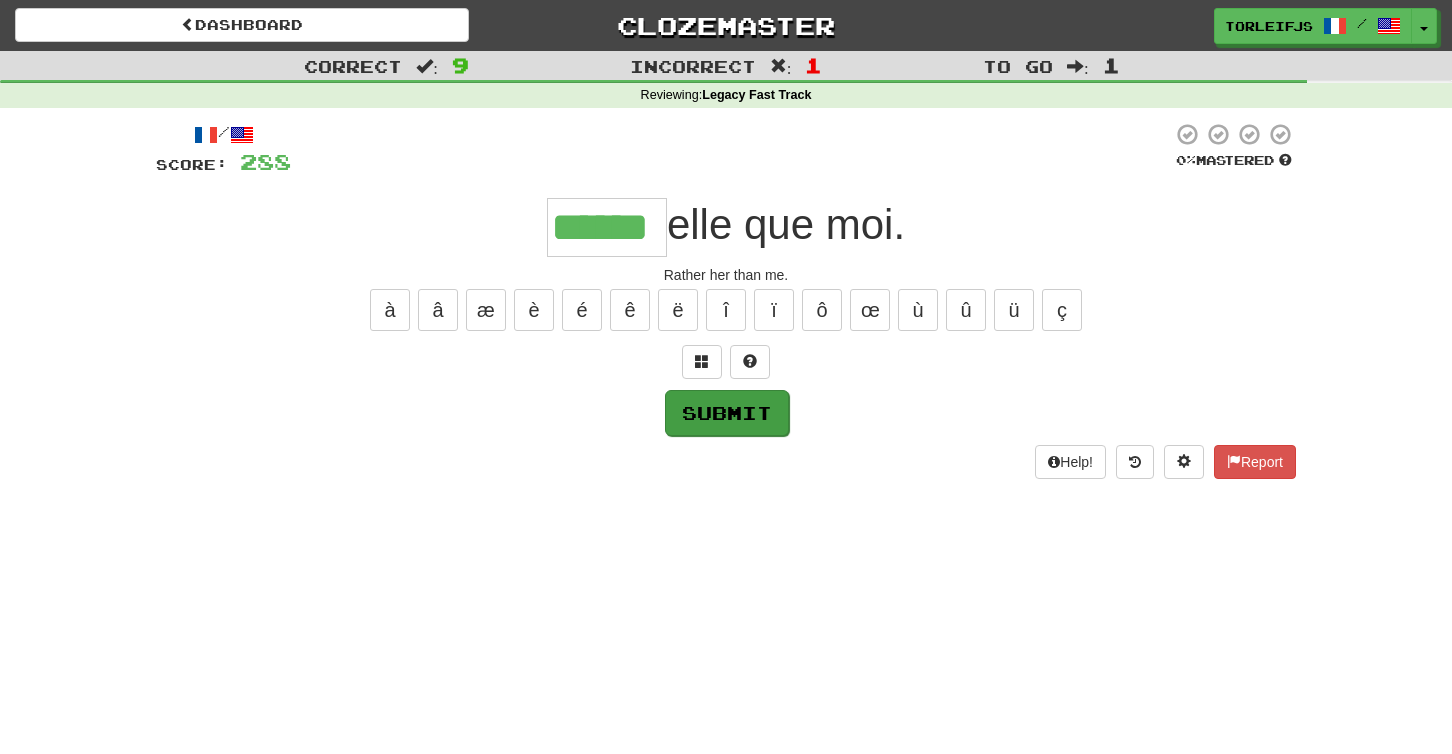 type on "******" 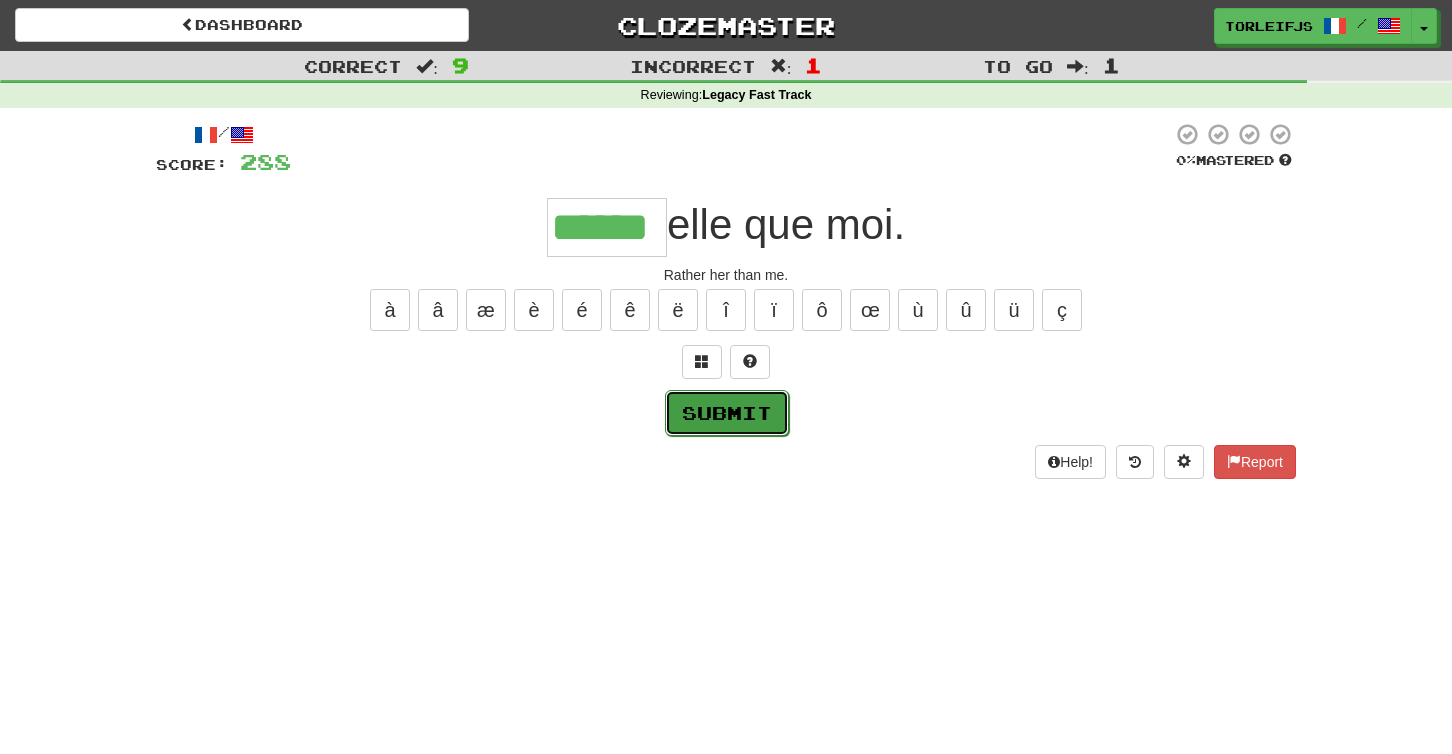 click on "Submit" at bounding box center (727, 413) 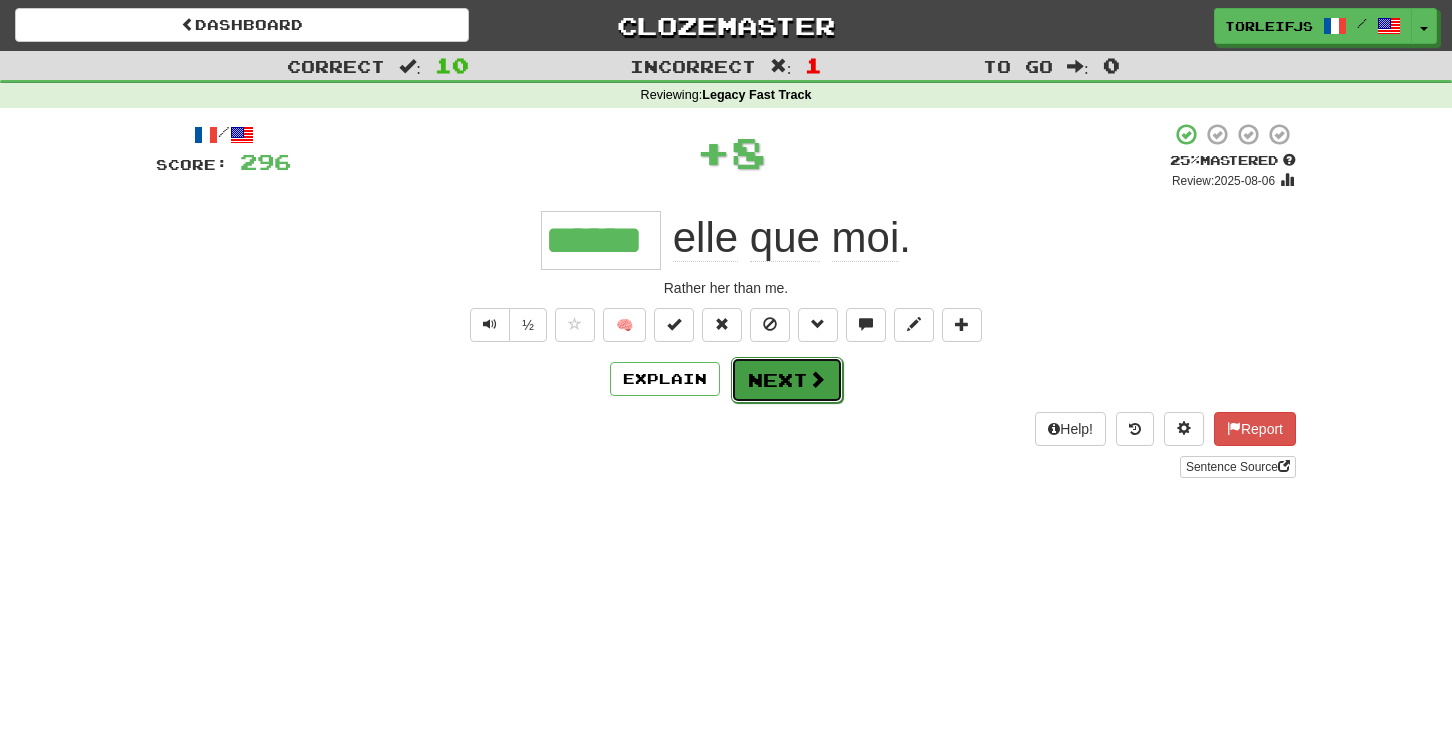 click on "Next" at bounding box center [787, 380] 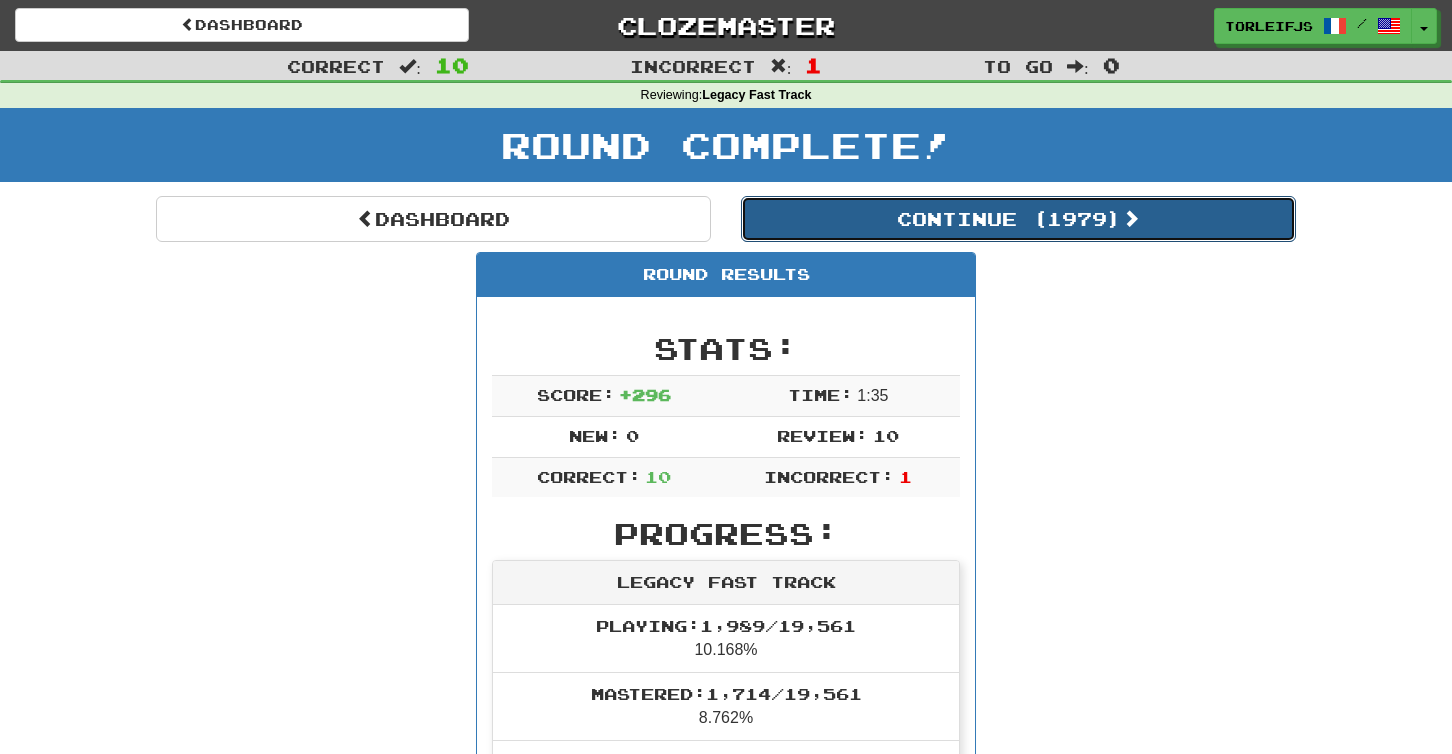 click on "Continue ( [YEAR] )" at bounding box center [1018, 219] 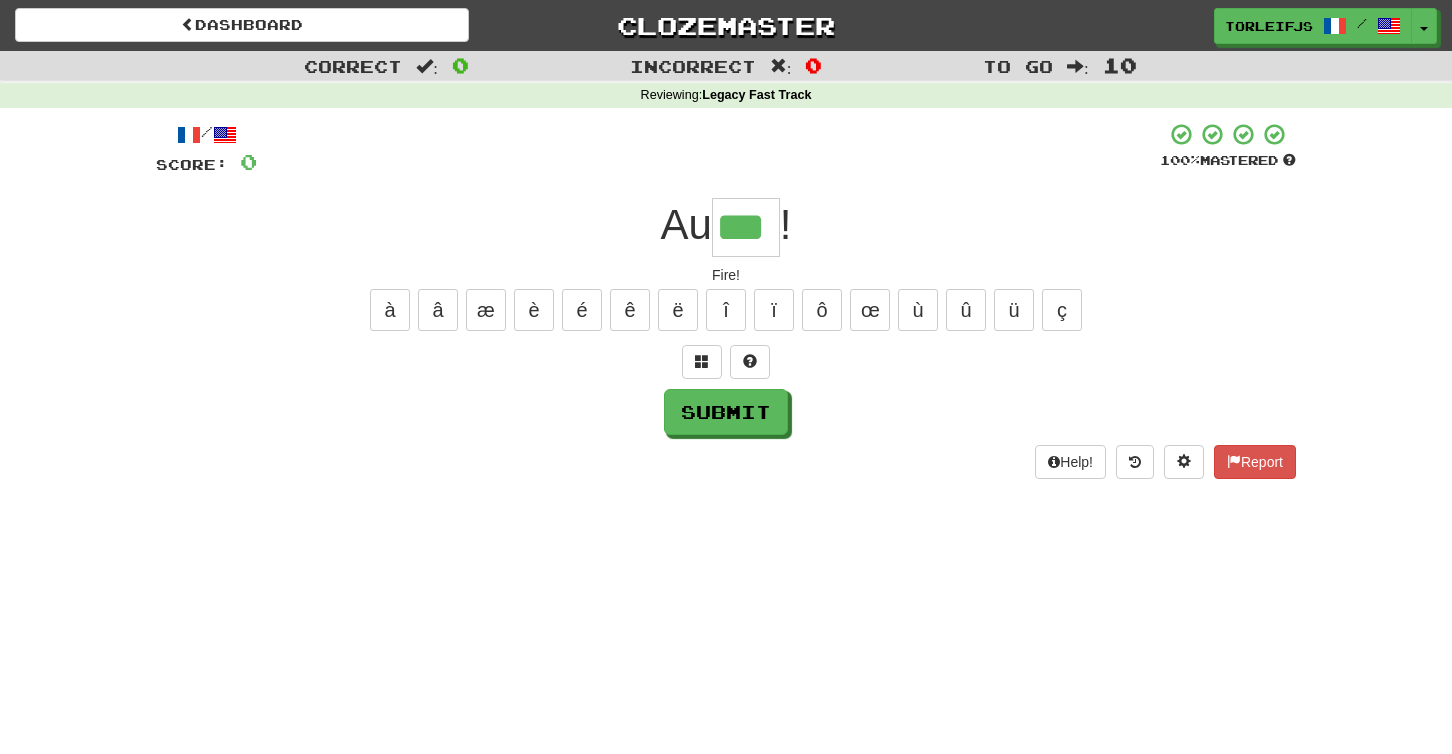 type on "***" 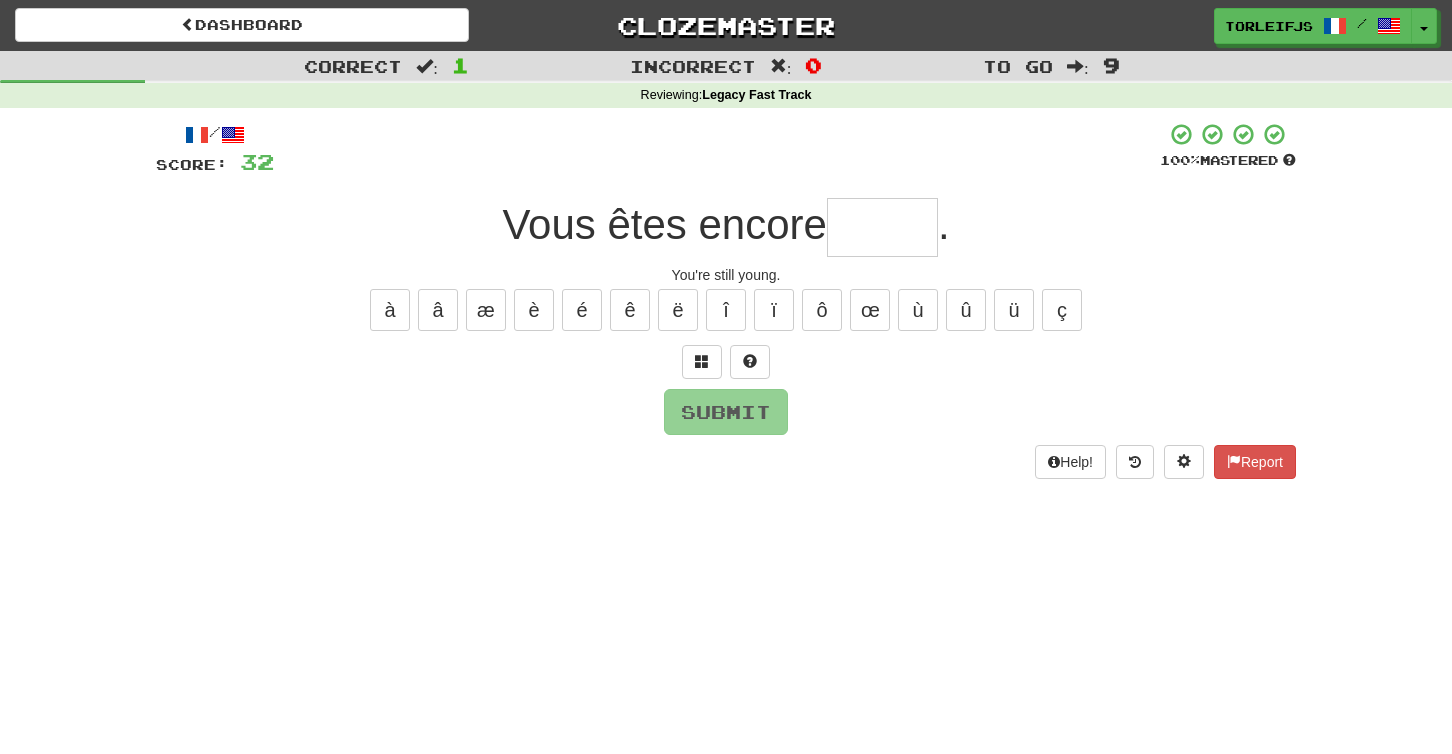 type on "*" 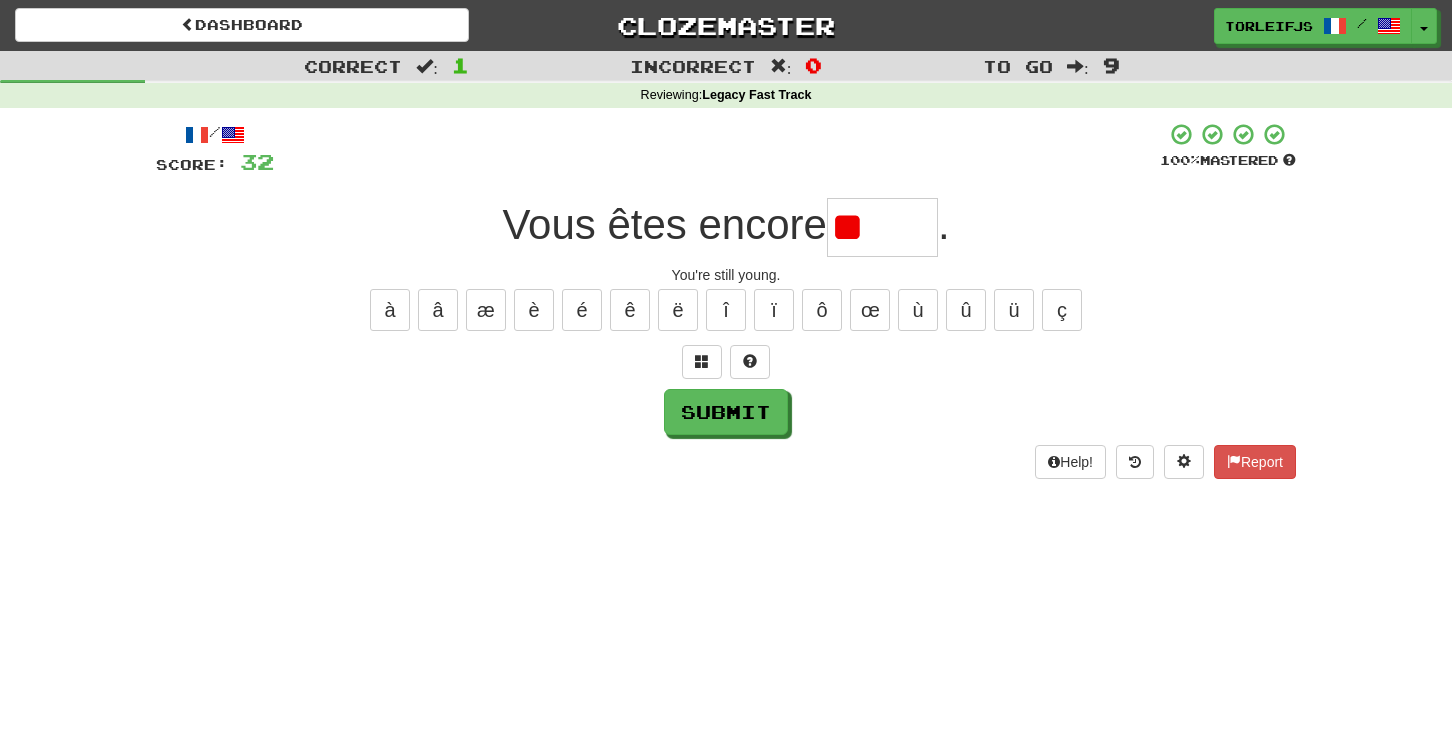 type on "*" 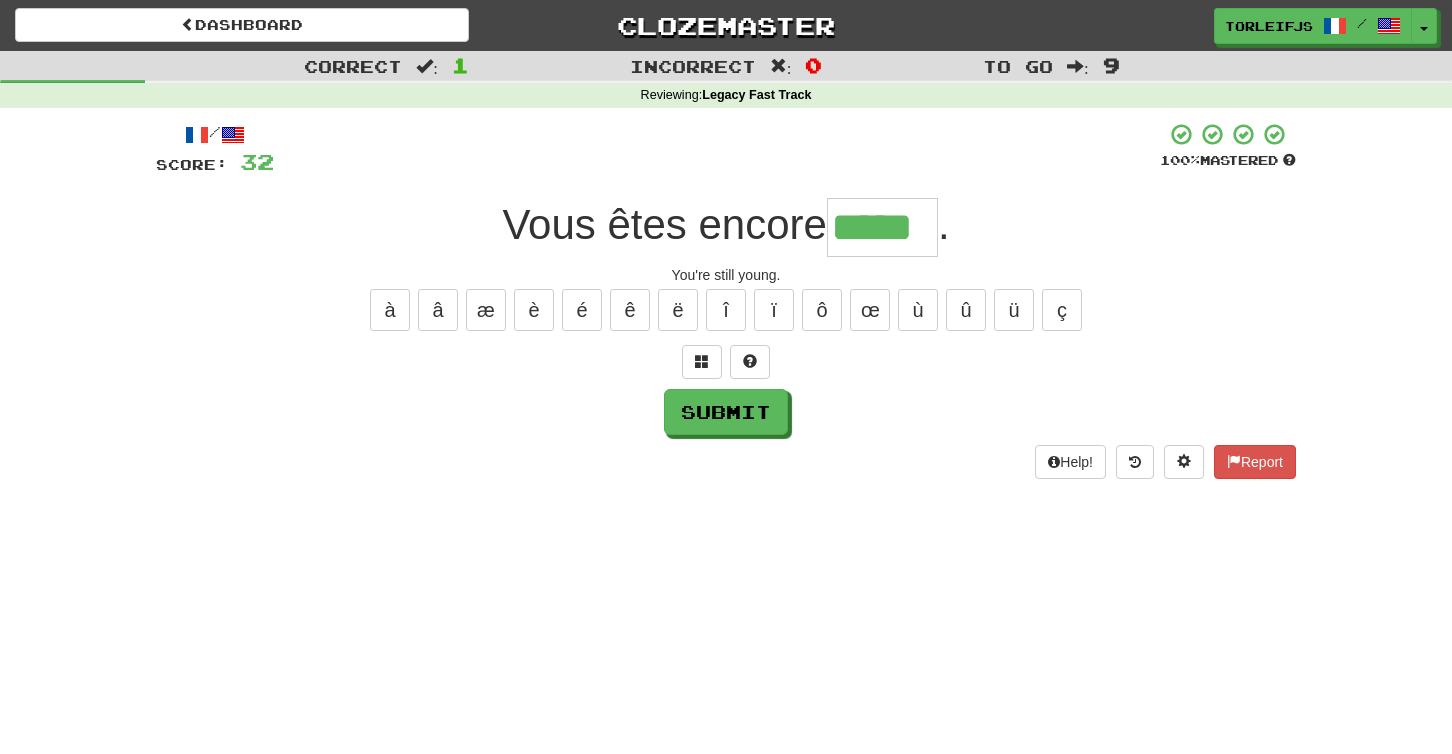 type on "*****" 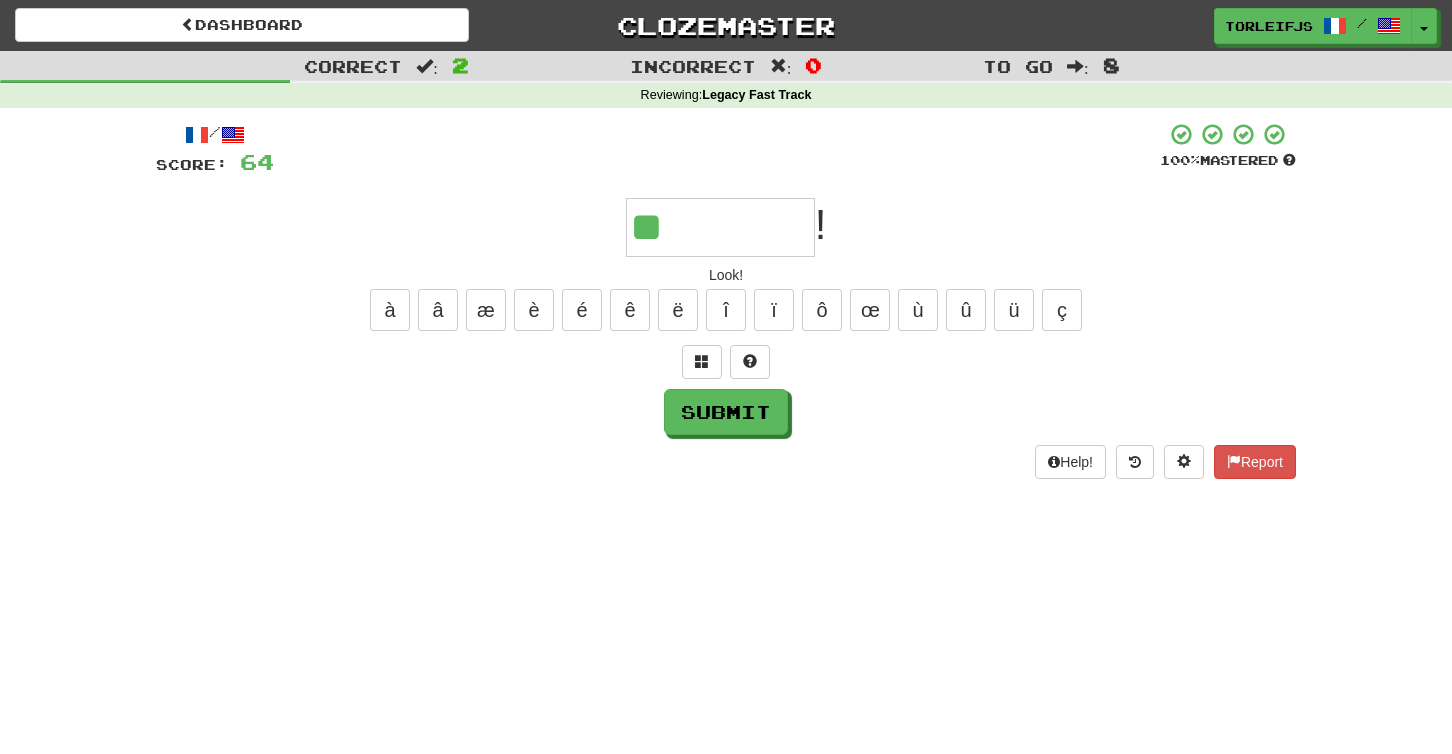 type on "*" 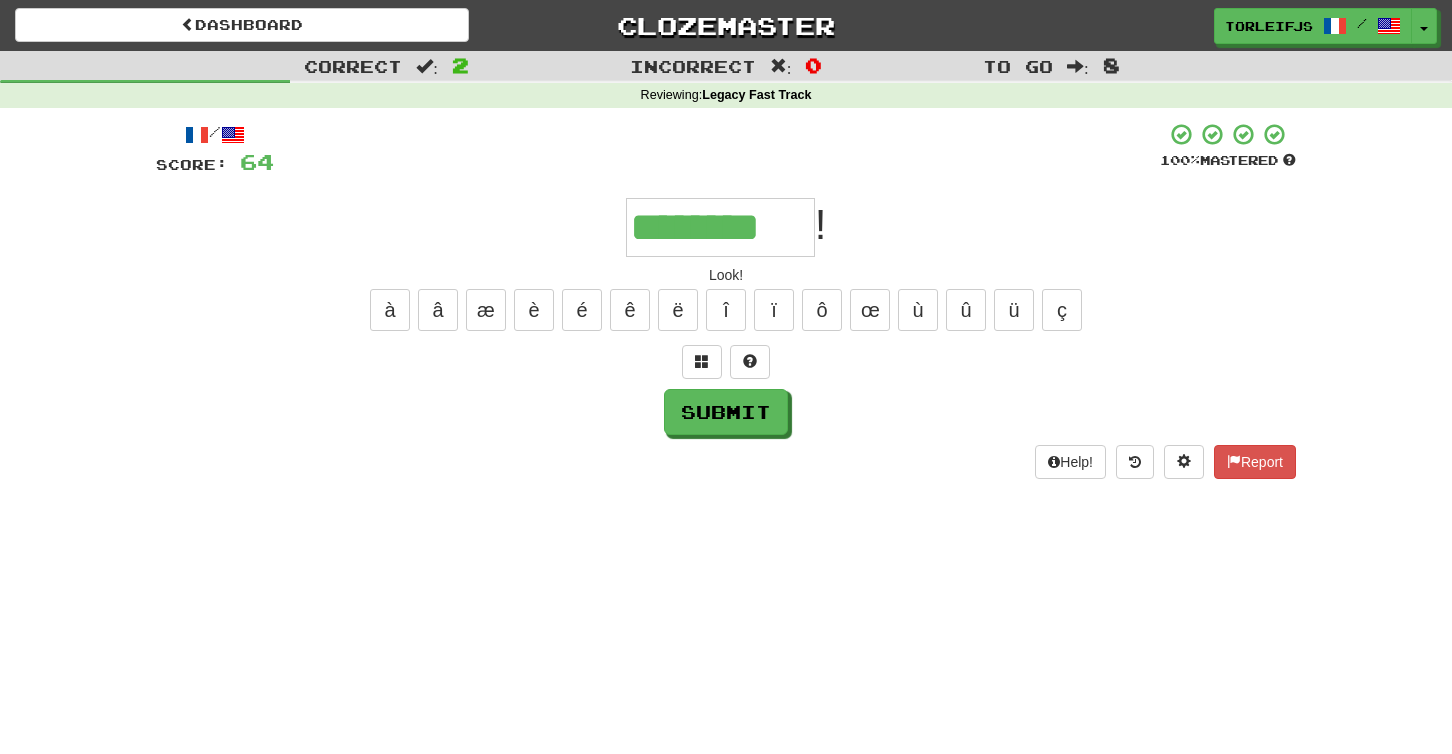 type on "********" 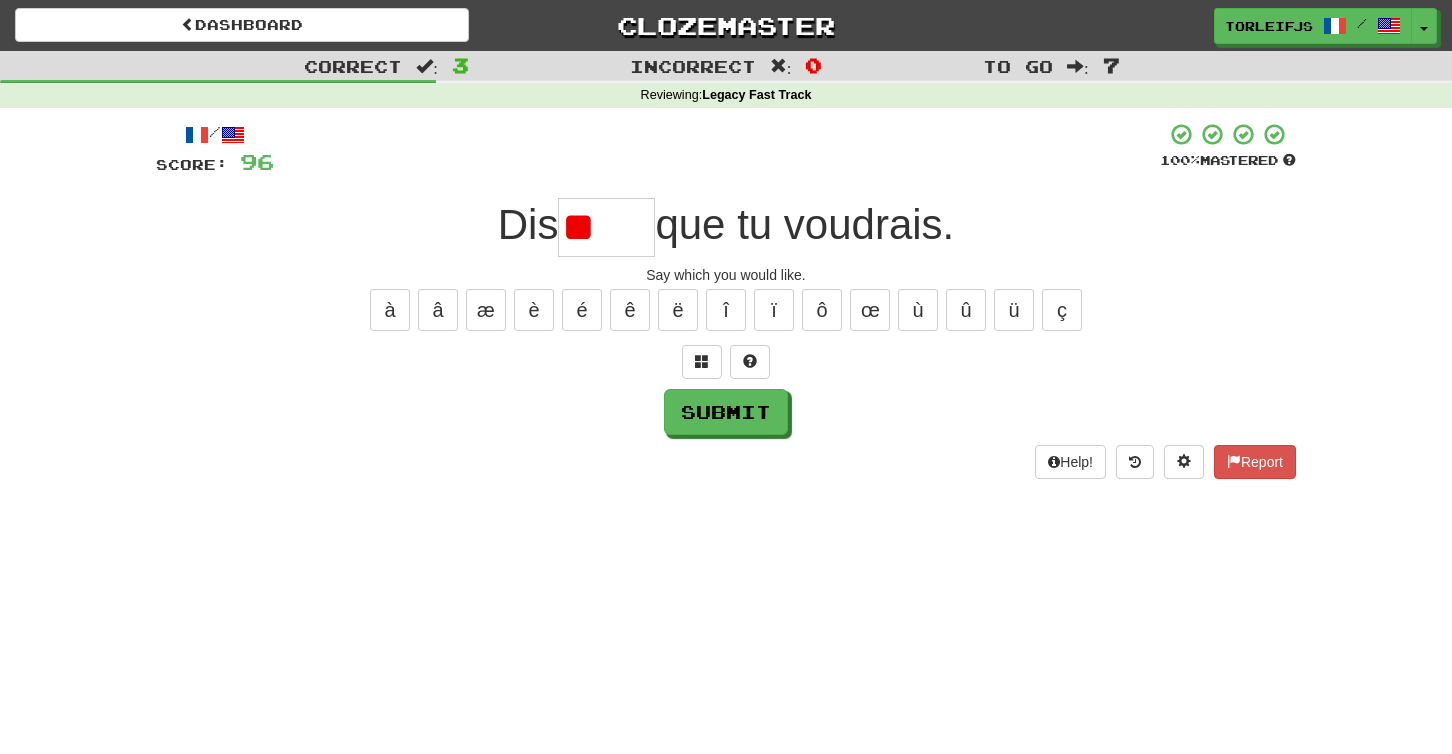 type on "*" 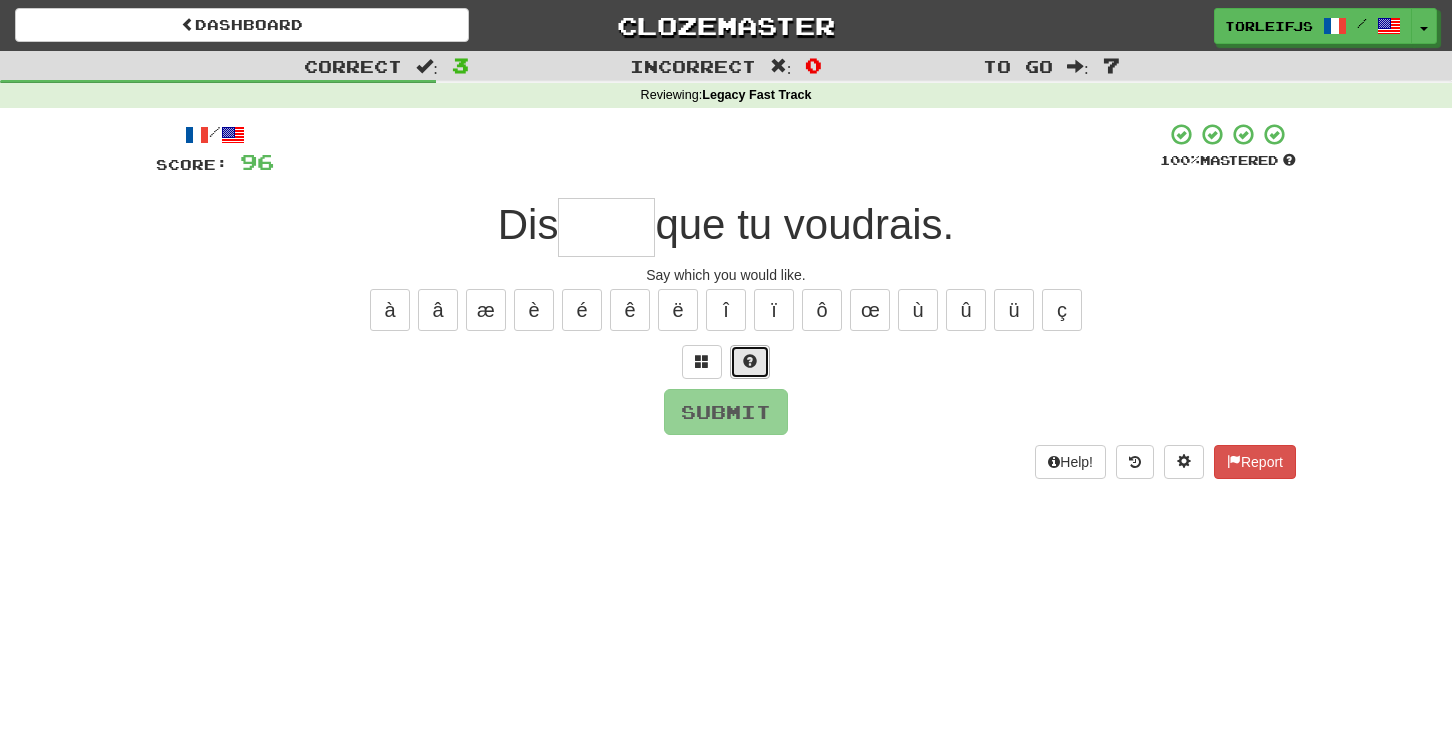 click at bounding box center (750, 361) 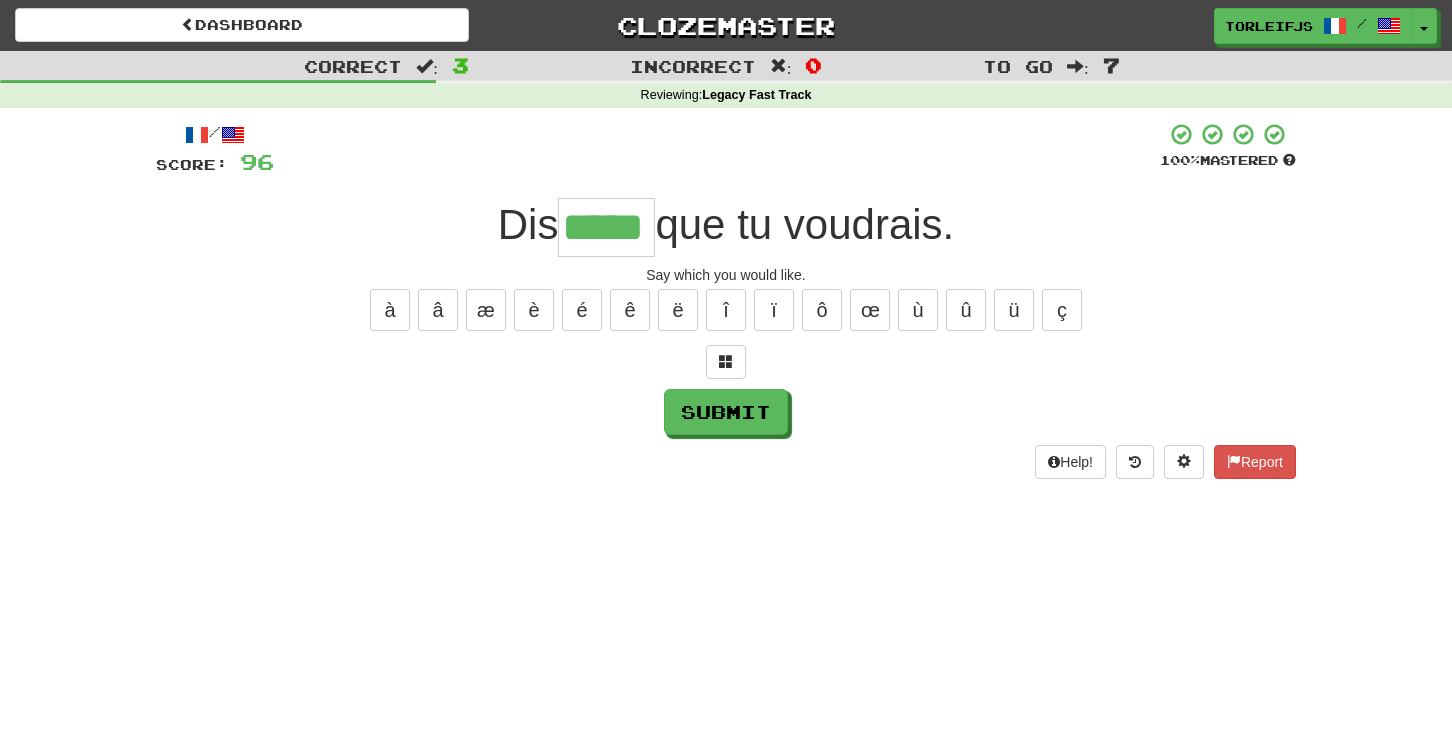 type on "*****" 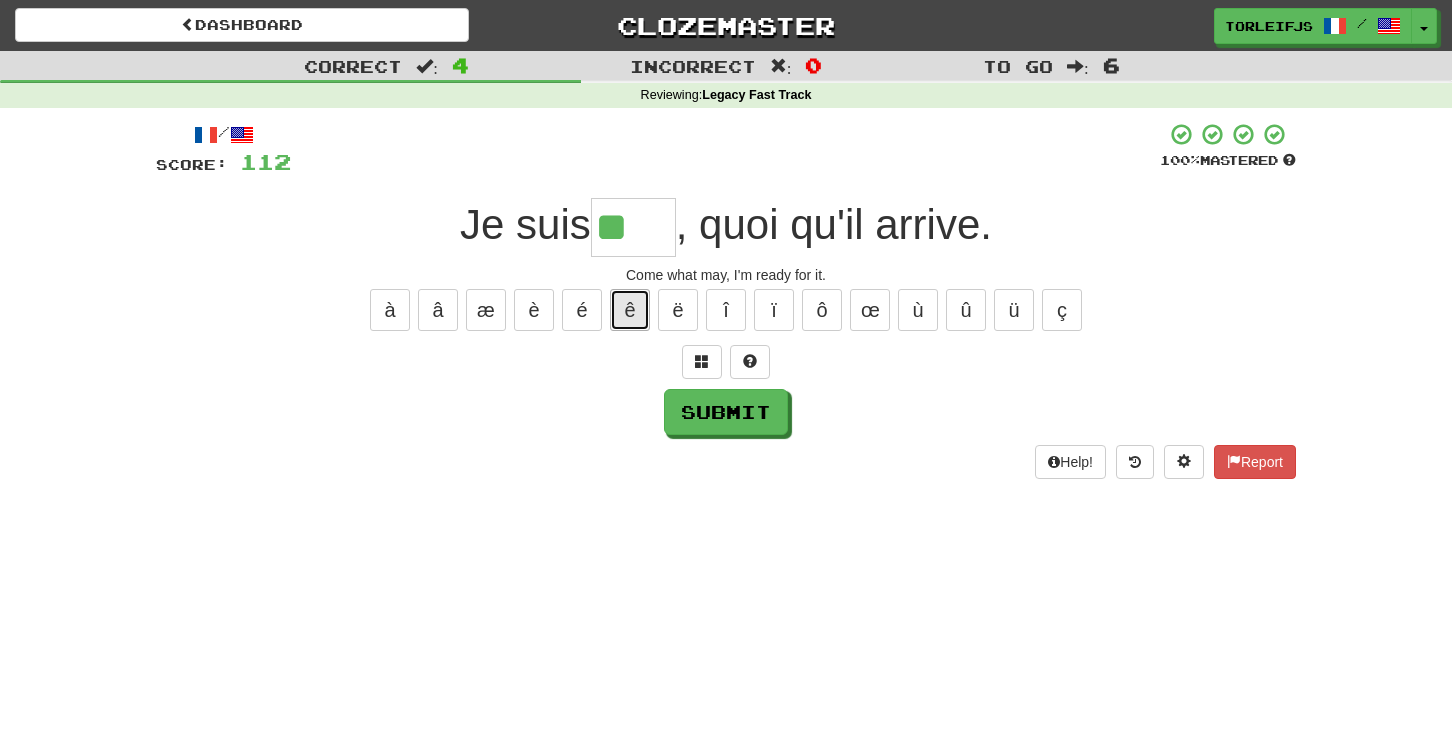click on "ê" at bounding box center [630, 310] 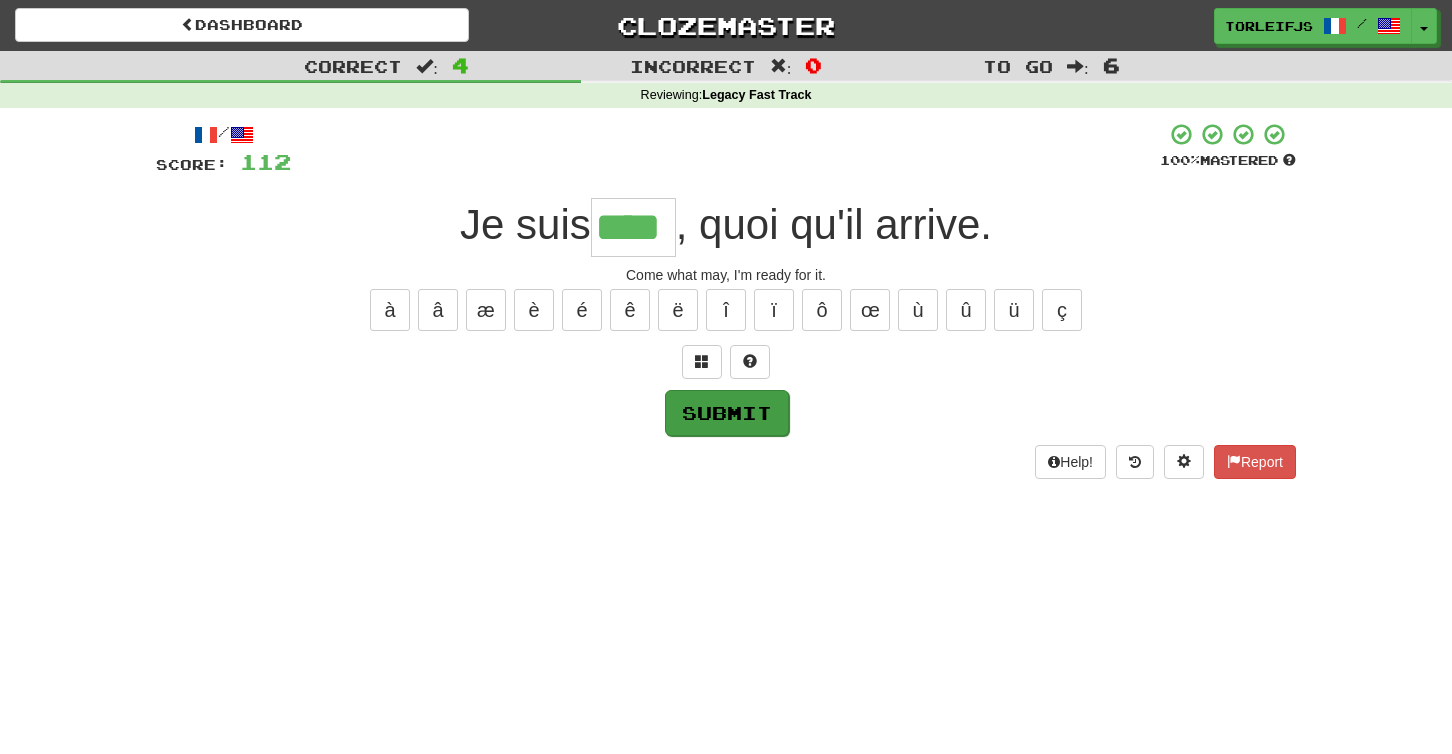 type on "****" 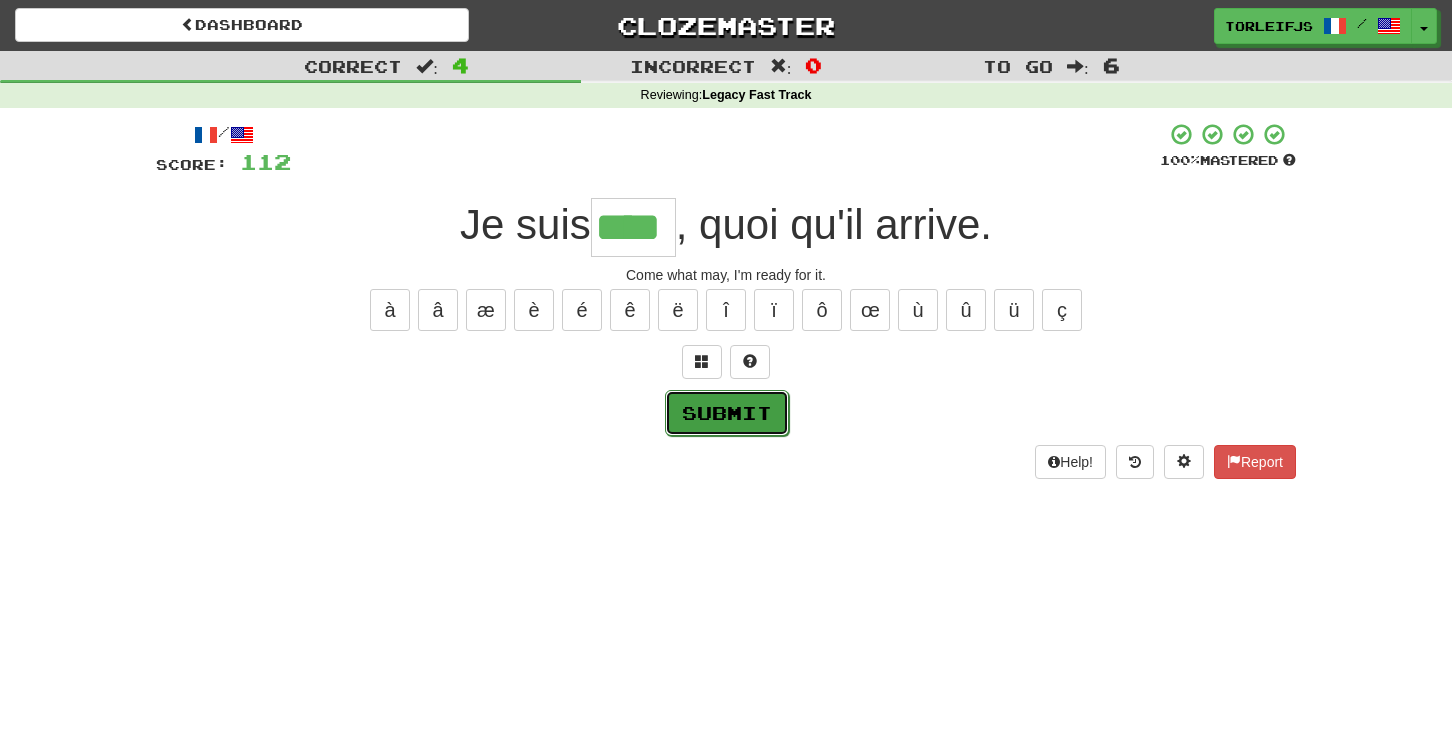 click on "Submit" at bounding box center (727, 413) 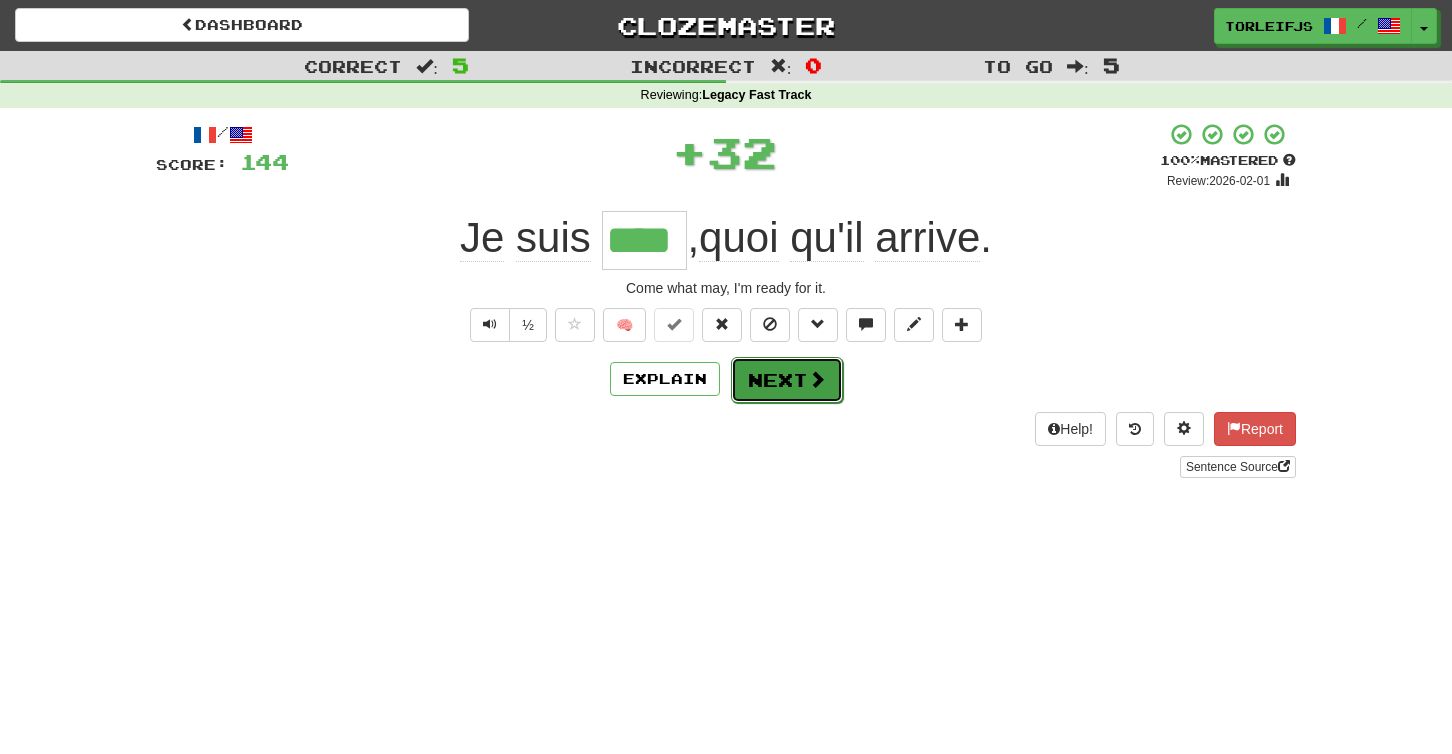 click on "Next" at bounding box center (787, 380) 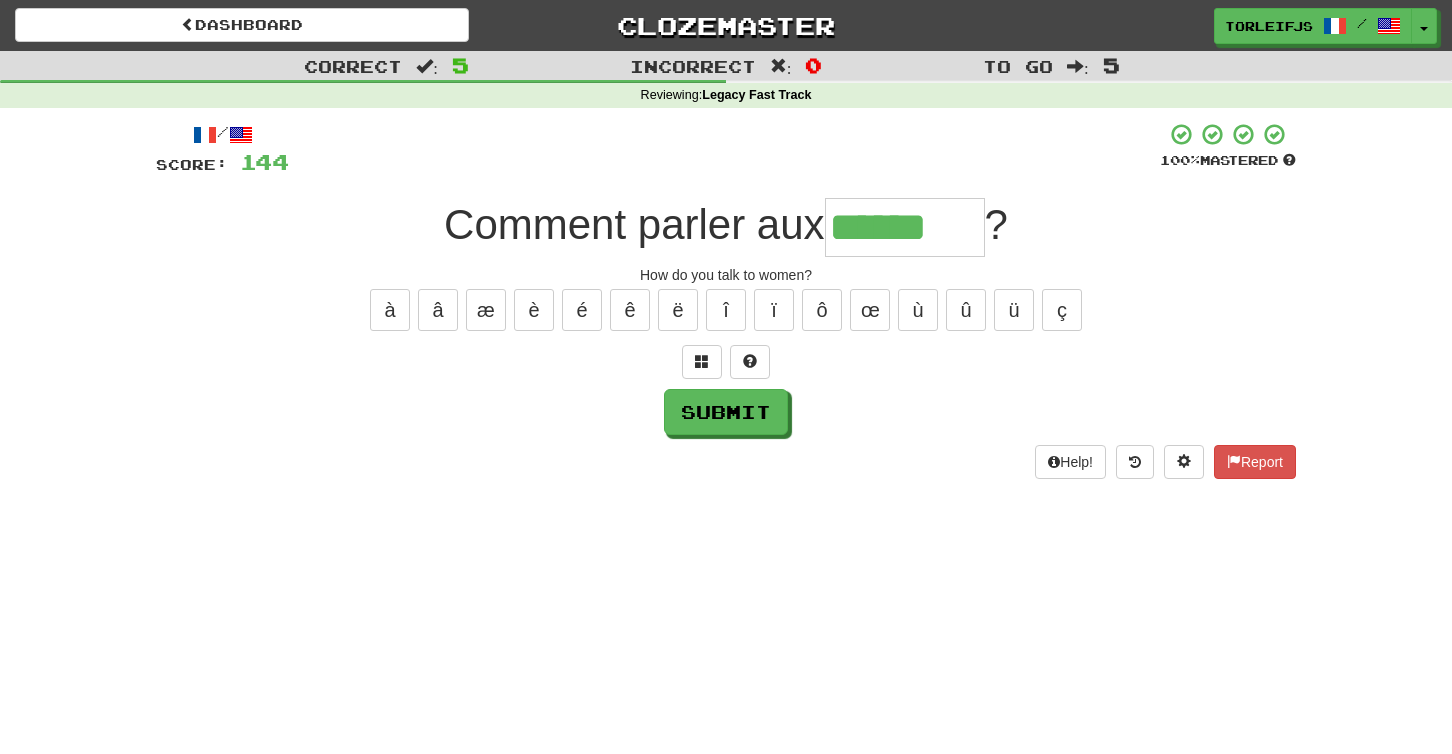 type on "******" 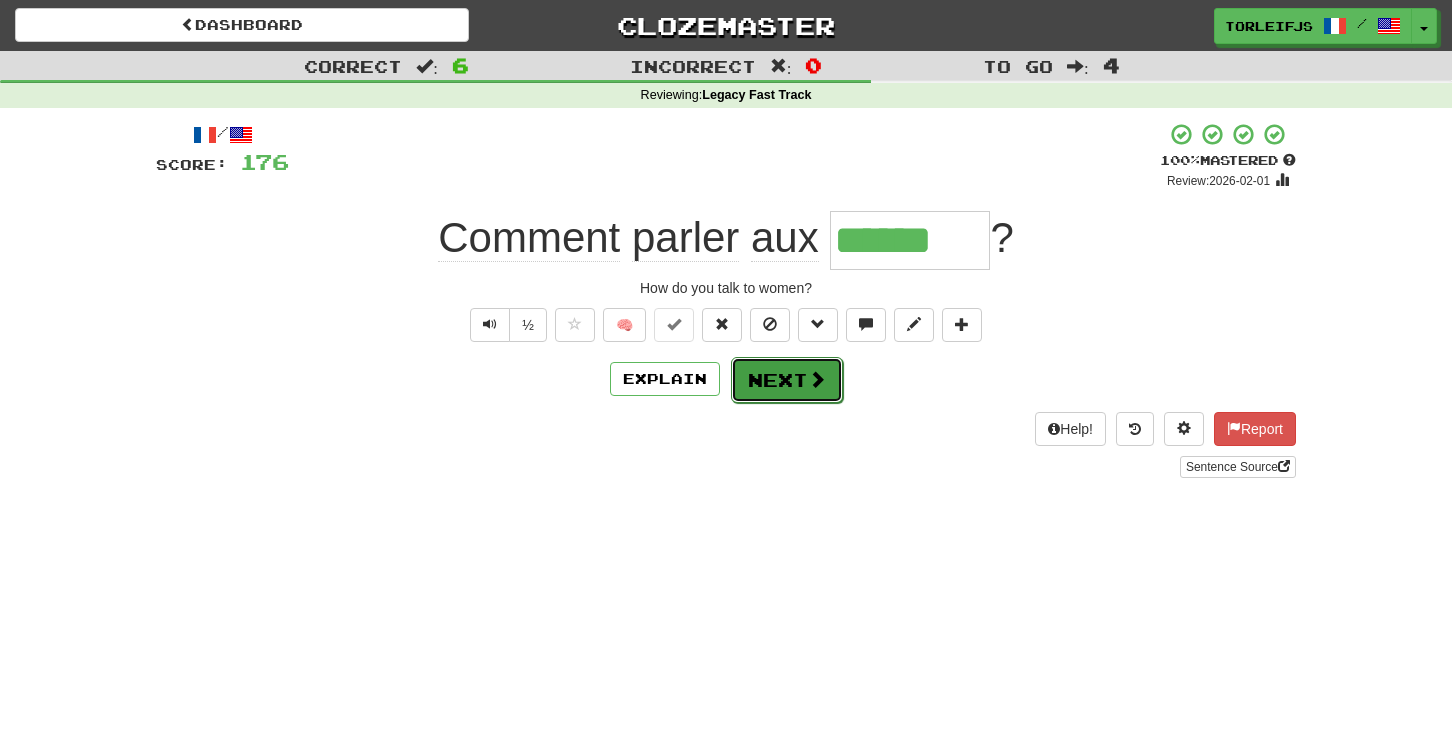 click on "Next" at bounding box center [787, 380] 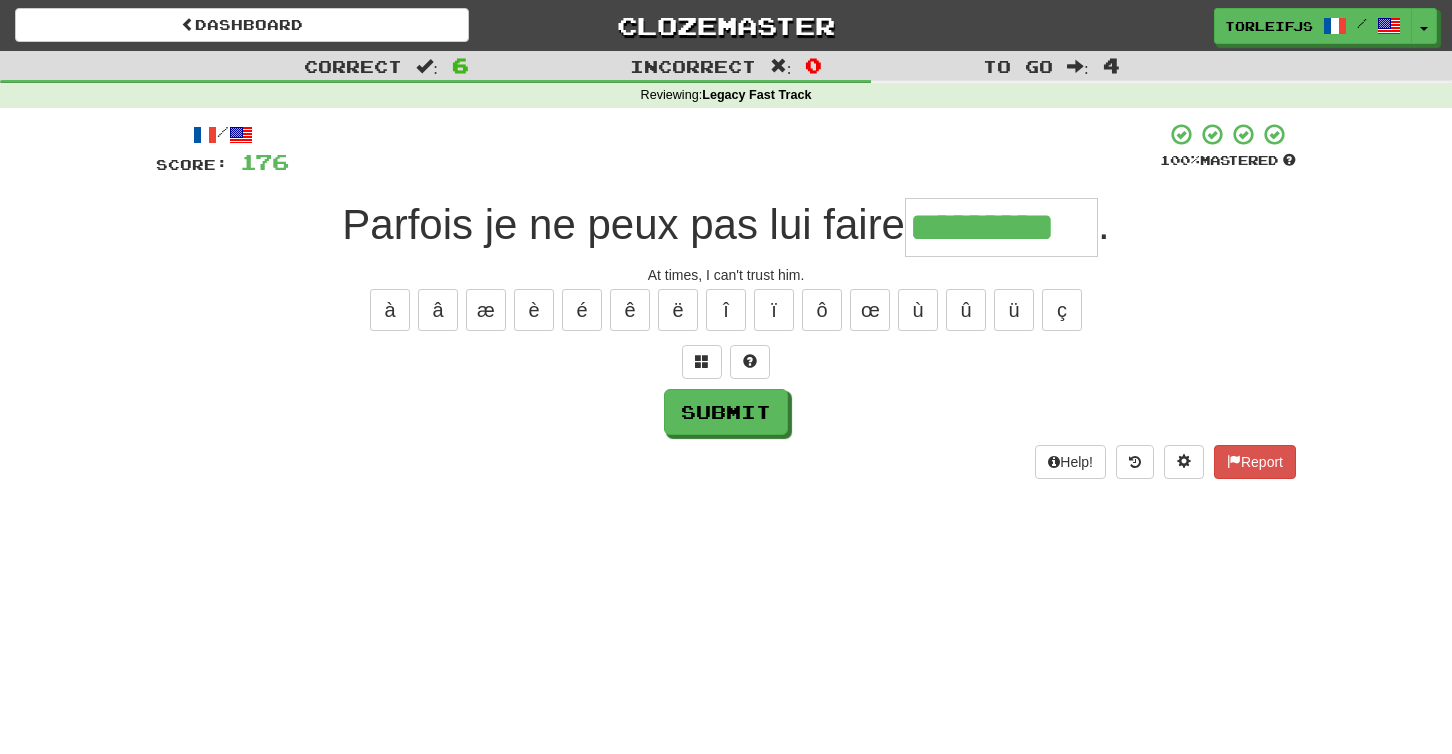 type on "*********" 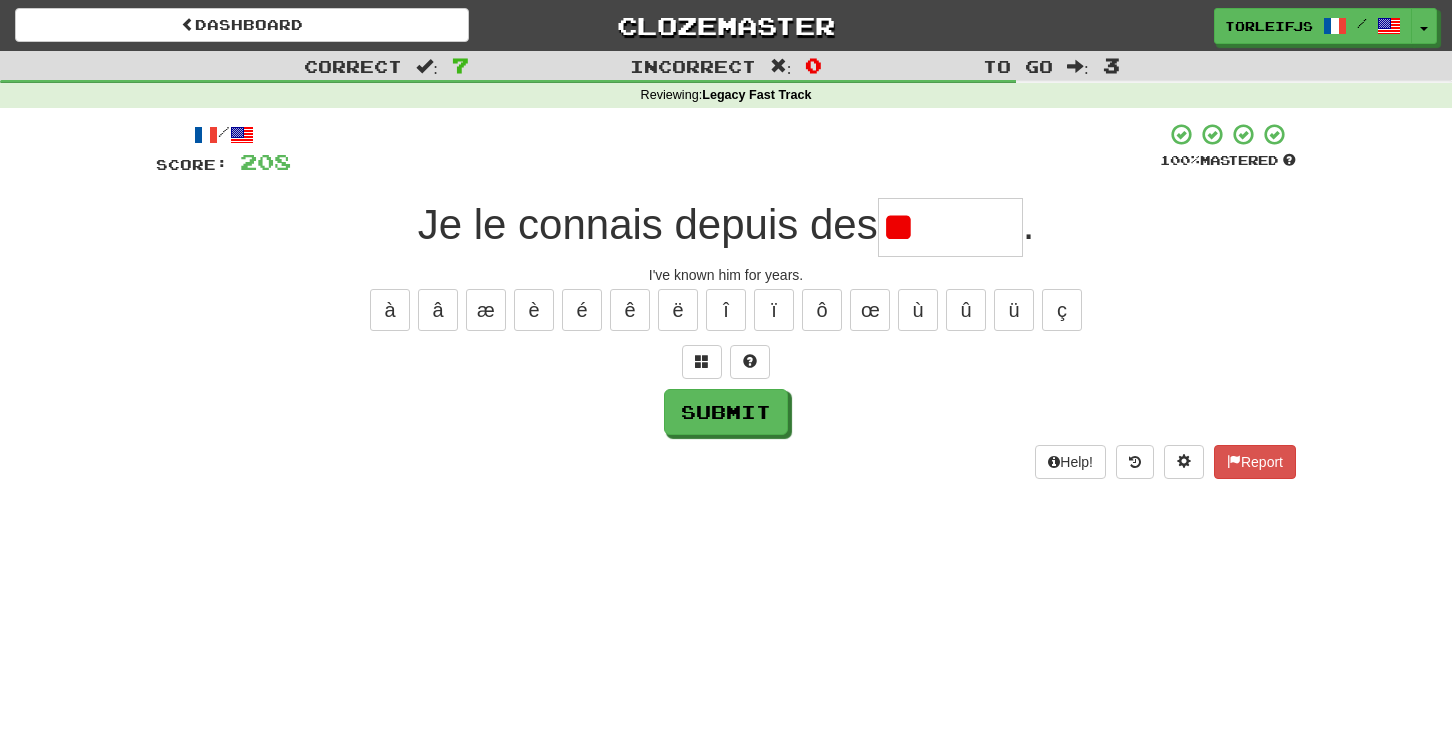 type on "*" 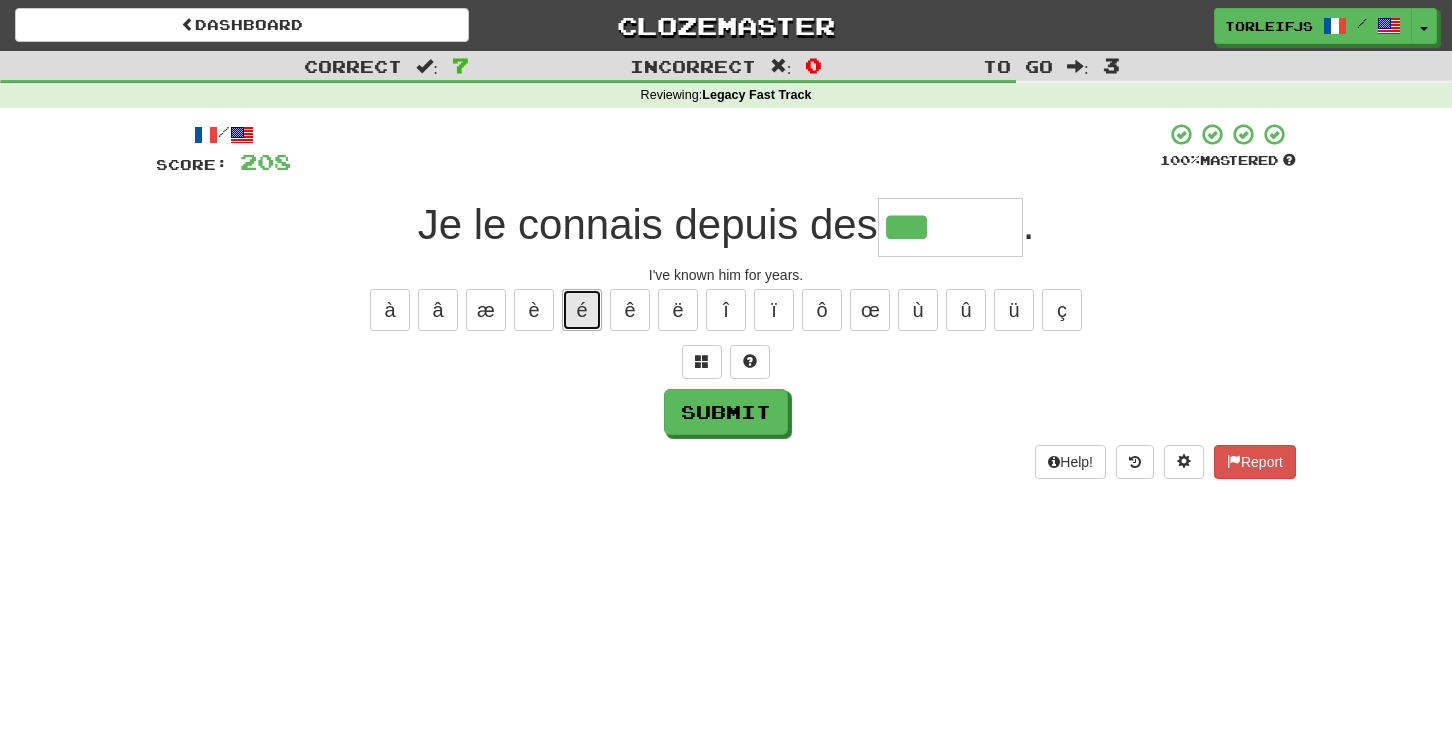 click on "é" at bounding box center [582, 310] 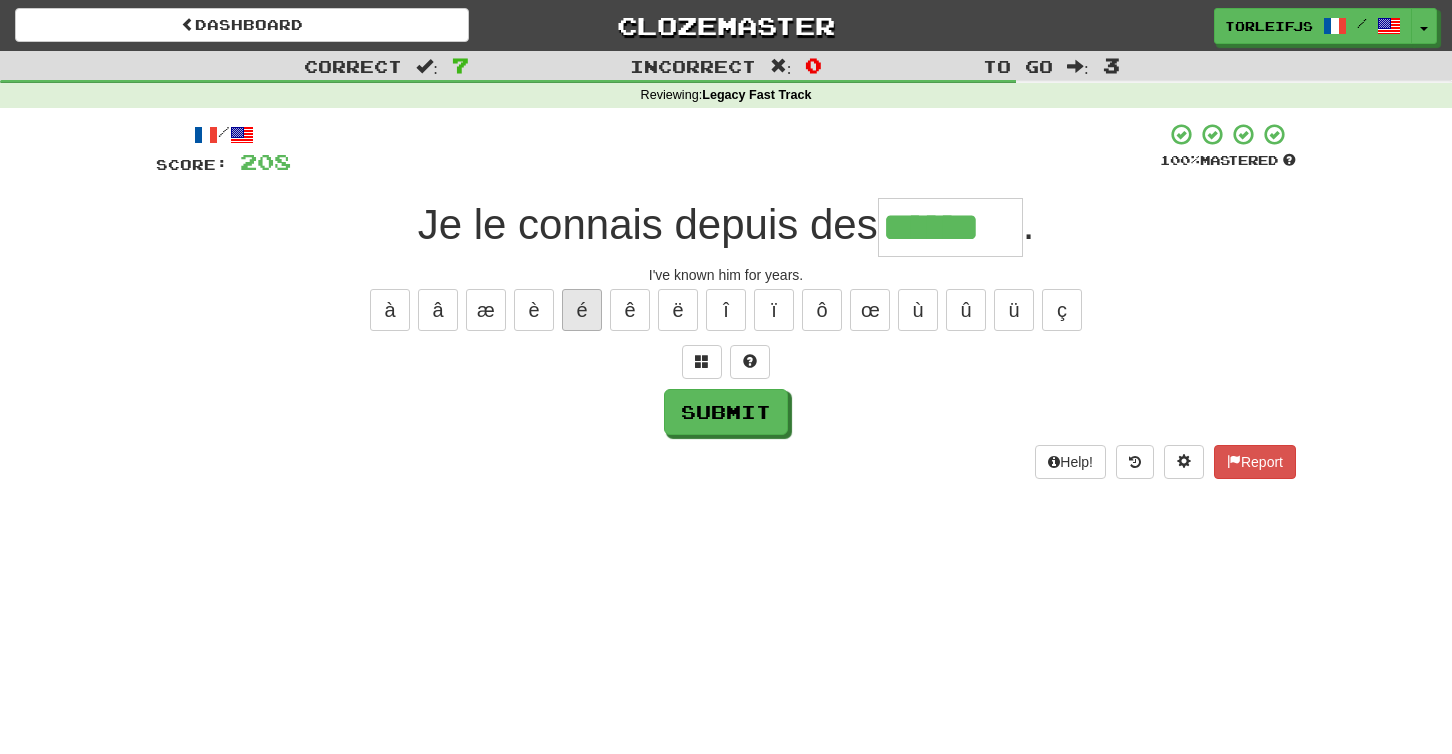 type on "******" 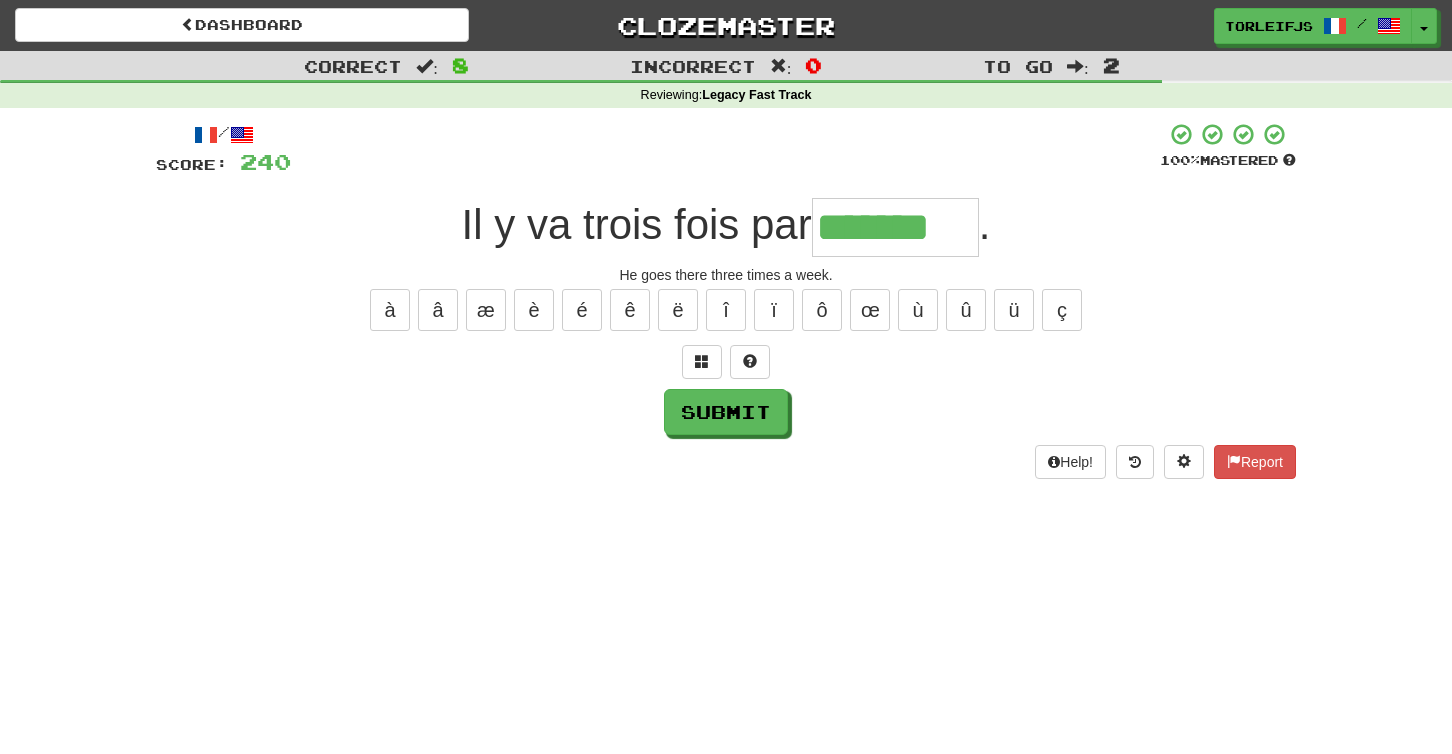 type on "*******" 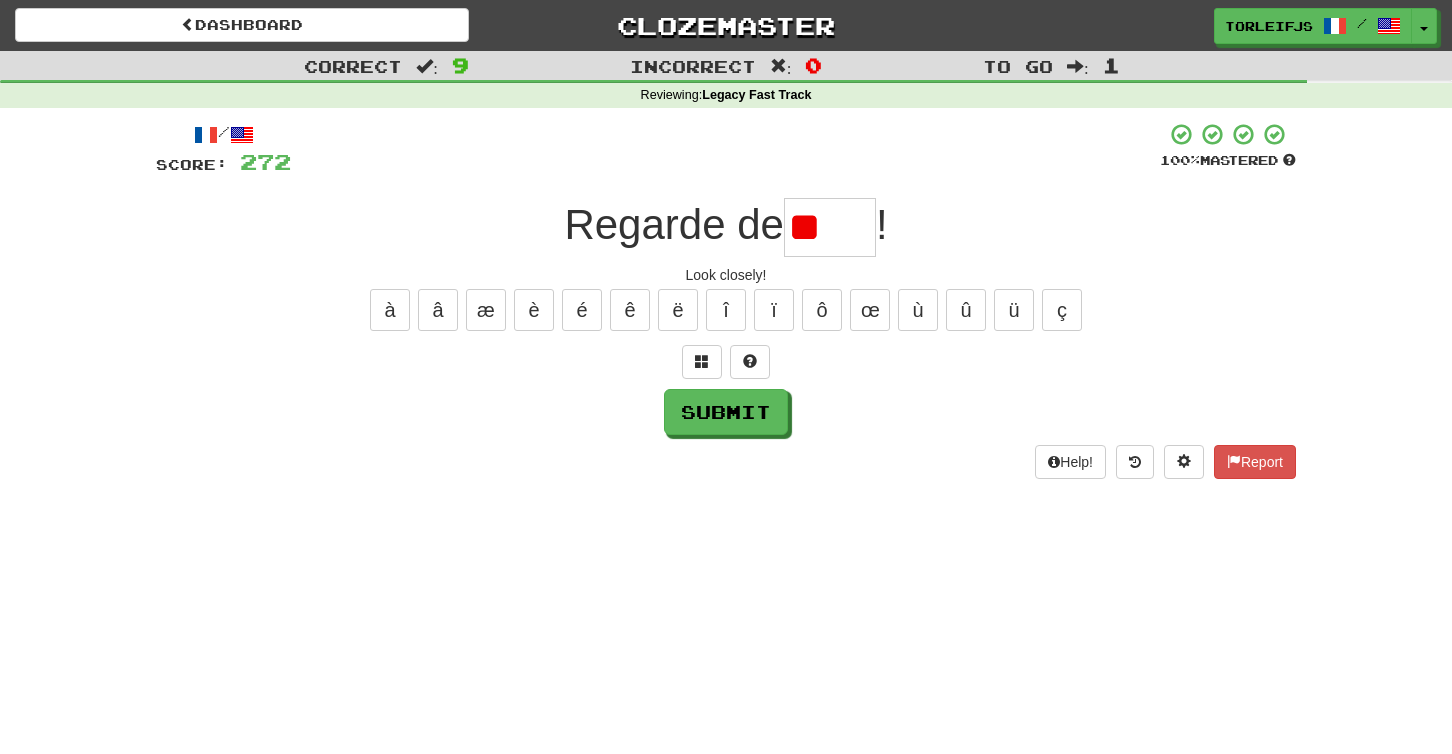 type on "*" 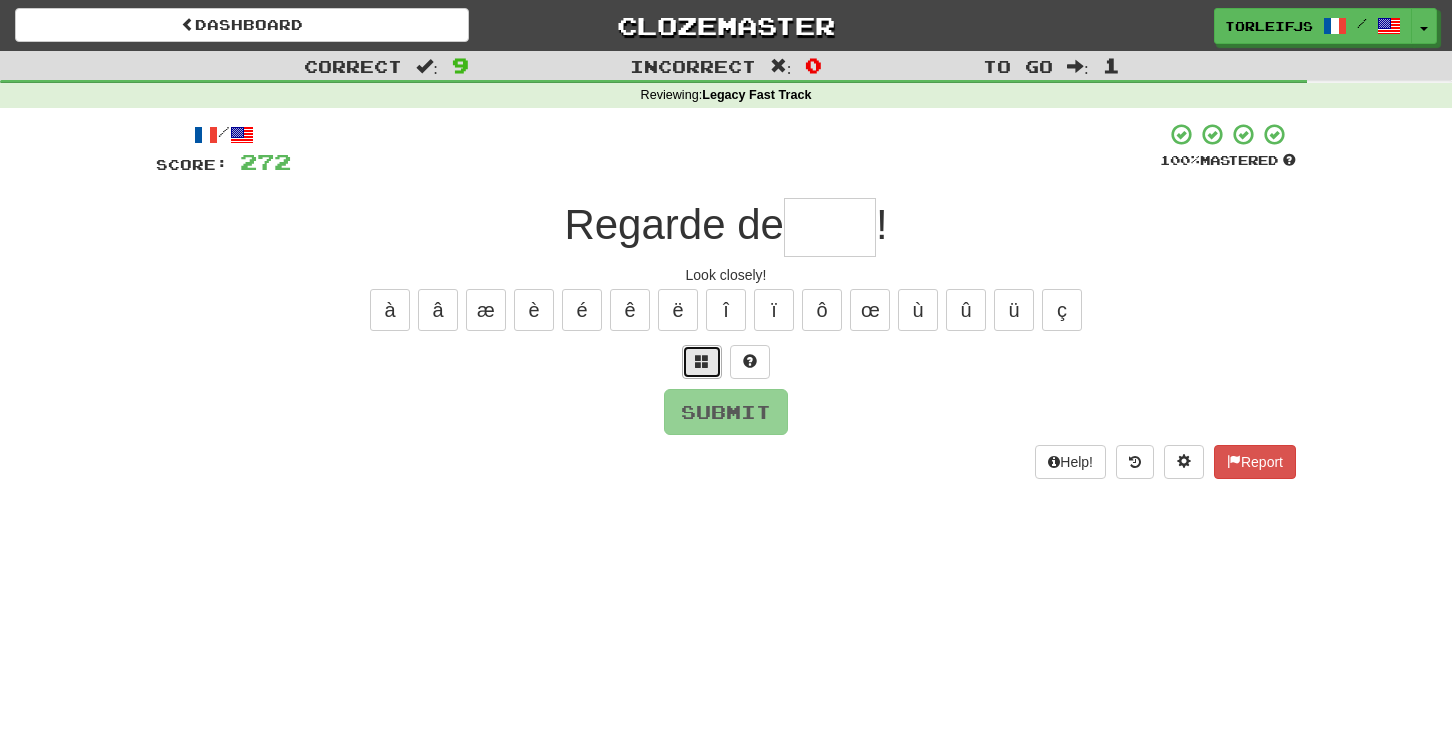 click at bounding box center [702, 362] 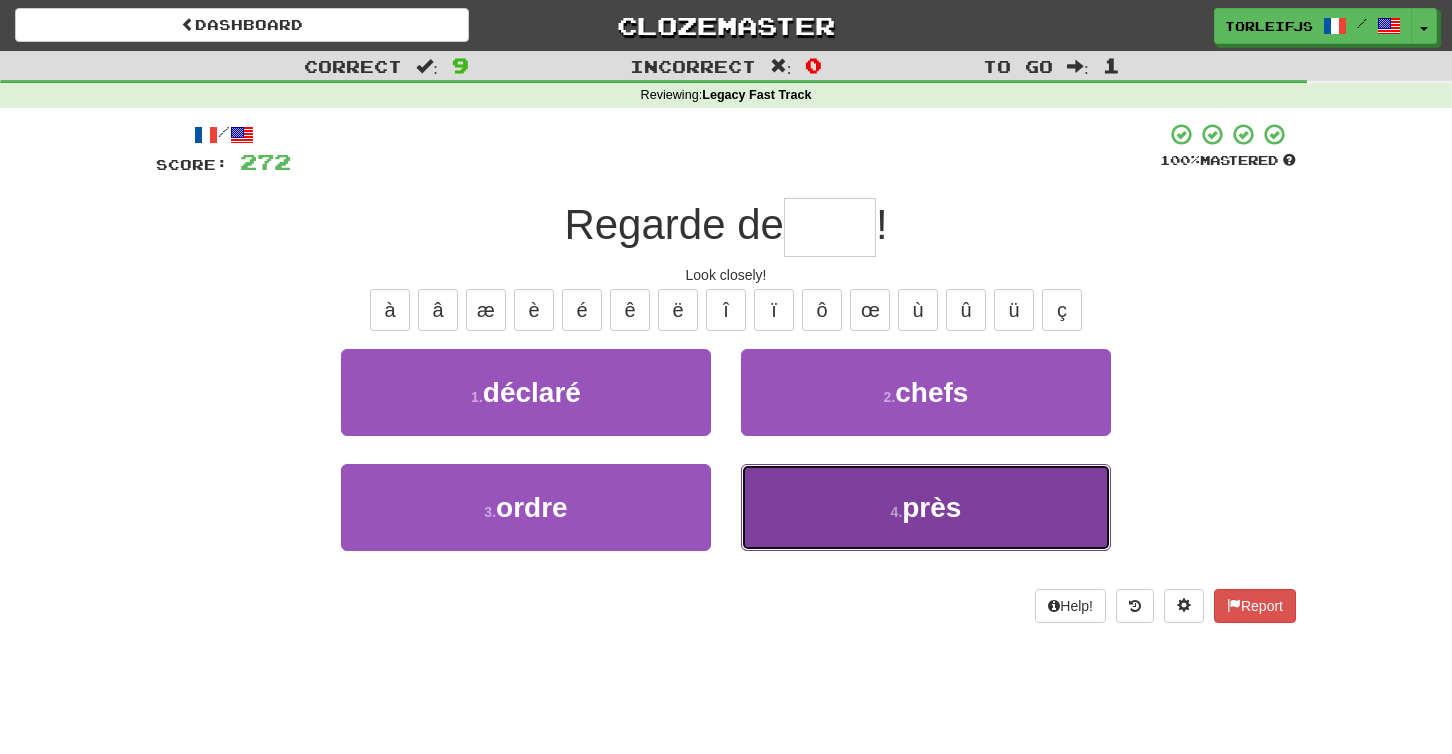 click on "4 .  près" at bounding box center (926, 507) 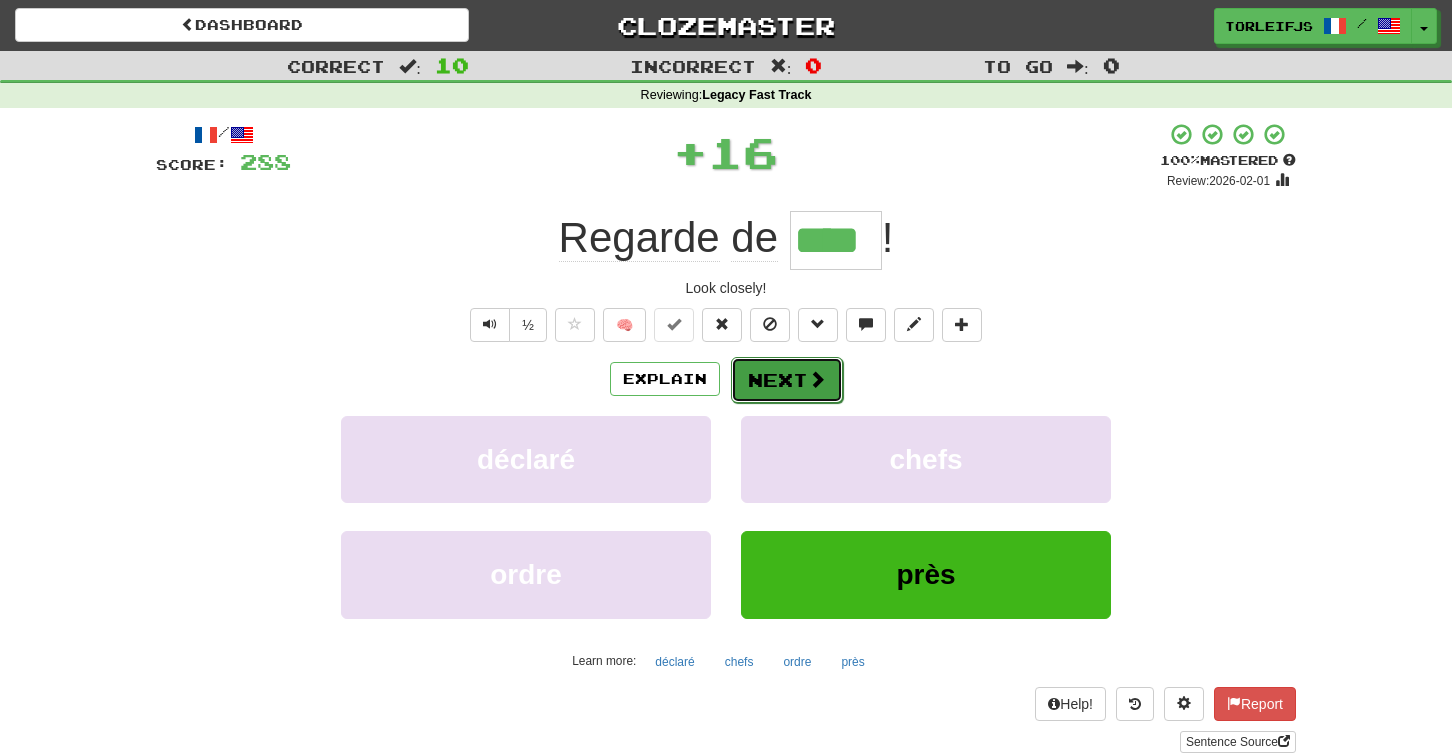 click on "Next" at bounding box center [787, 380] 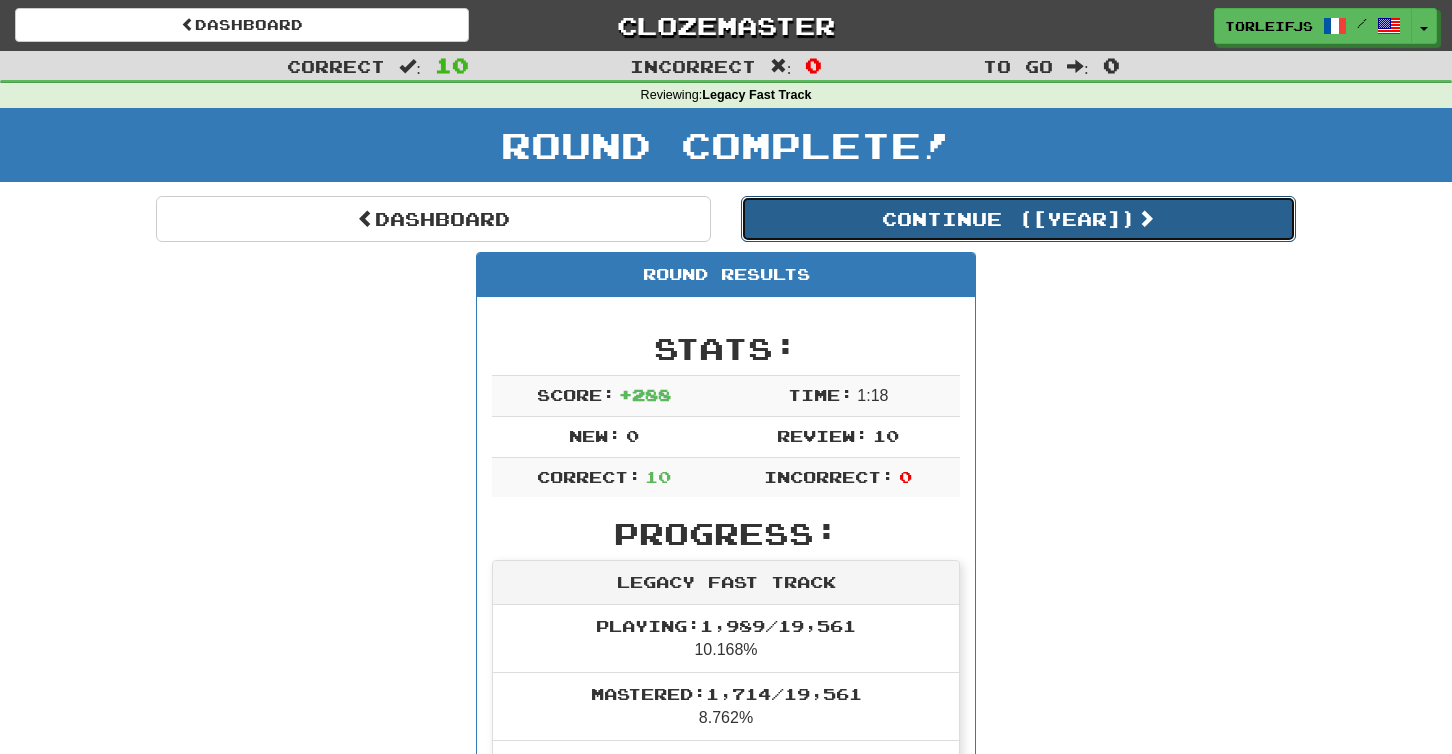 click on "Continue ( [YEAR] )" at bounding box center (1018, 219) 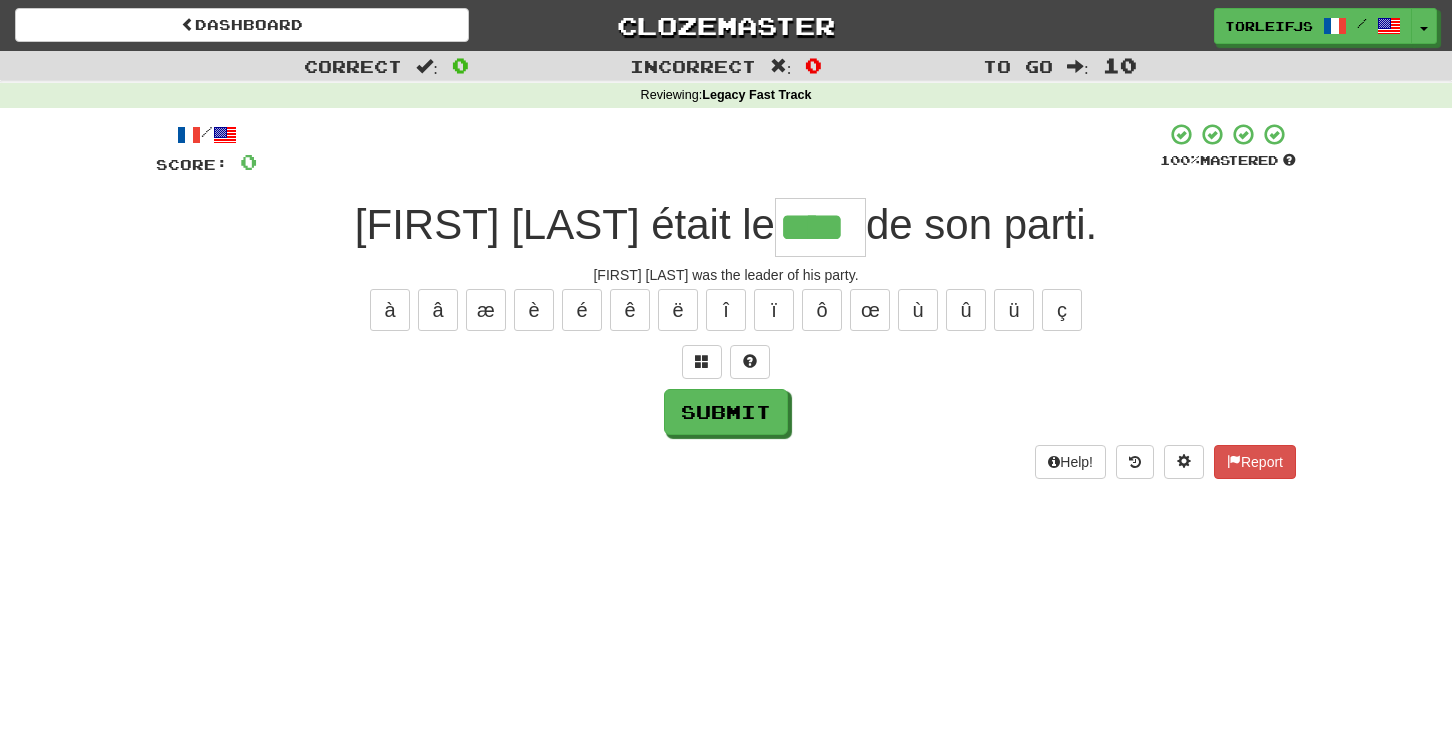 type on "****" 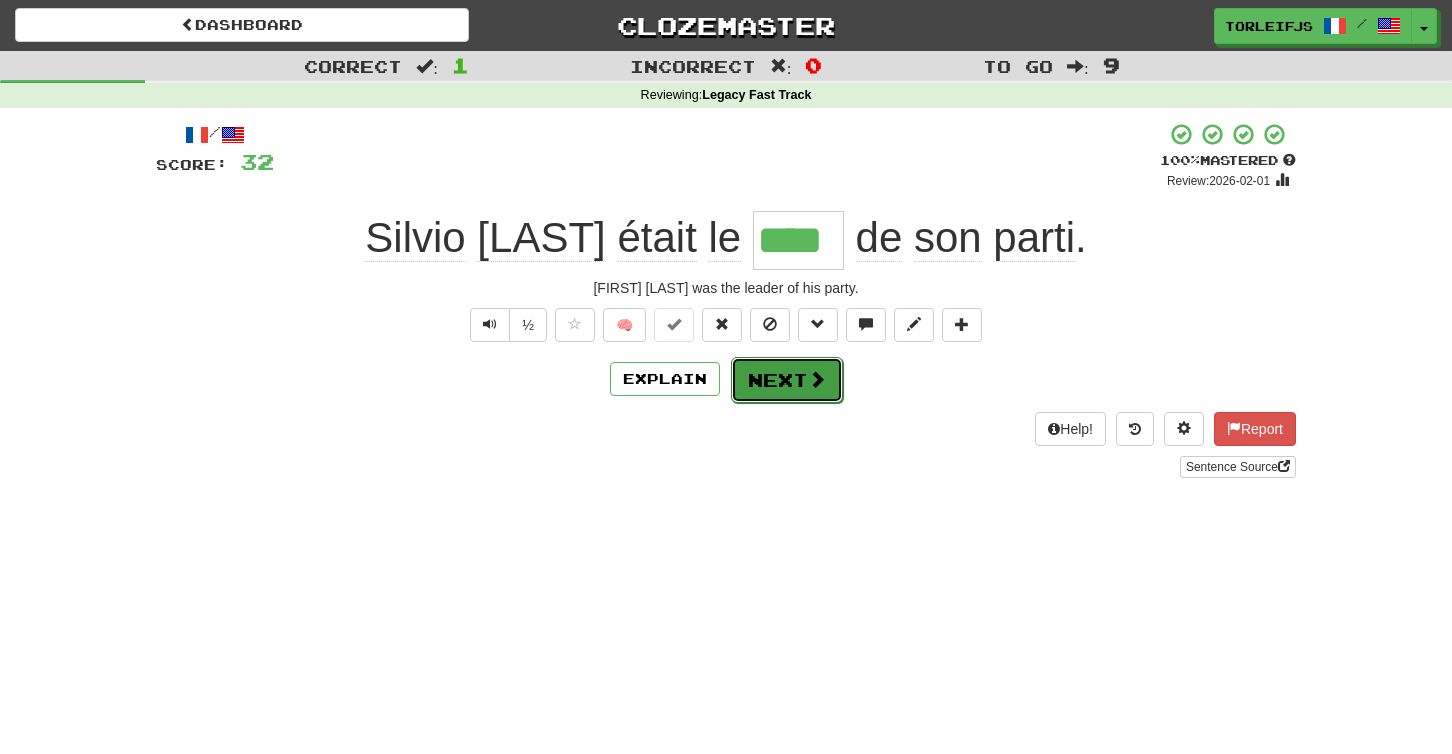 click on "Next" at bounding box center [787, 380] 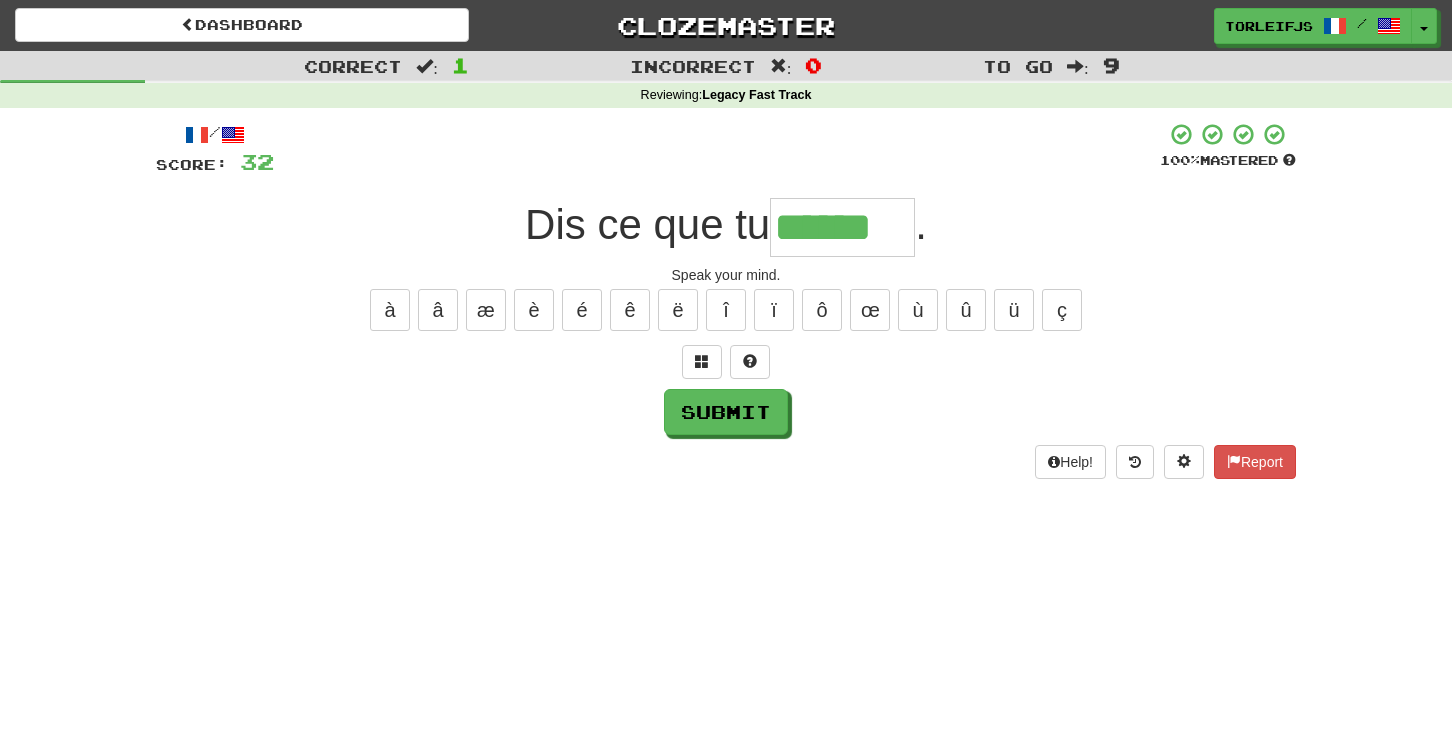 type on "******" 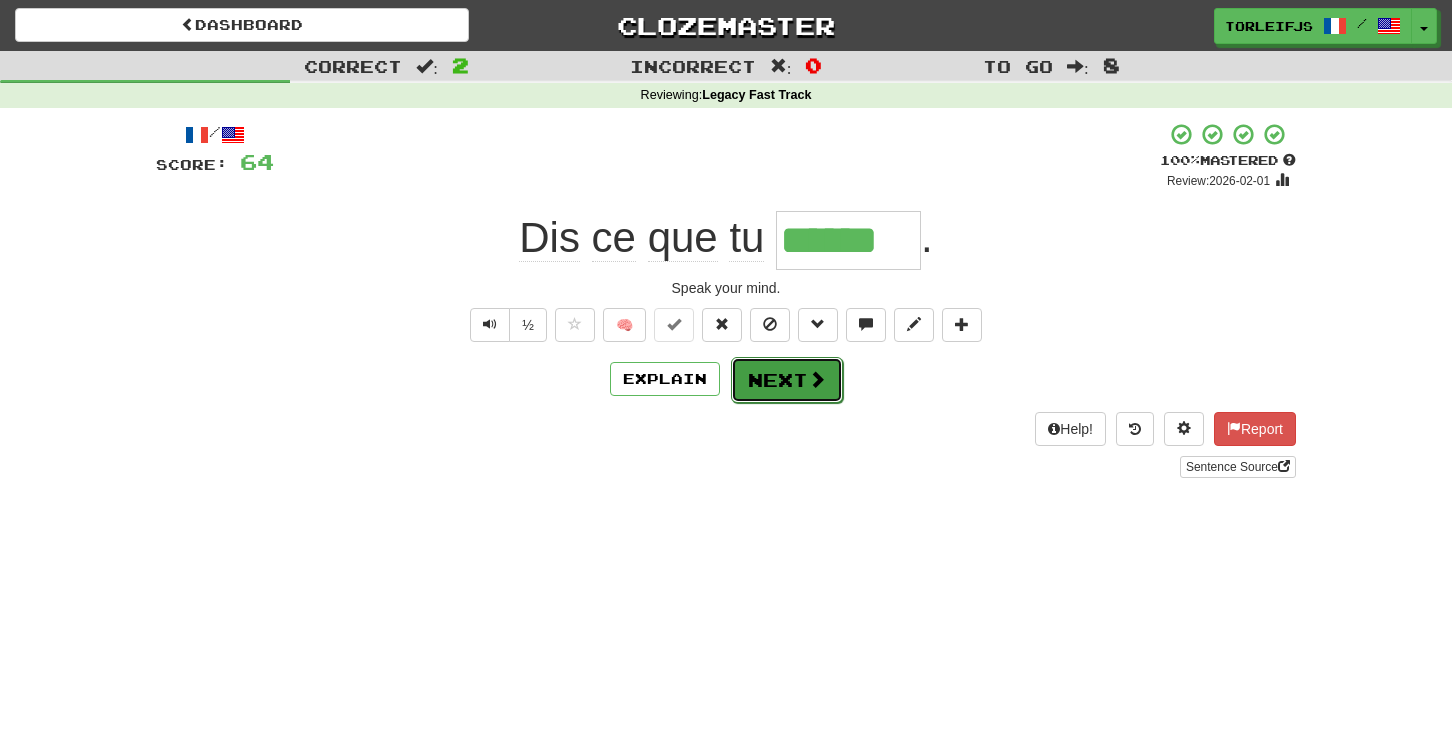 click on "Next" at bounding box center (787, 380) 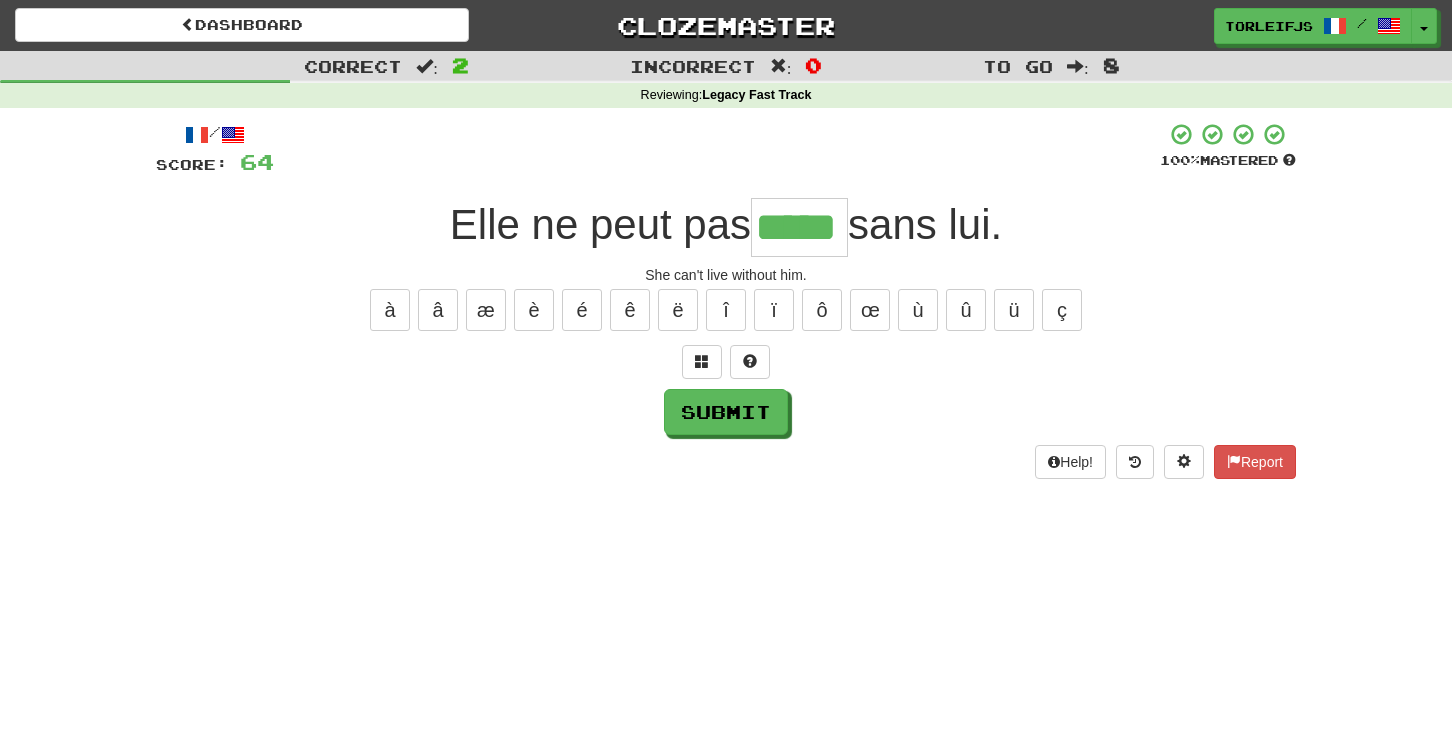 type on "*****" 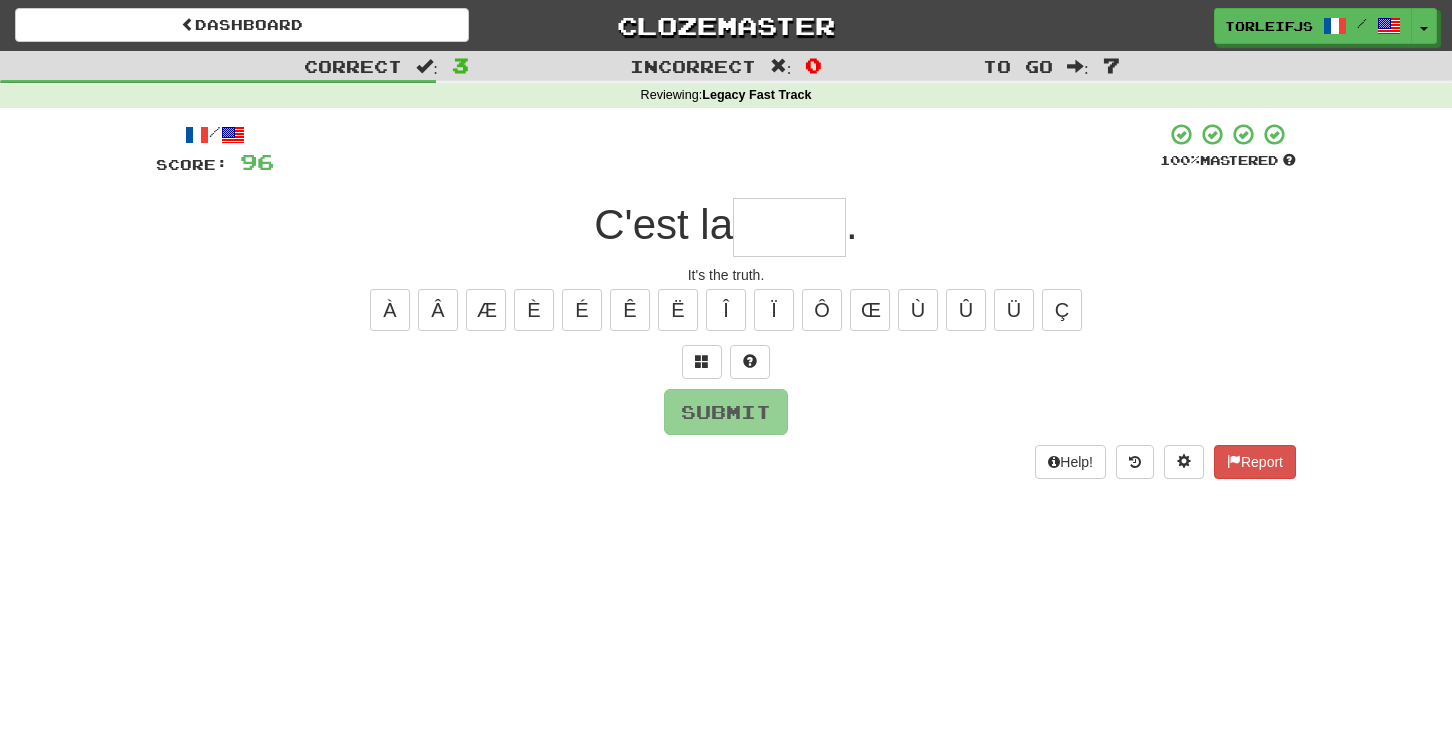 type on "*" 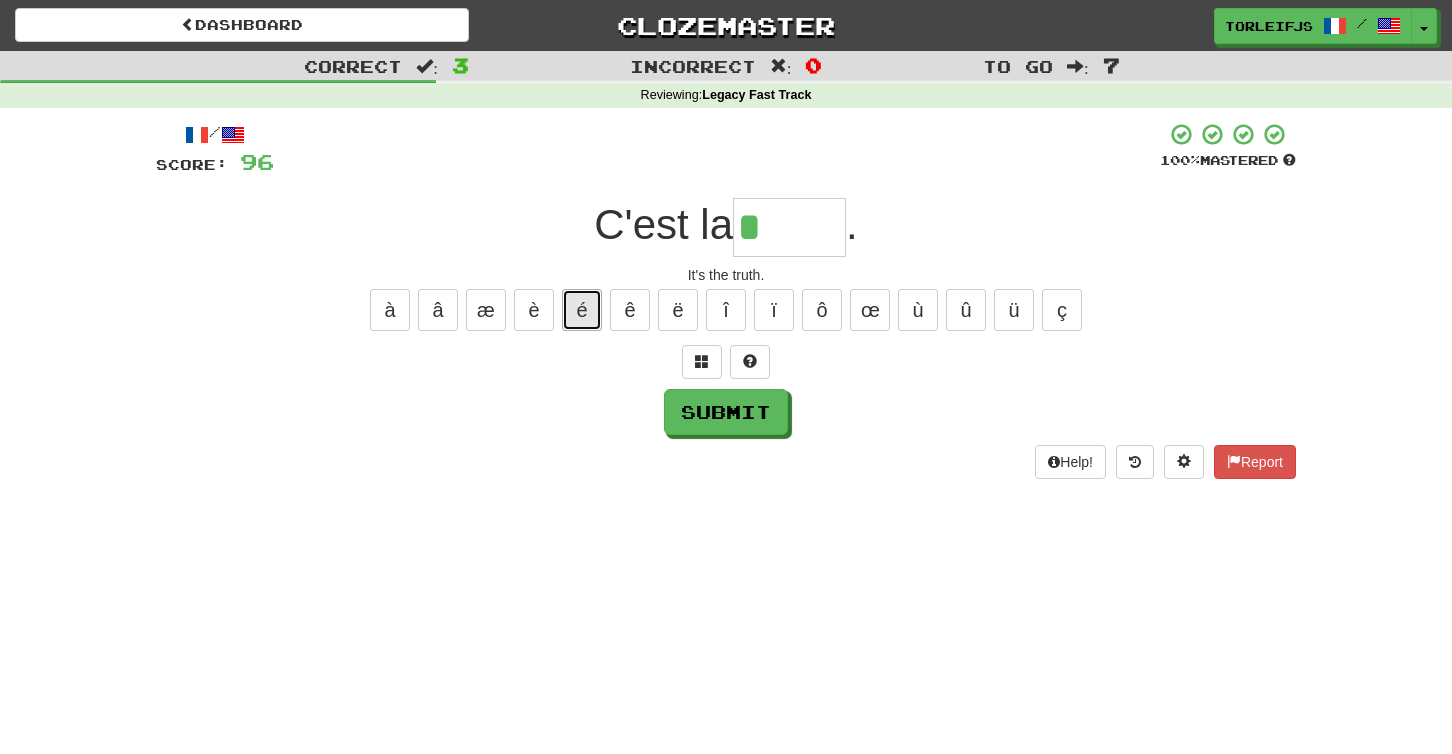 click on "é" at bounding box center (582, 310) 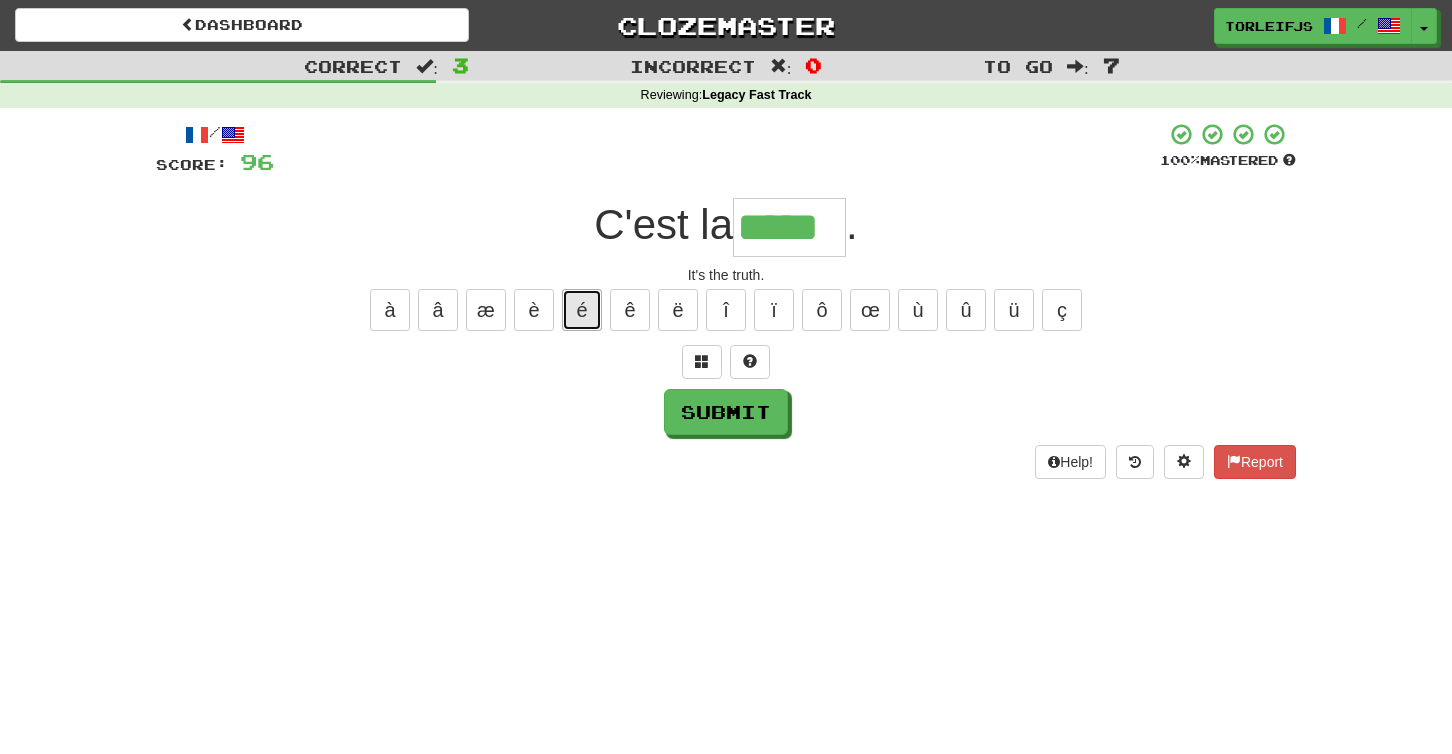 click on "é" at bounding box center [582, 310] 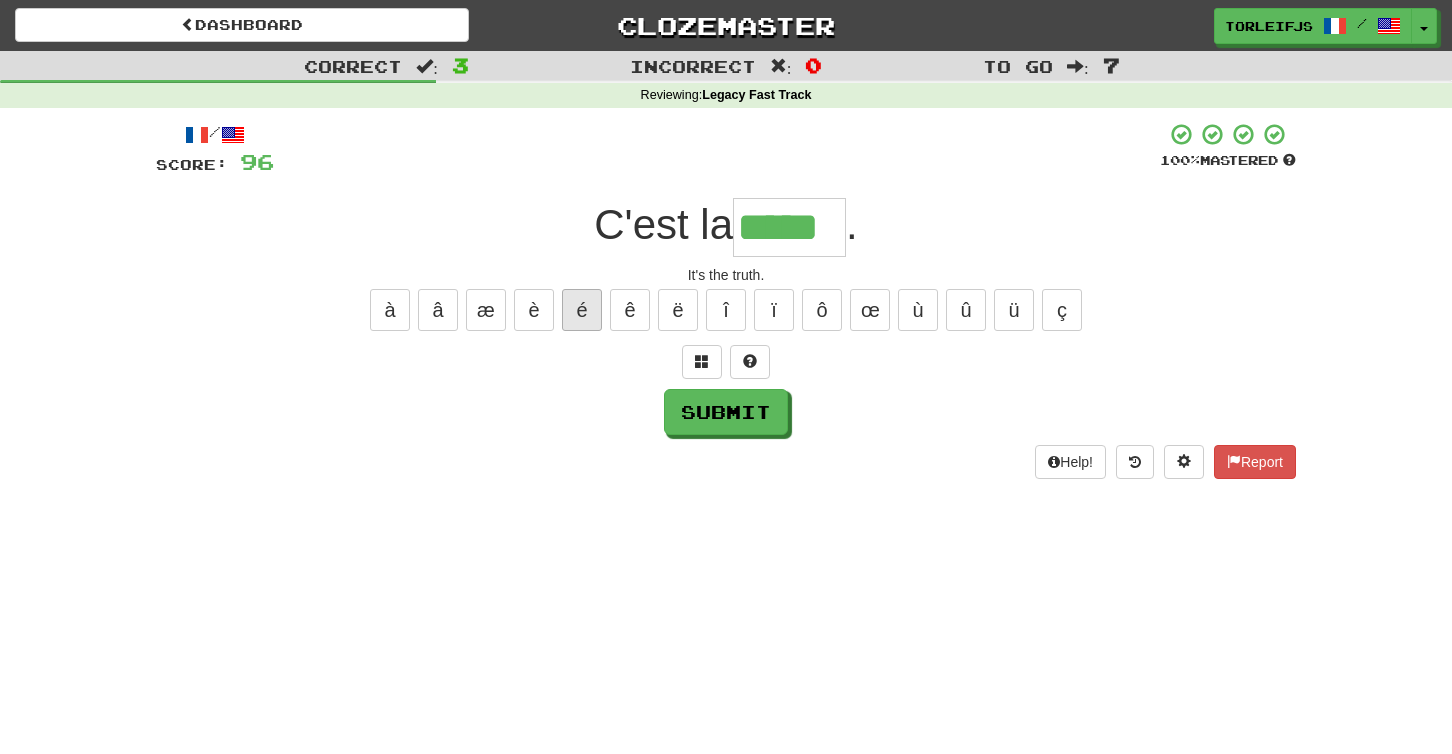 type on "******" 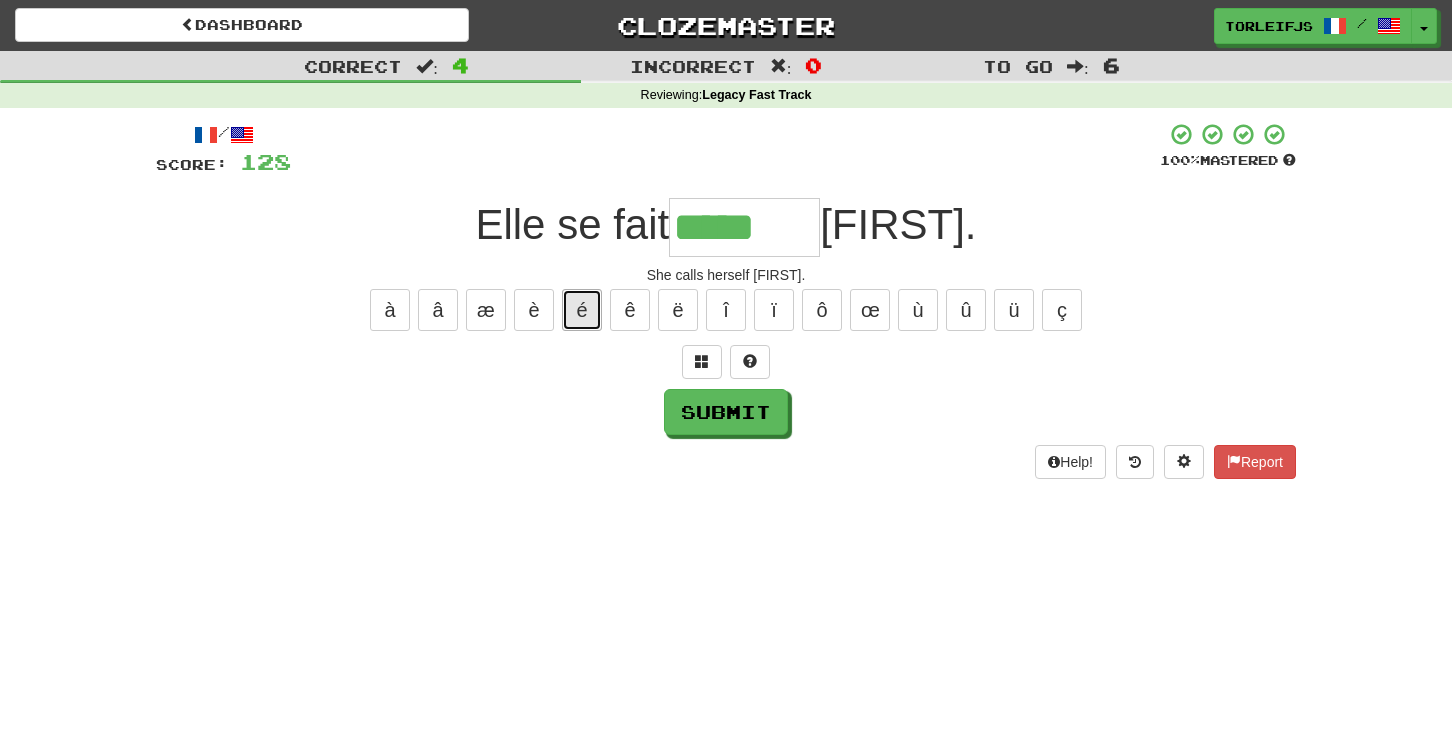 click on "é" at bounding box center (582, 310) 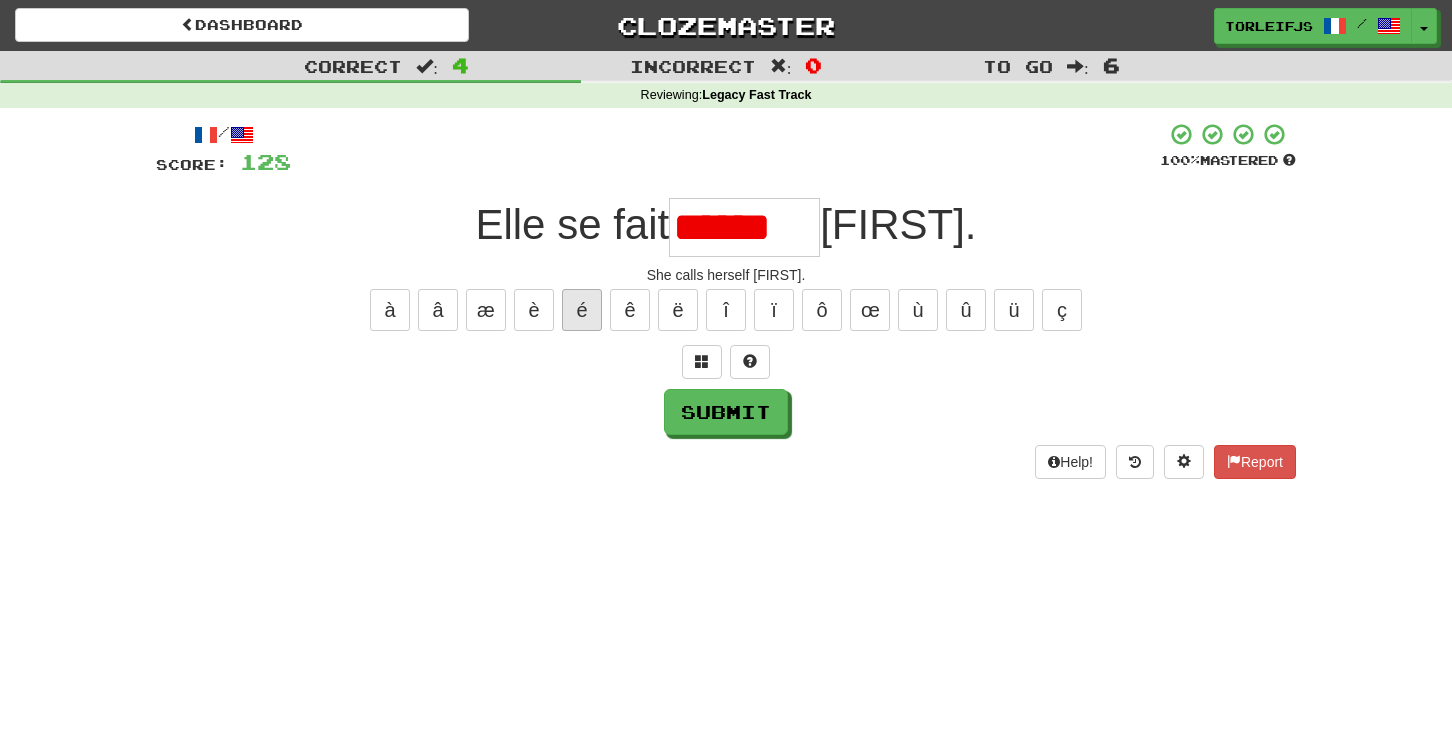 scroll, scrollTop: 0, scrollLeft: 0, axis: both 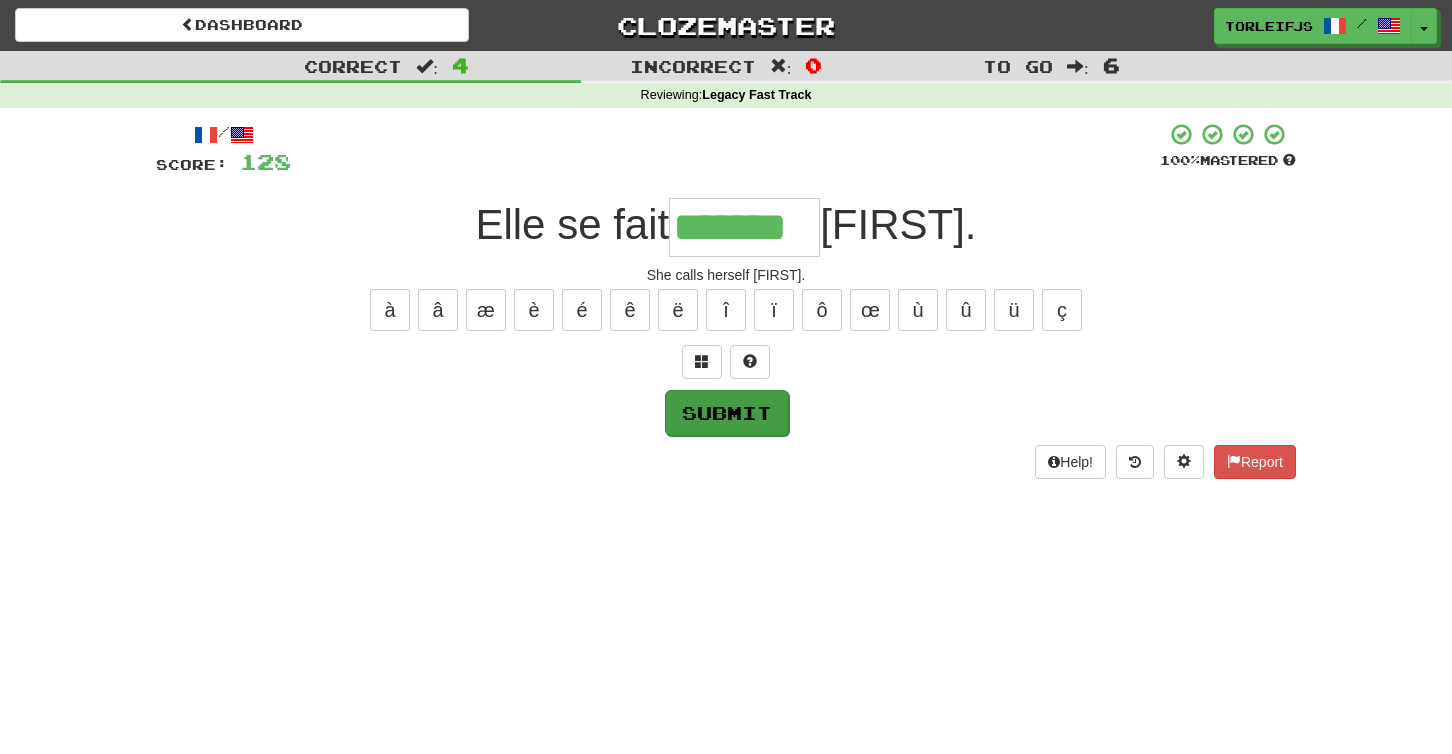 type on "*******" 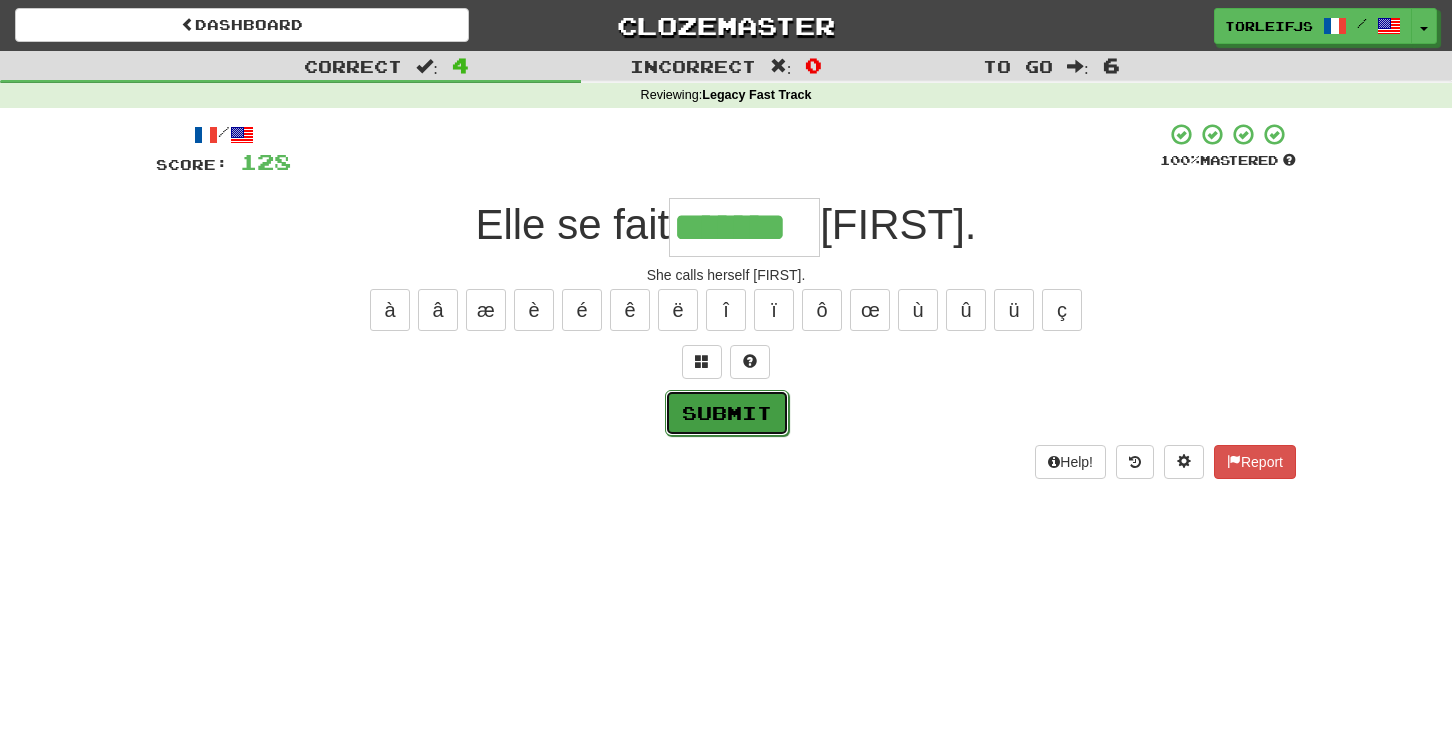 click on "Submit" at bounding box center [727, 413] 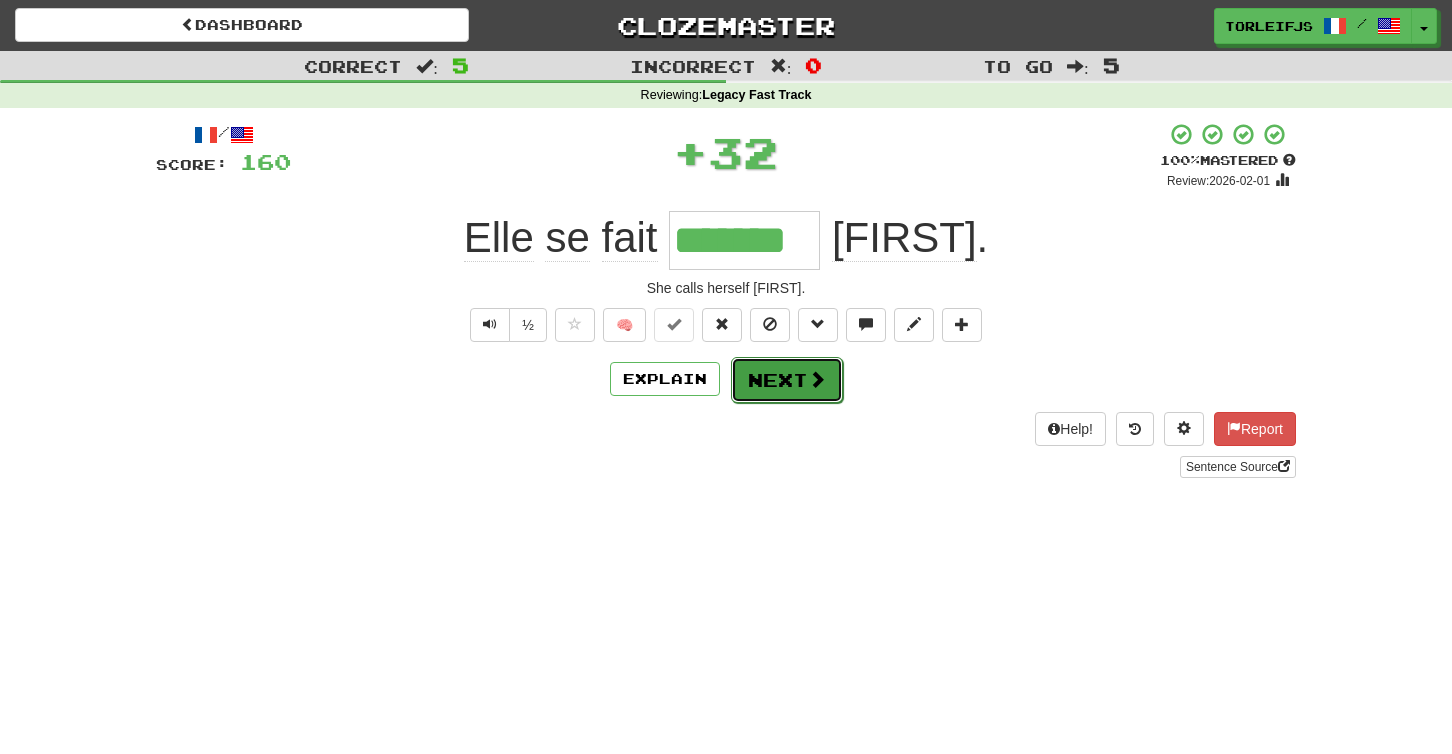 click on "Next" at bounding box center [787, 380] 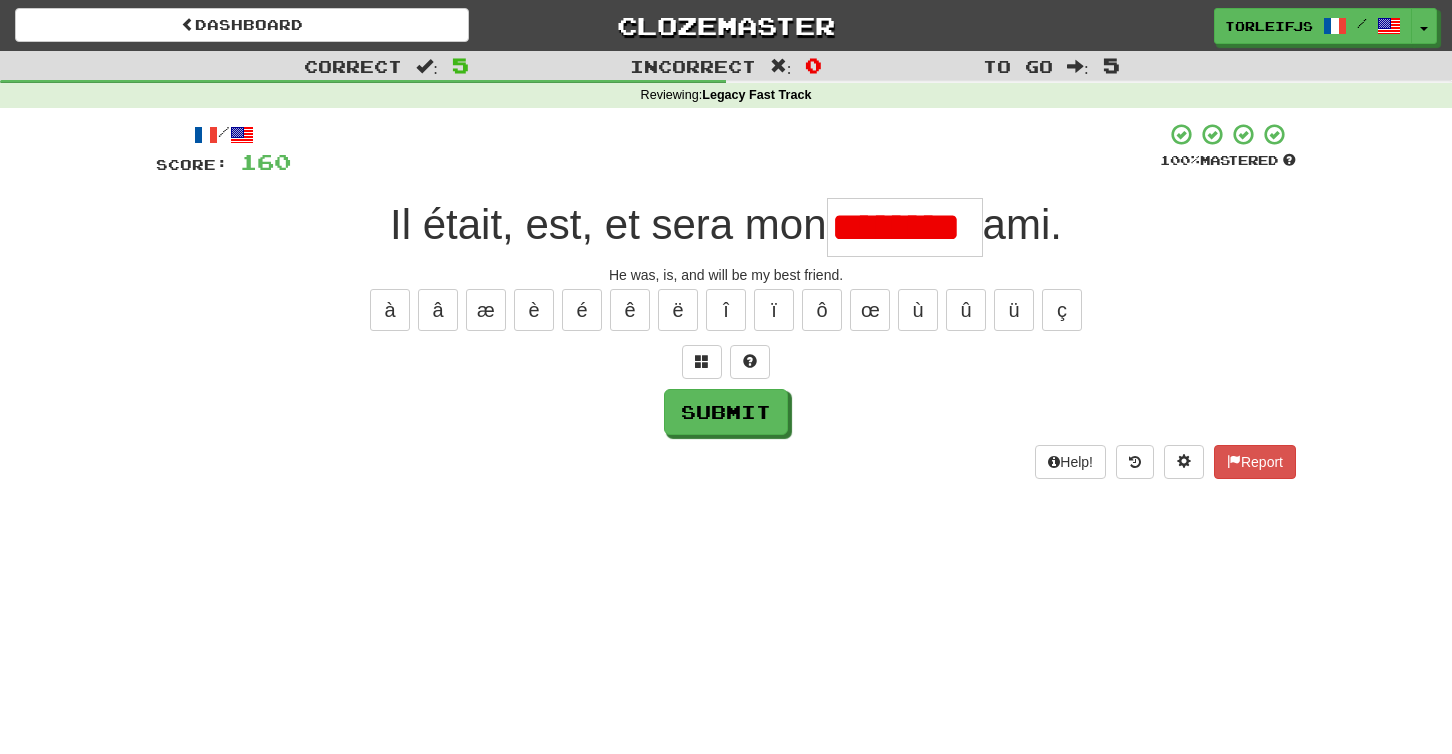 scroll, scrollTop: 0, scrollLeft: 0, axis: both 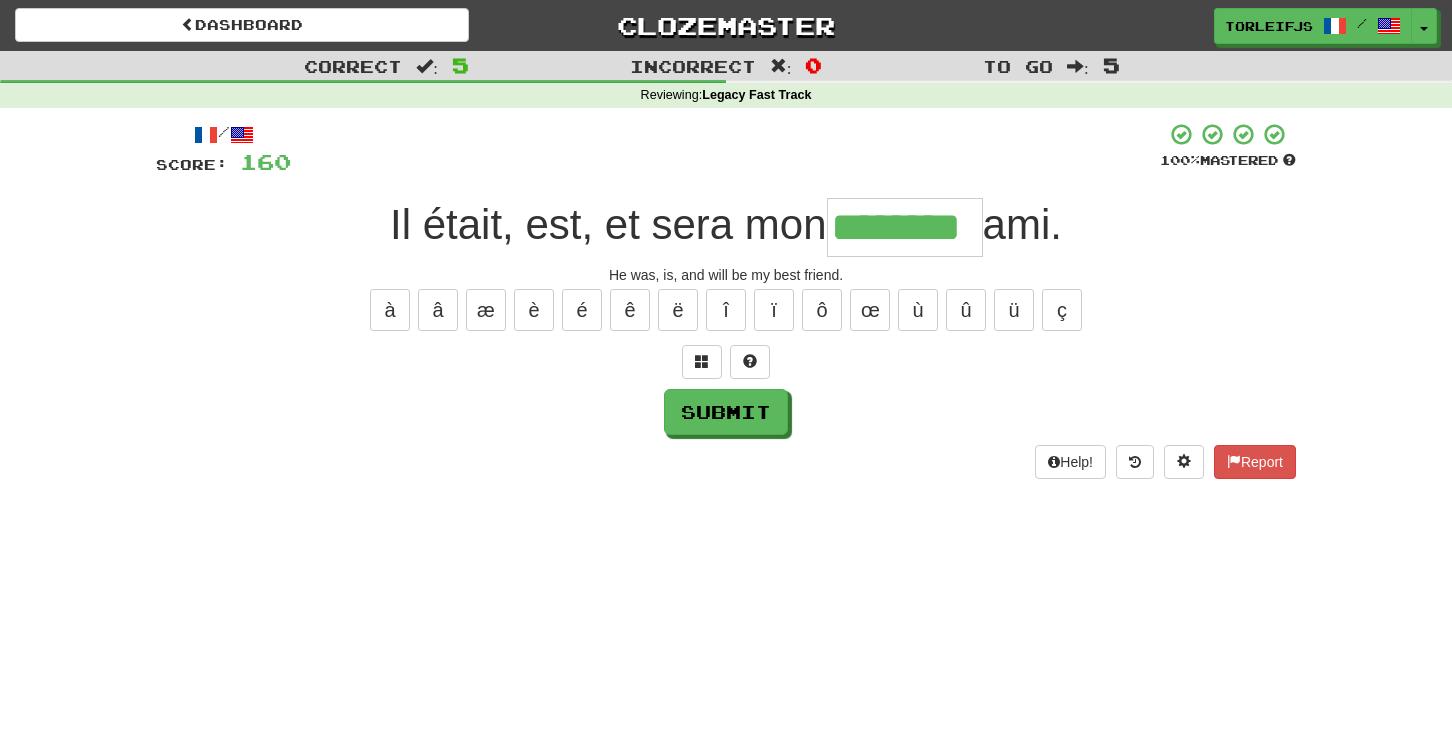 type on "********" 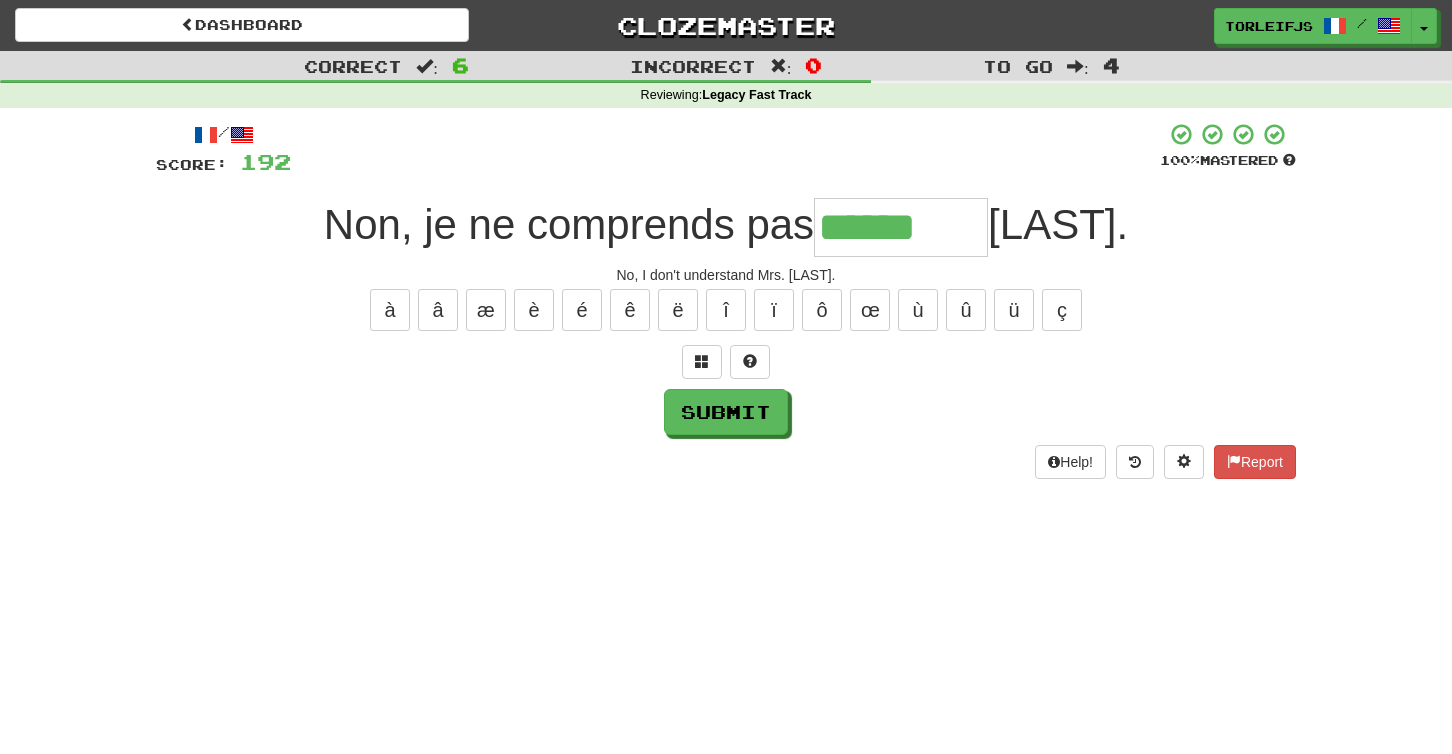 type on "******" 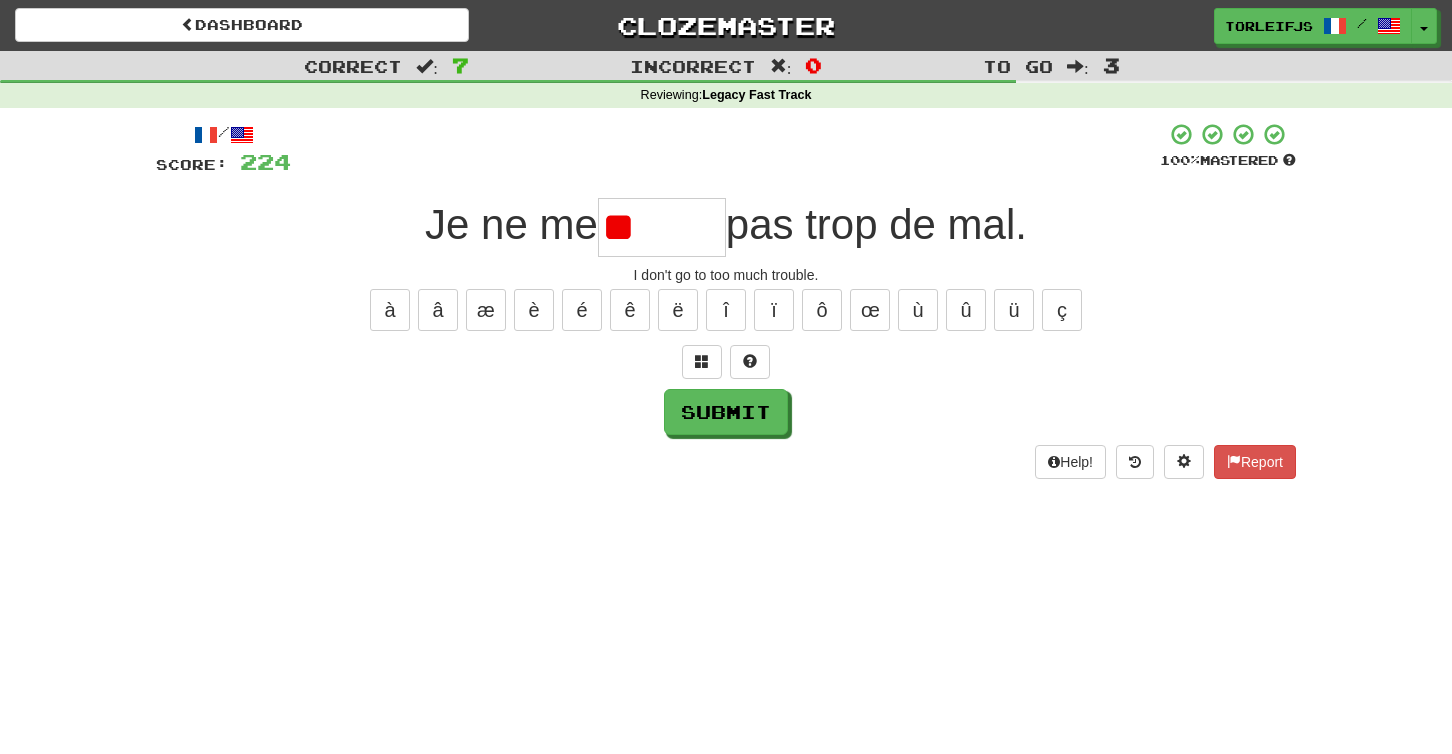 type on "*" 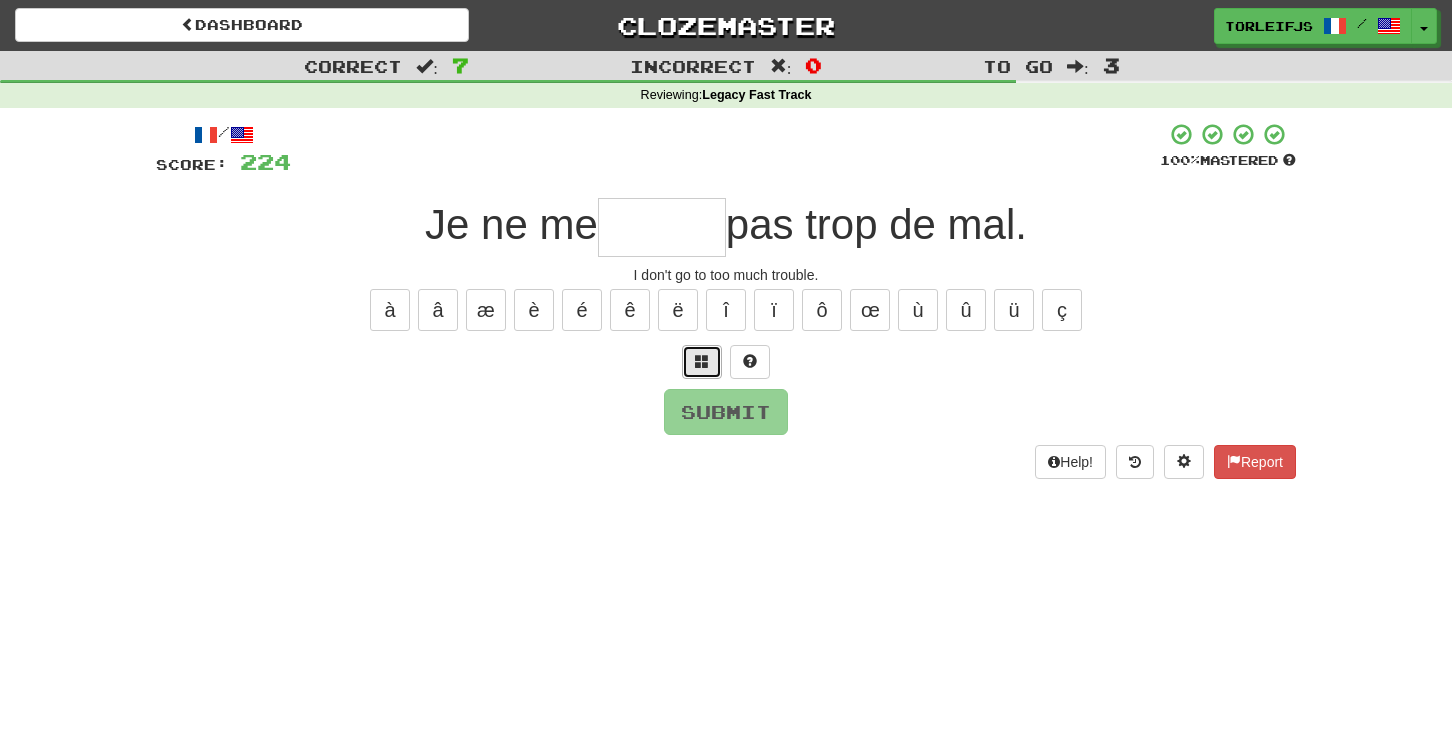 click at bounding box center (702, 361) 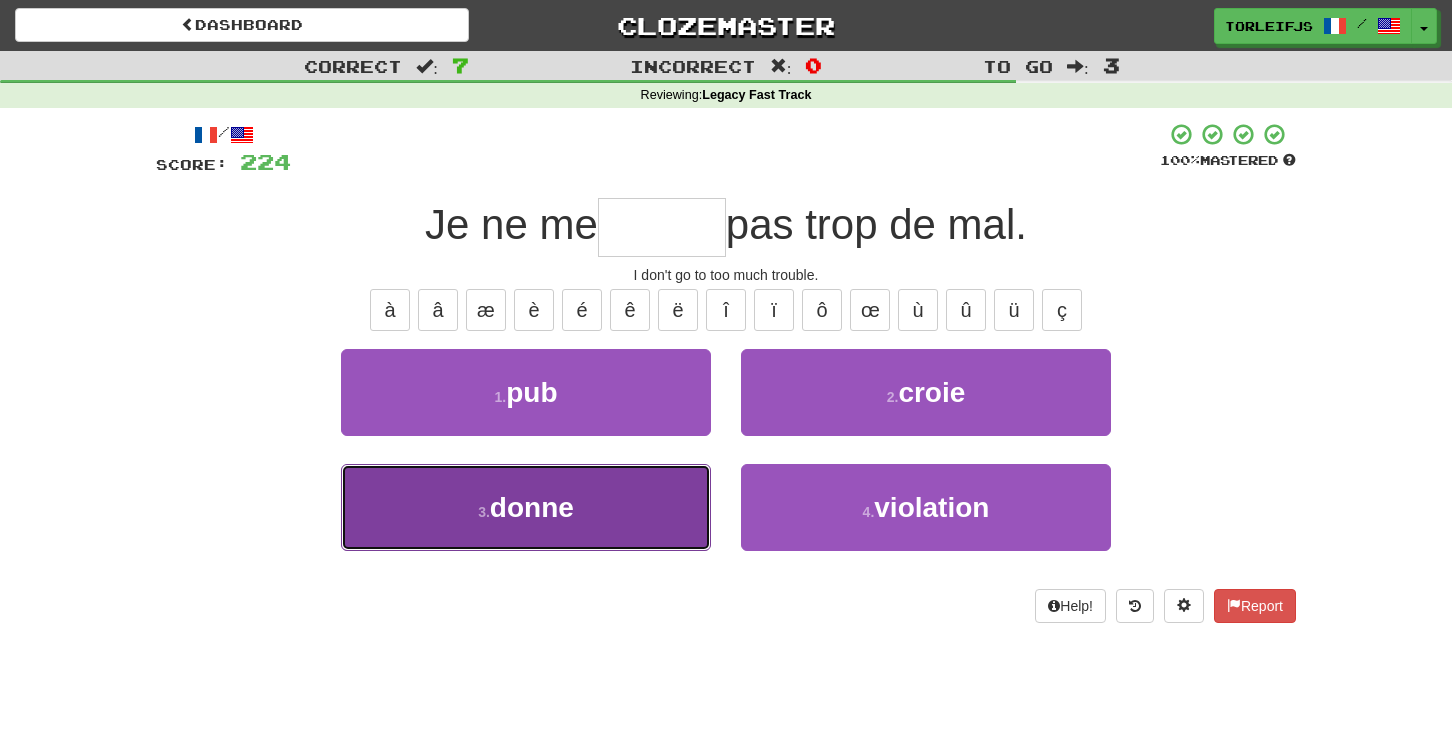 click on "3 .  donne" at bounding box center [526, 507] 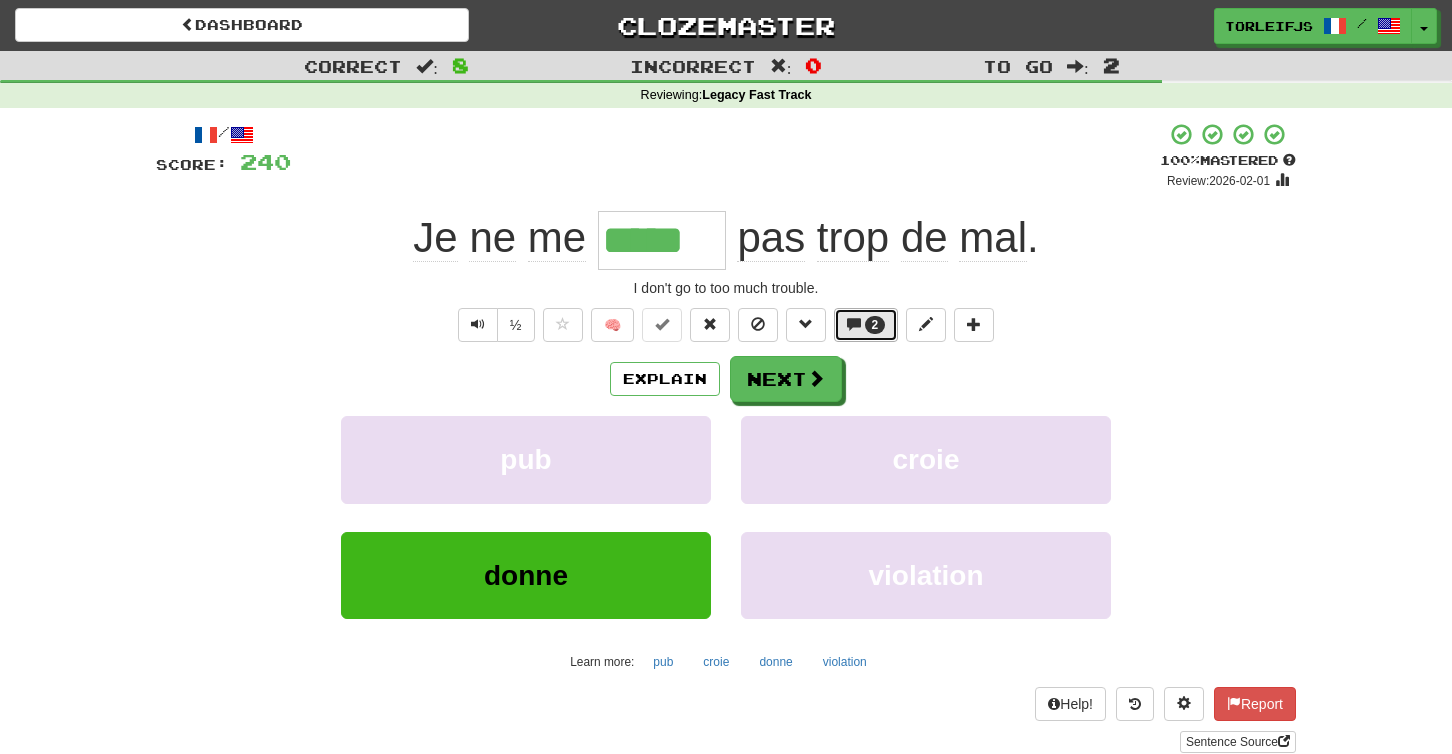 click on "2" at bounding box center [875, 325] 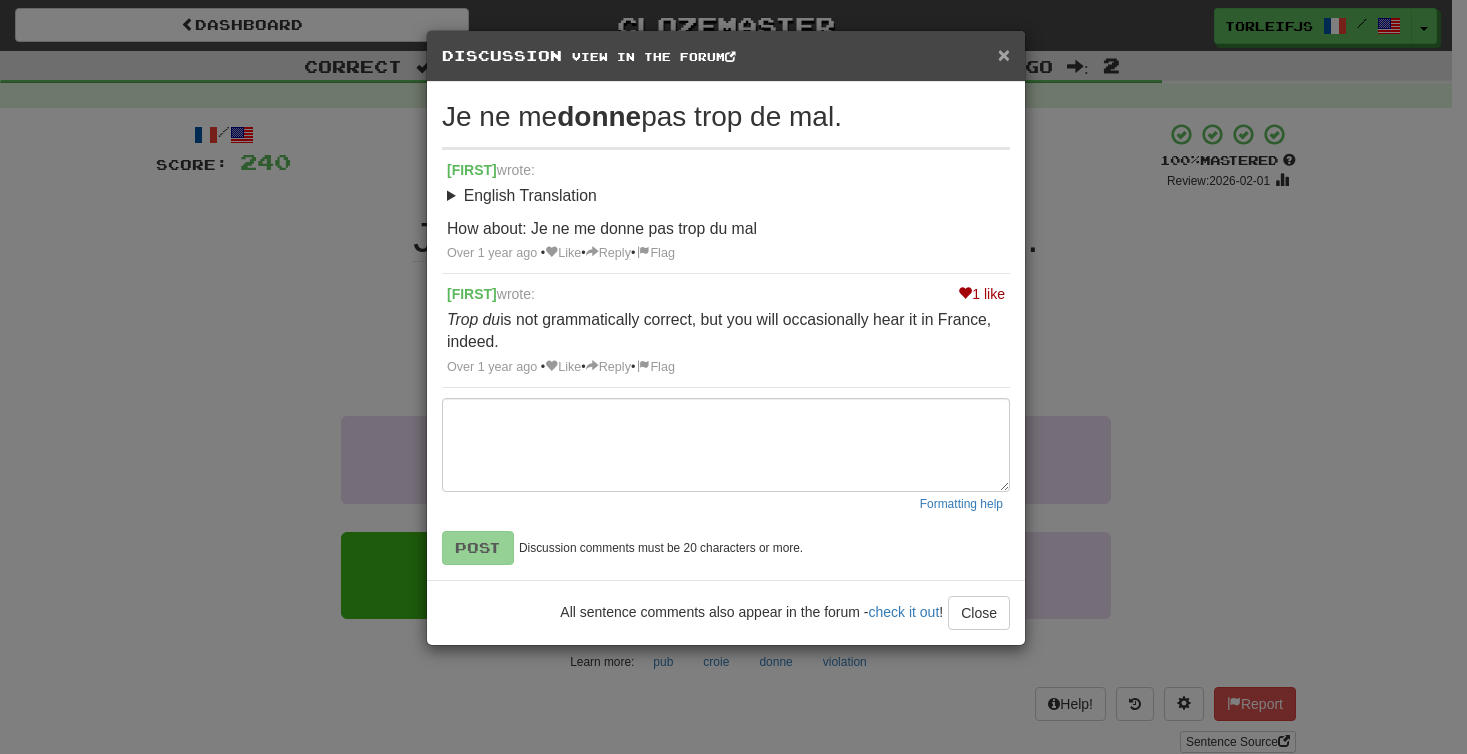 click on "×" at bounding box center (1004, 54) 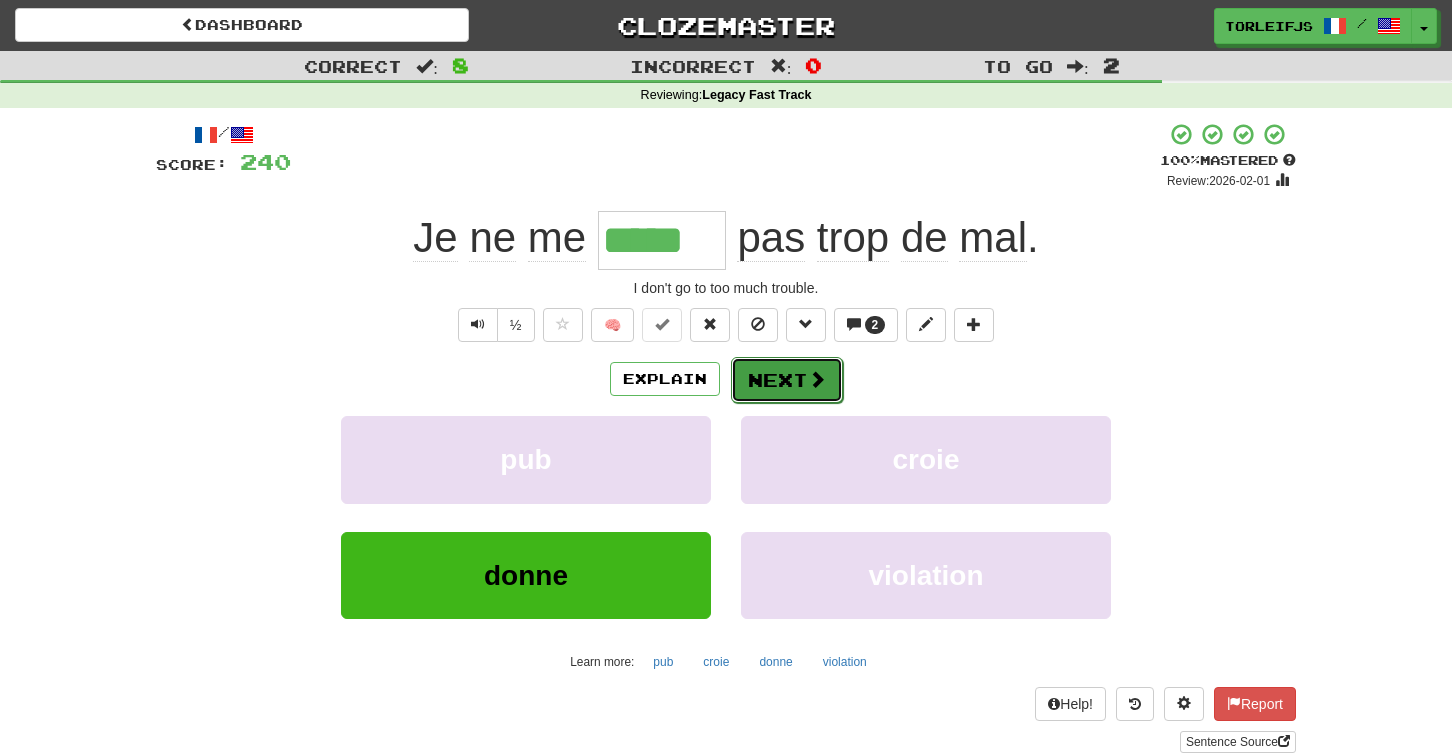 click at bounding box center [817, 379] 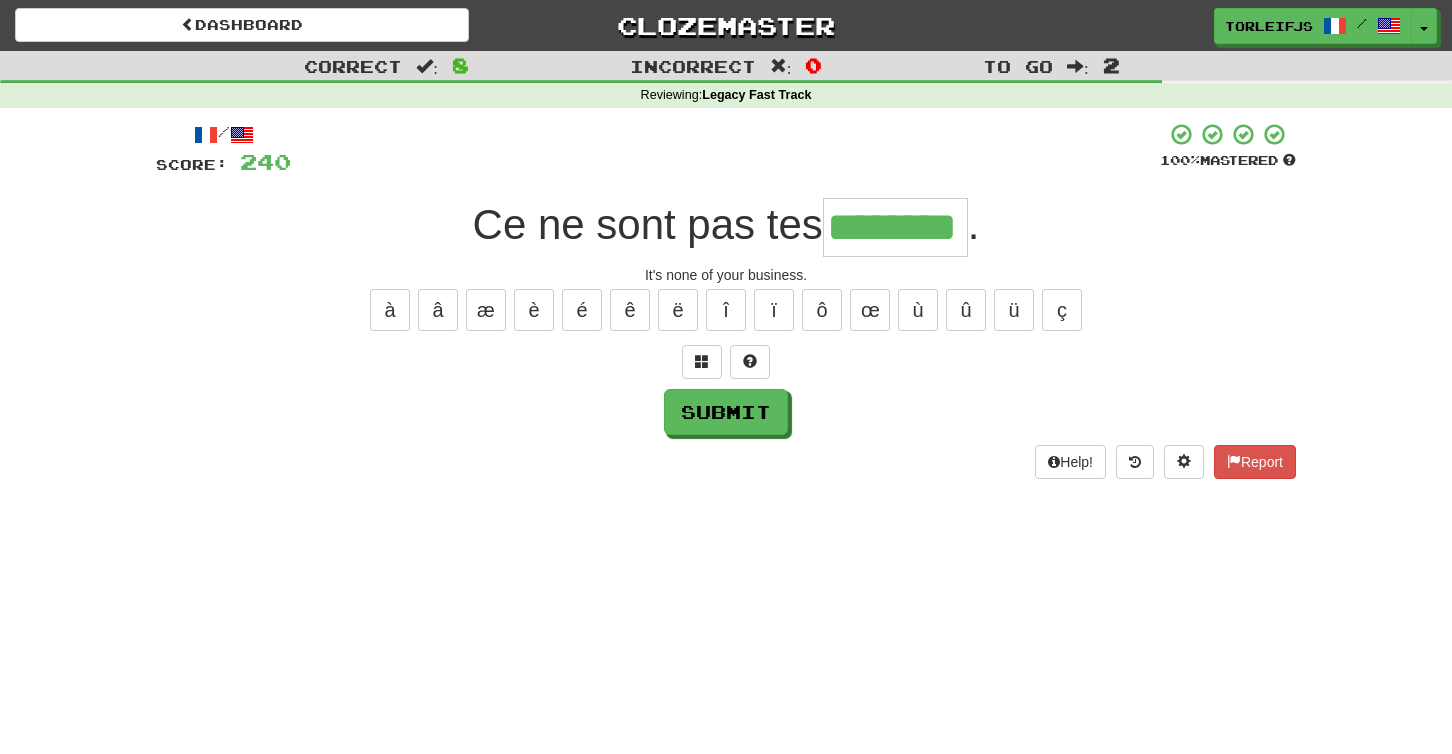 type on "********" 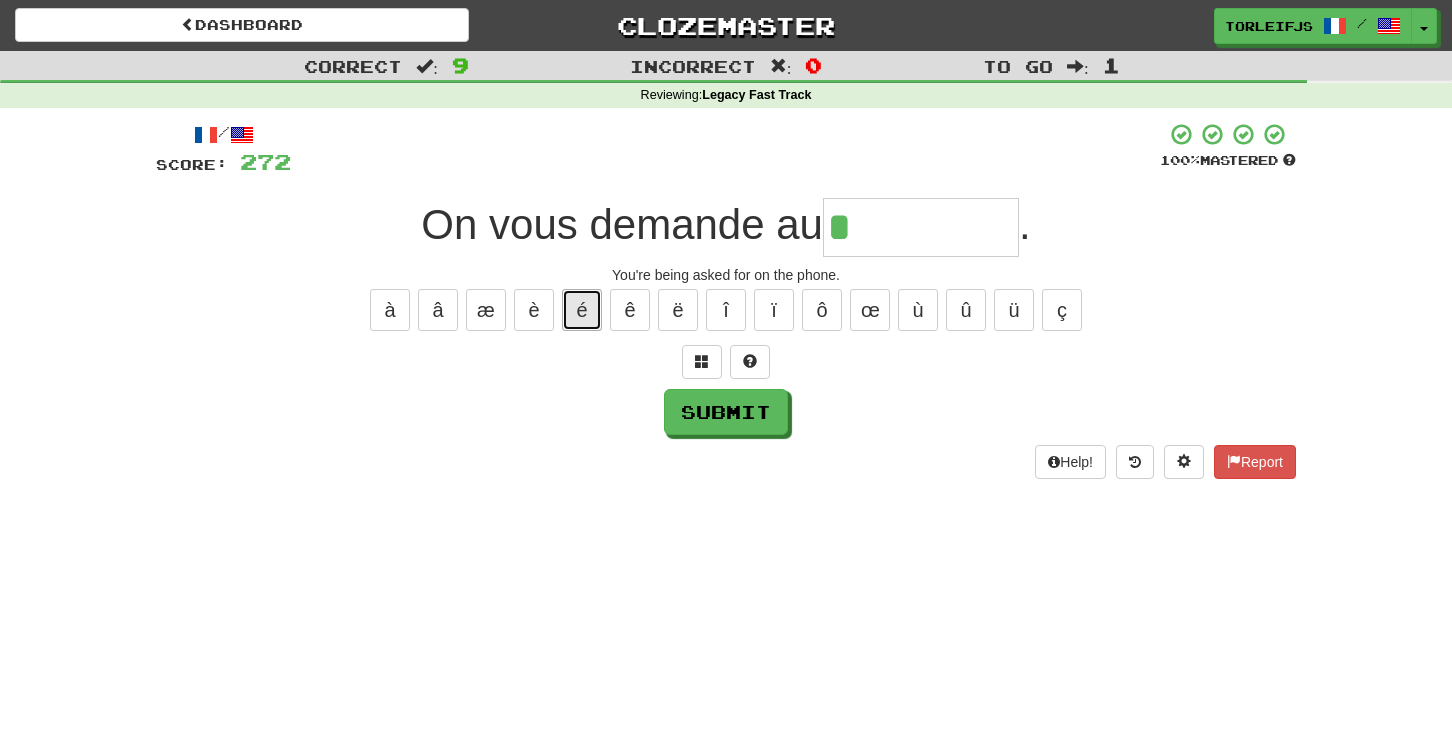 click on "é" at bounding box center (582, 310) 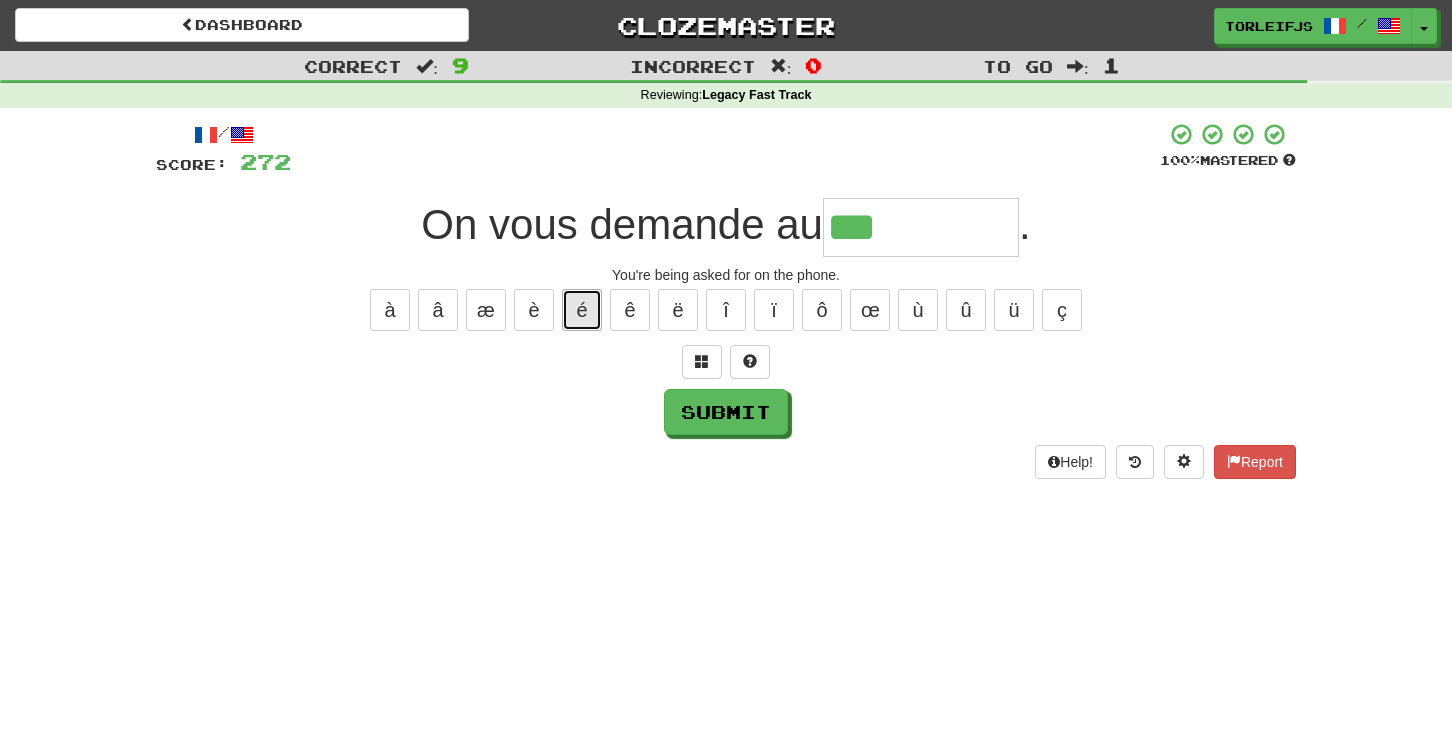 click on "é" at bounding box center (582, 310) 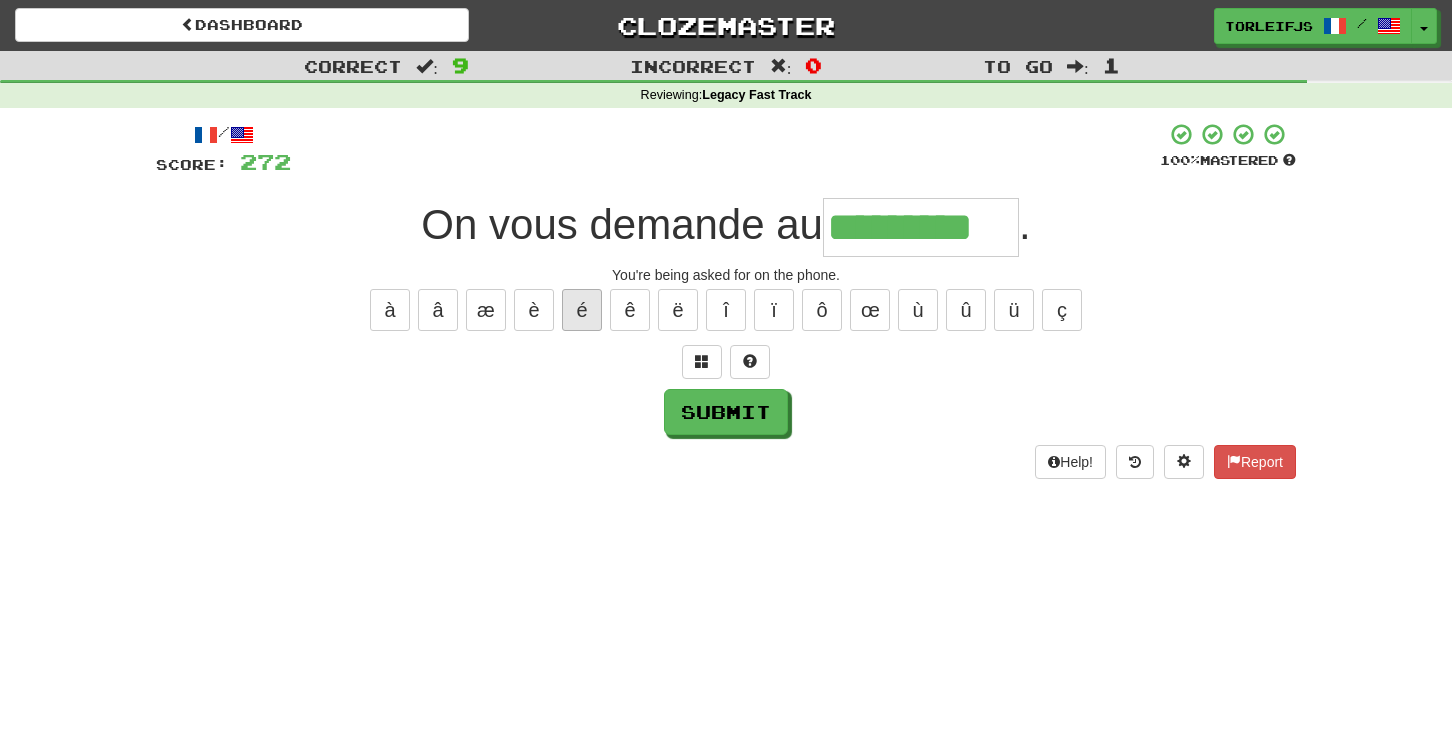 type on "*********" 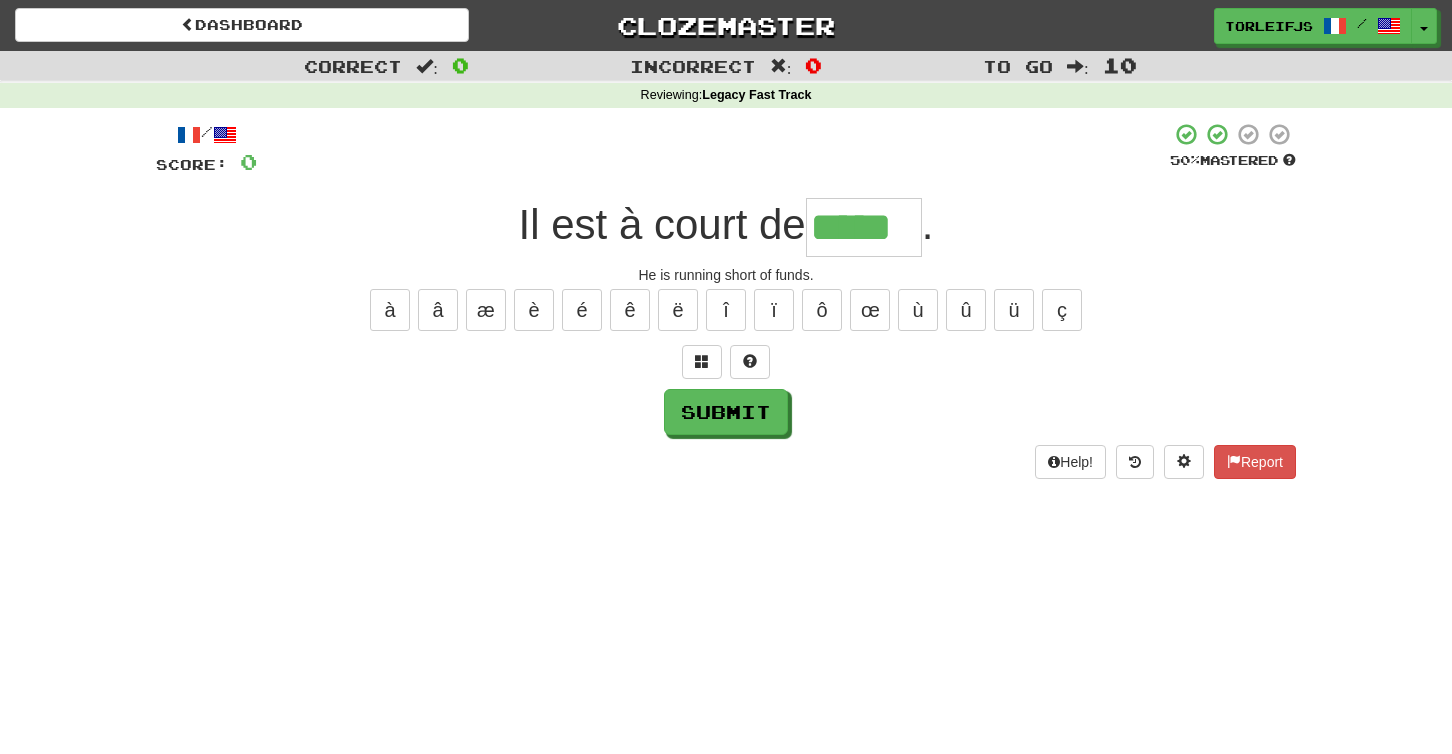type on "*****" 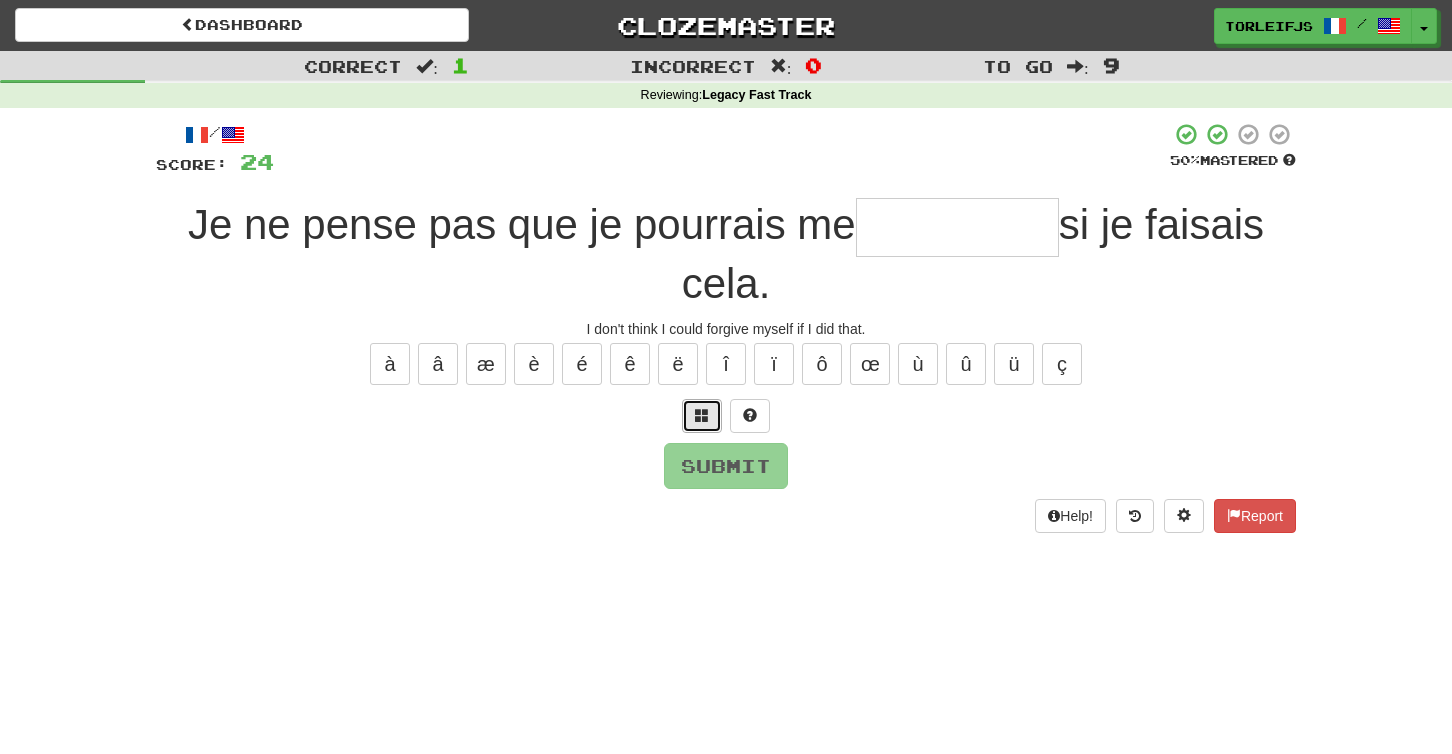 click at bounding box center [702, 416] 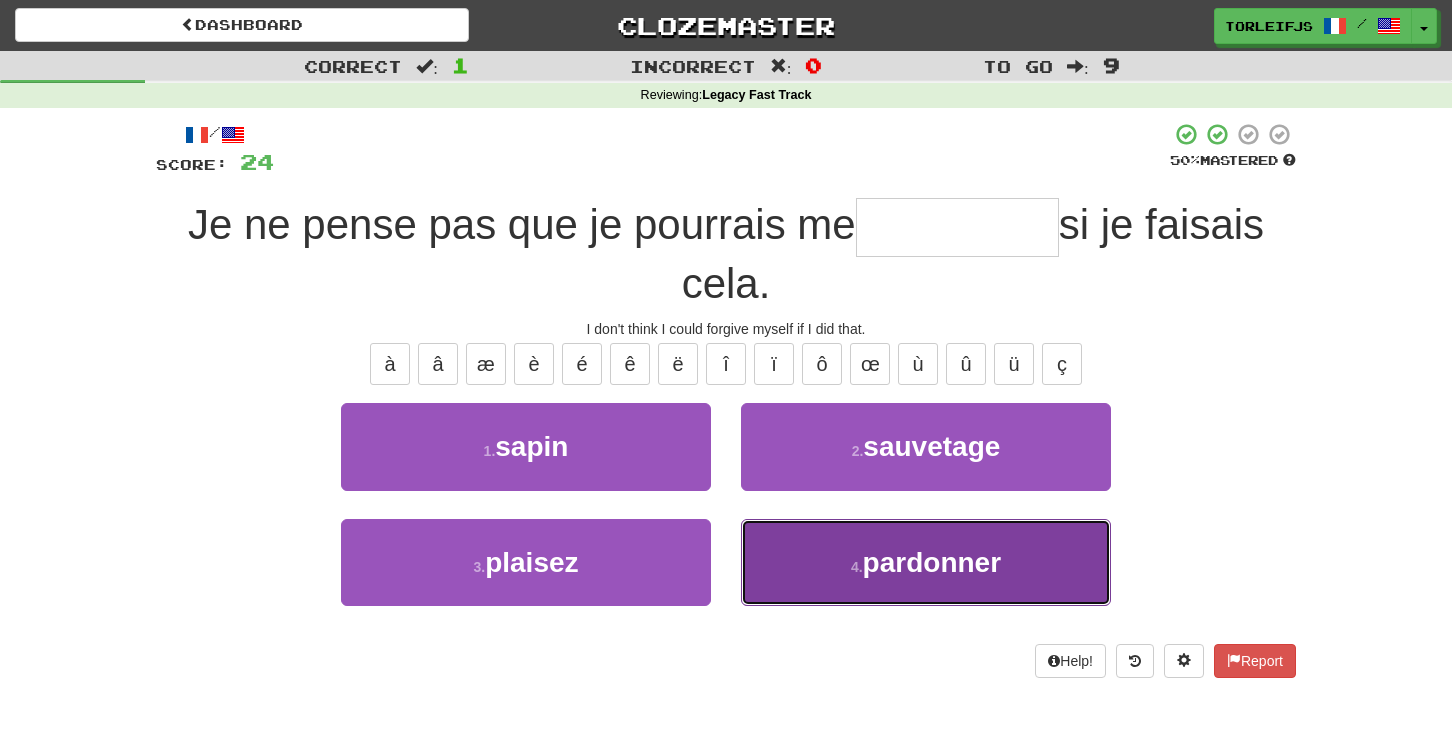 click on "4 .  pardonner" at bounding box center (926, 562) 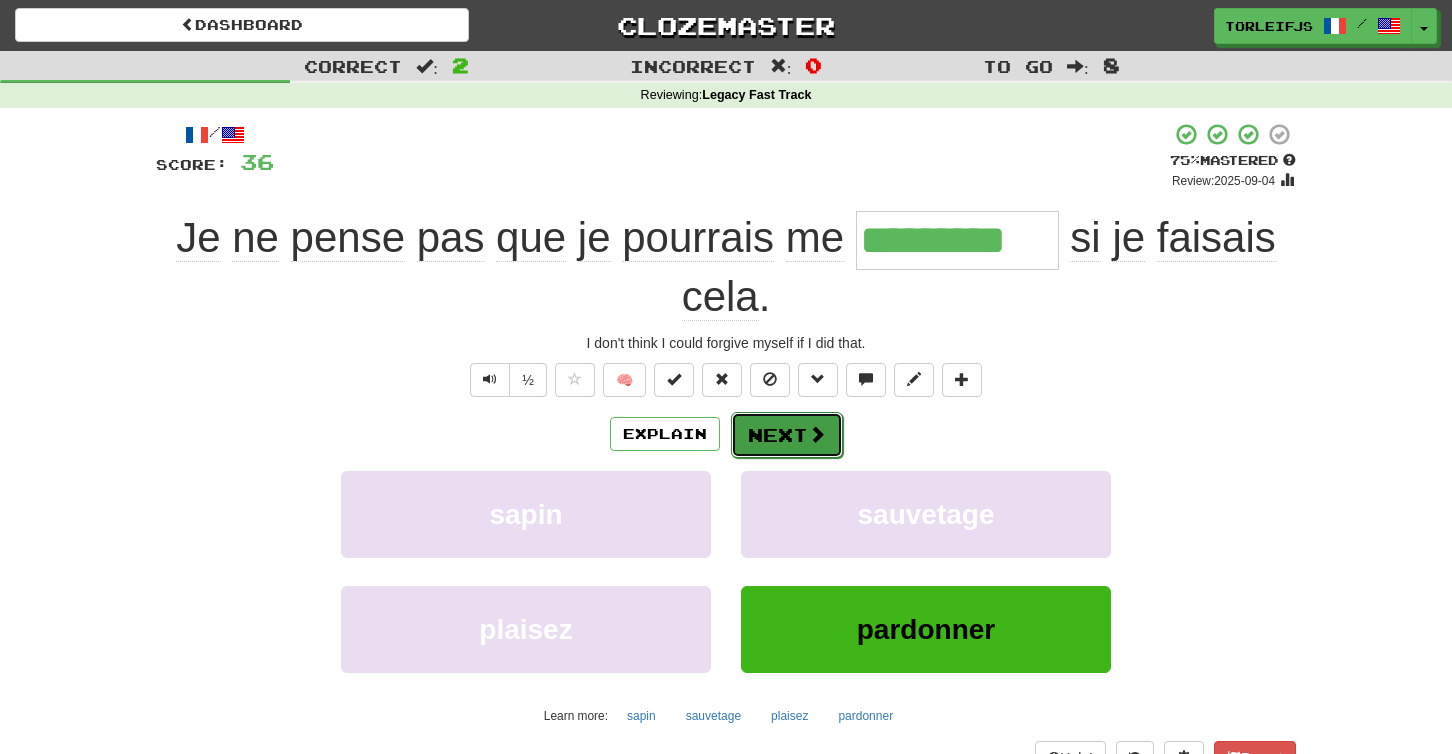 click on "Next" at bounding box center [787, 435] 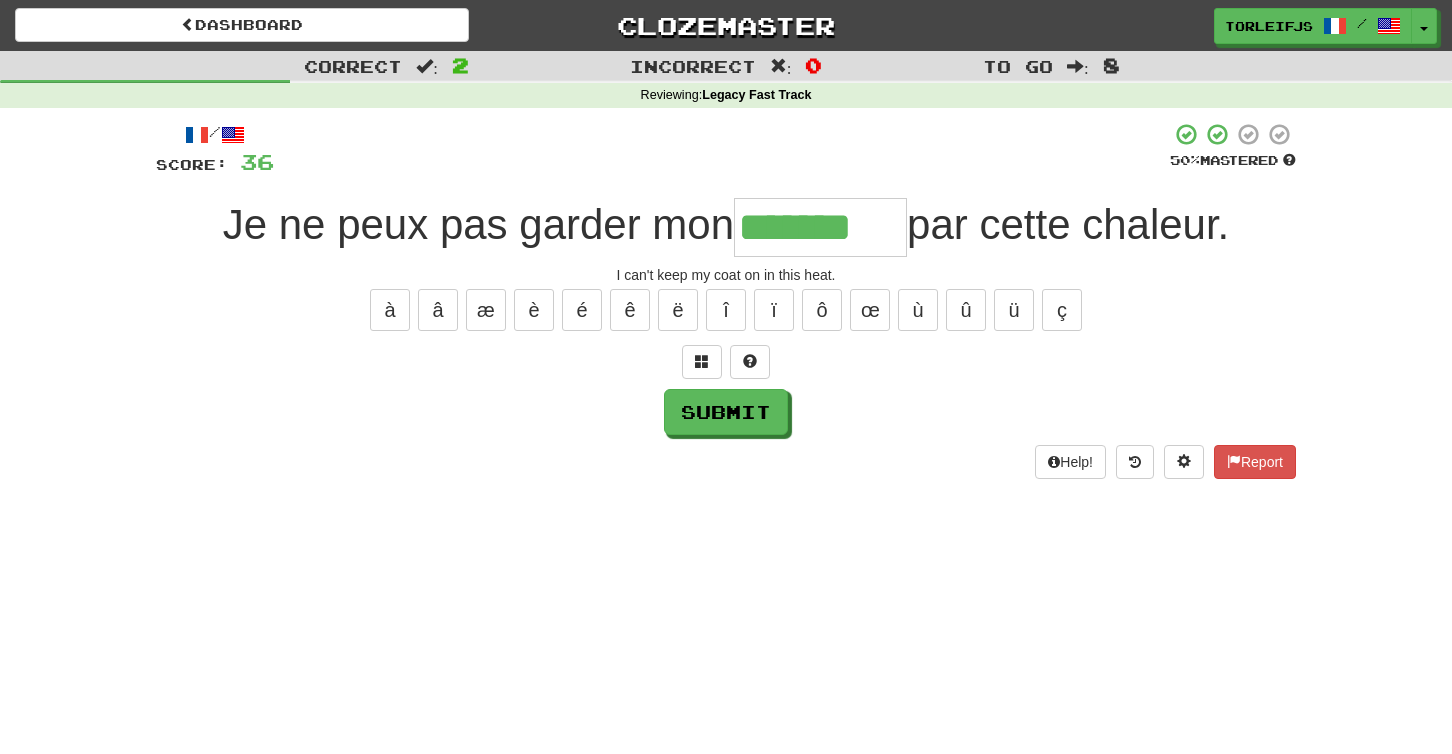 type on "*******" 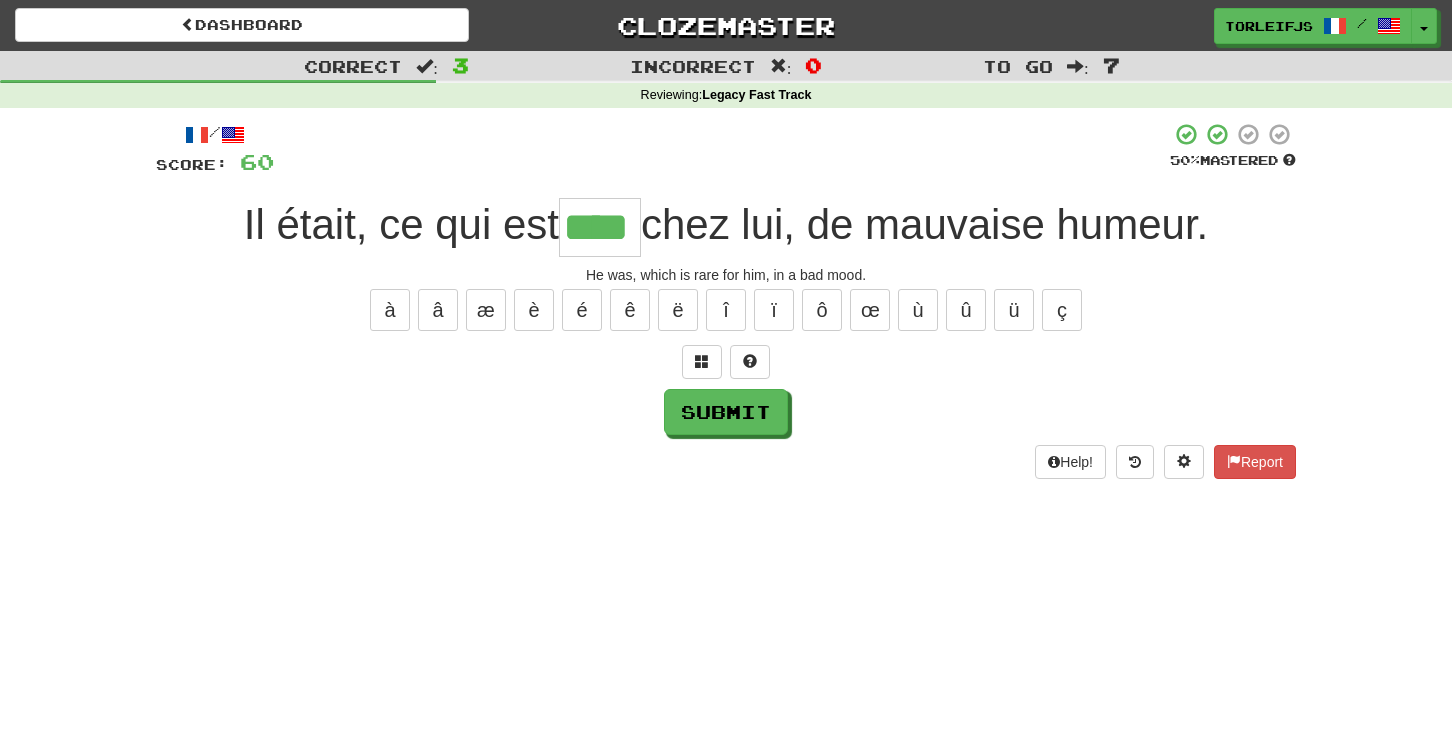 type on "****" 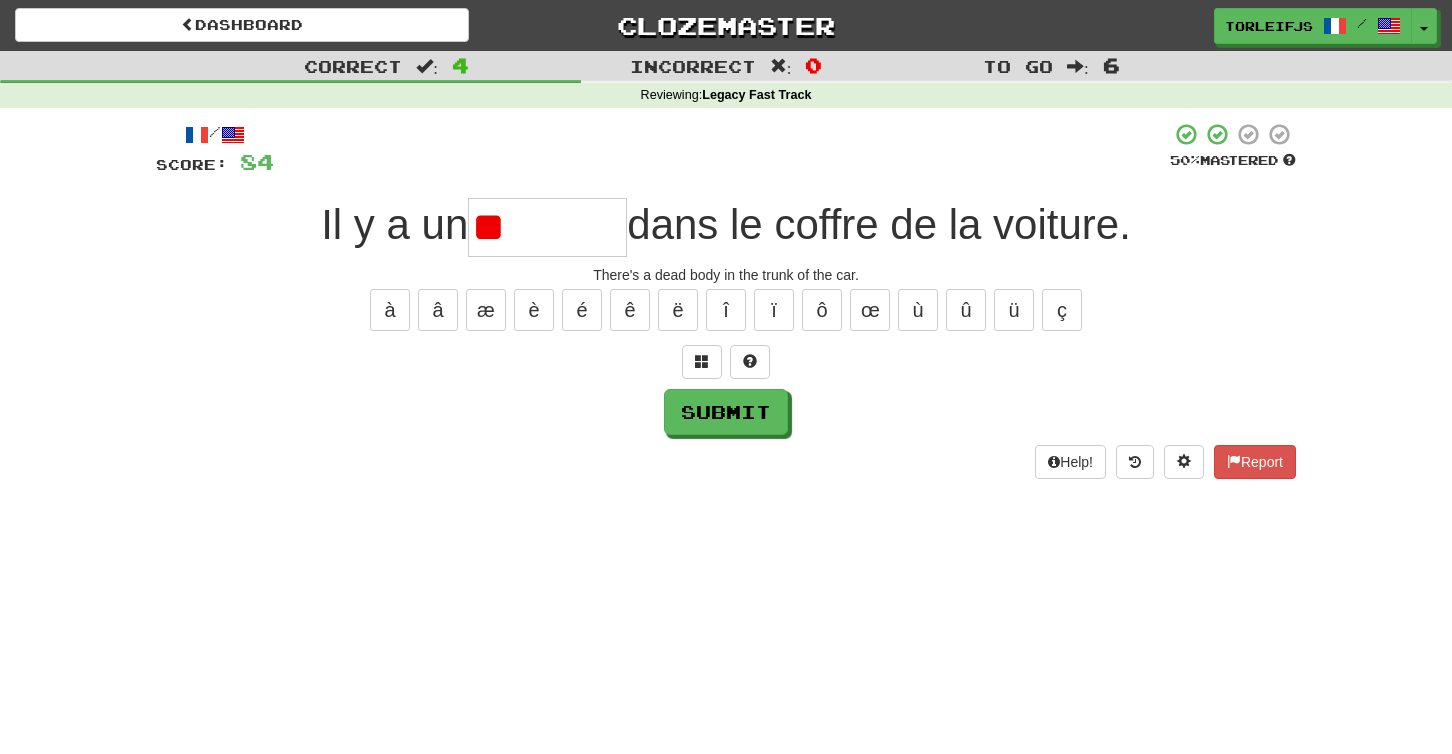 type on "*" 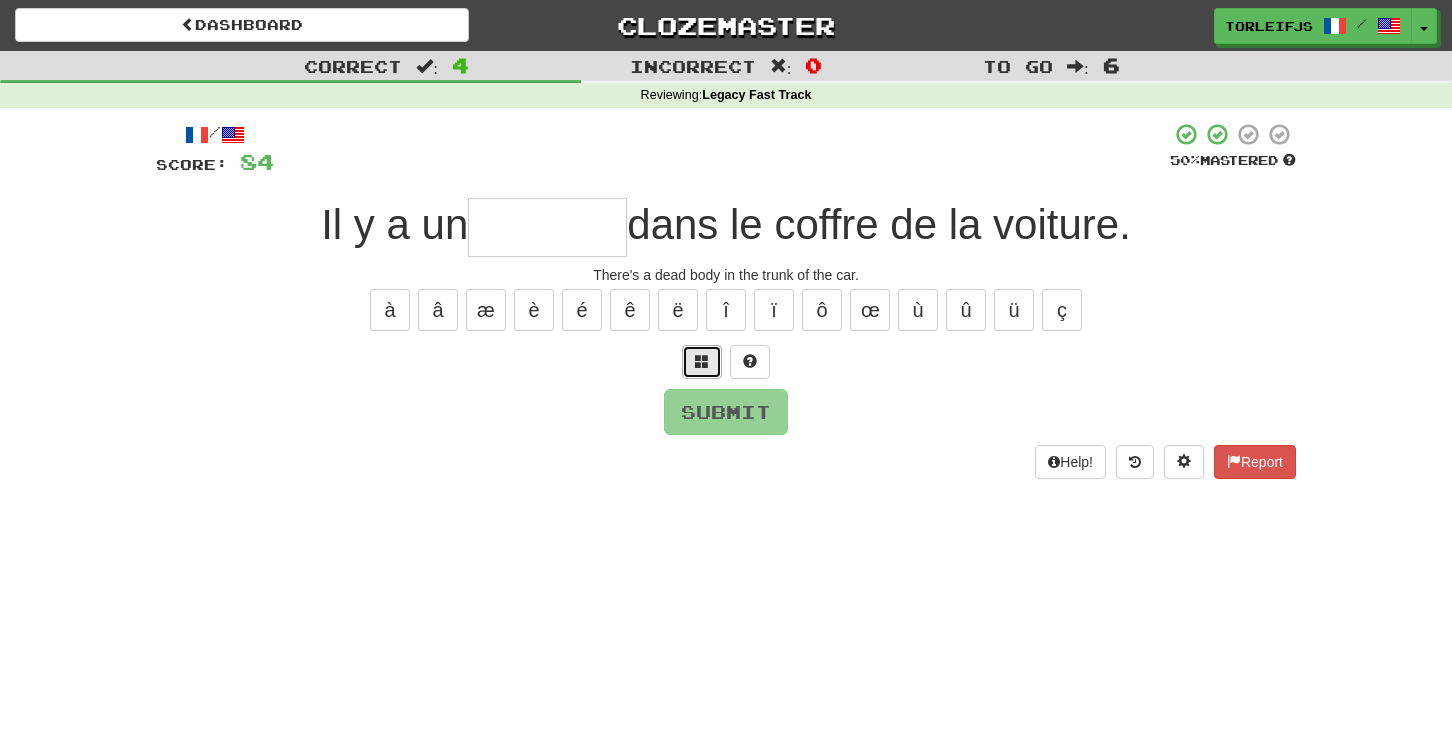 click at bounding box center (702, 361) 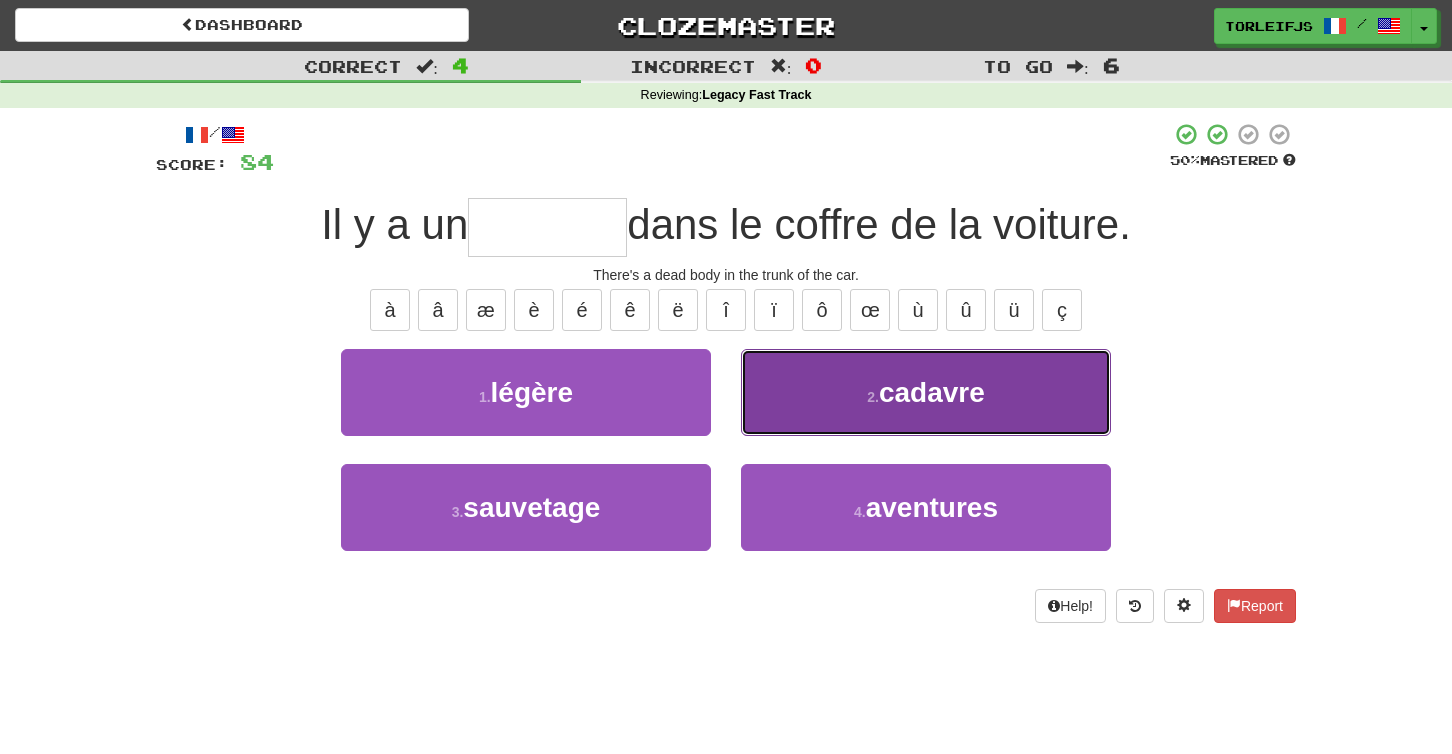 click on "2 .  cadavre" at bounding box center (926, 392) 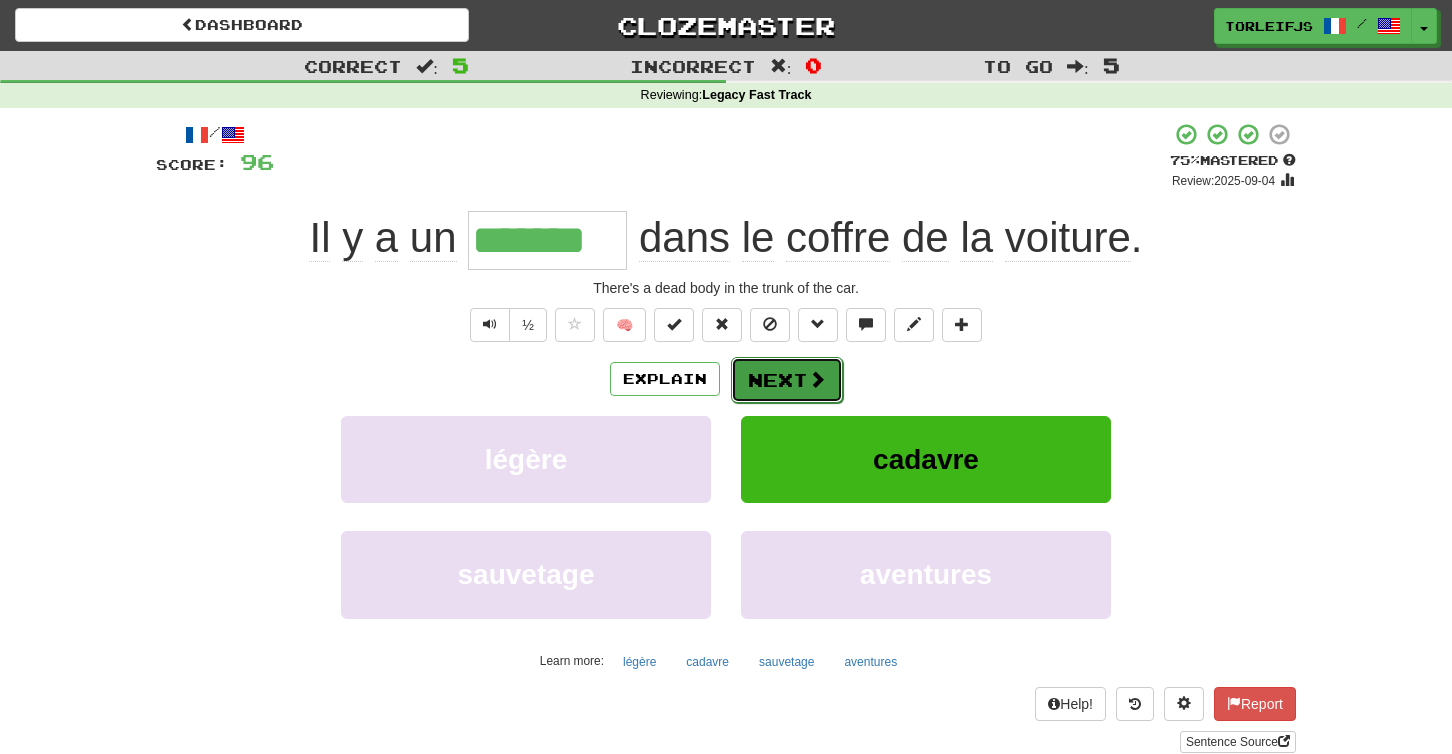 click on "Next" at bounding box center (787, 380) 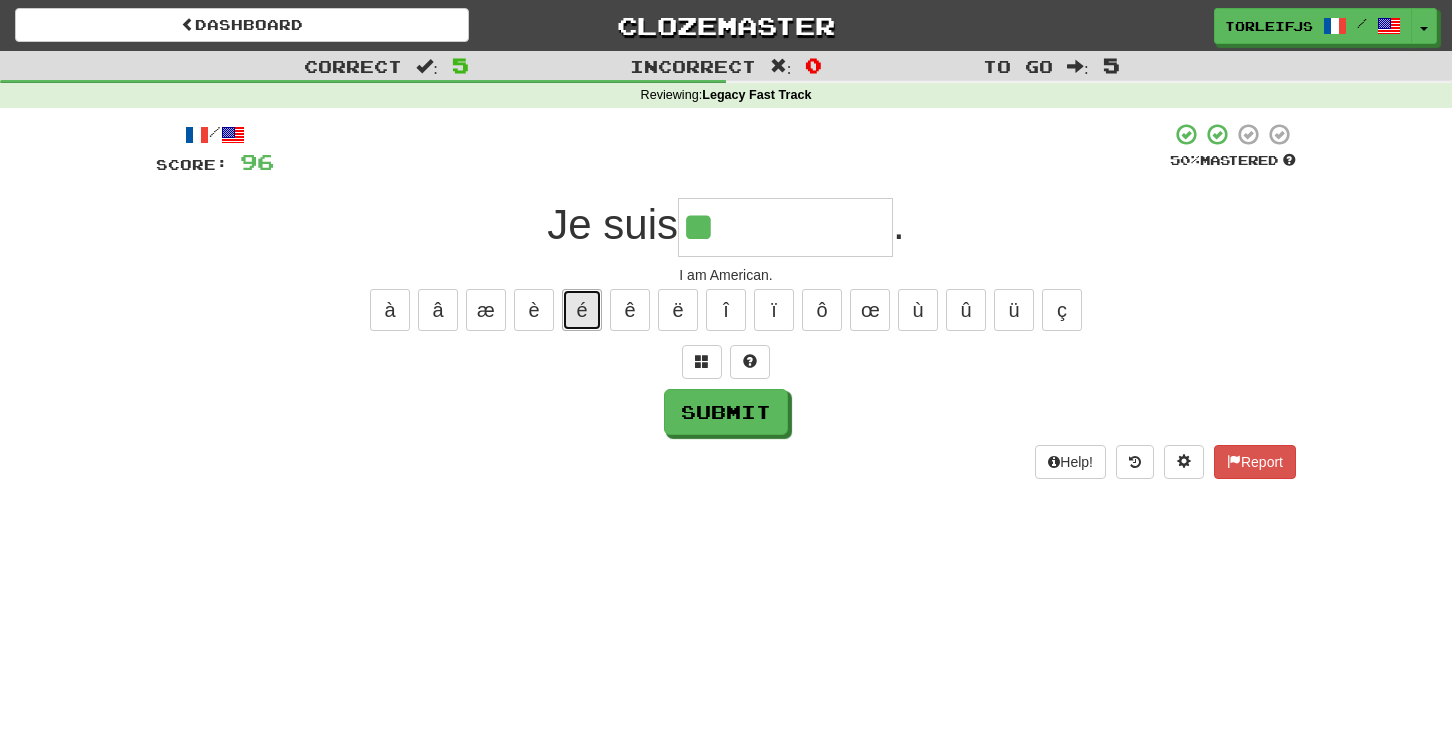 click on "é" at bounding box center (582, 310) 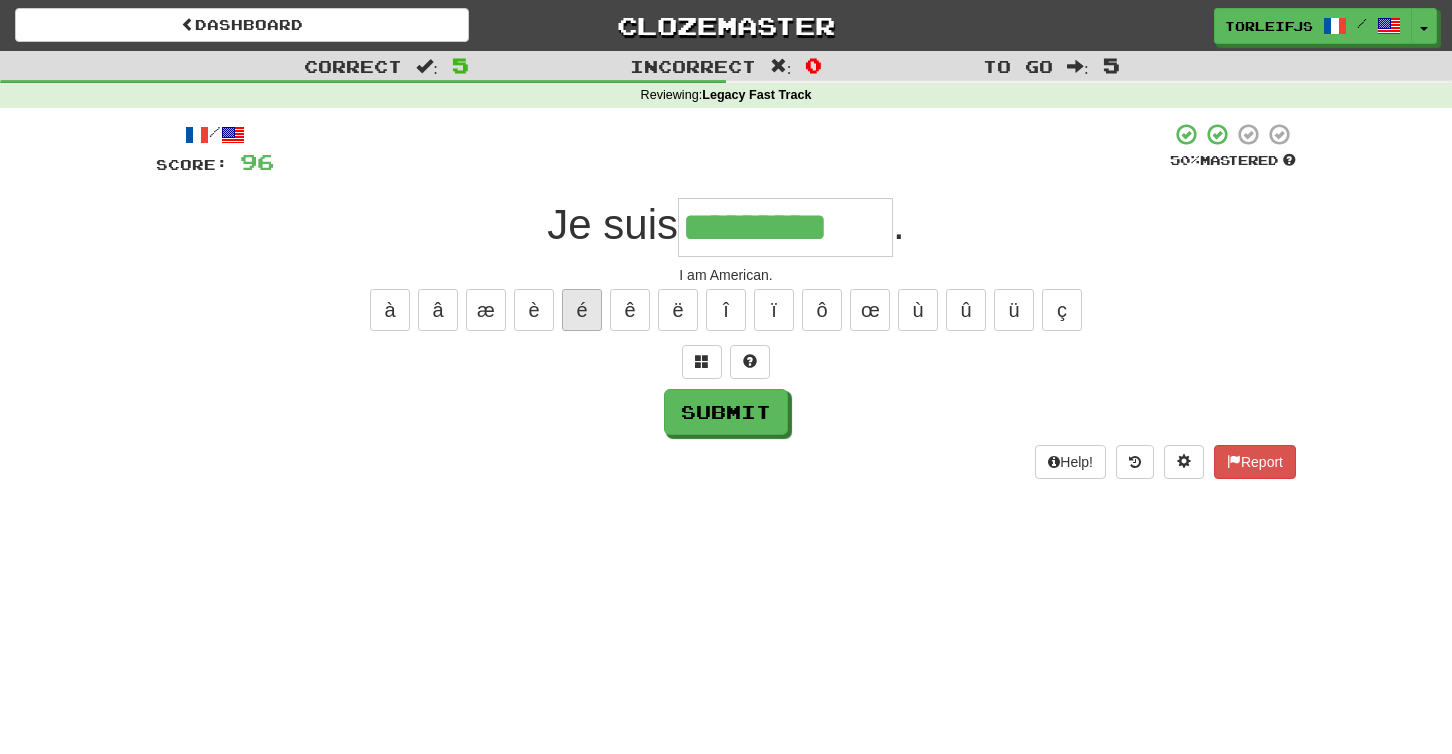 type on "**********" 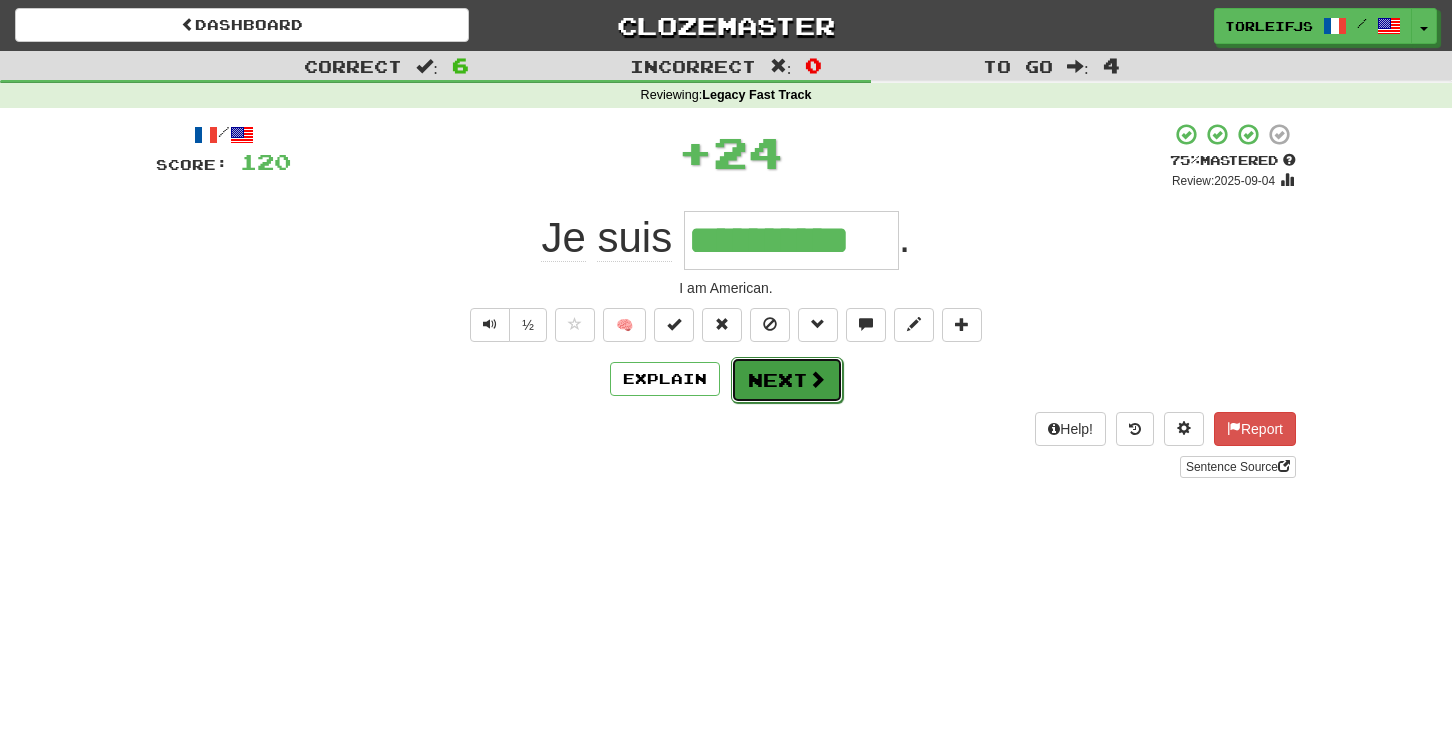 click on "Next" at bounding box center (787, 380) 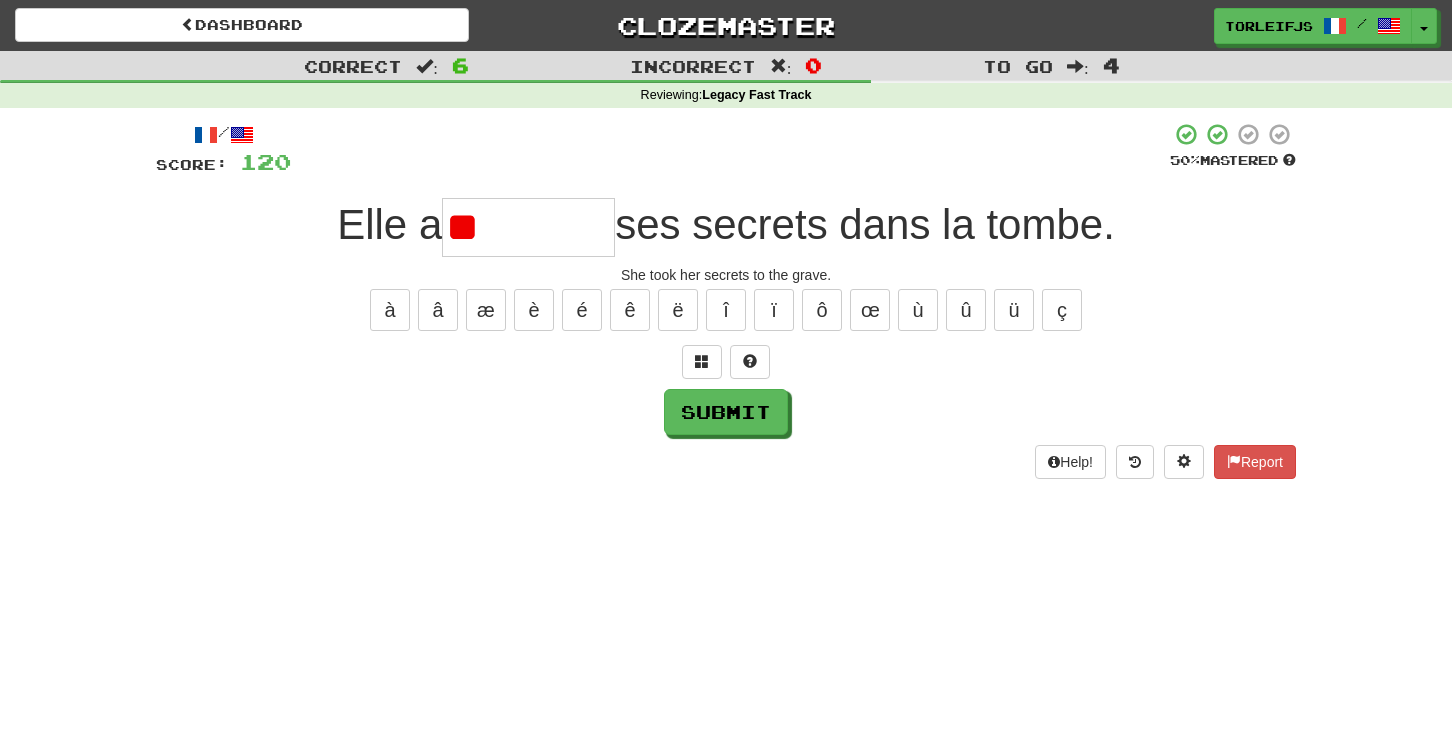 type on "*" 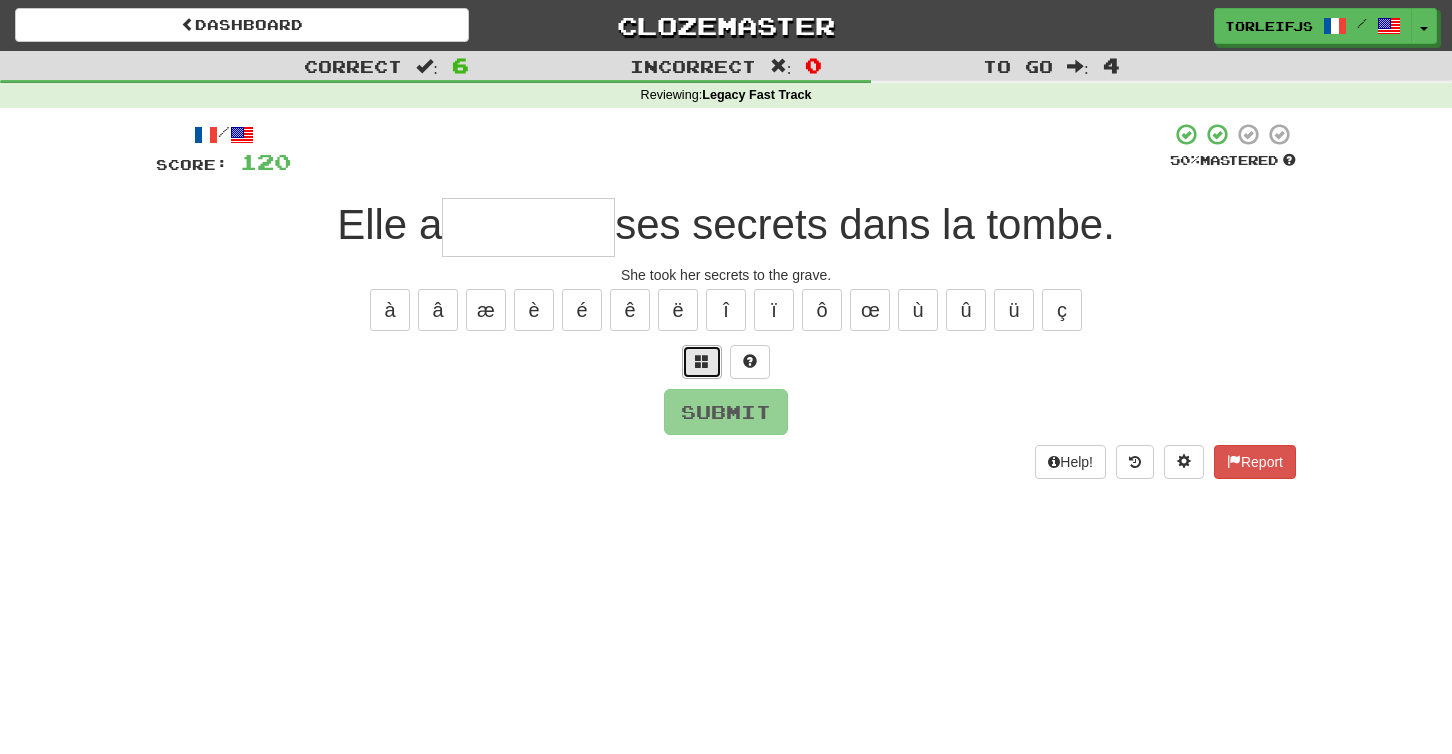 click at bounding box center (702, 362) 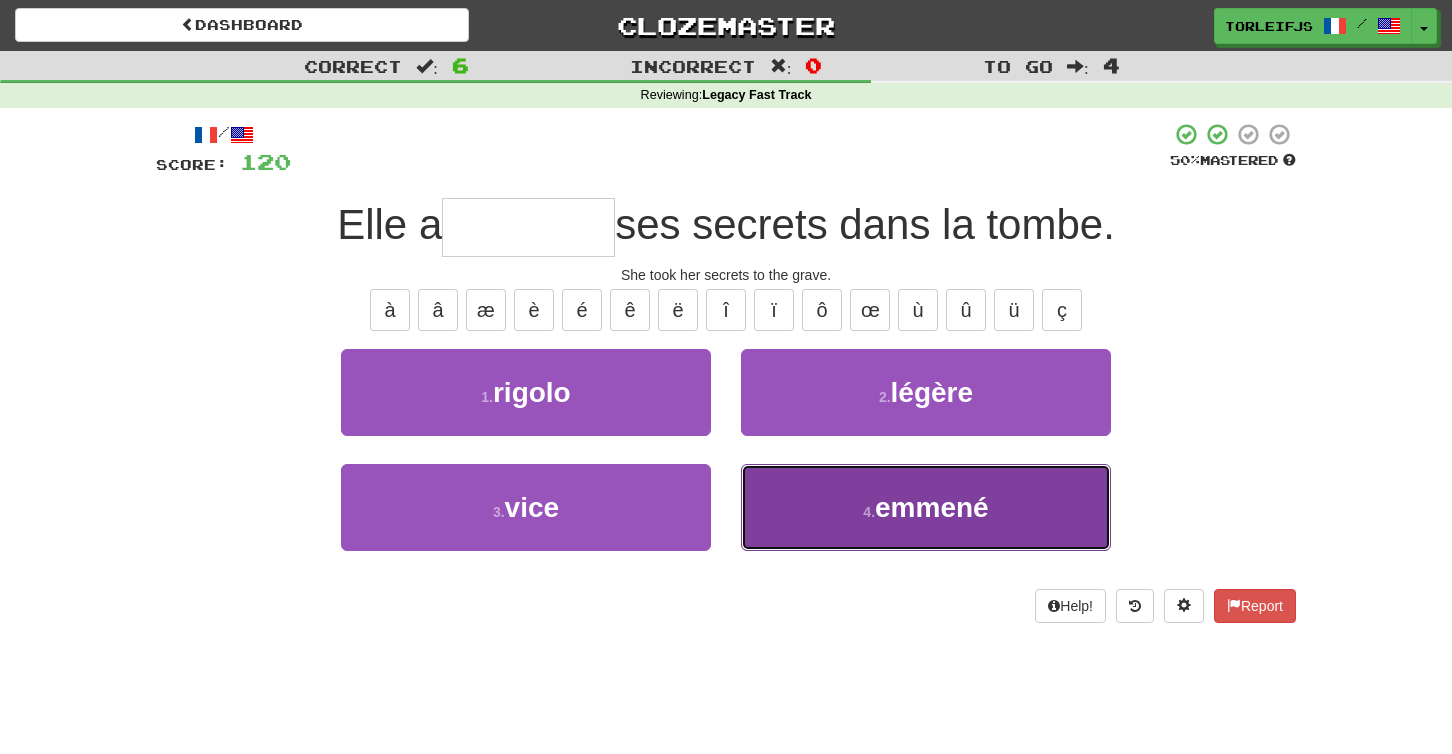 click on "4 .  emmené" at bounding box center [926, 507] 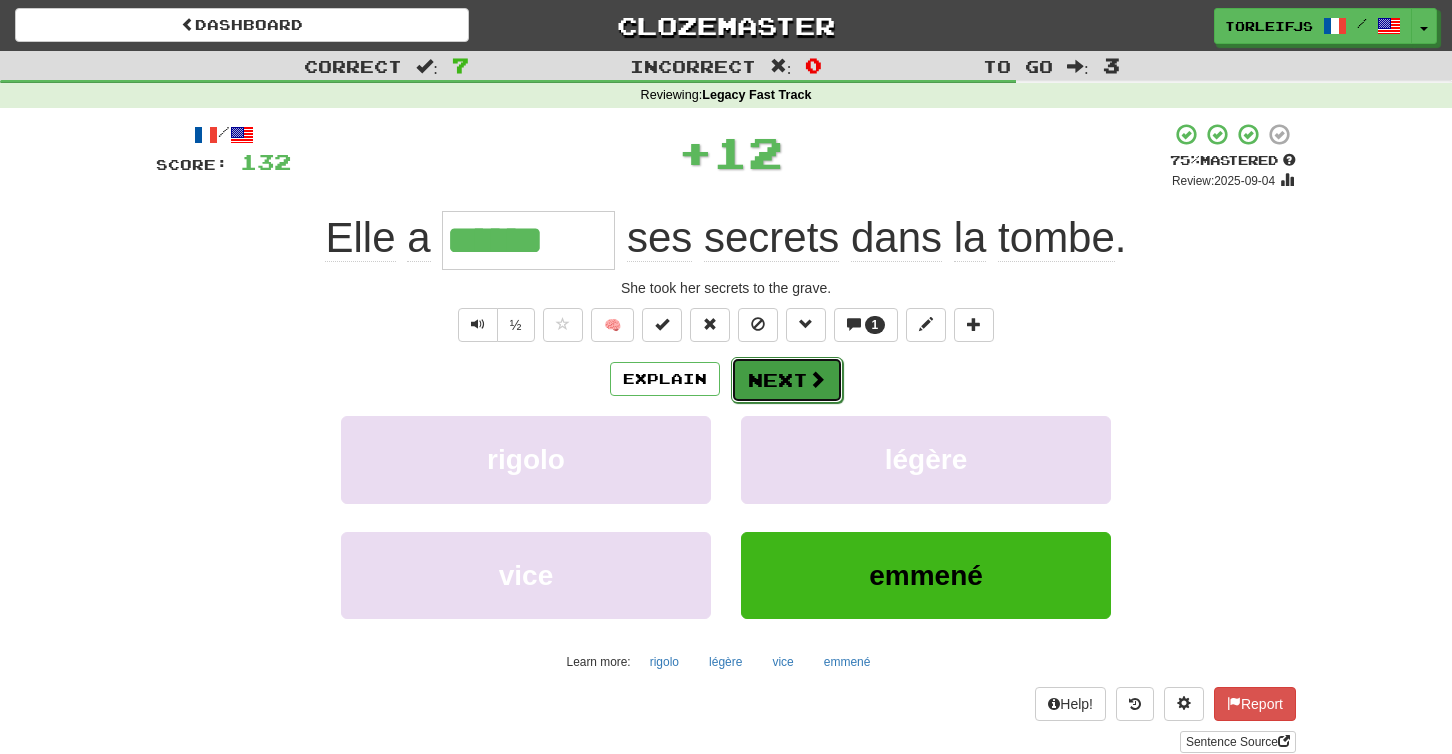 click on "Next" at bounding box center (787, 380) 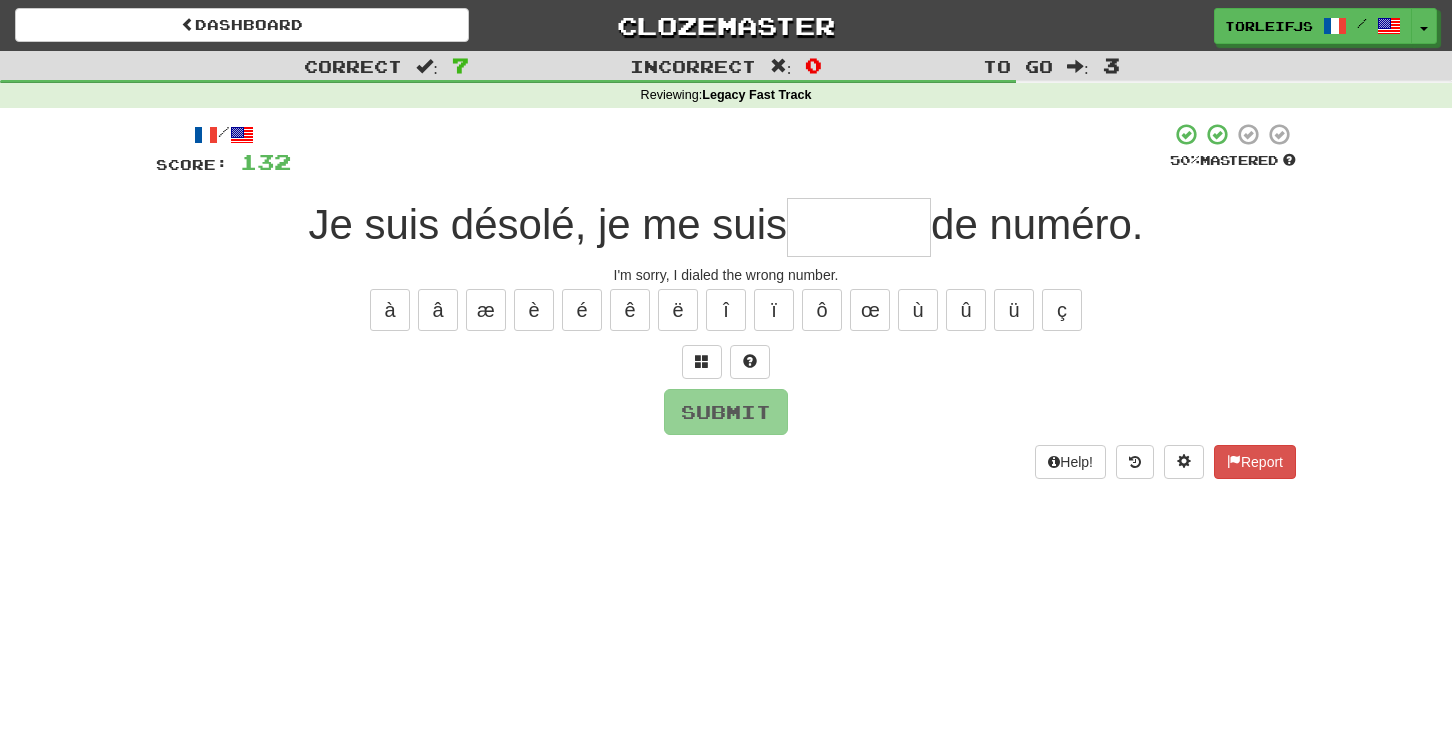 type on "*" 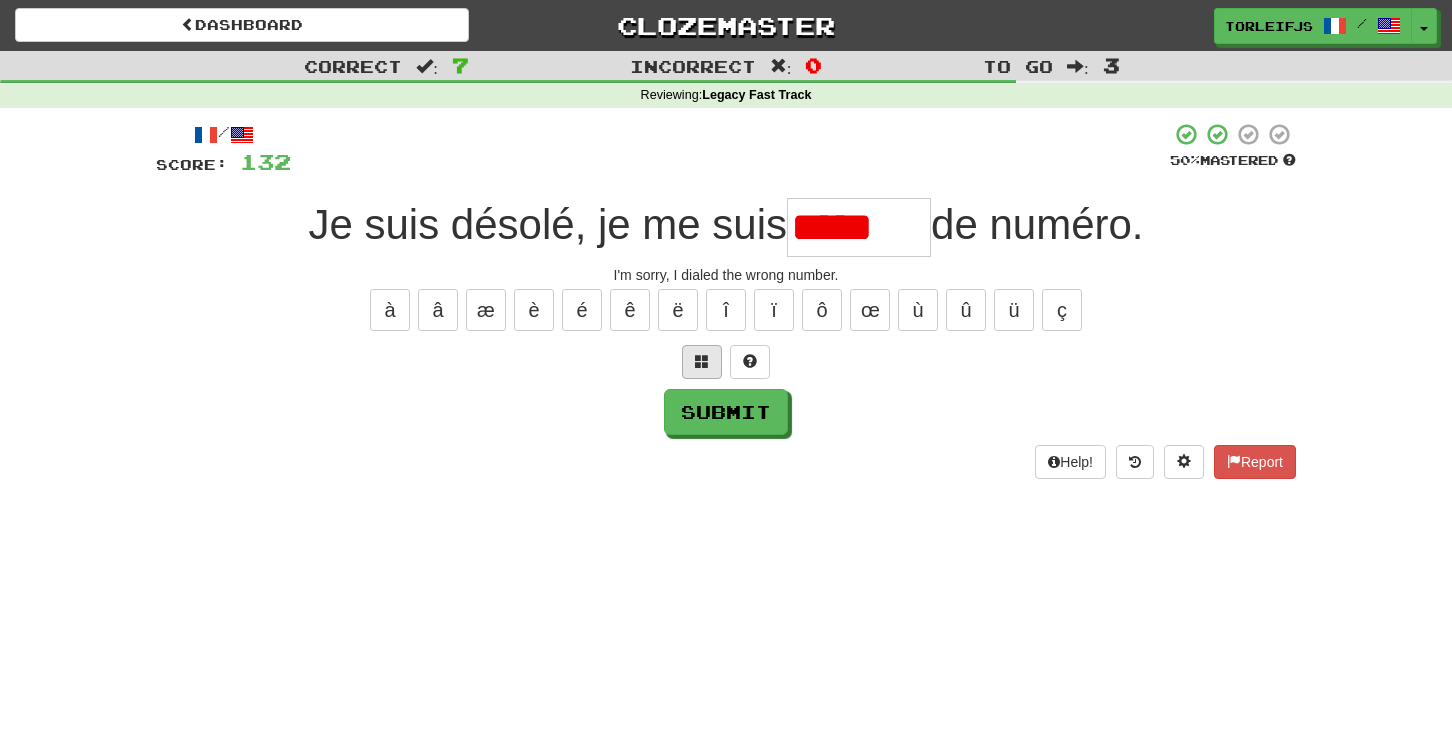 scroll, scrollTop: 0, scrollLeft: 0, axis: both 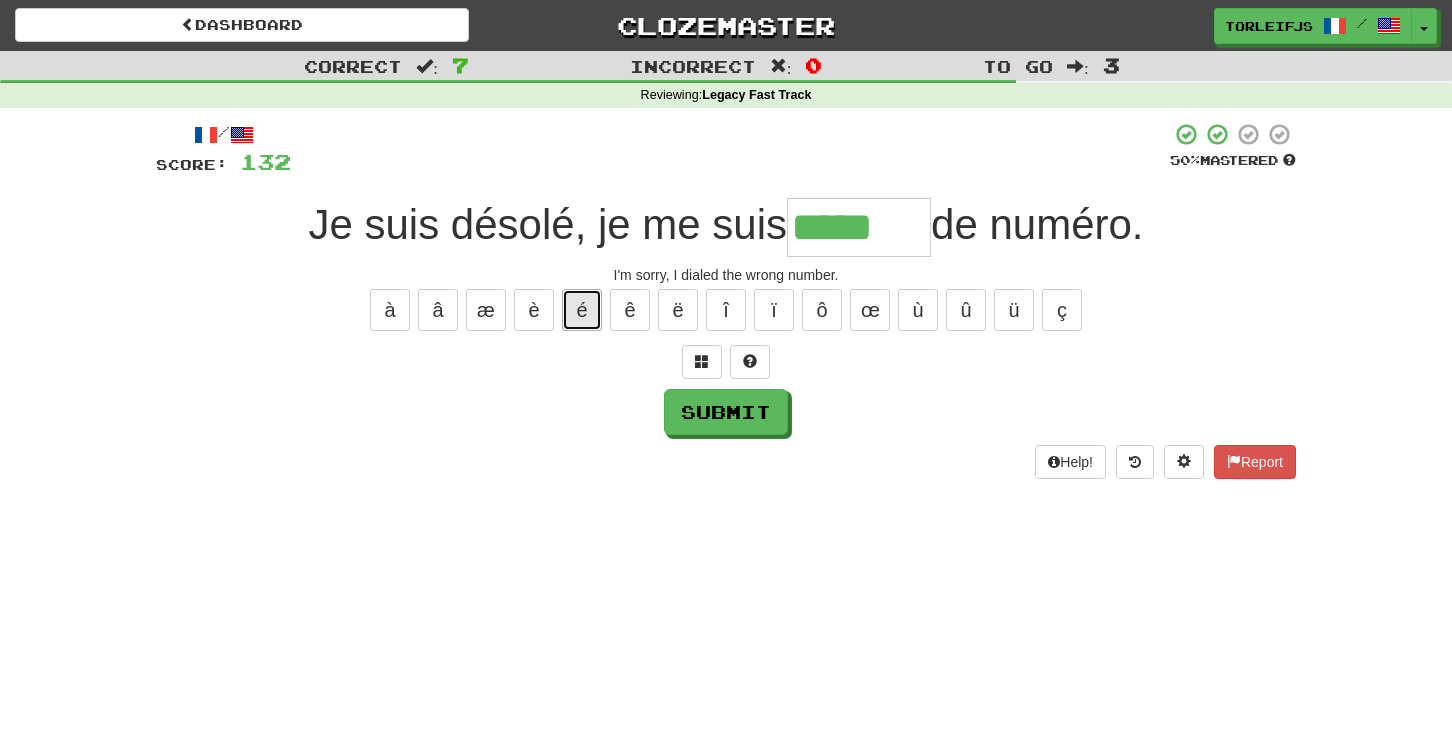 click on "é" at bounding box center [582, 310] 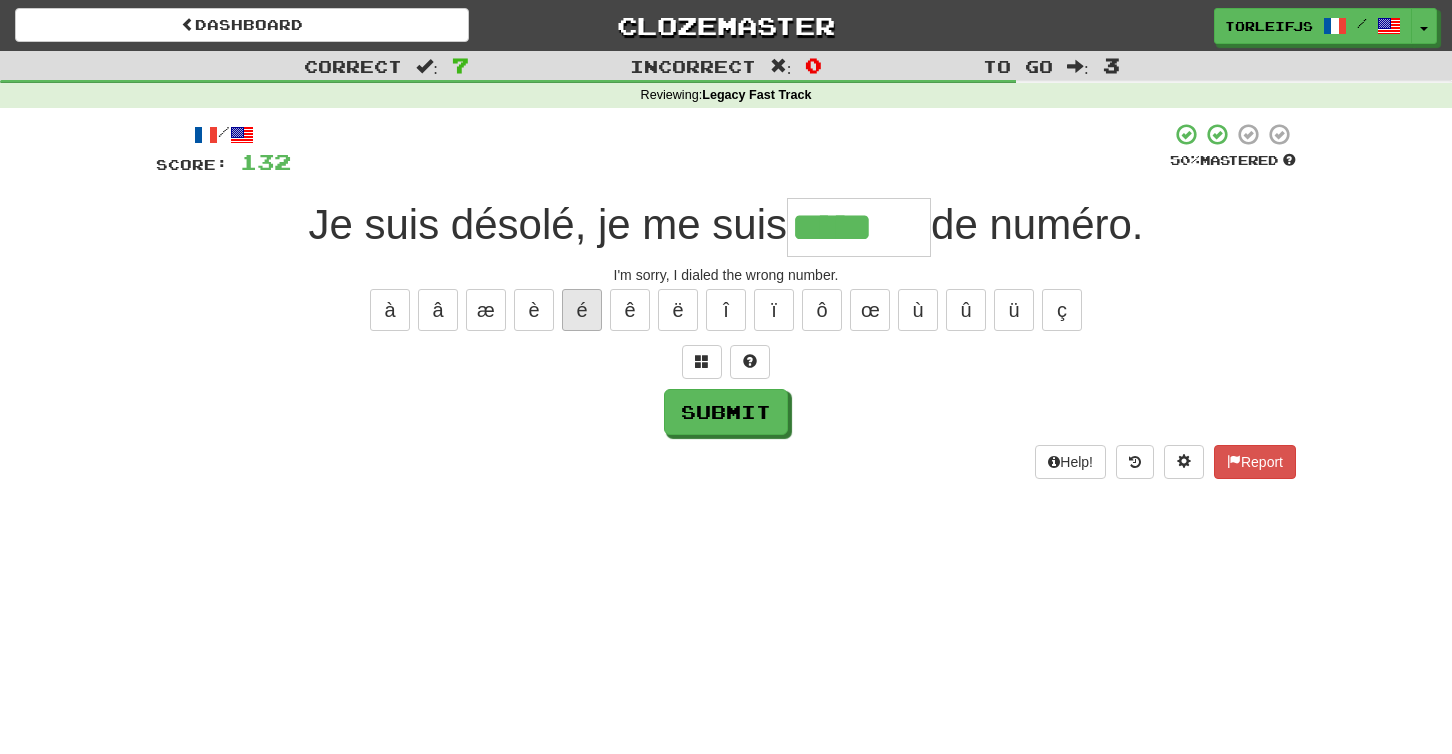 type on "******" 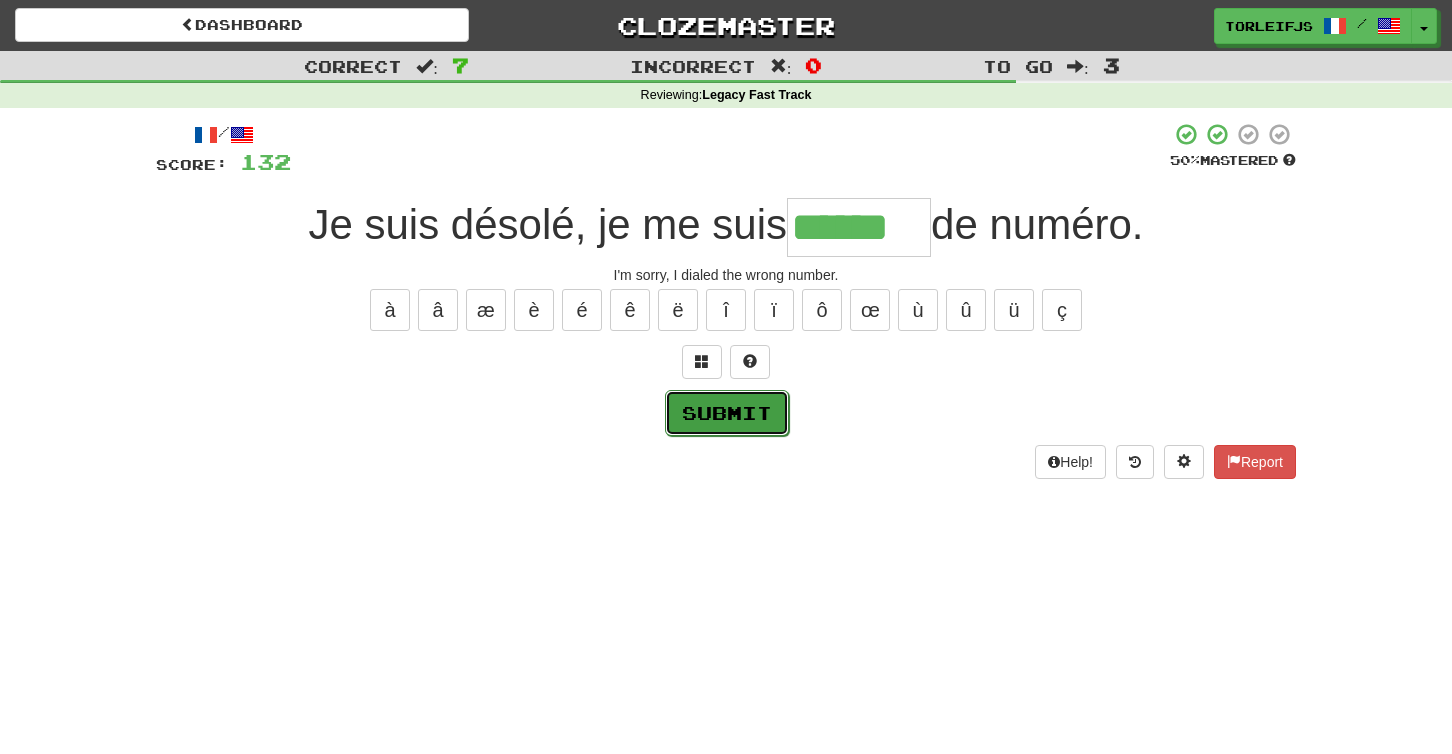 click on "Submit" at bounding box center (727, 413) 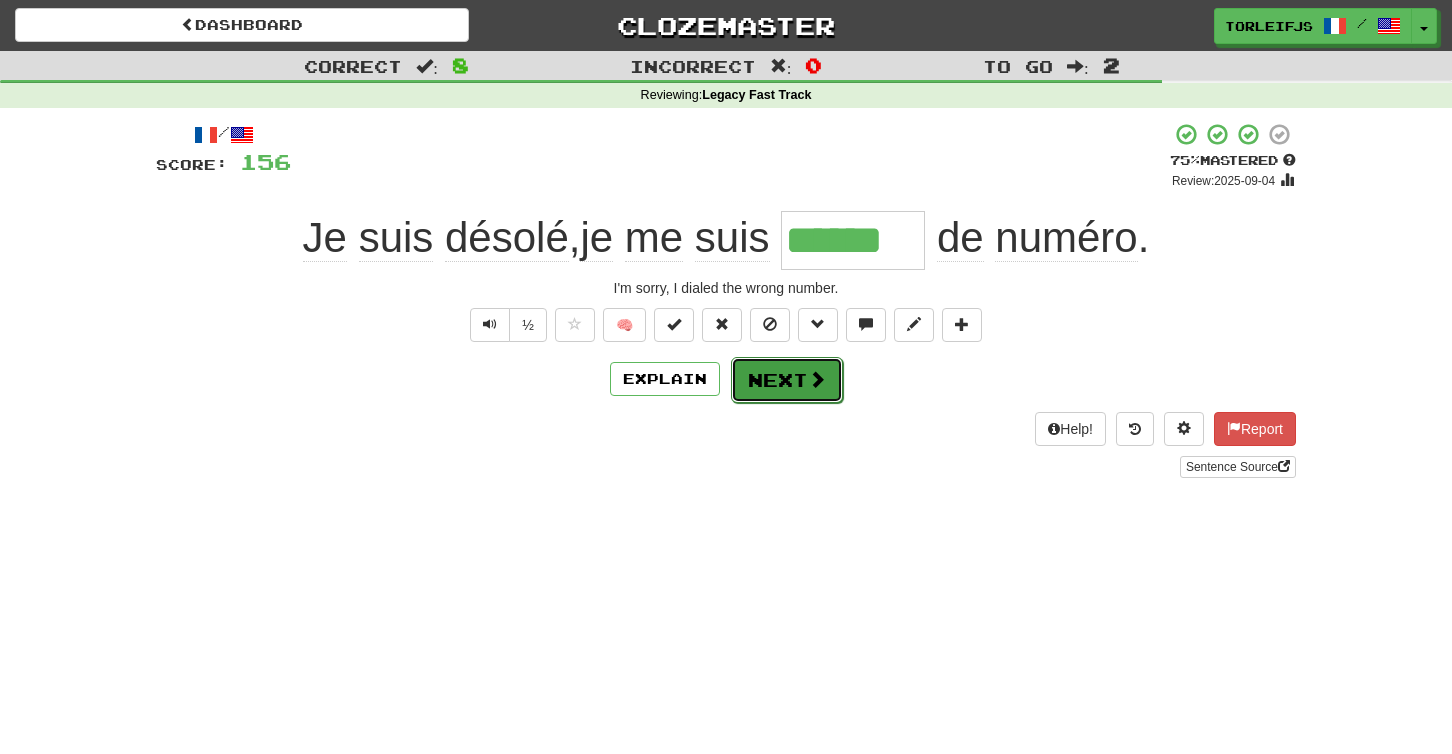 click on "Next" at bounding box center [787, 380] 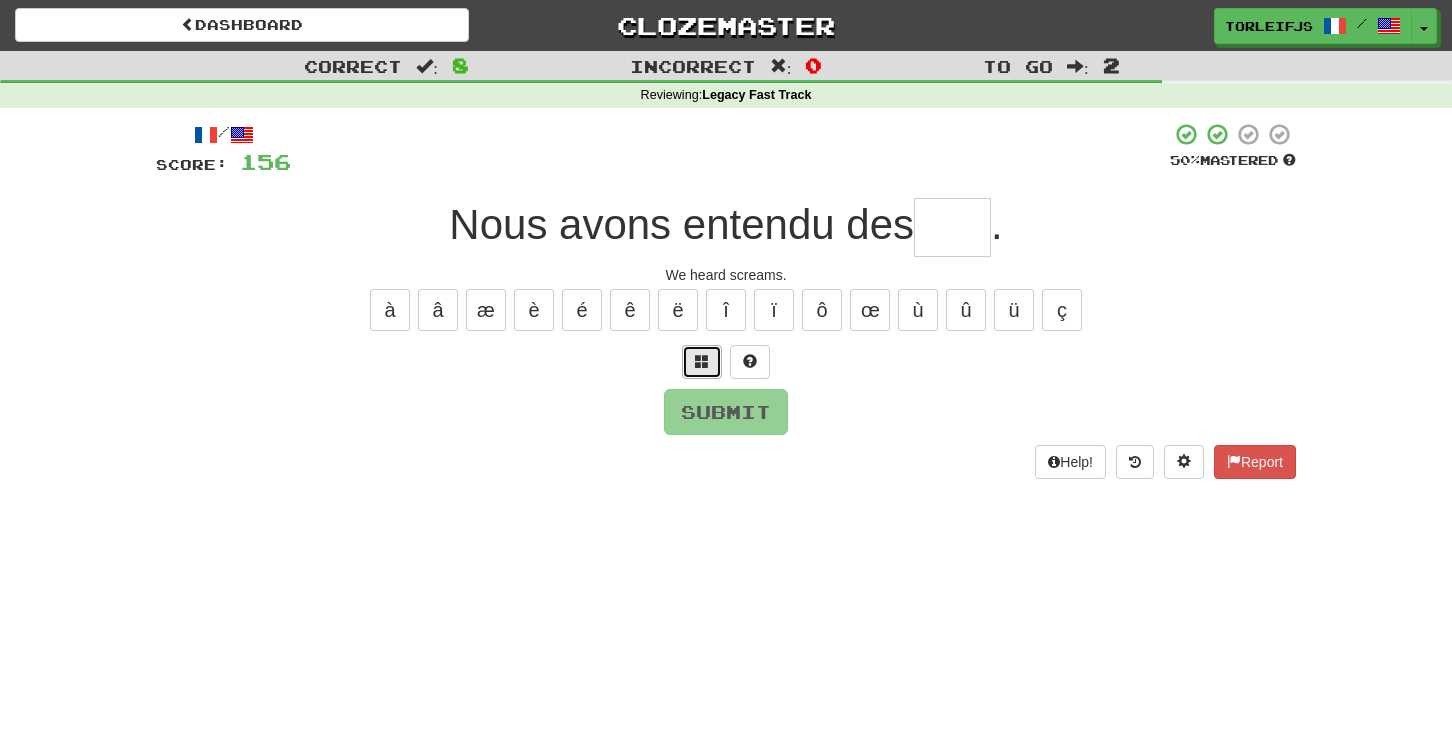 click at bounding box center (702, 362) 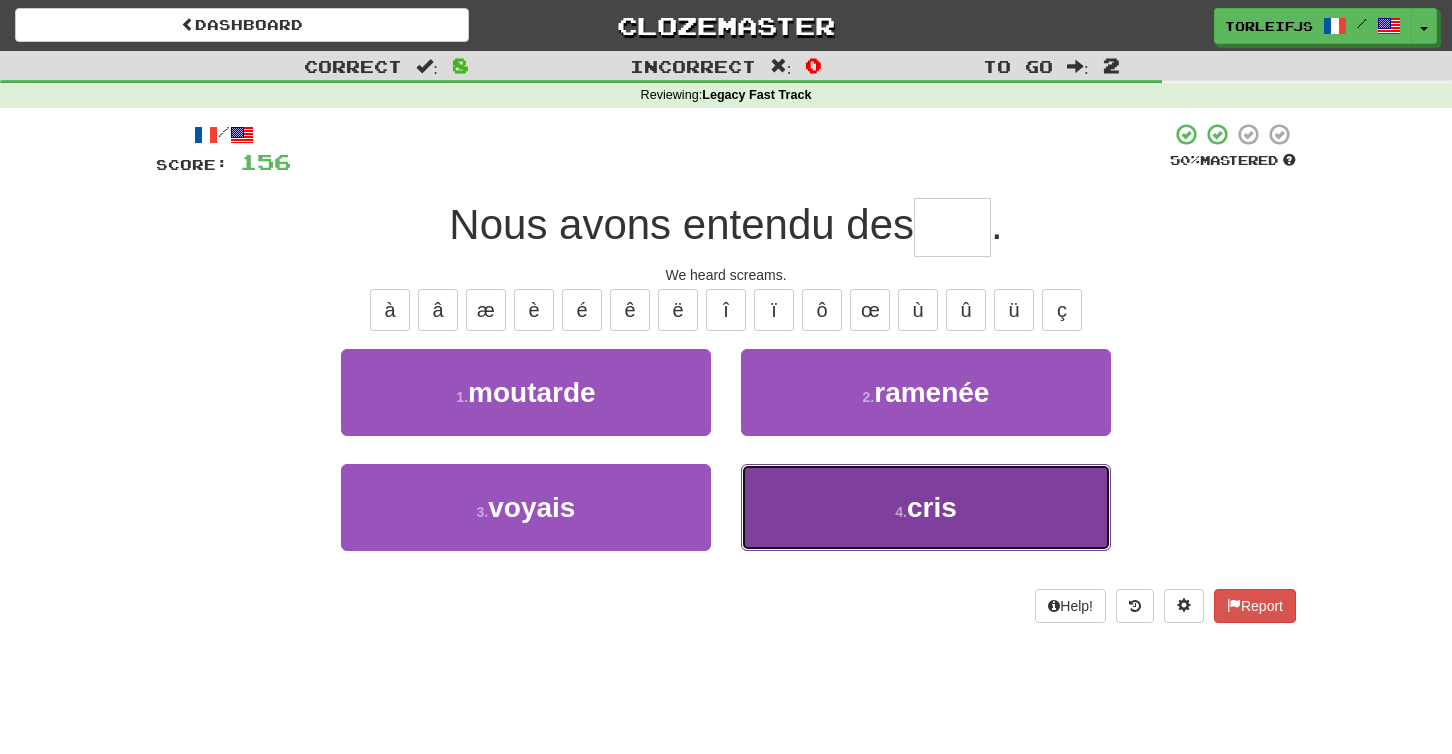click on "4 .  cris" at bounding box center [926, 507] 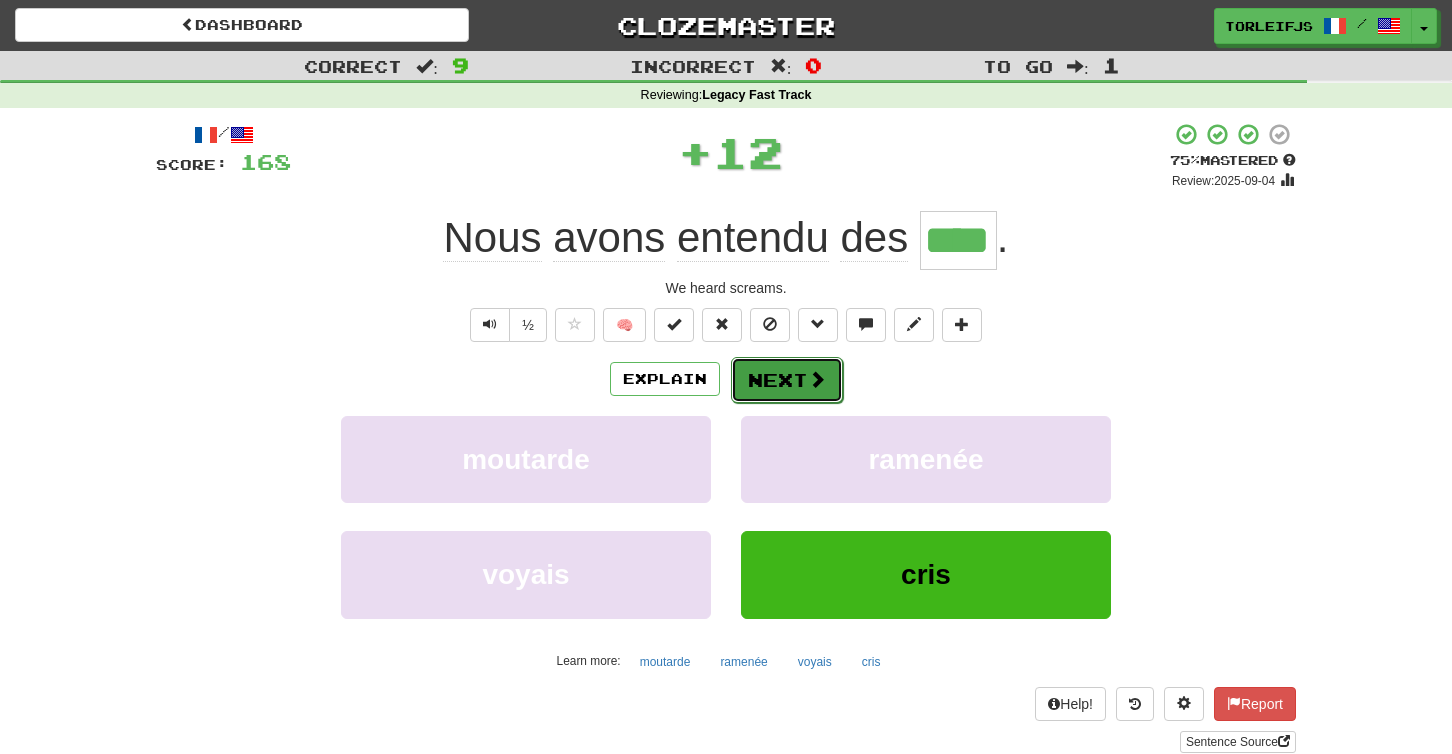 click on "Next" at bounding box center [787, 380] 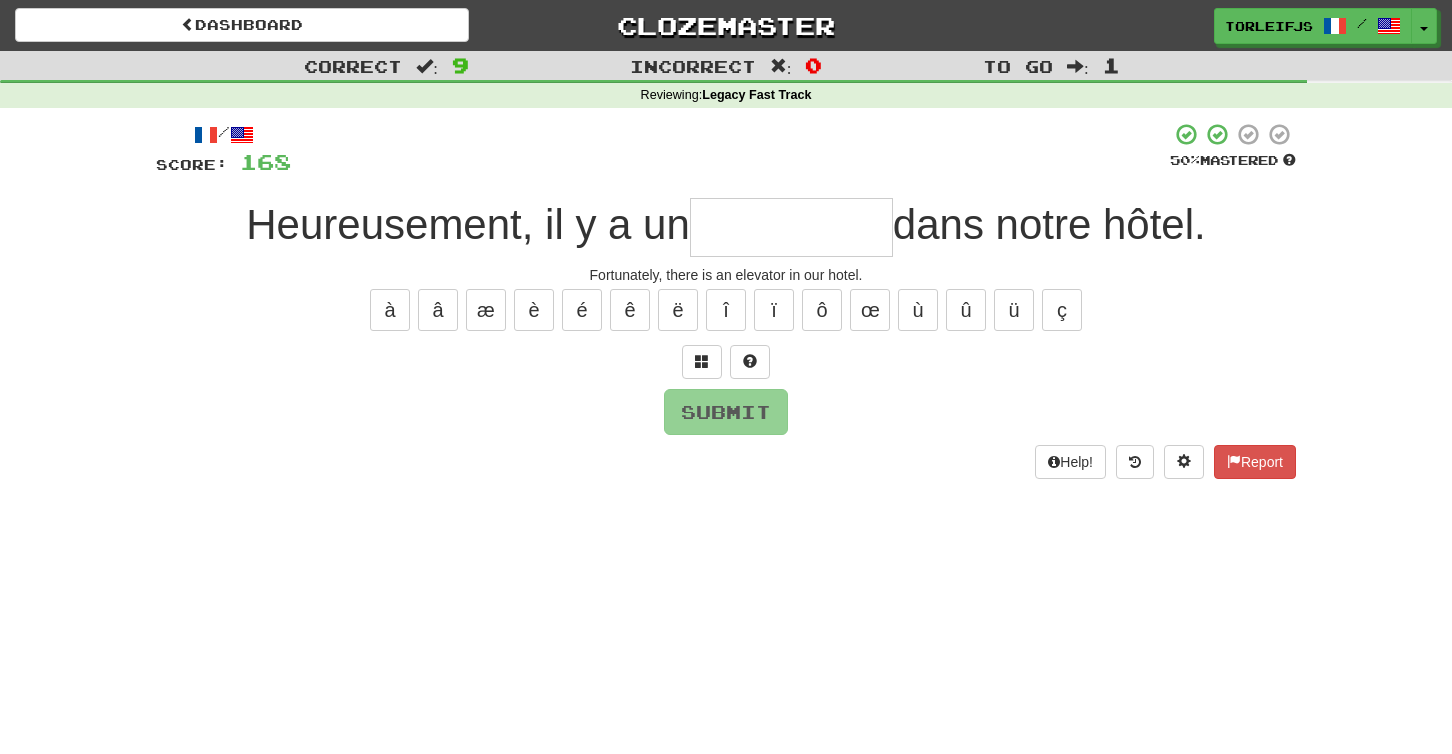 type on "*" 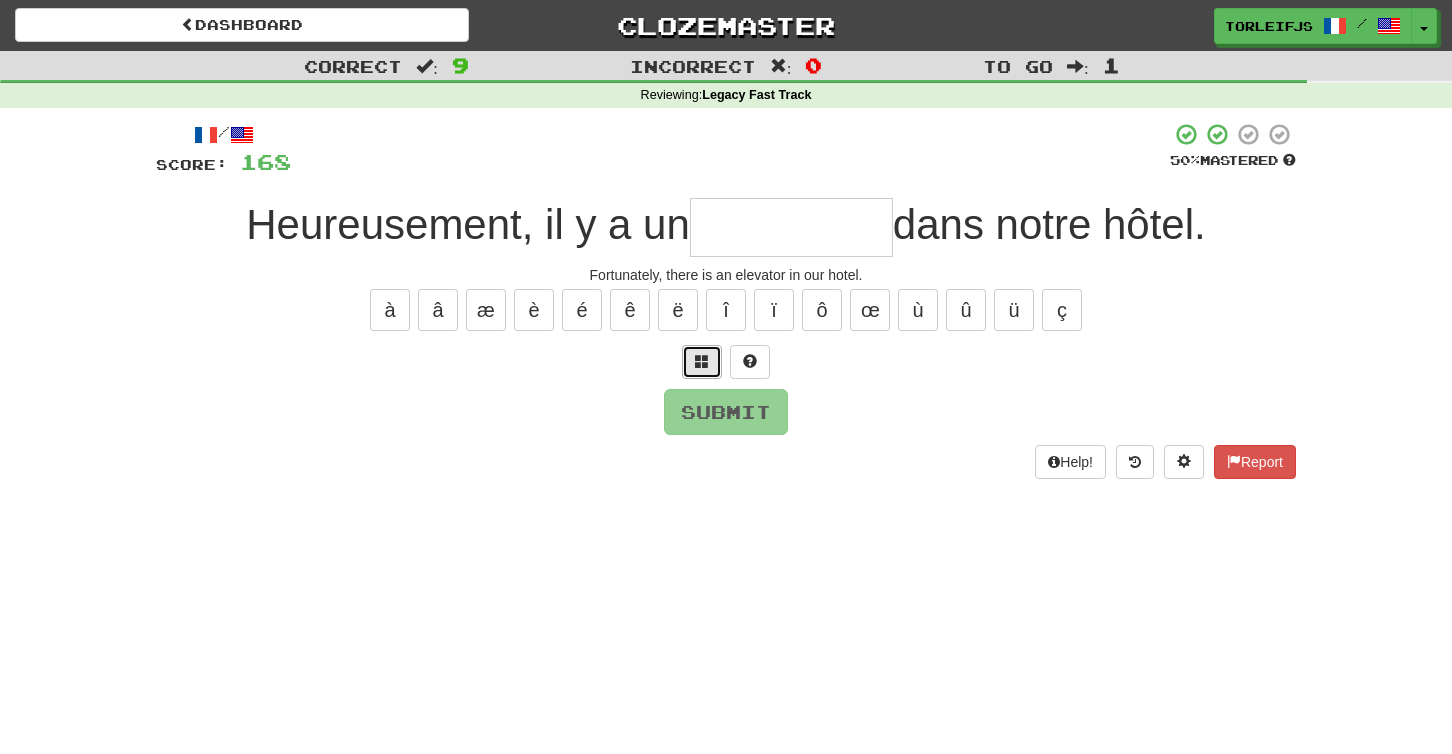 click at bounding box center [702, 361] 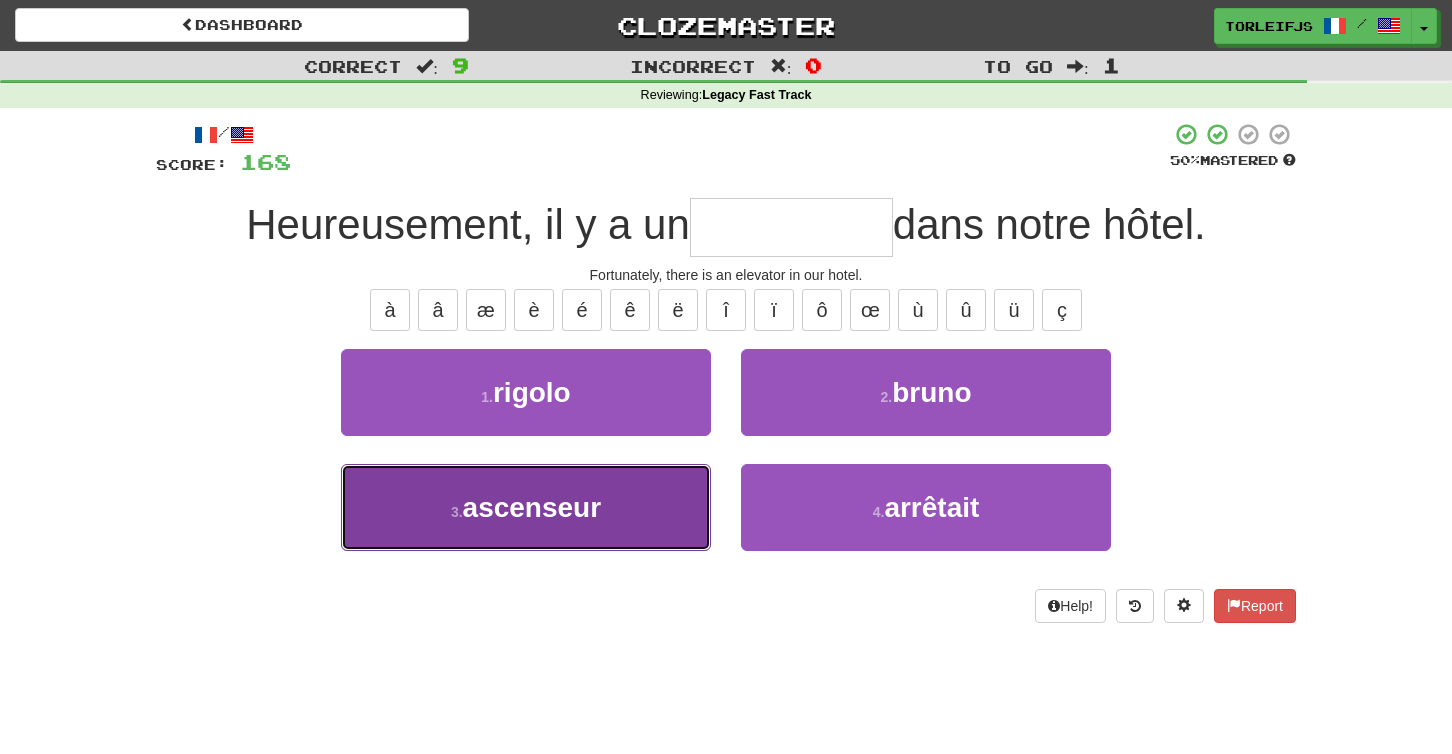 click on "3 .  ascenseur" at bounding box center [526, 507] 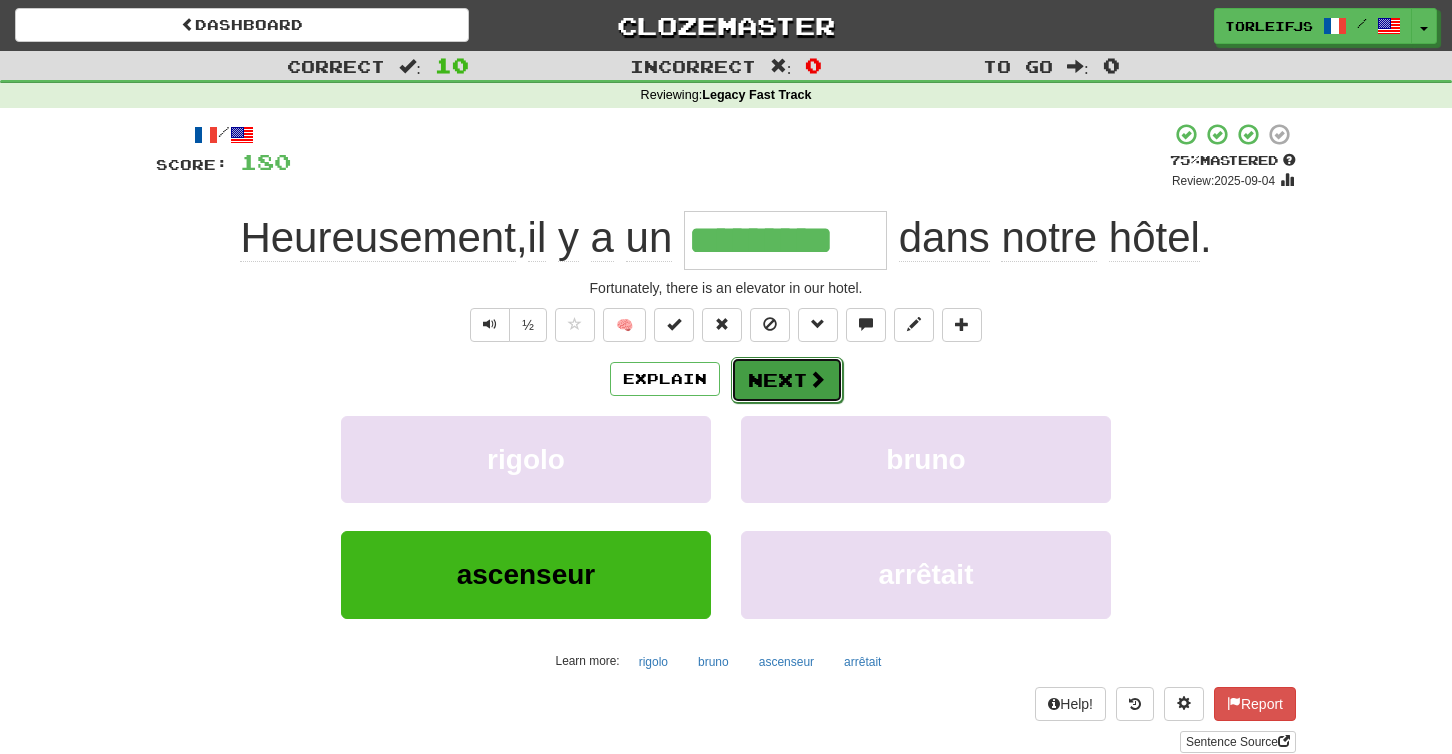 click on "Next" at bounding box center [787, 380] 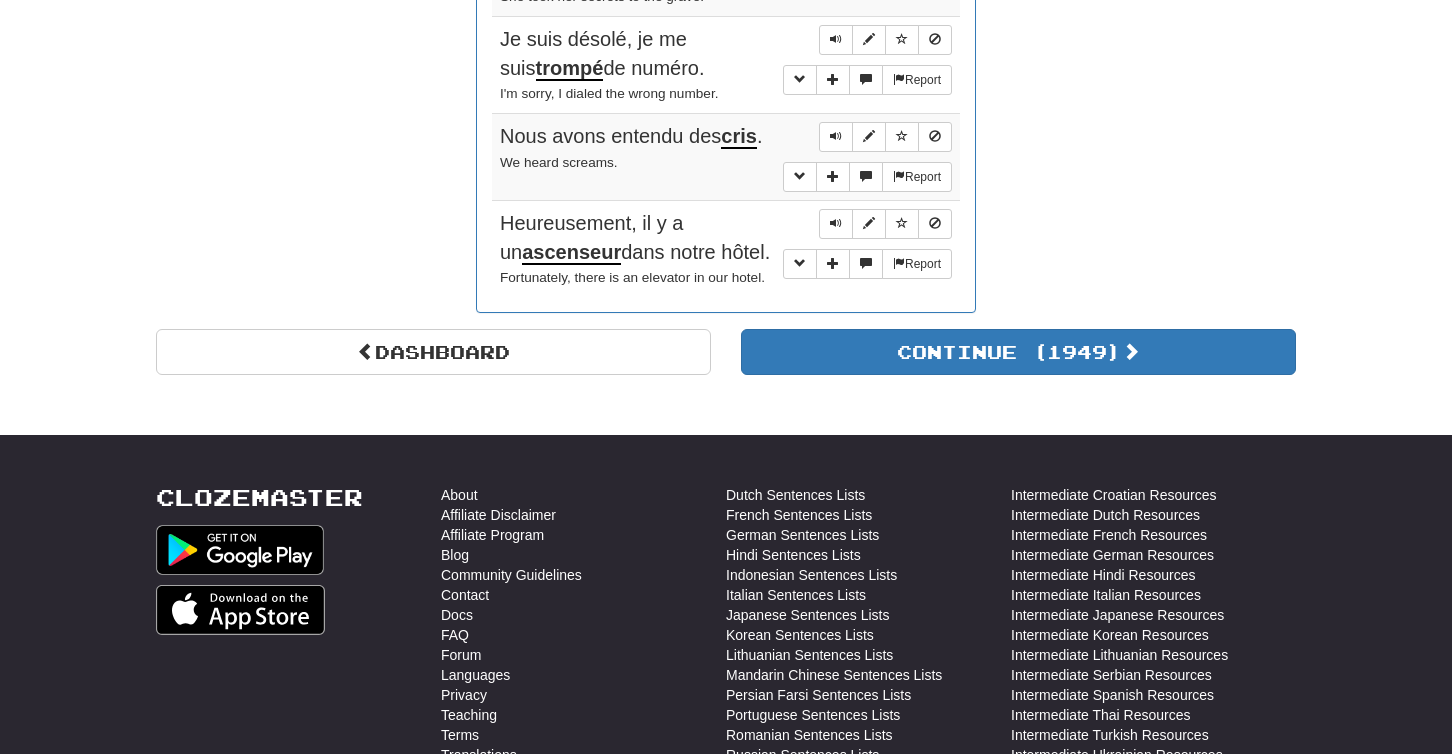 scroll, scrollTop: 1810, scrollLeft: 0, axis: vertical 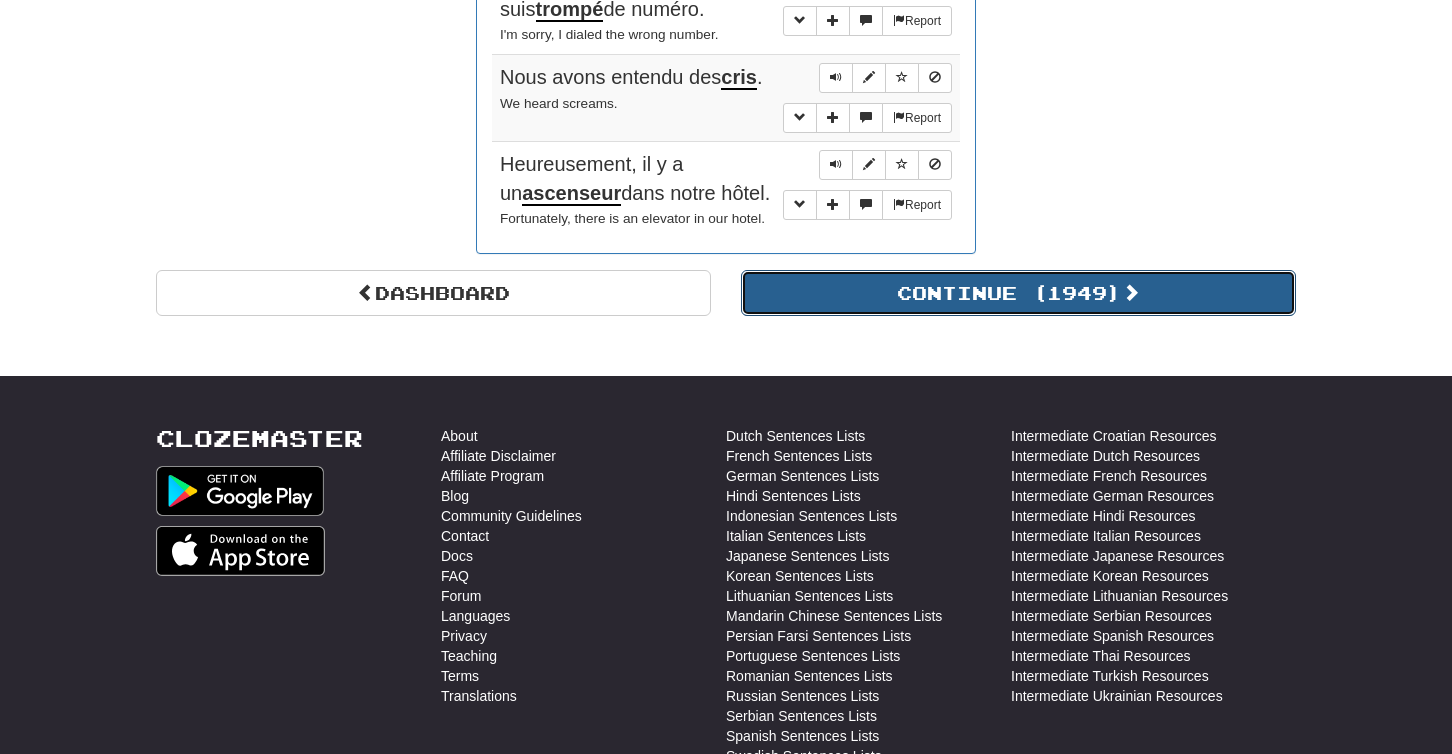 click on "Continue ( [YEAR] )" at bounding box center (1018, 293) 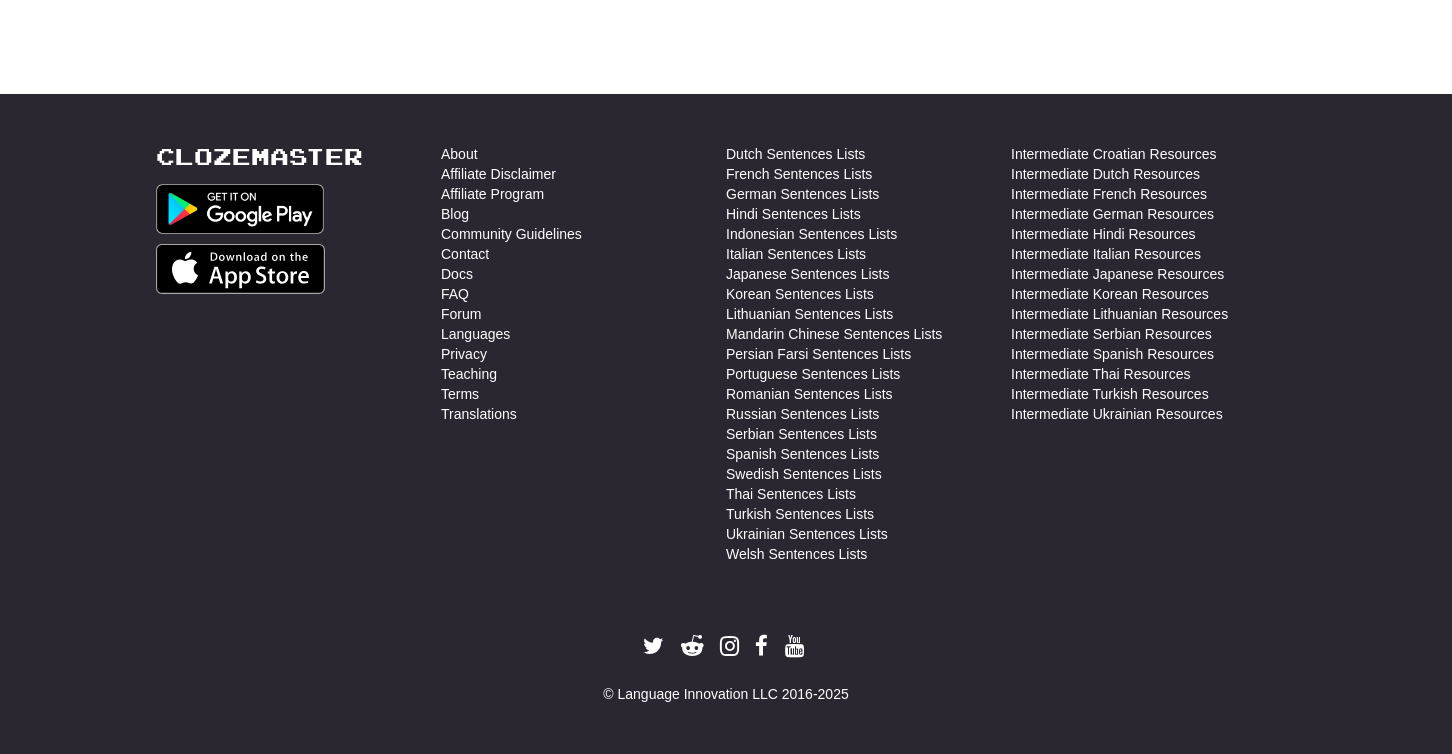 scroll, scrollTop: 710, scrollLeft: 0, axis: vertical 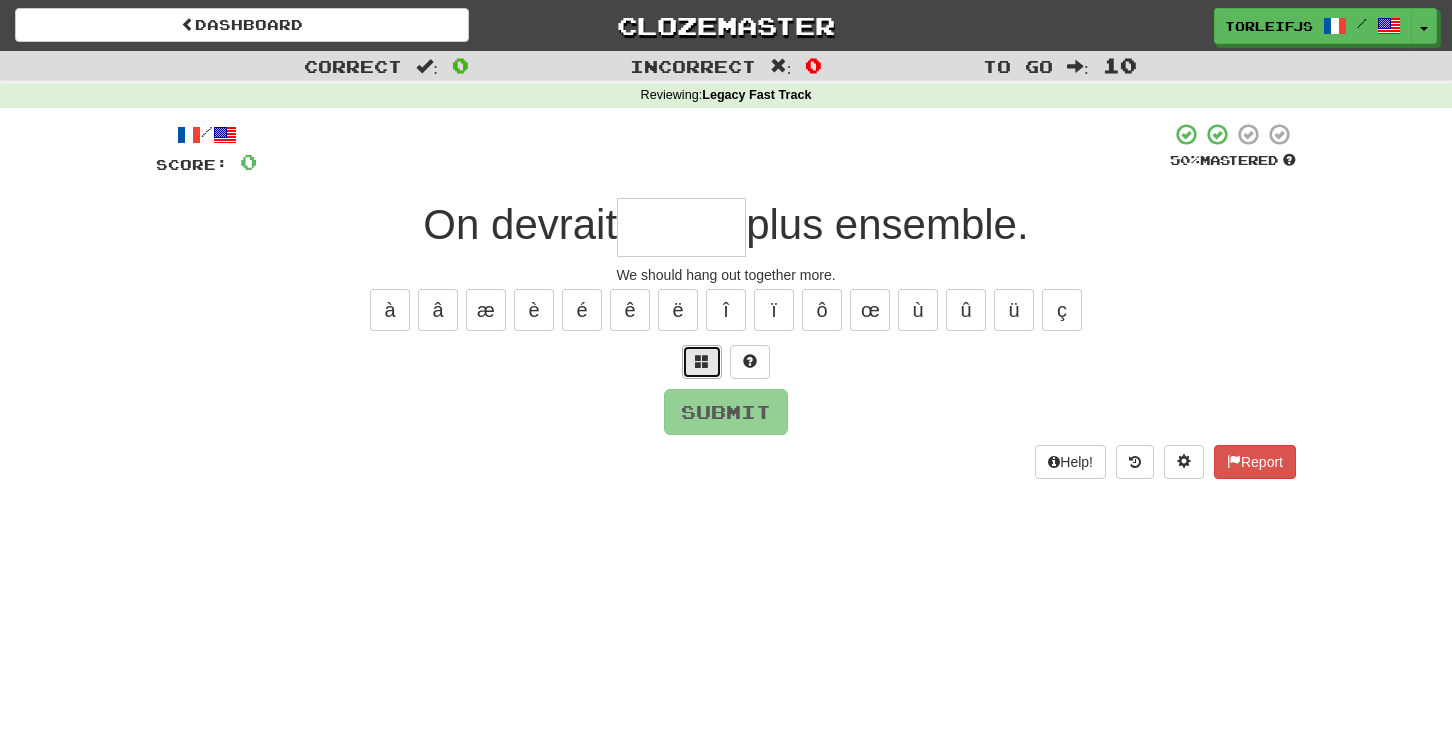 click at bounding box center (702, 362) 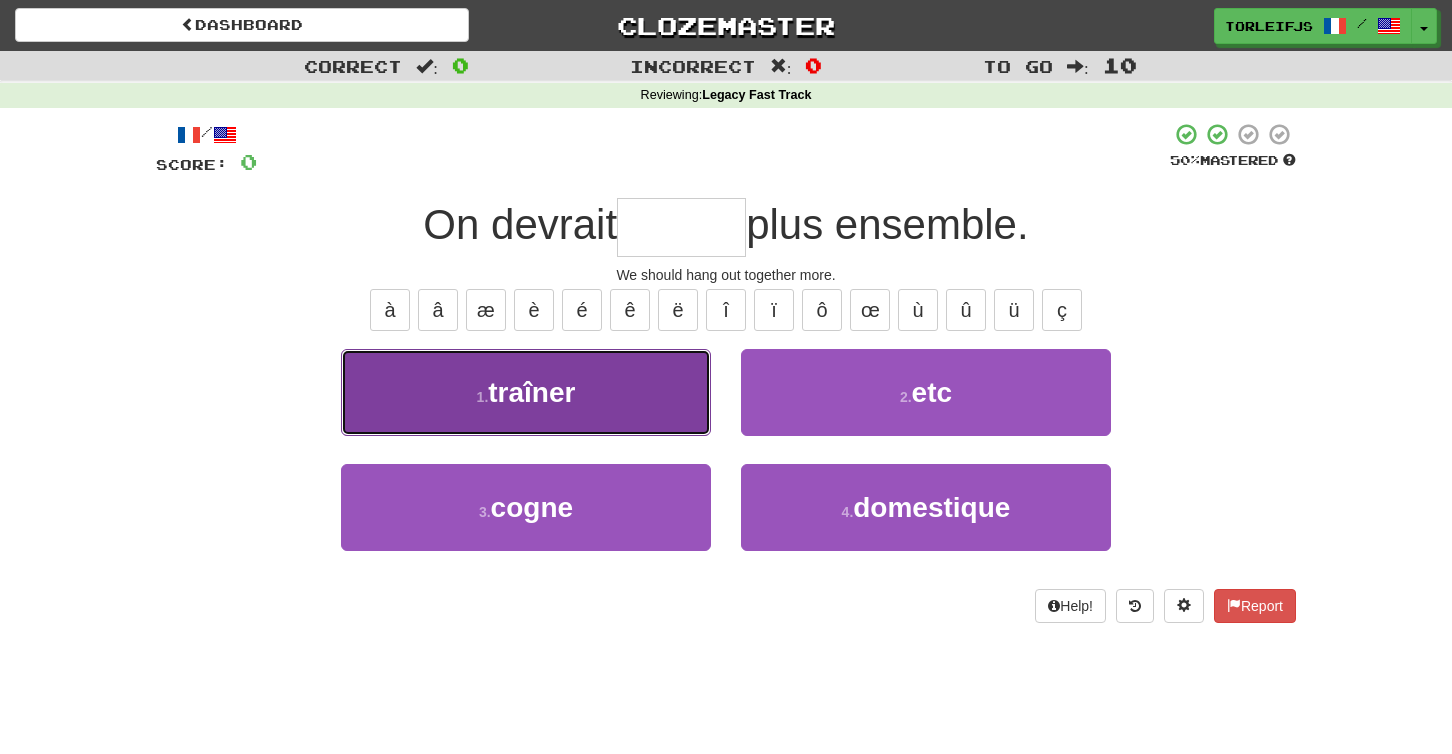 click on "1 .  traîner" at bounding box center (526, 392) 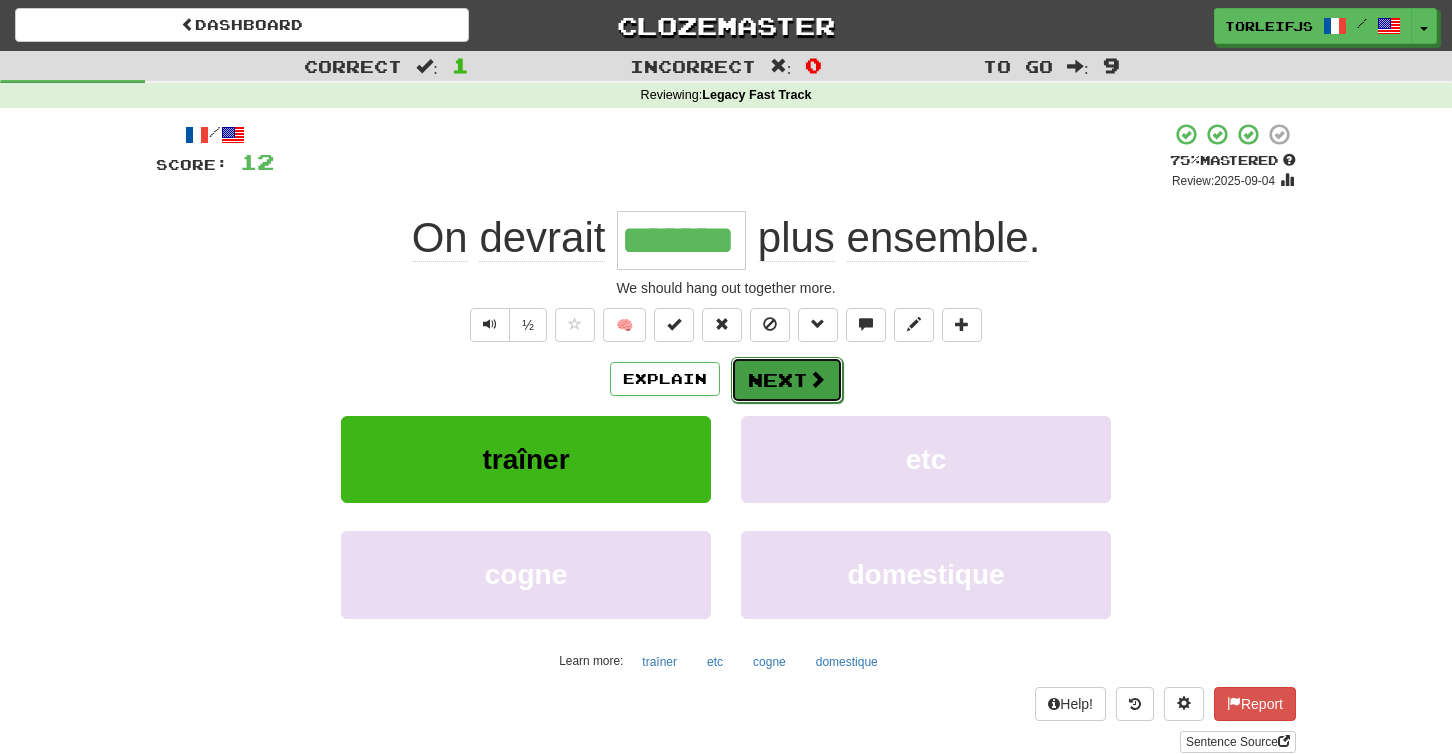 click on "Next" at bounding box center [787, 380] 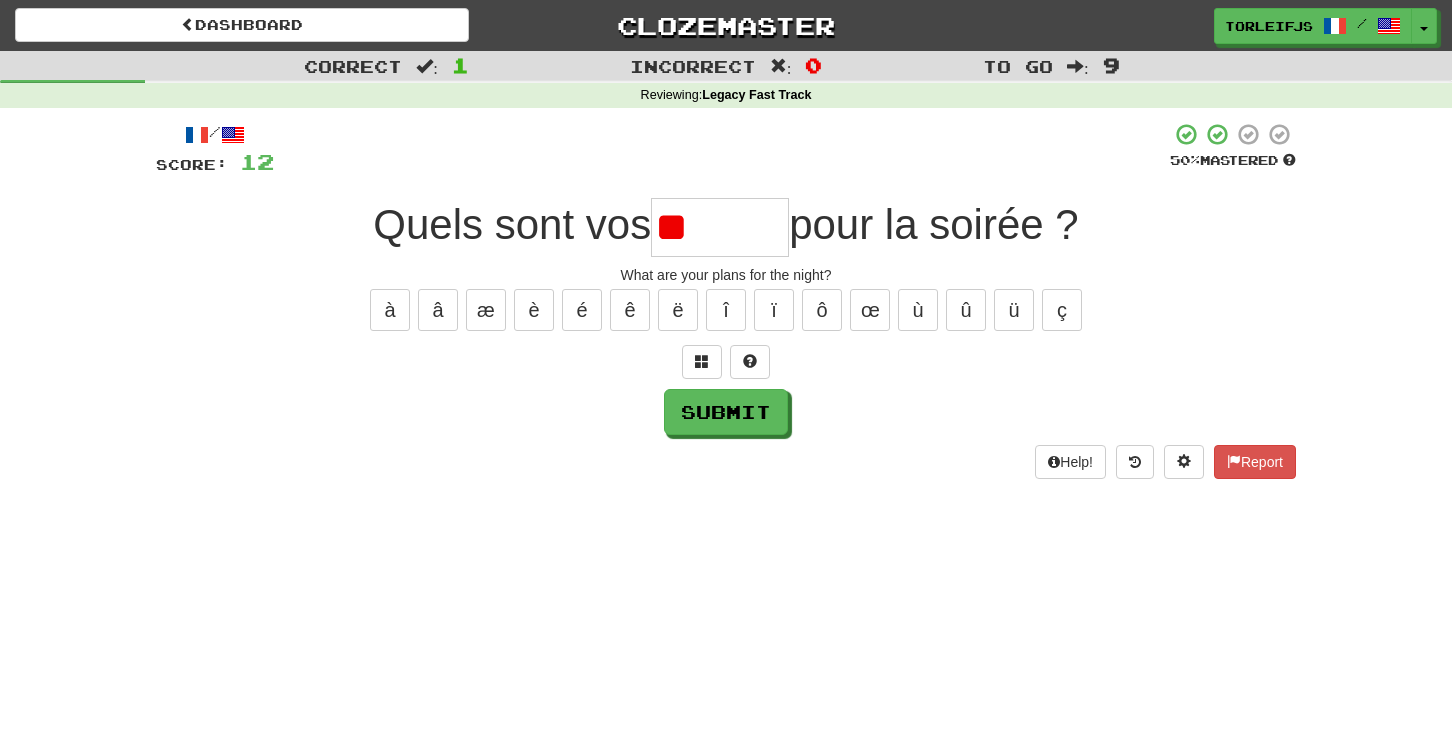 type on "*" 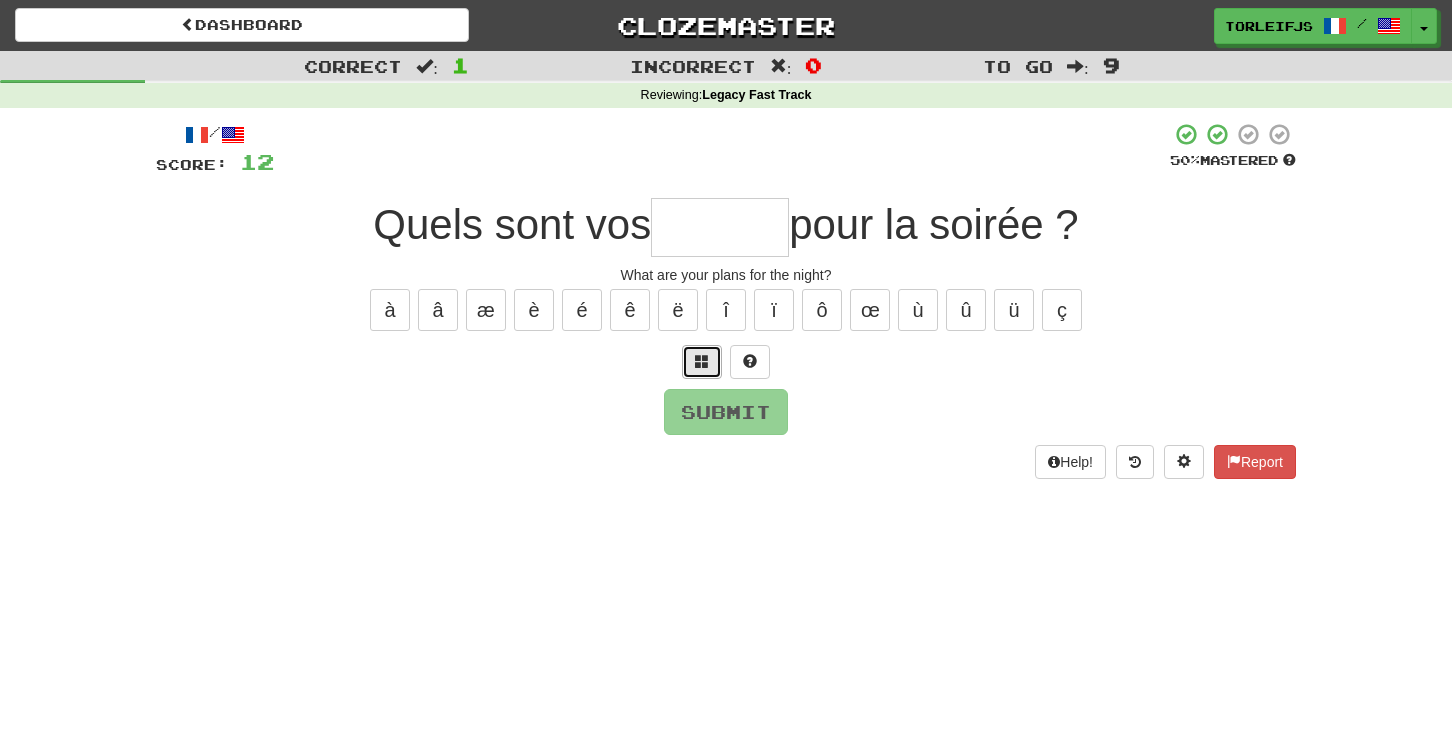 click at bounding box center [702, 361] 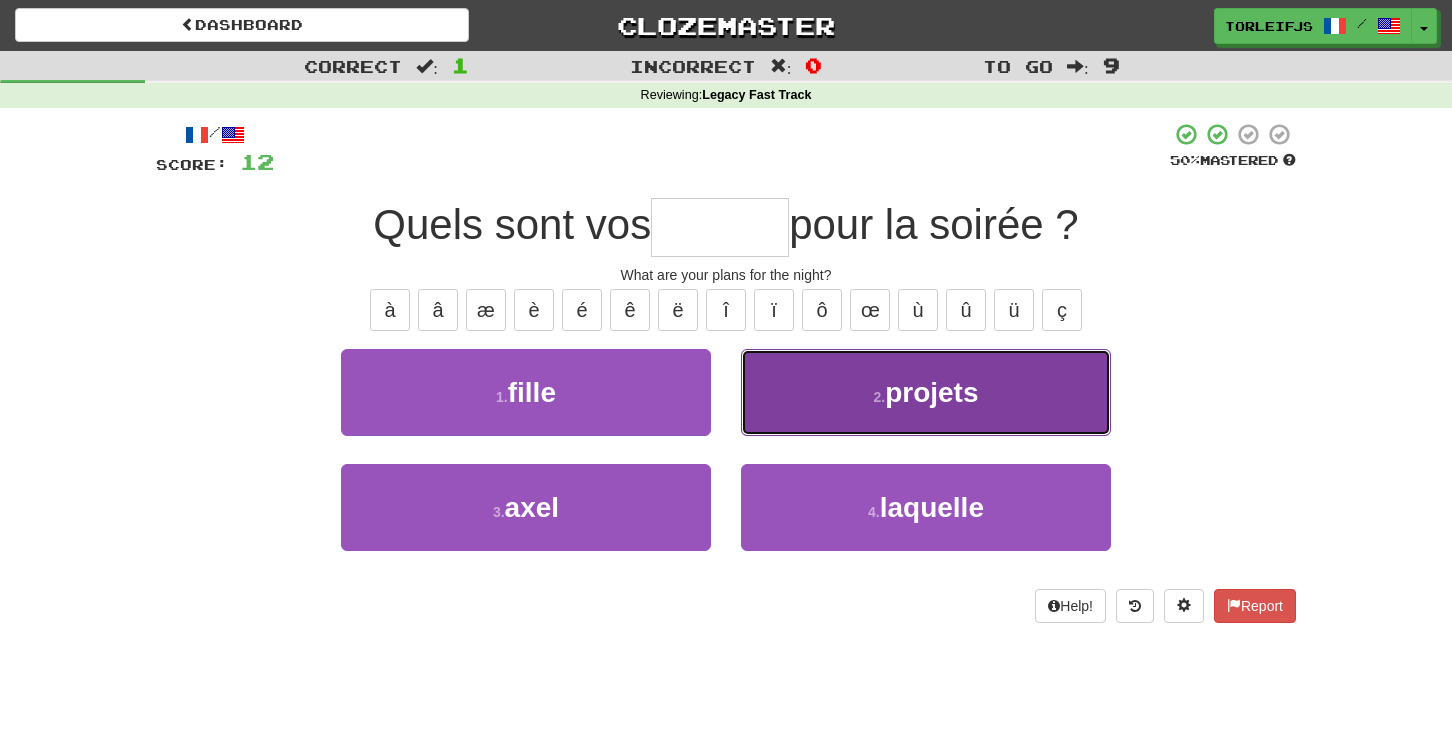 click on "2 .  projets" at bounding box center (926, 392) 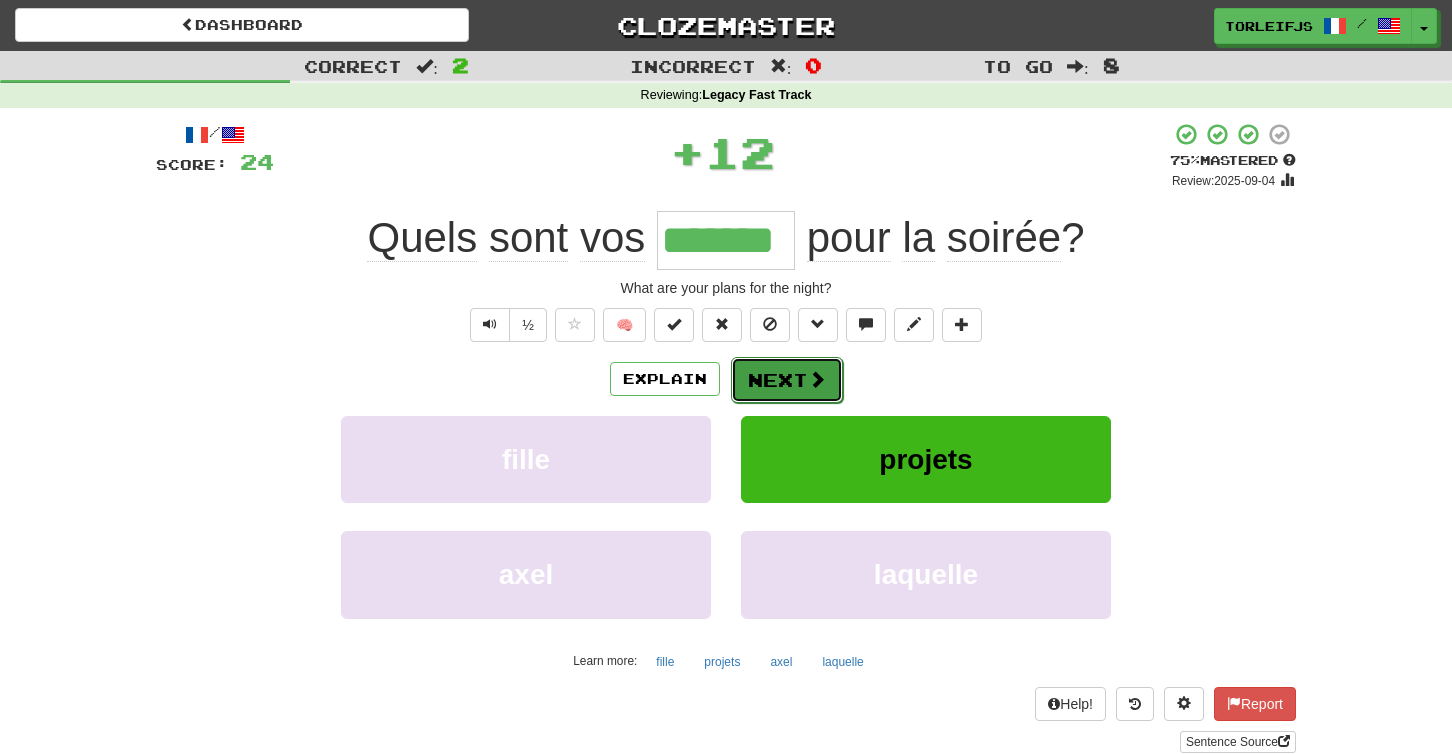 click on "Next" at bounding box center (787, 380) 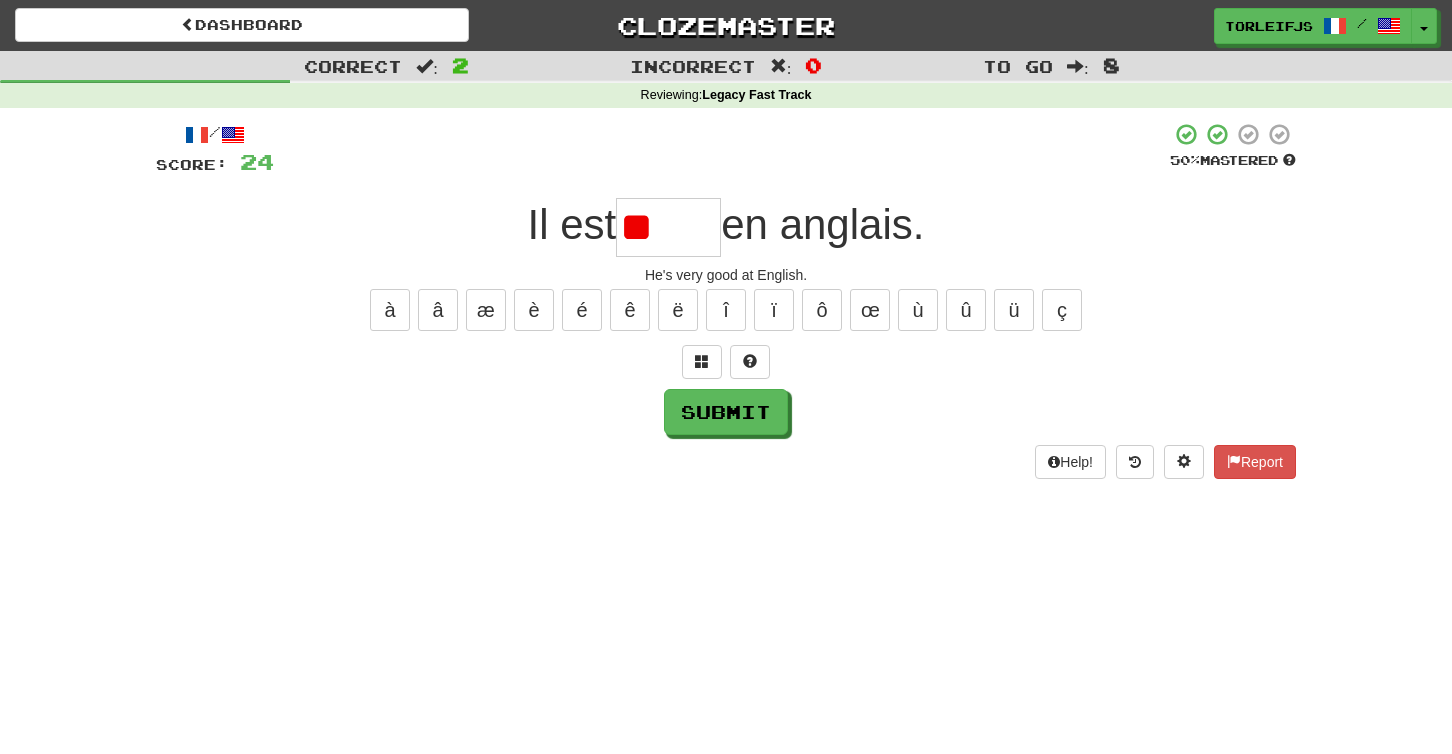 type on "*" 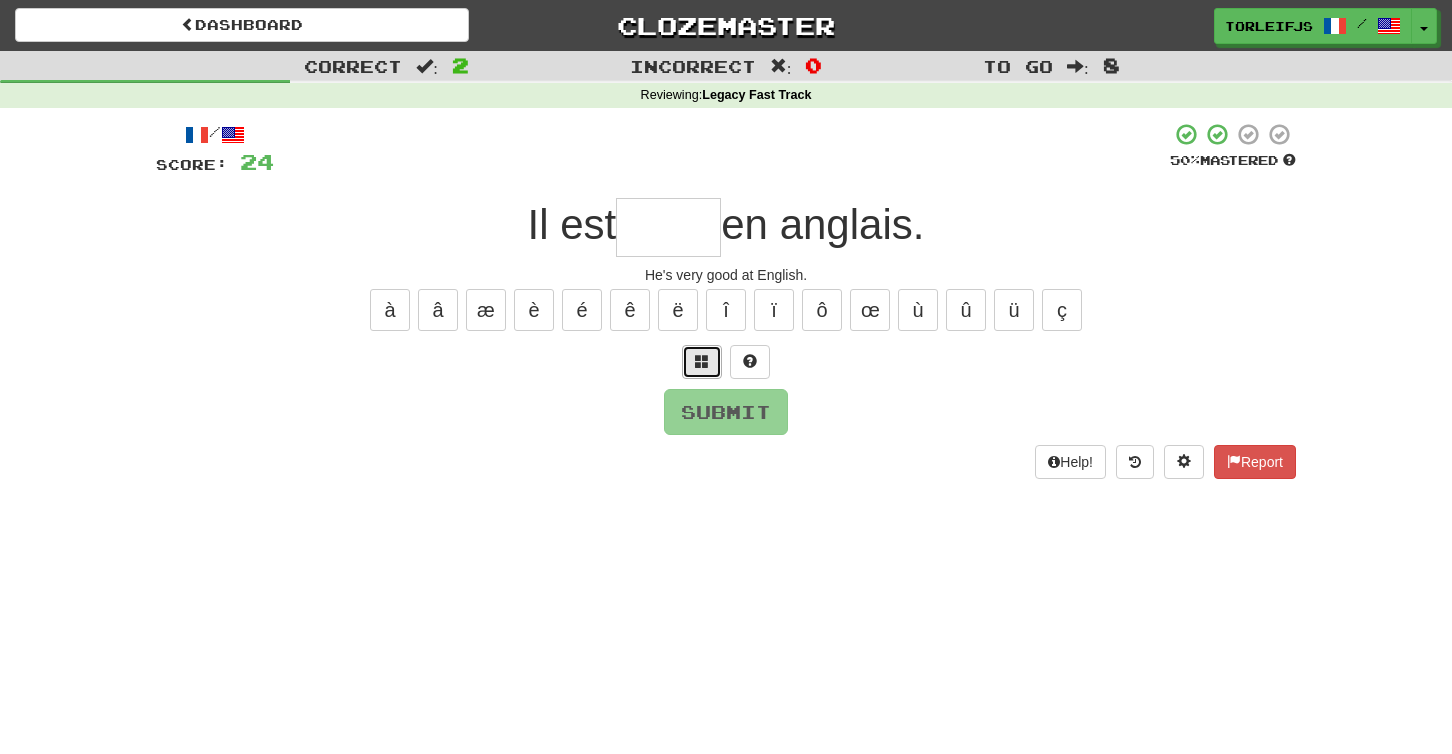 click at bounding box center (702, 362) 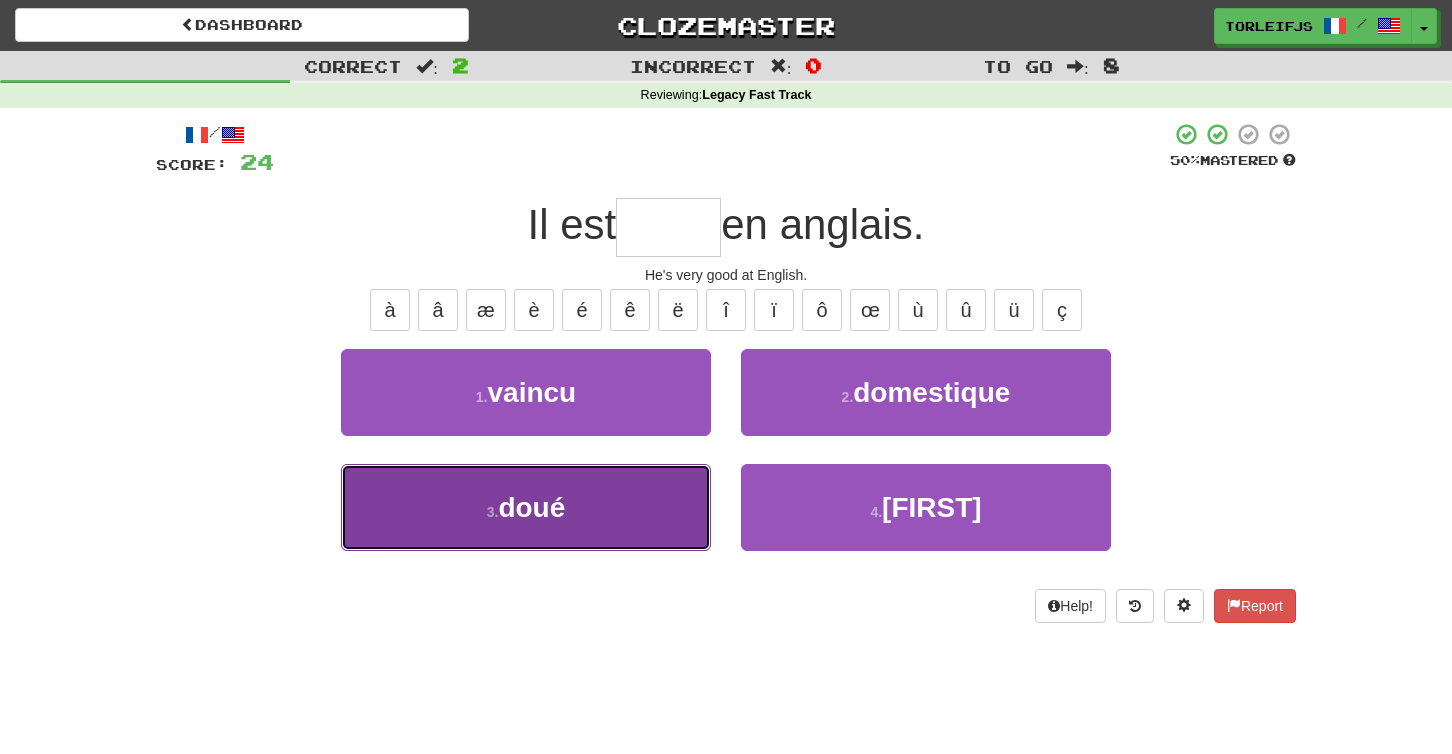 click on "3 .  doué" at bounding box center (526, 507) 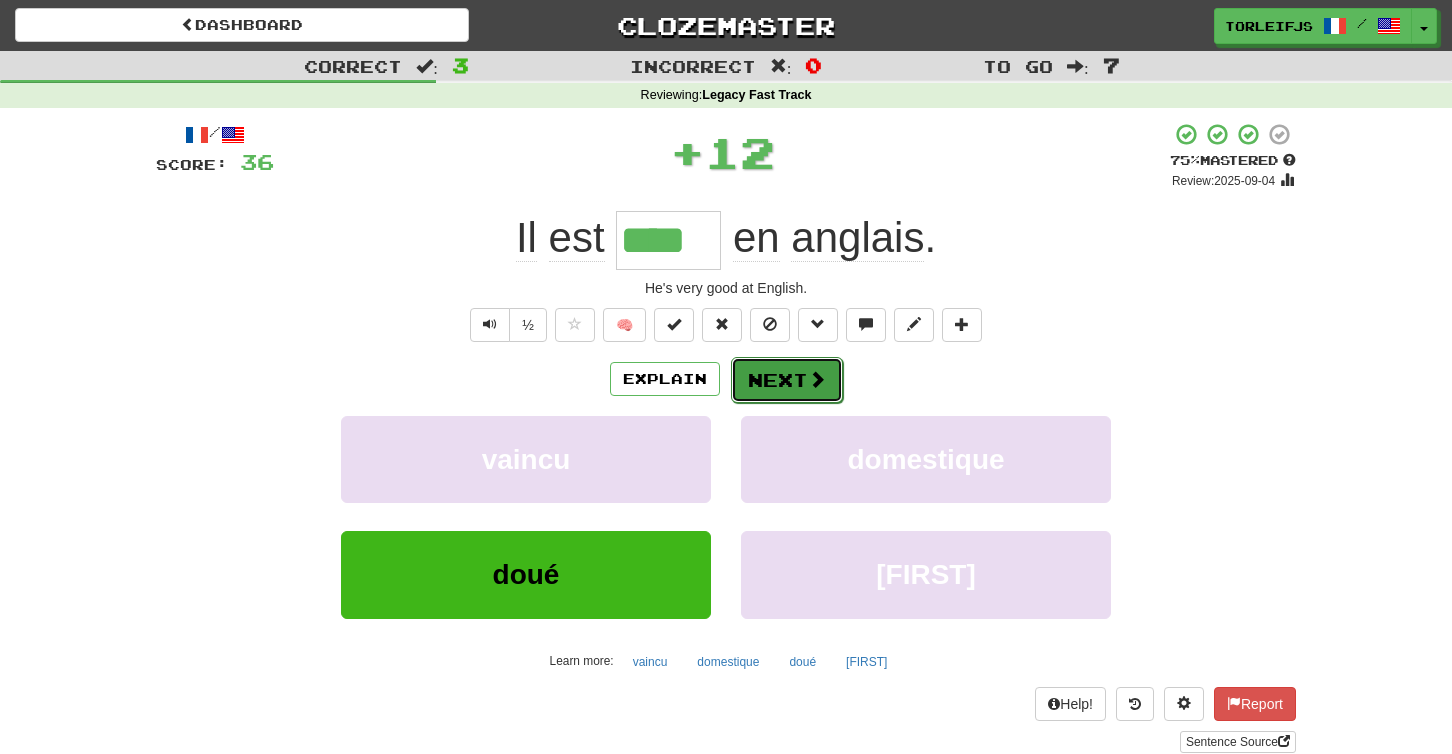 click on "Next" at bounding box center (787, 380) 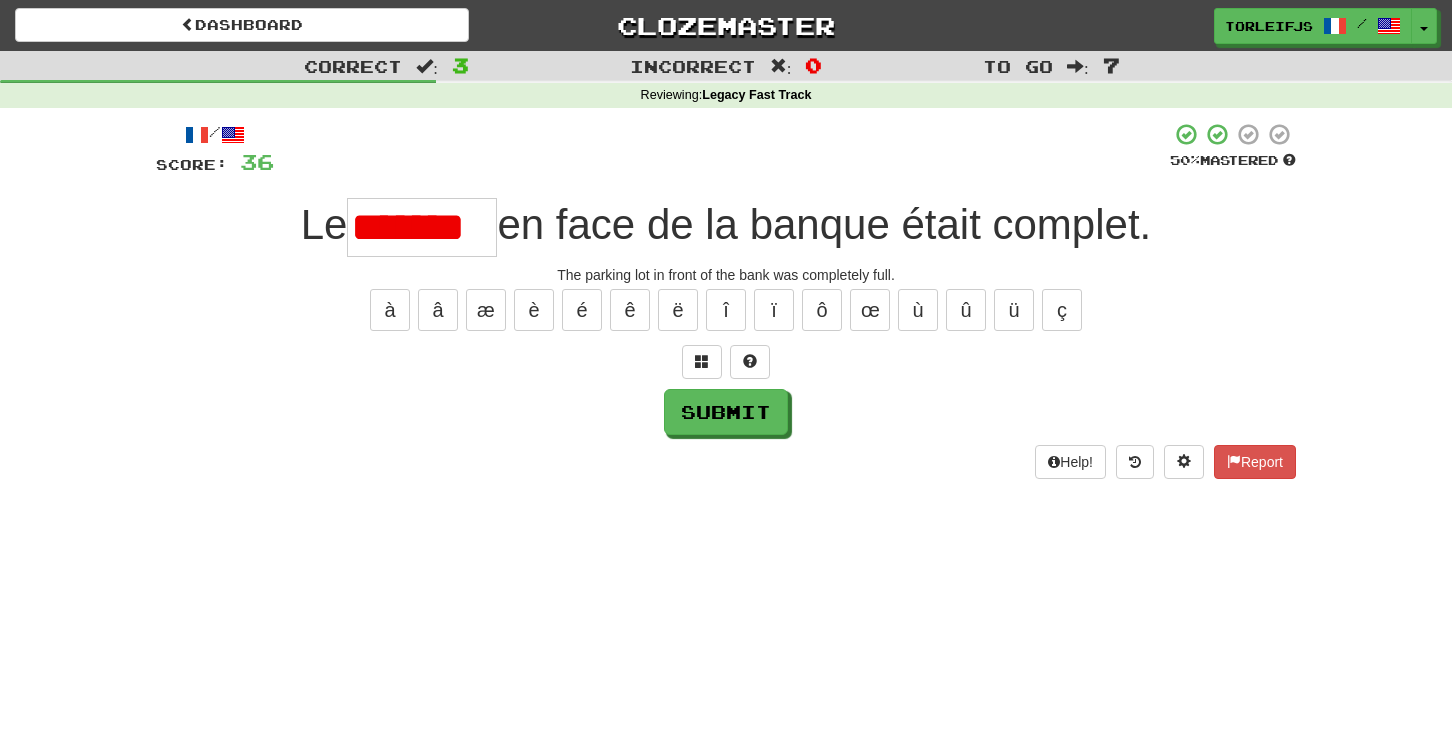 scroll, scrollTop: 0, scrollLeft: 0, axis: both 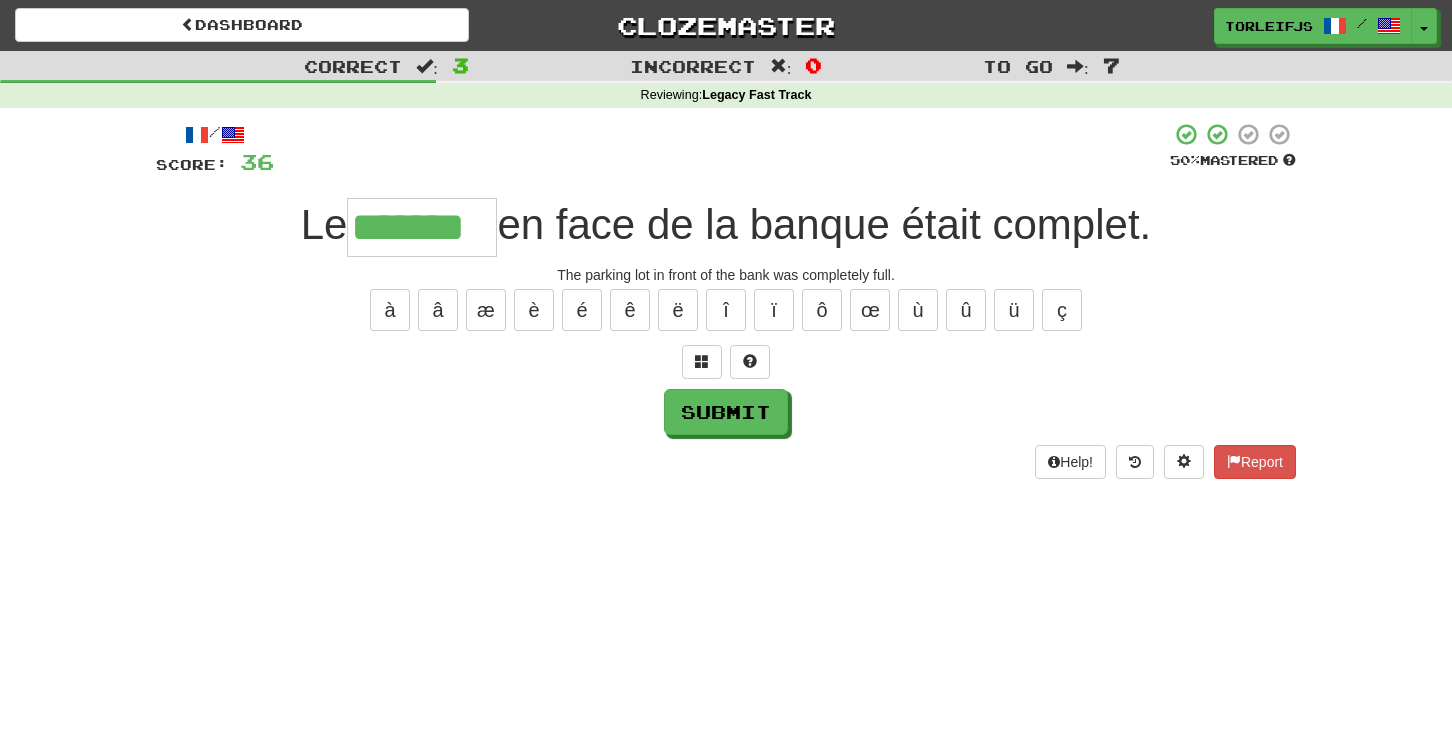 type on "*******" 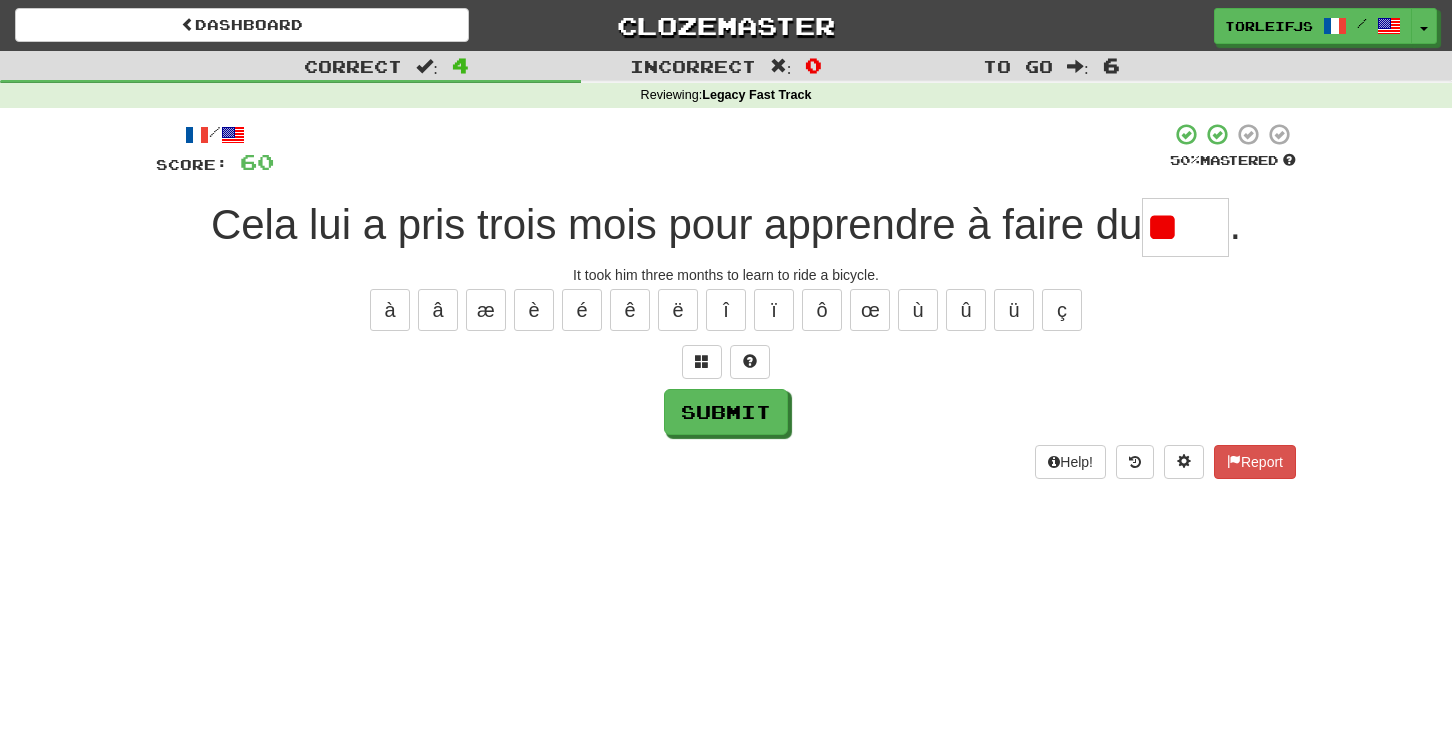 type on "*" 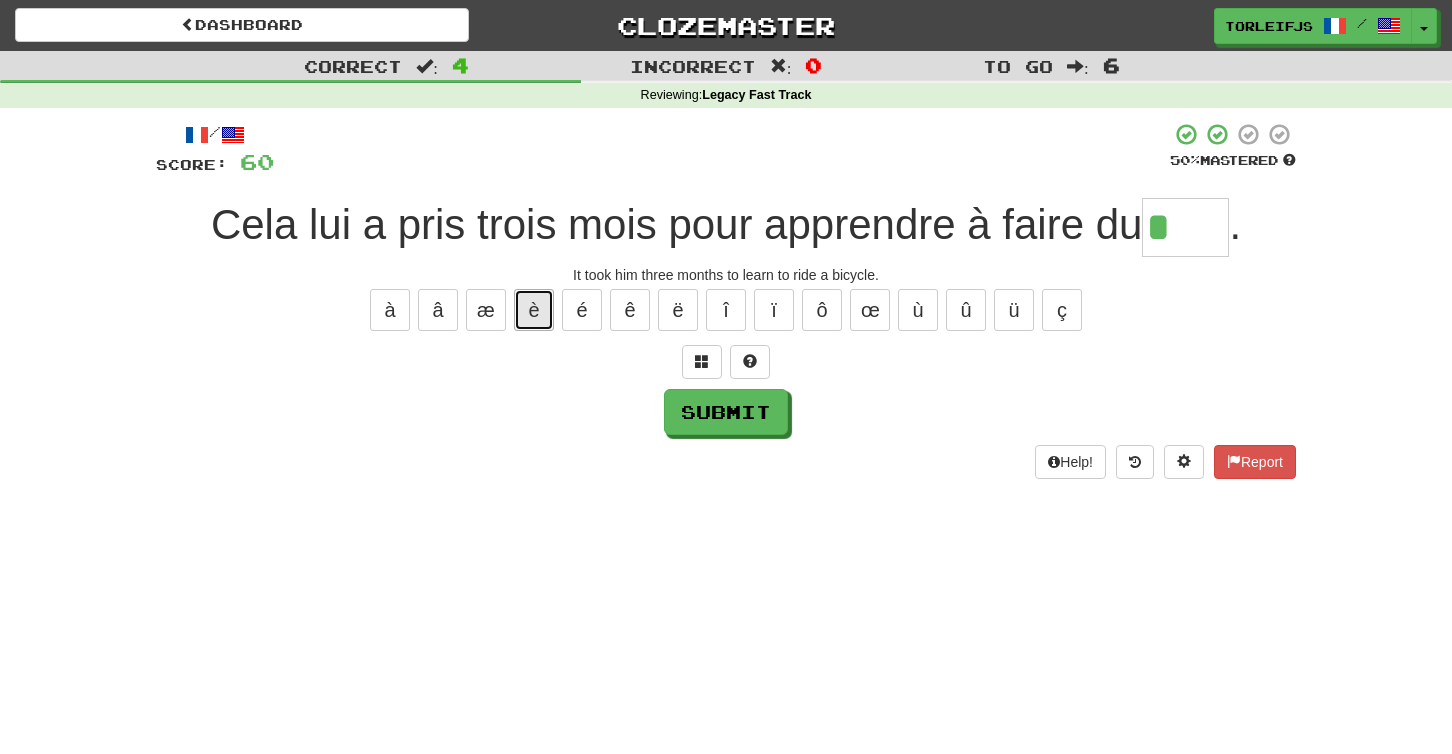 click on "è" at bounding box center (534, 310) 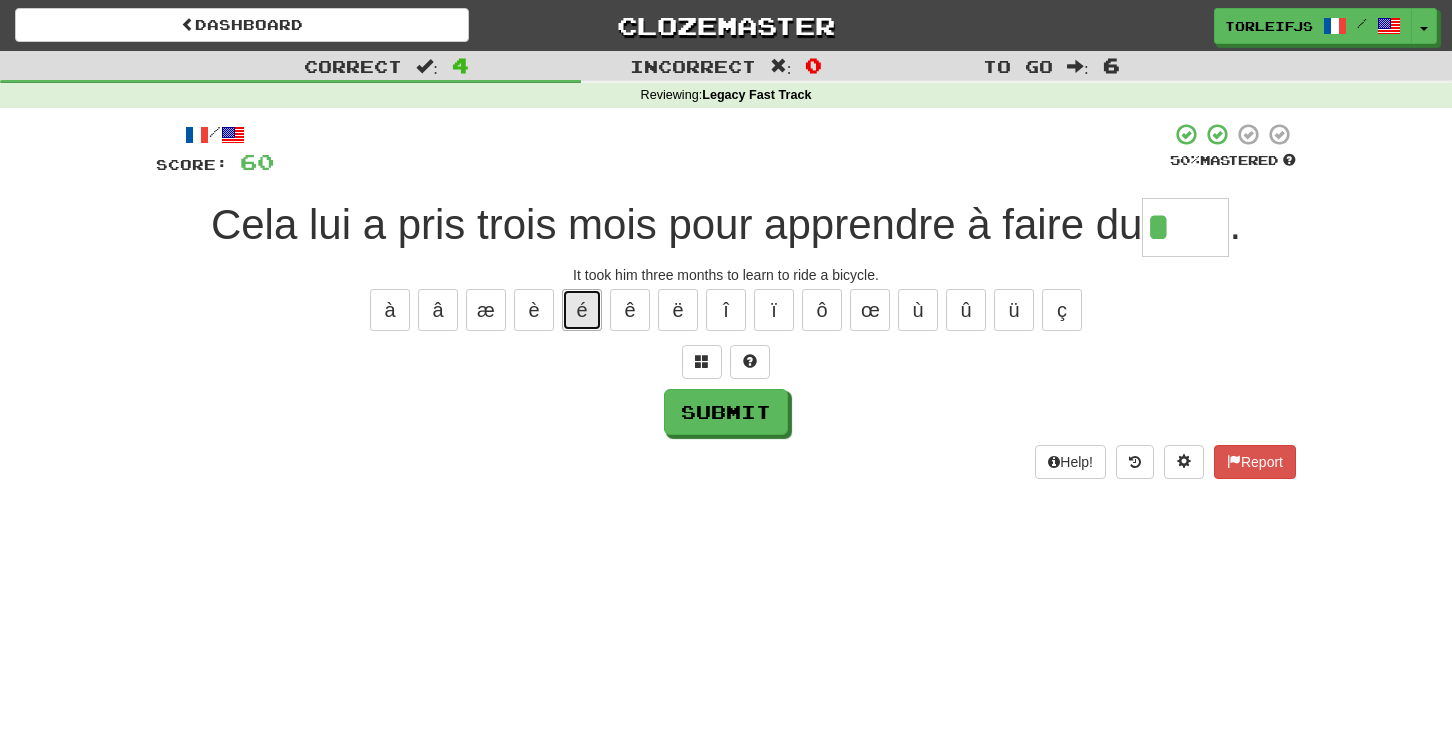 click on "é" at bounding box center (582, 310) 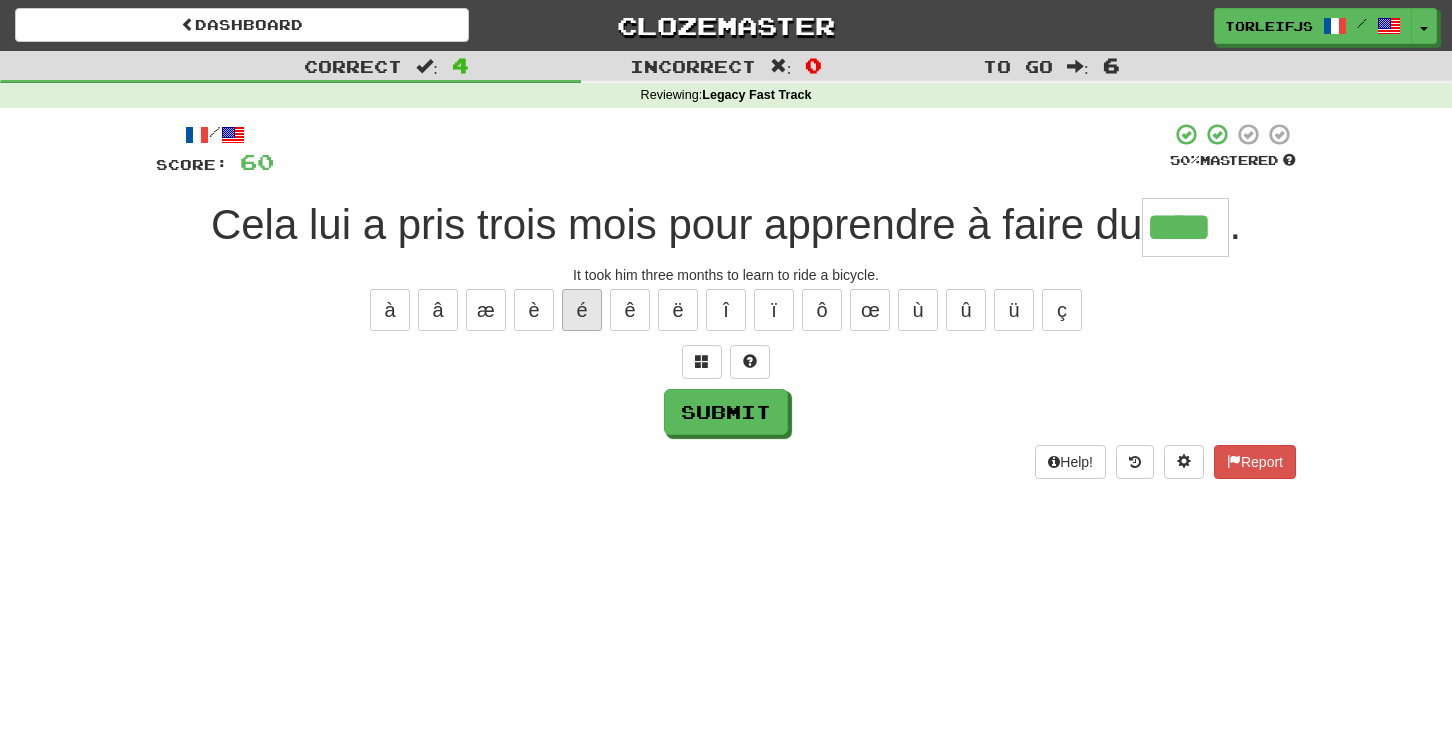 type on "****" 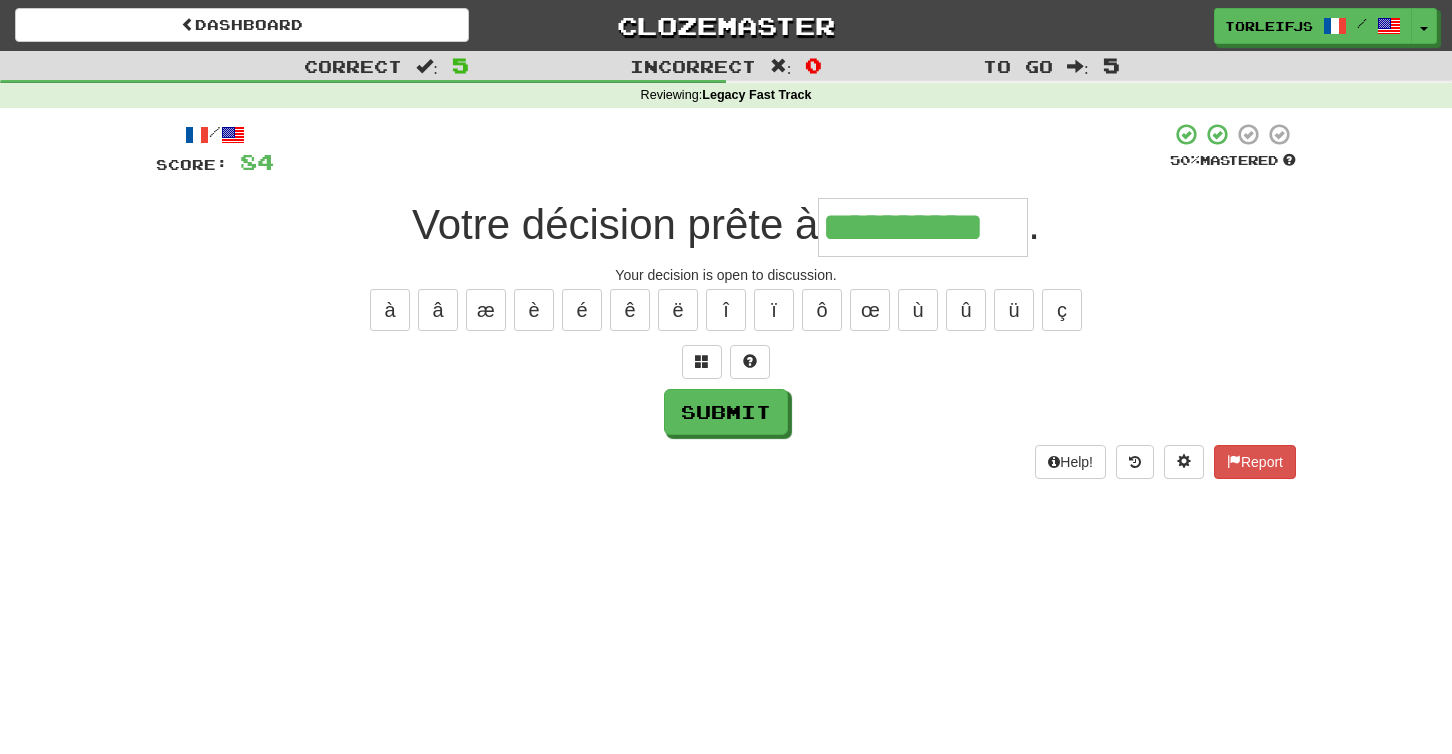 type on "**********" 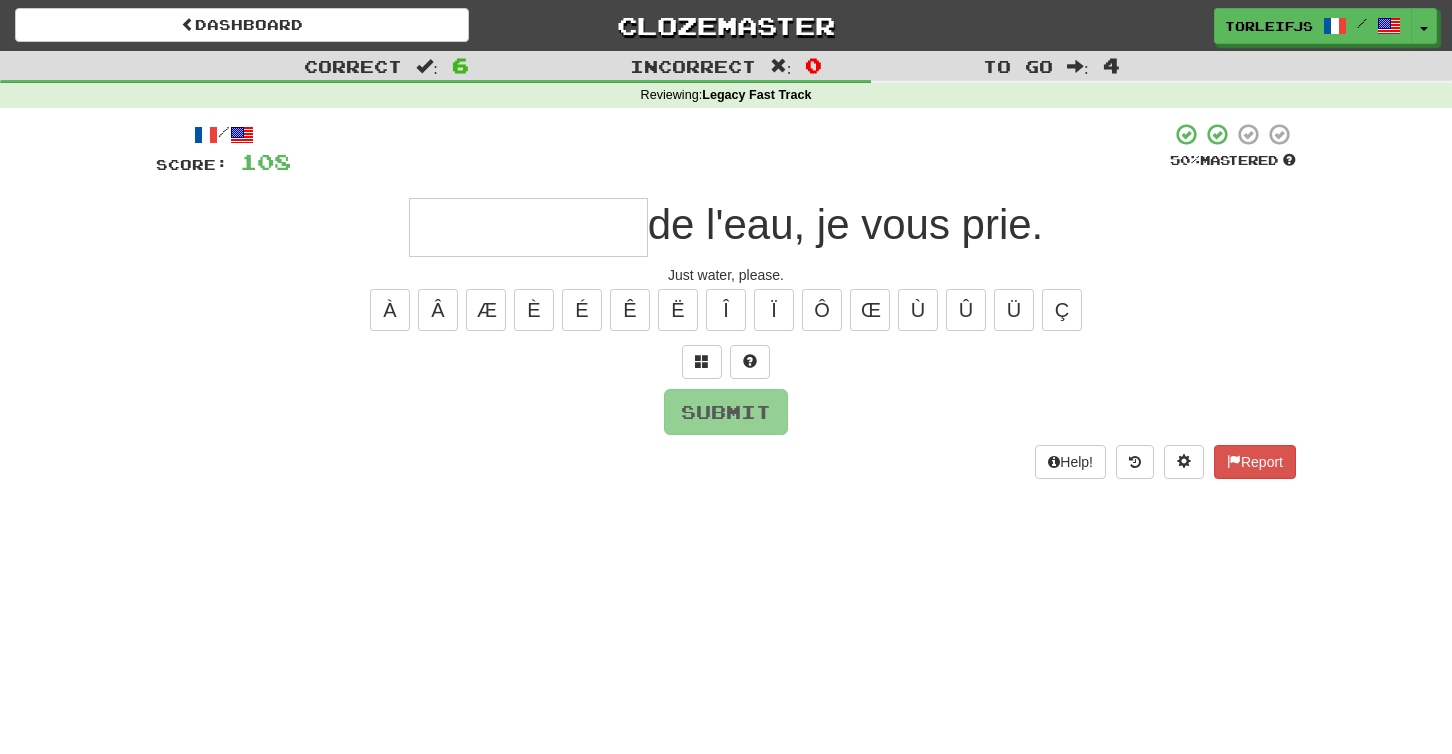 type on "*" 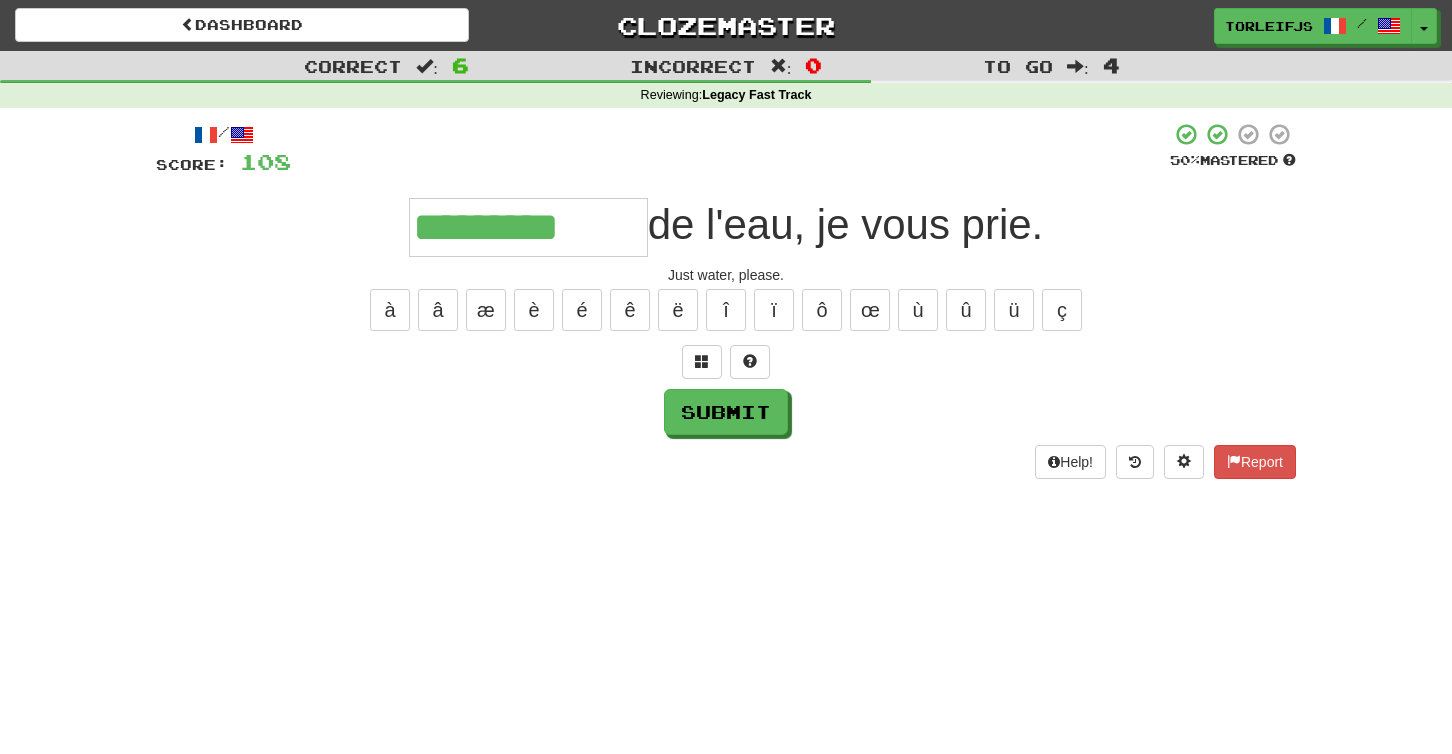 type on "**********" 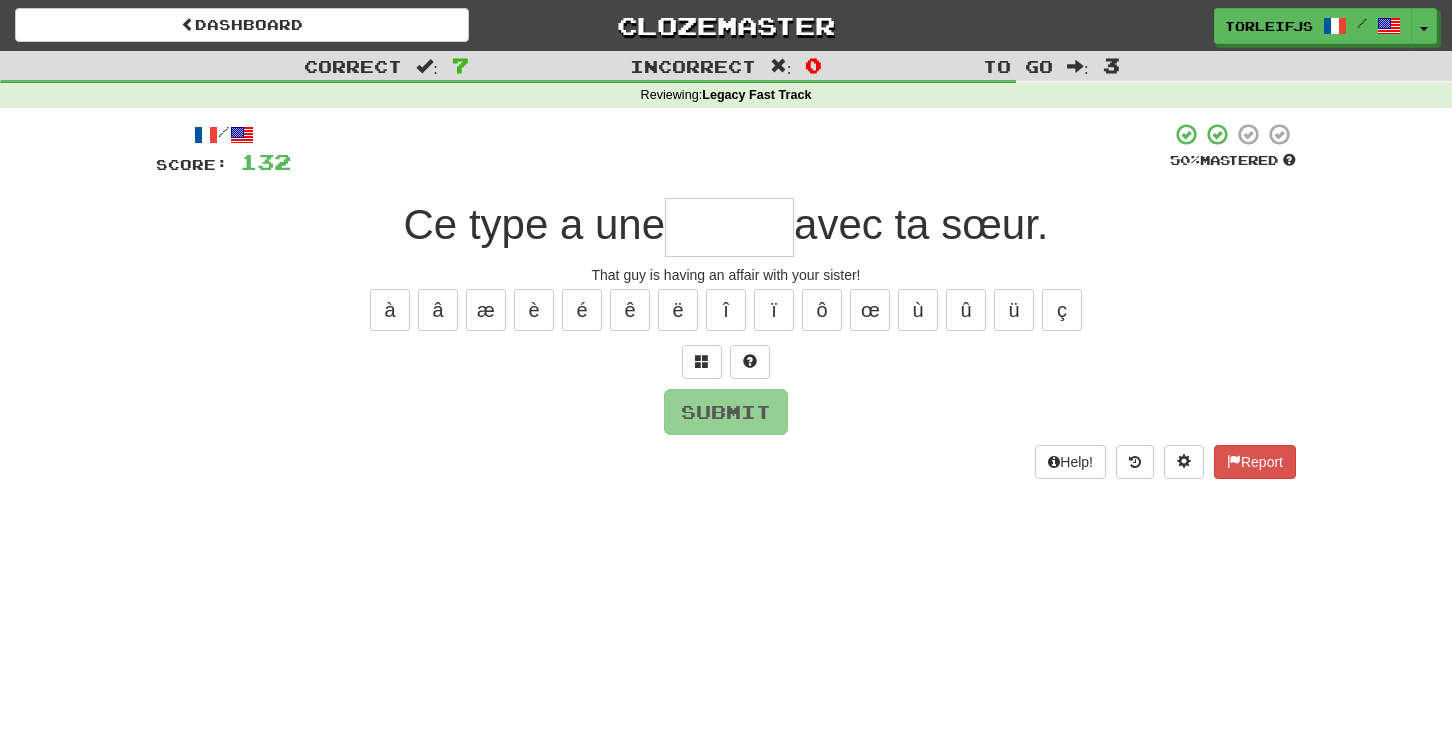 type on "*" 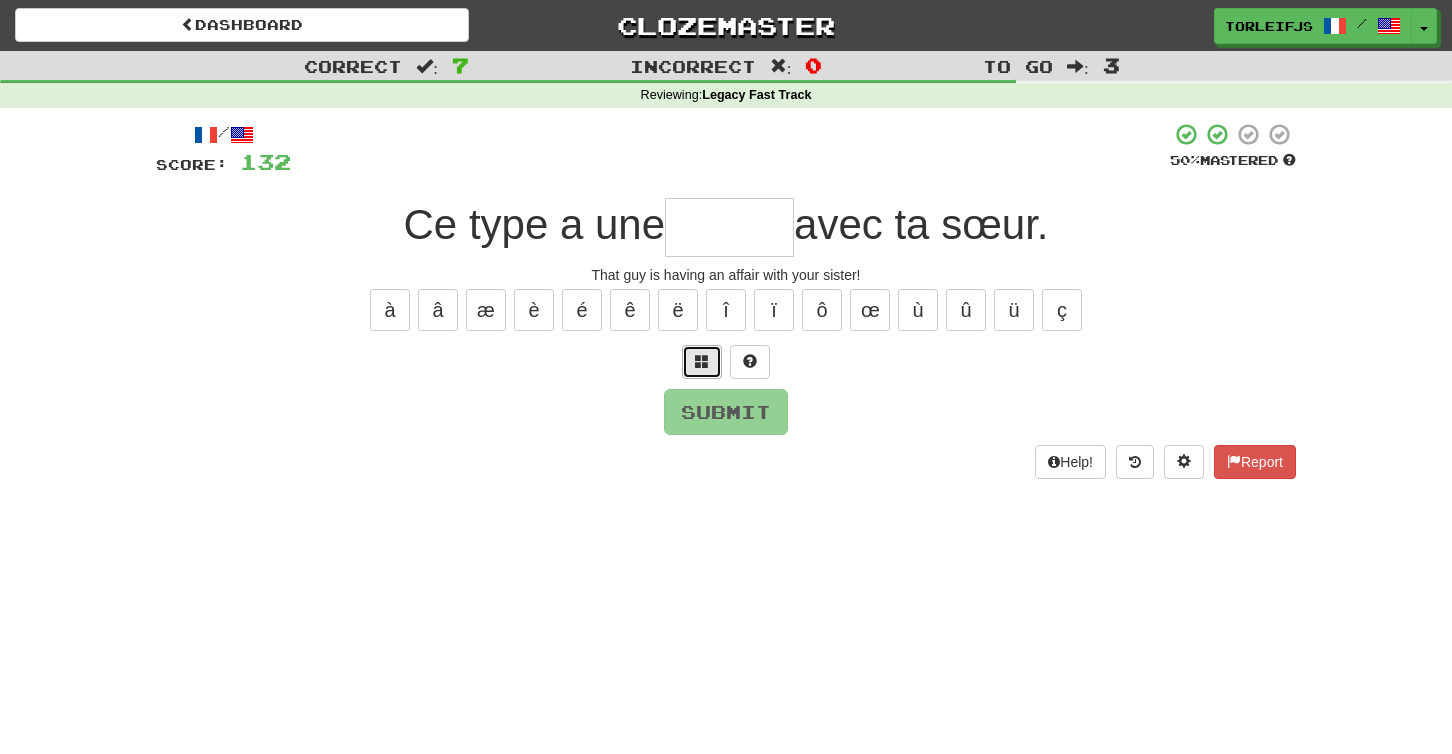 click at bounding box center (702, 362) 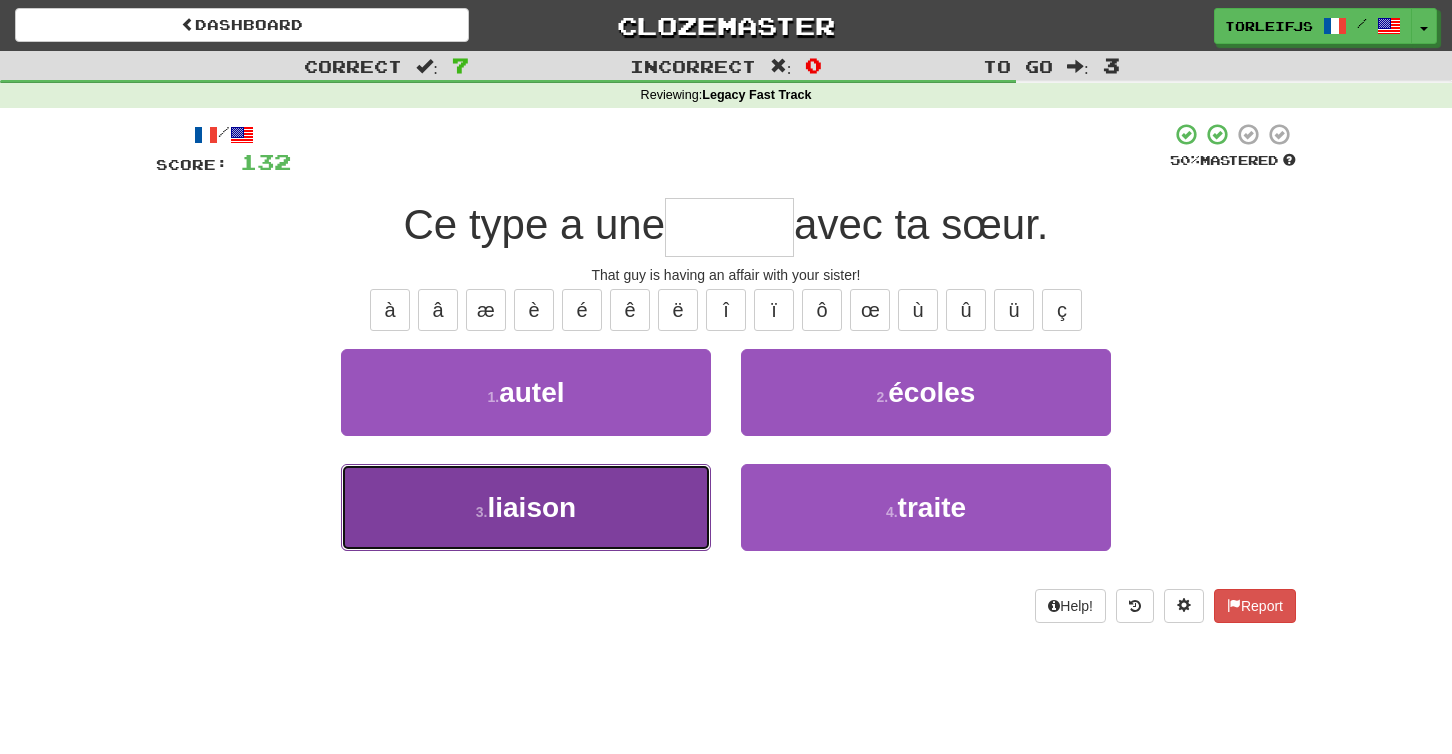 click on "3 .  liaison" at bounding box center [526, 507] 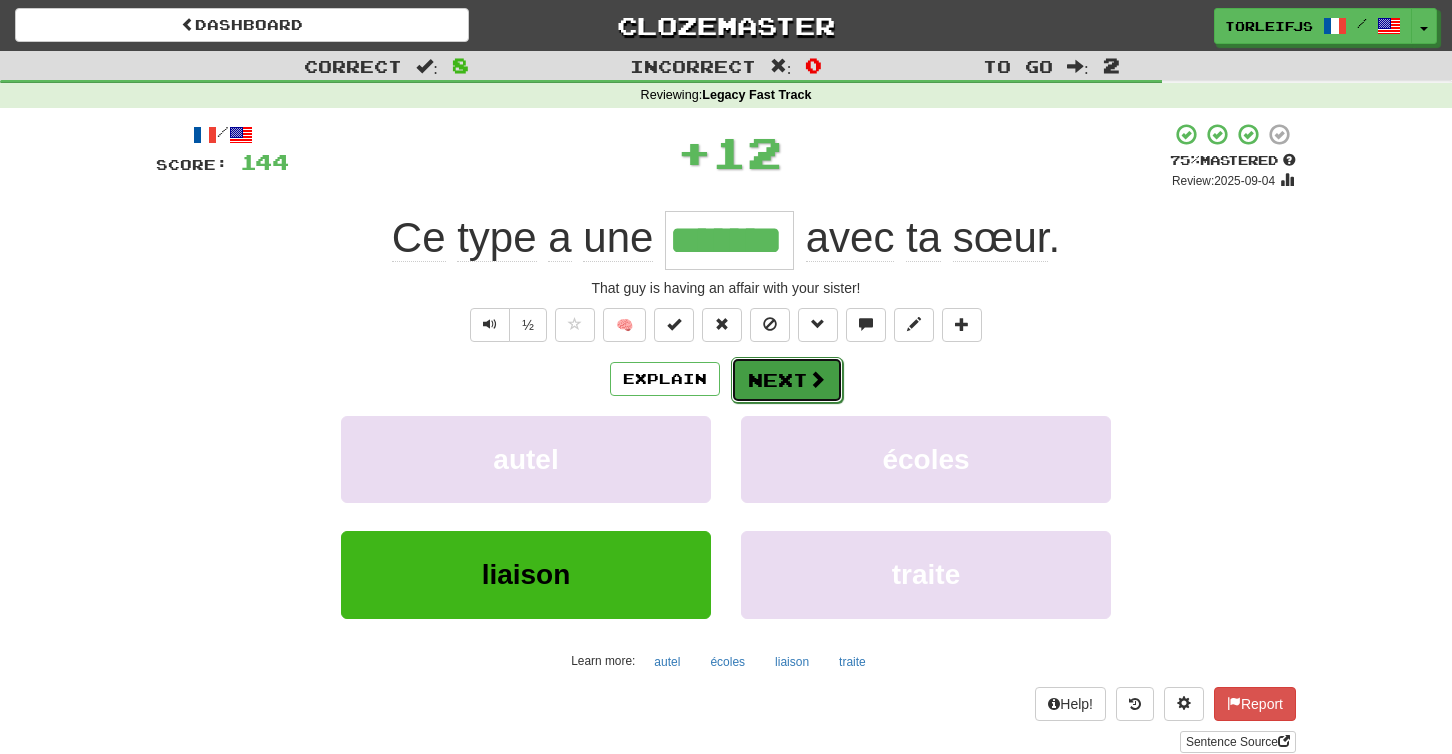 click on "Next" at bounding box center (787, 380) 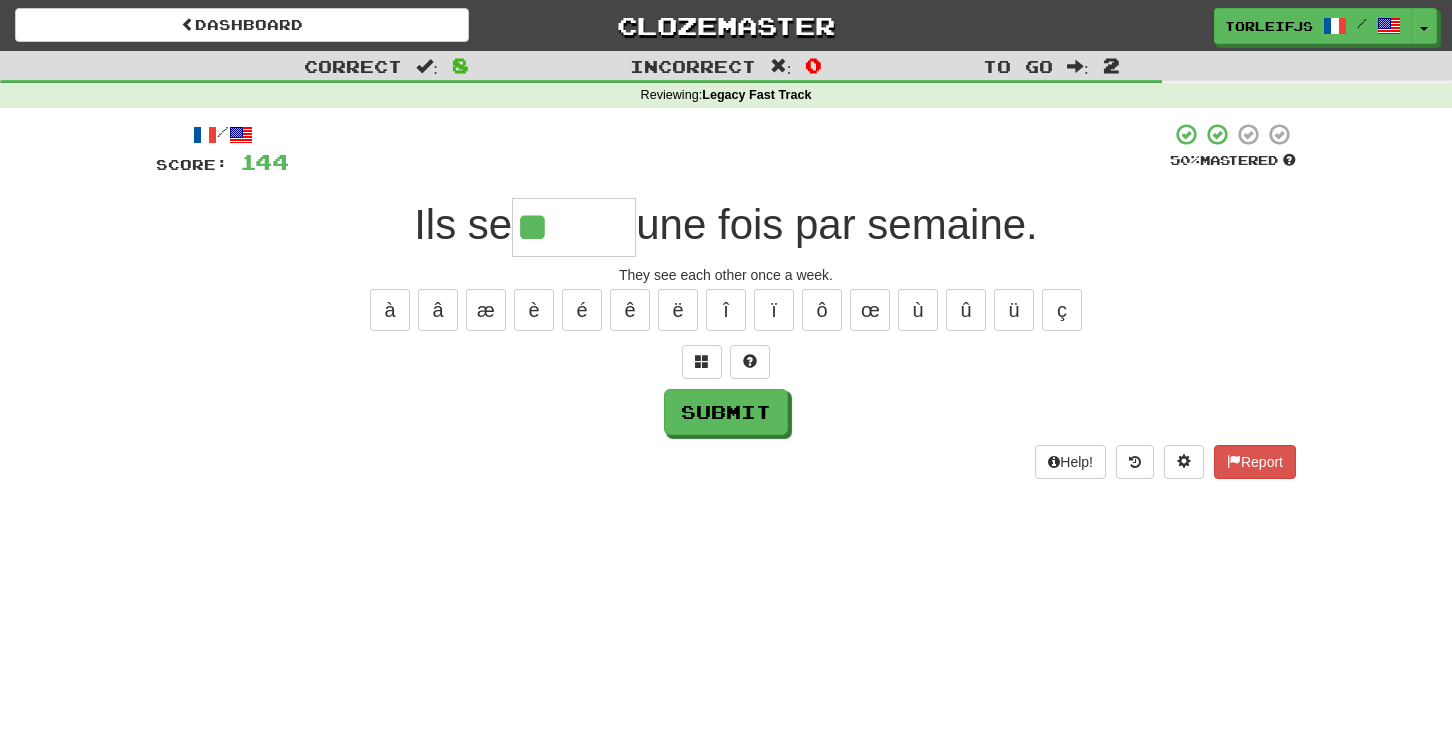 type on "*" 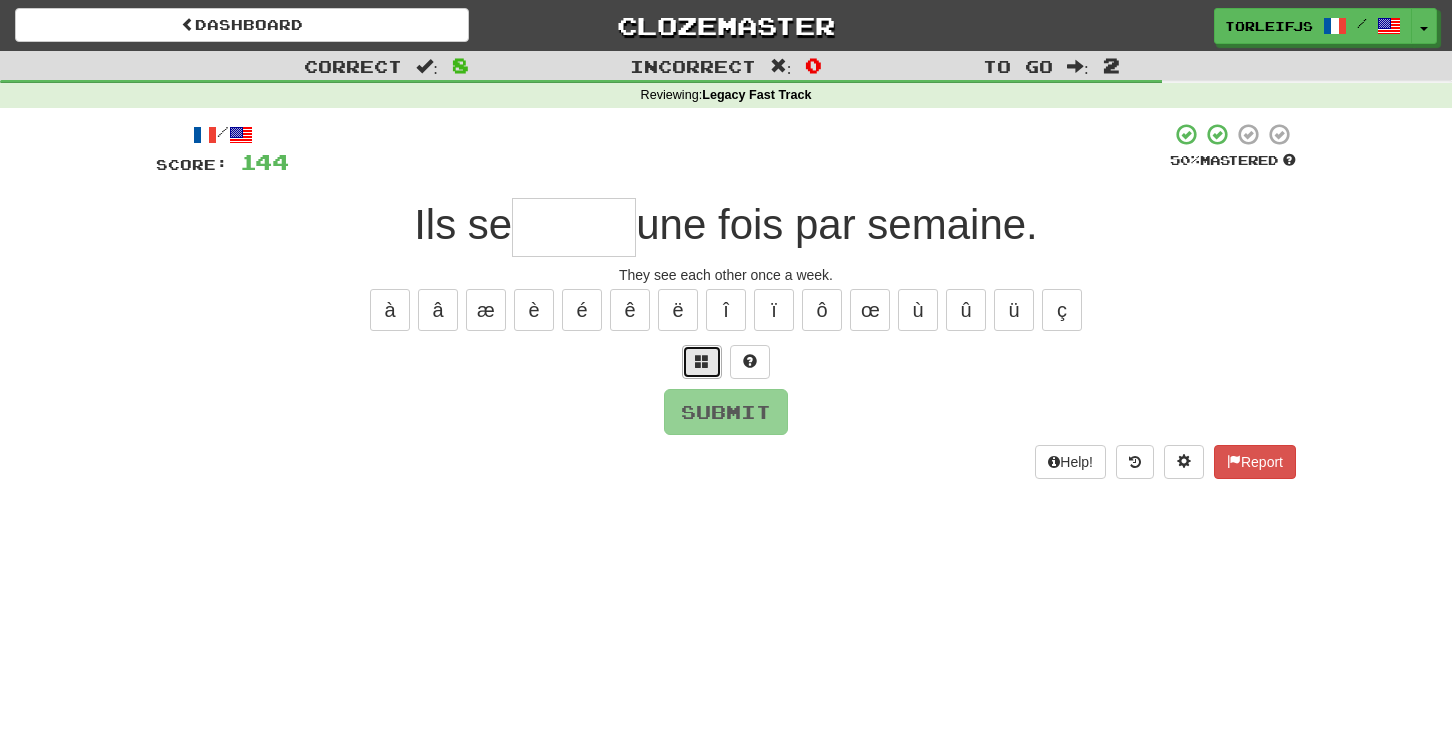 click at bounding box center [702, 362] 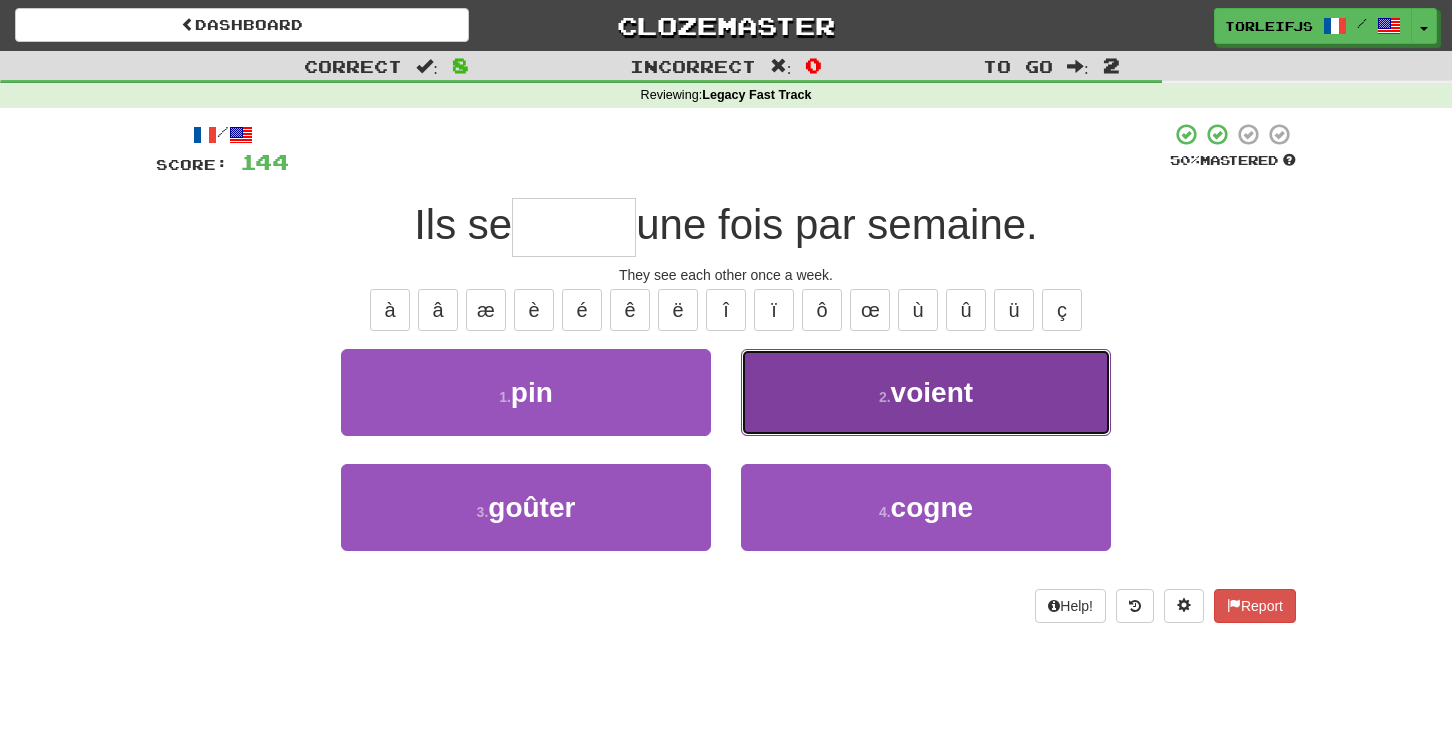 click on "2 .  voient" at bounding box center [926, 392] 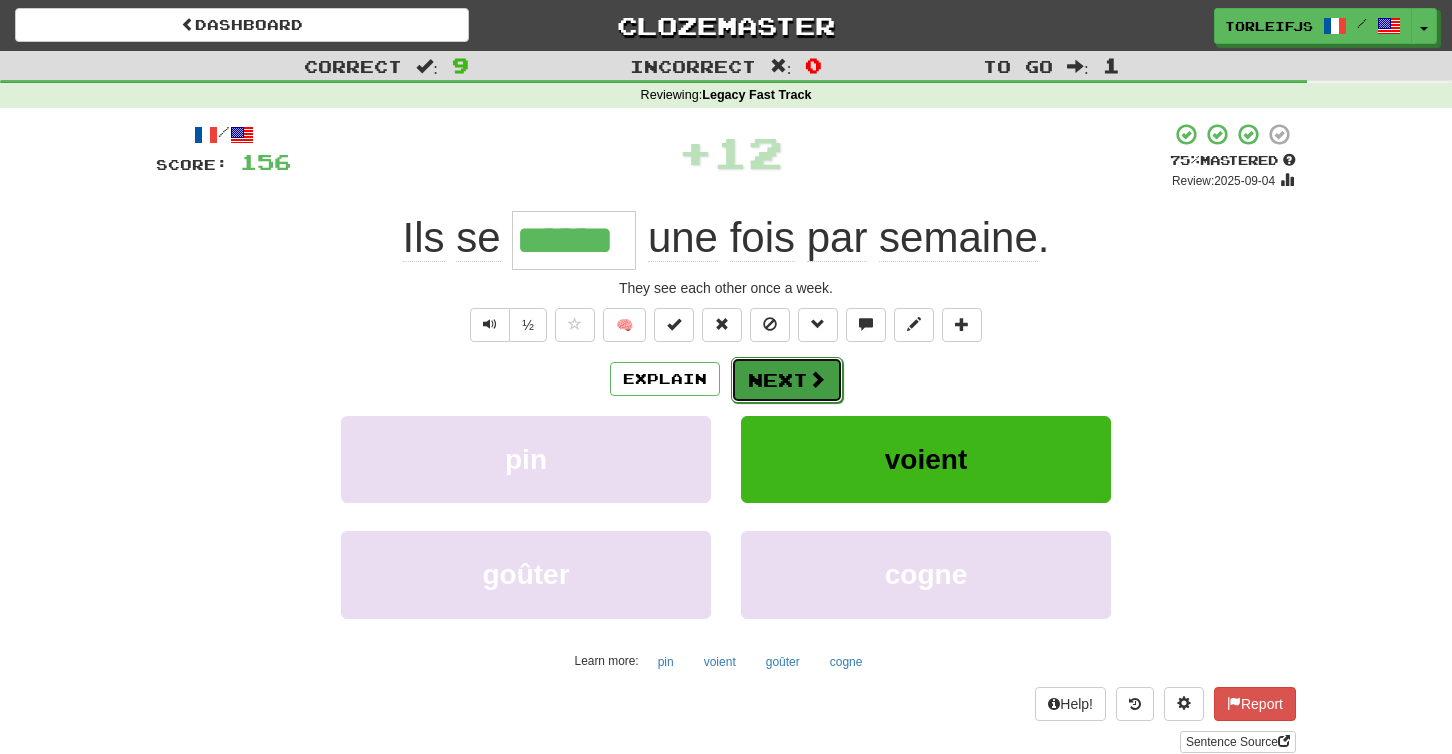 click at bounding box center (817, 379) 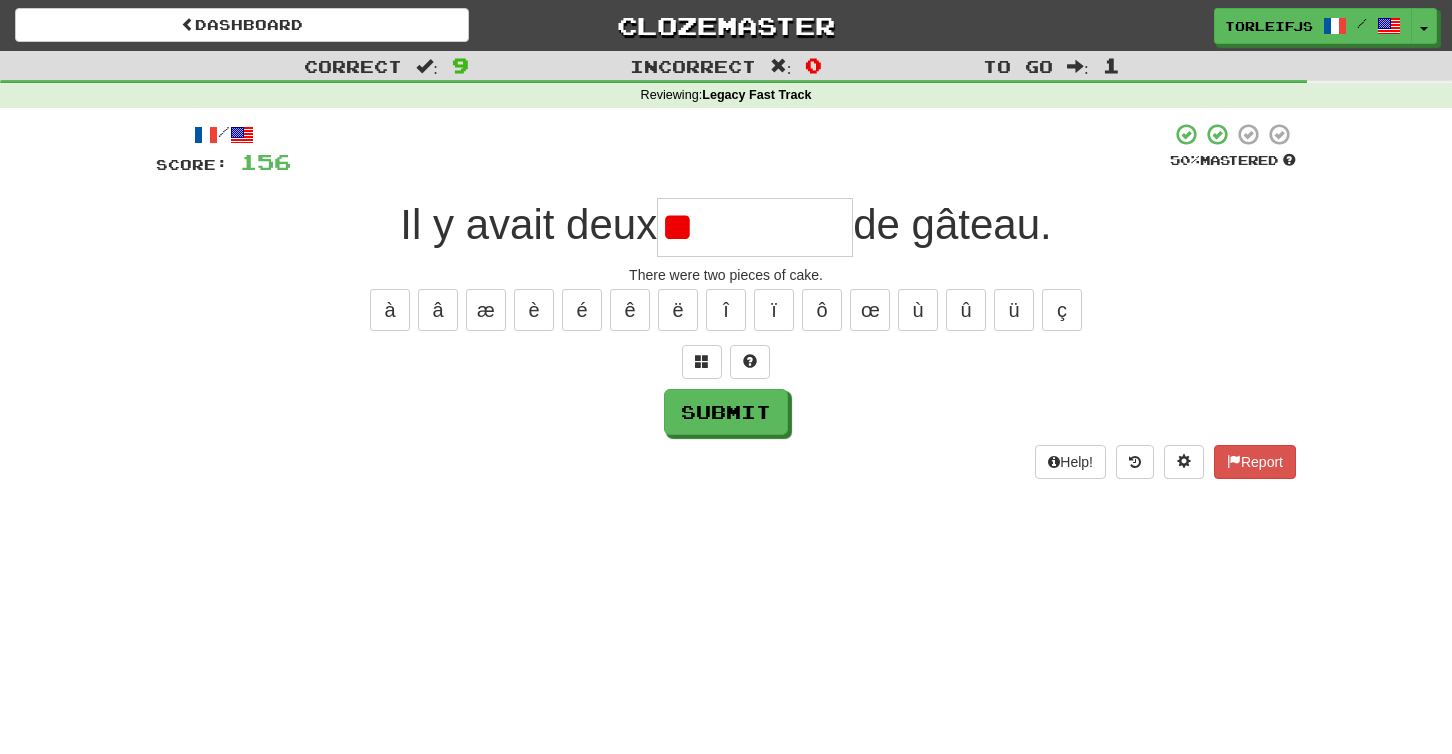 type on "*" 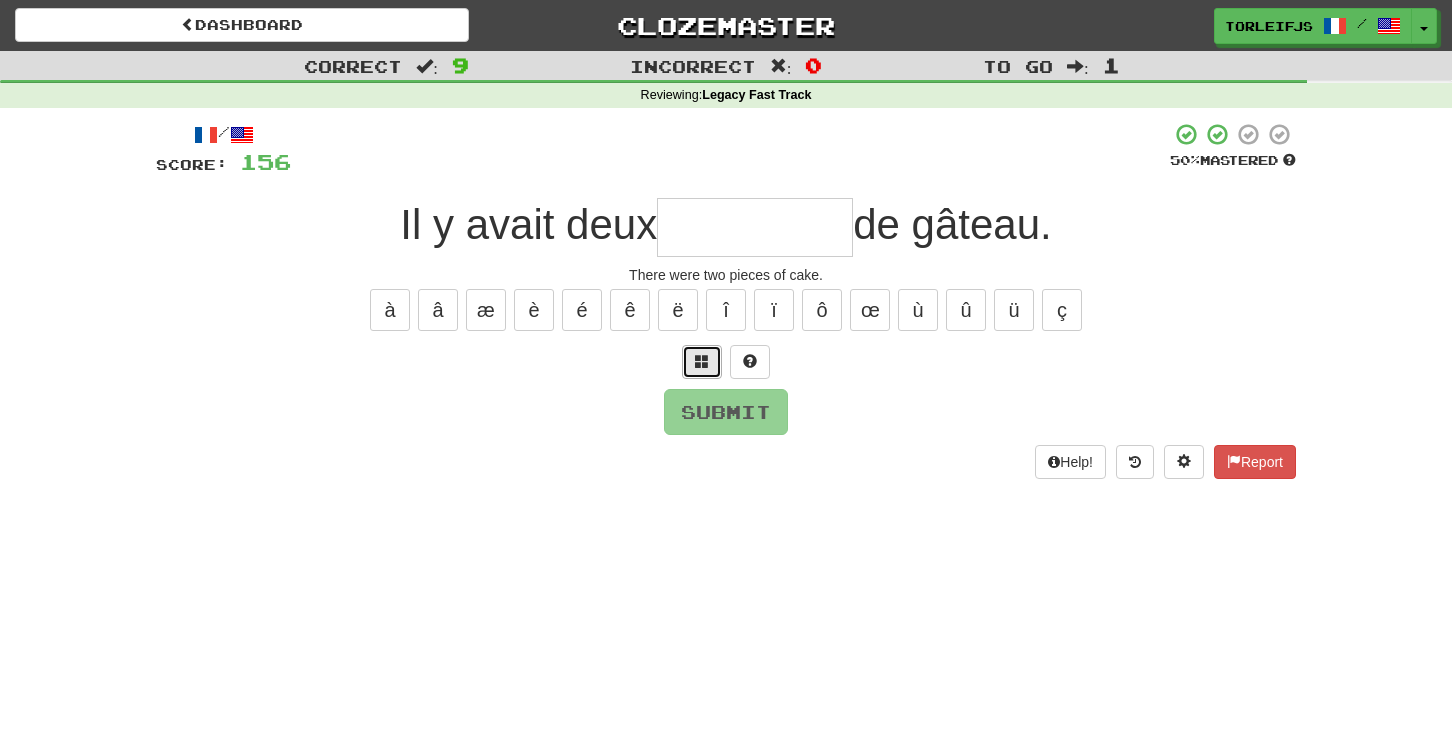 click at bounding box center [702, 362] 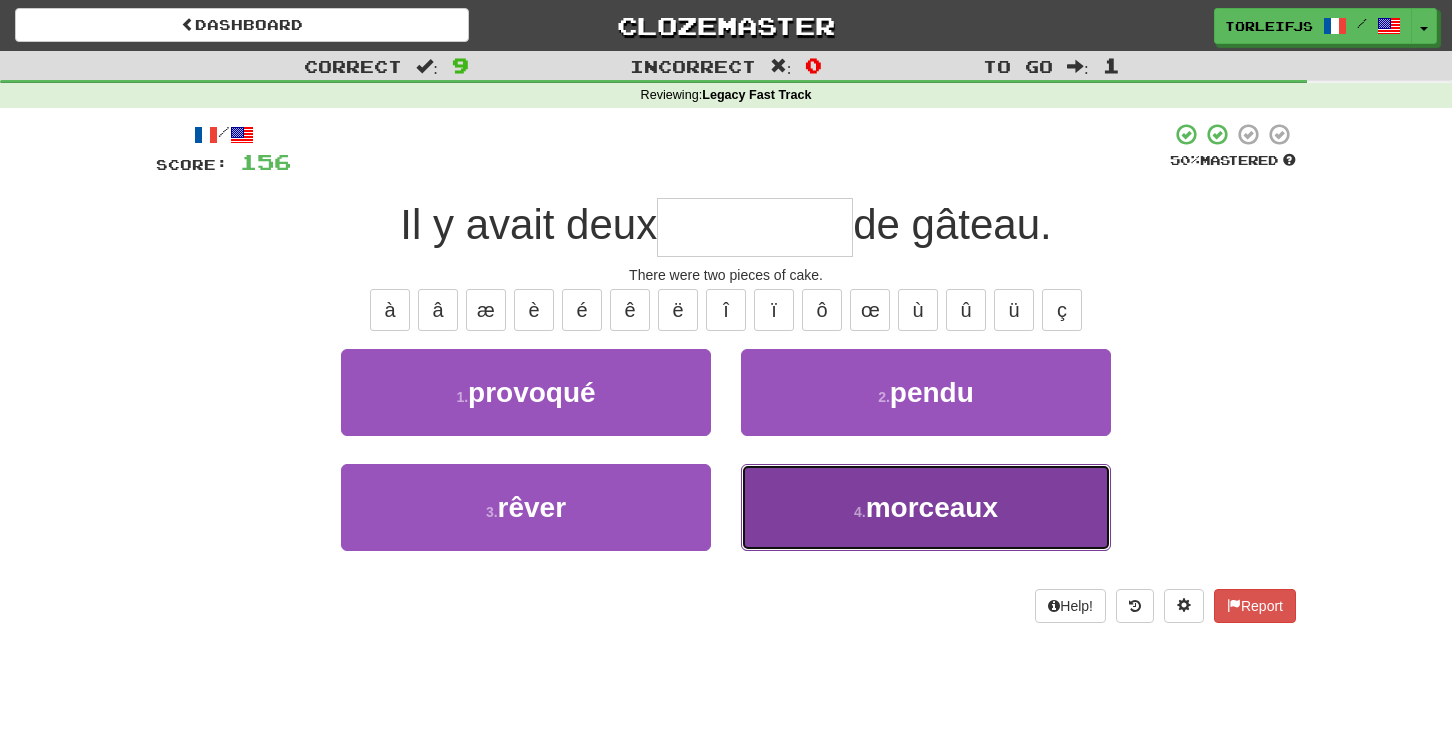 click on "4 .  morceaux" at bounding box center [926, 507] 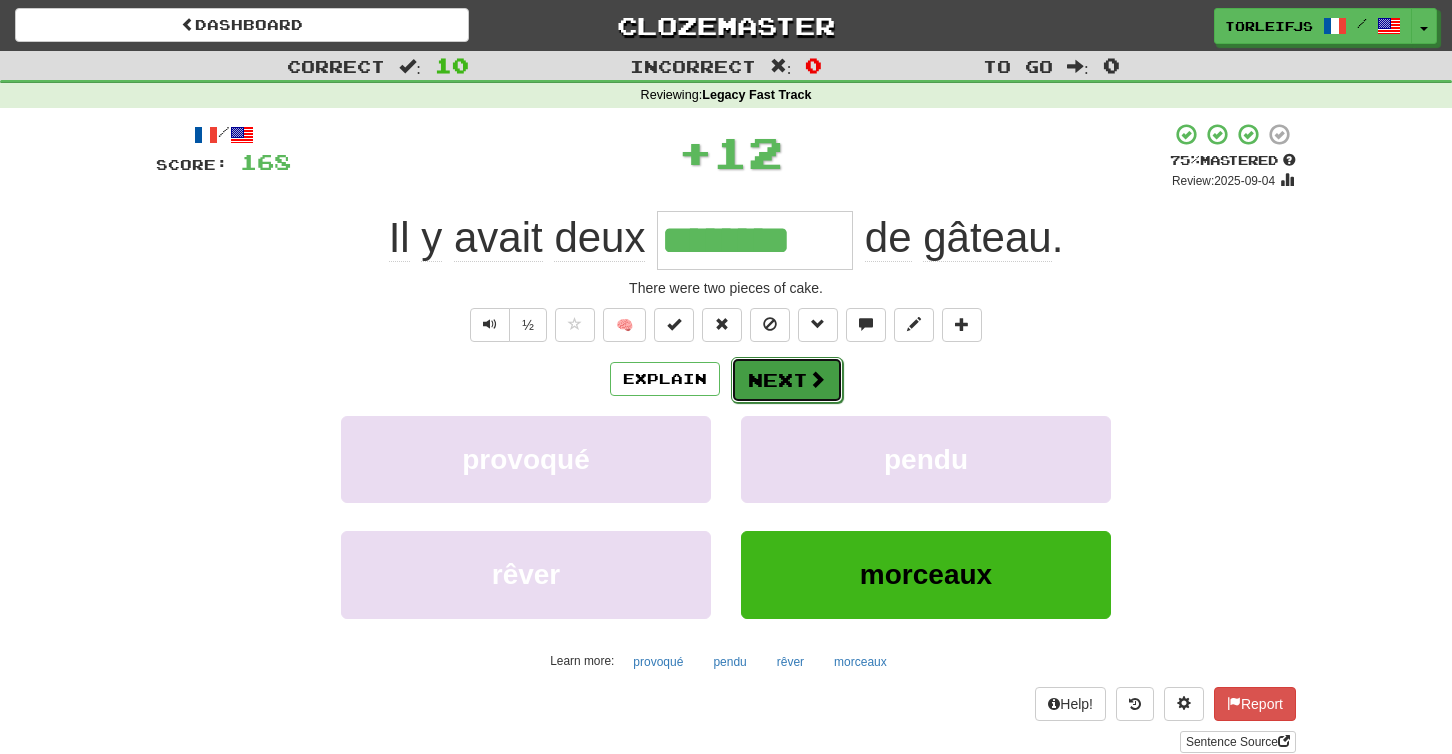 click on "Next" at bounding box center [787, 380] 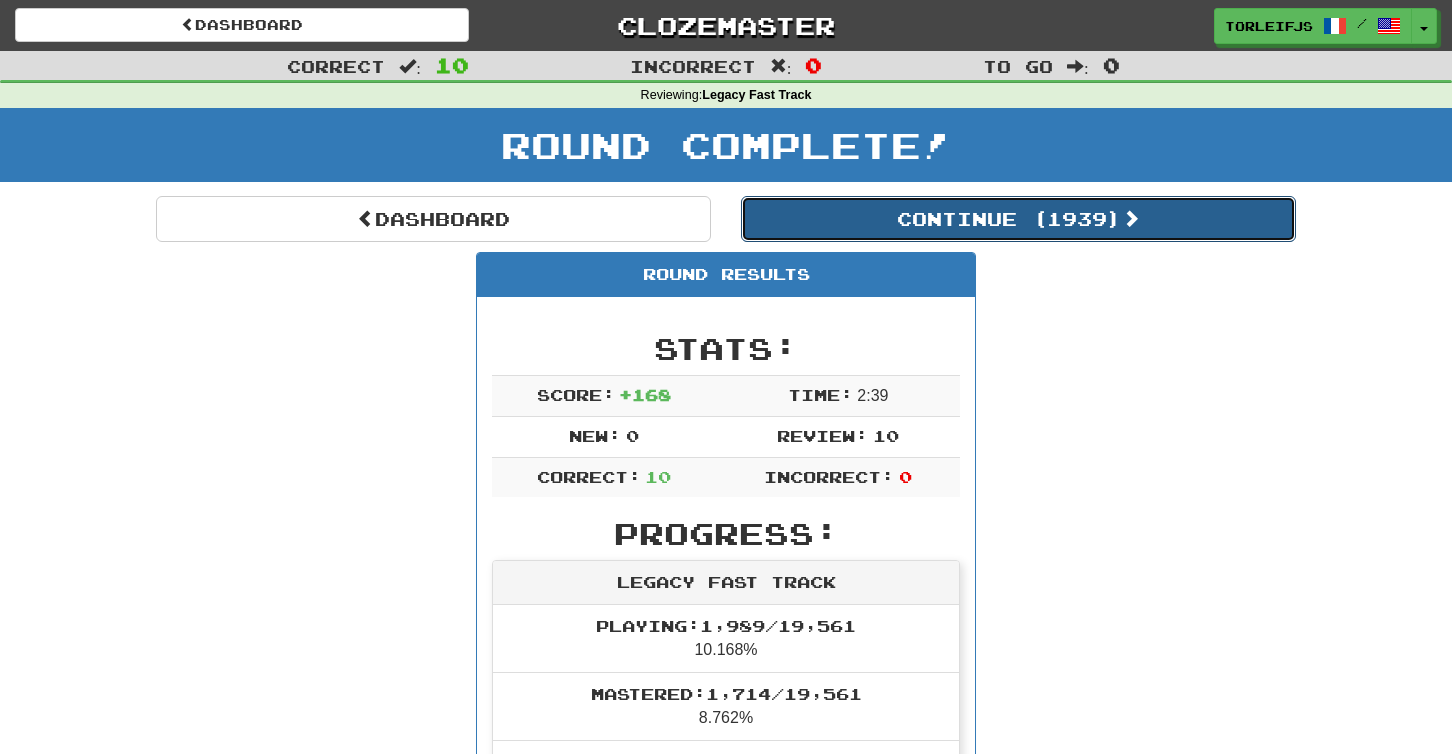 click on "Continue ( [YEAR] )" at bounding box center [1018, 219] 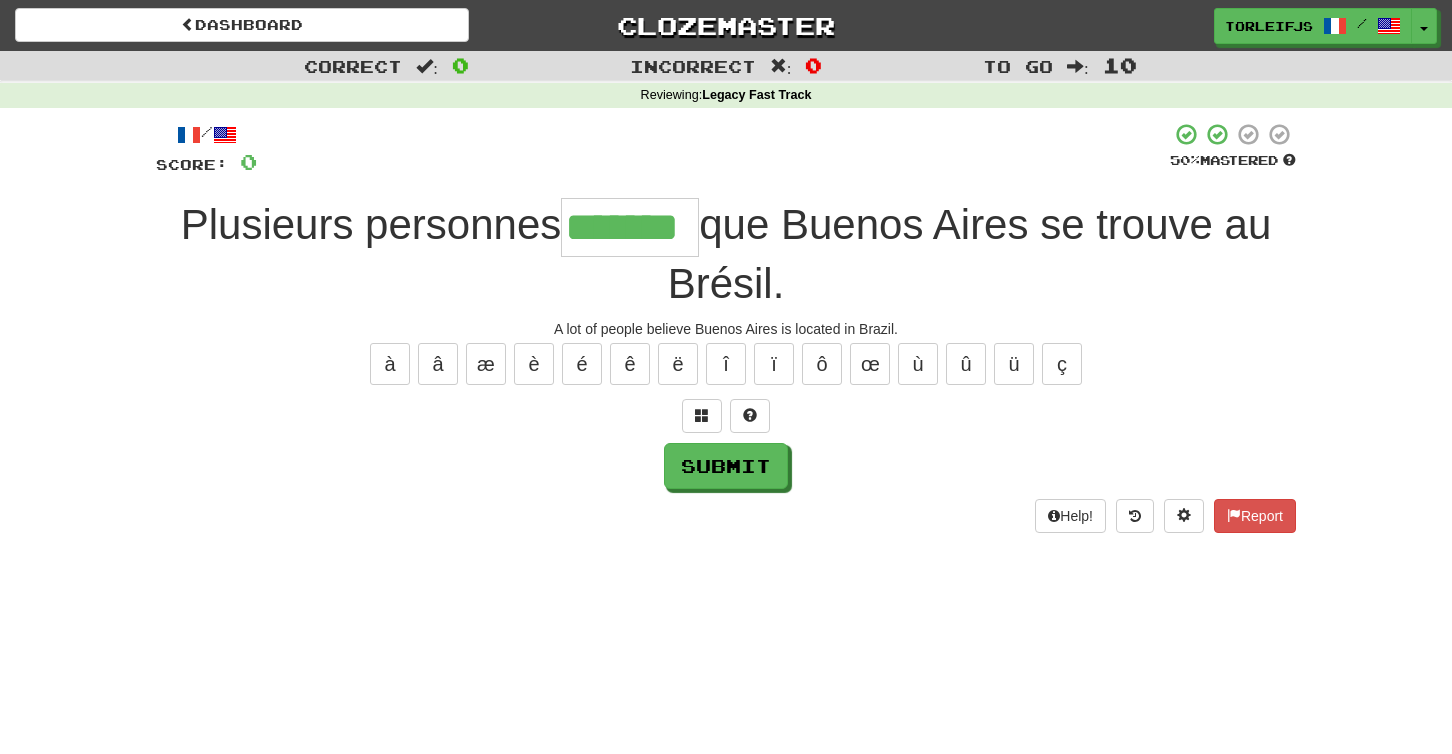 type on "*******" 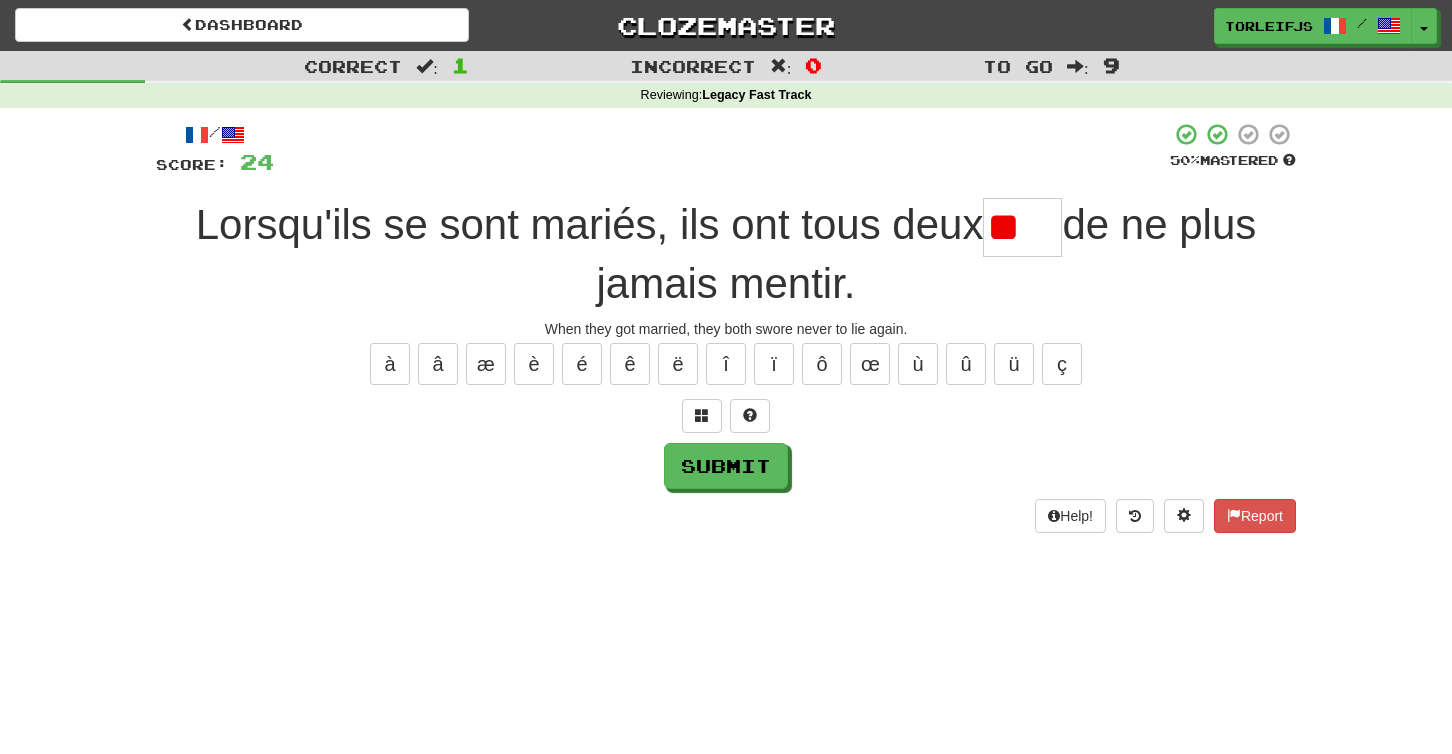 scroll, scrollTop: 0, scrollLeft: 0, axis: both 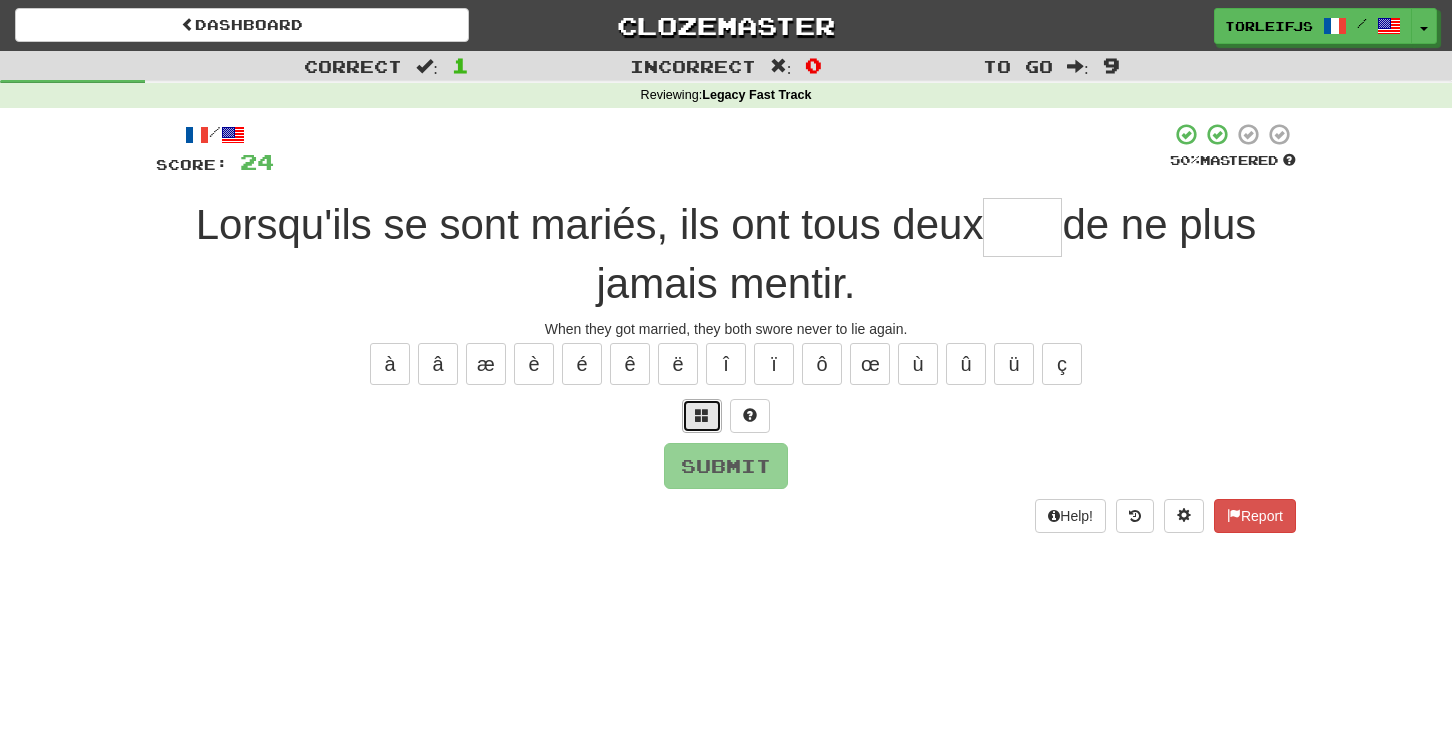 click at bounding box center [702, 416] 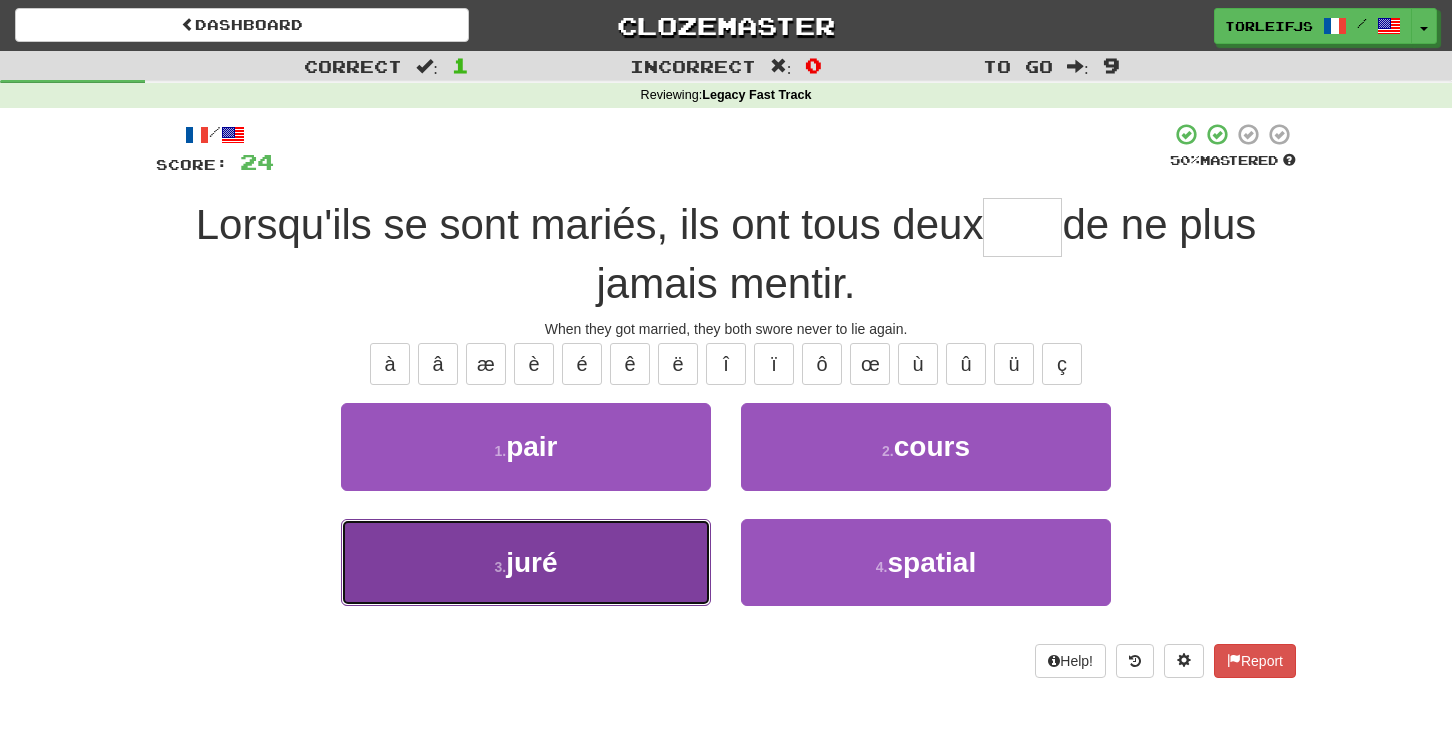 click on "3 .  juré" at bounding box center [526, 562] 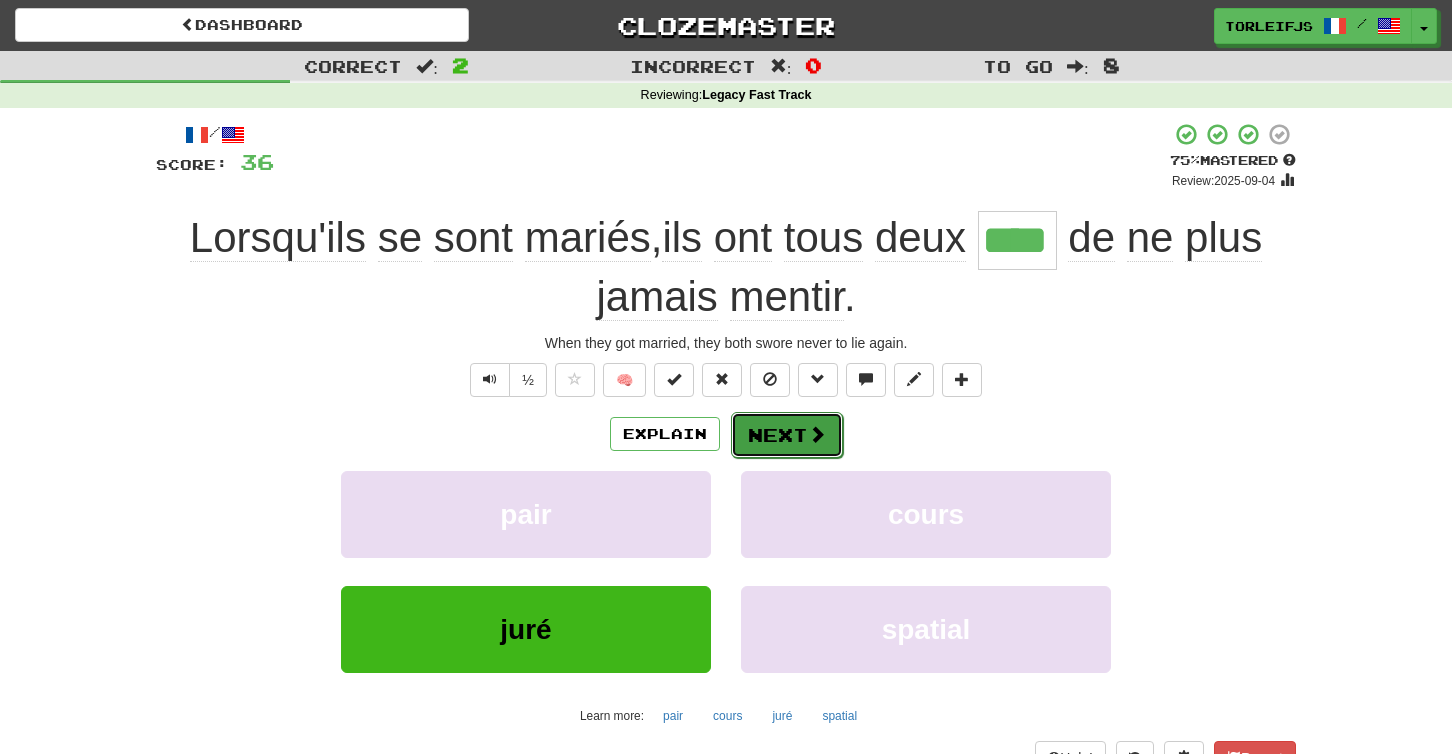 click on "Next" at bounding box center (787, 435) 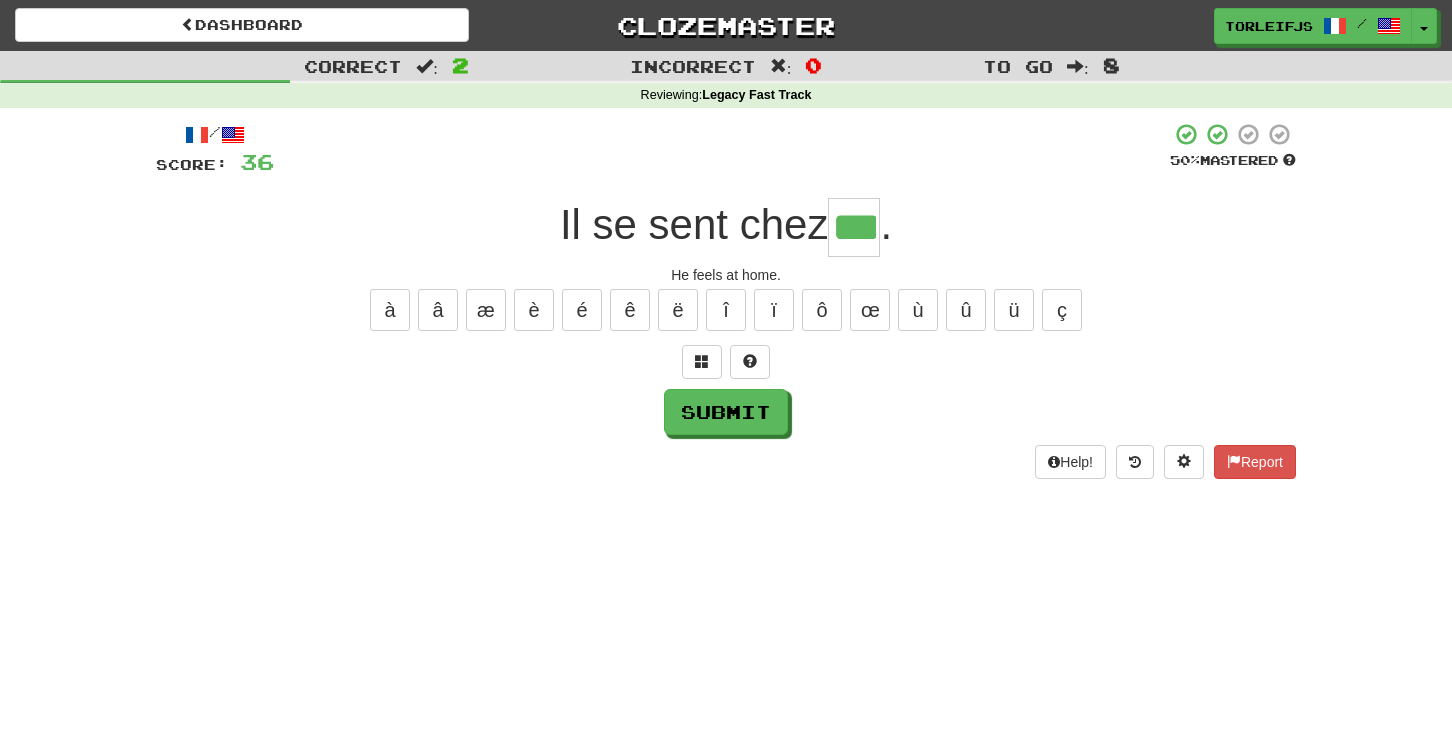 type on "***" 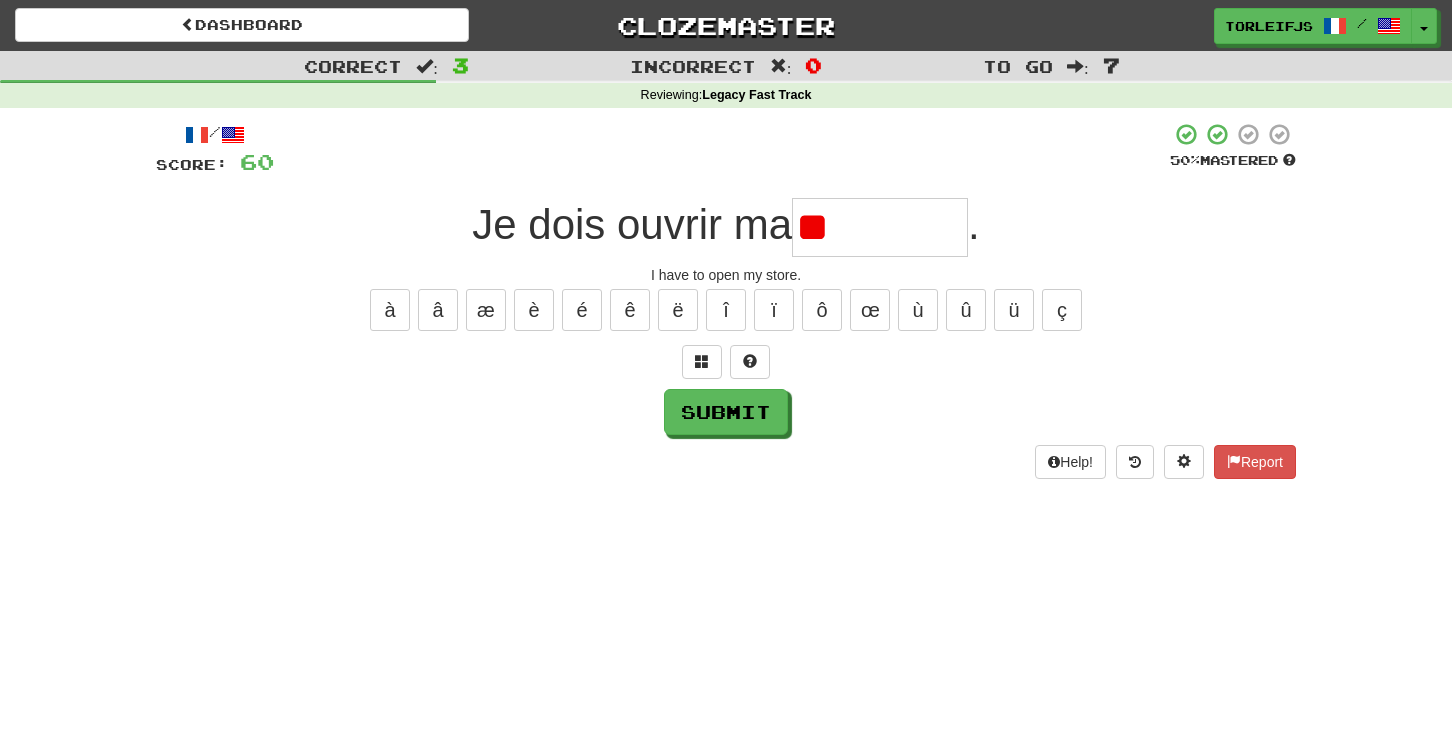 type on "*" 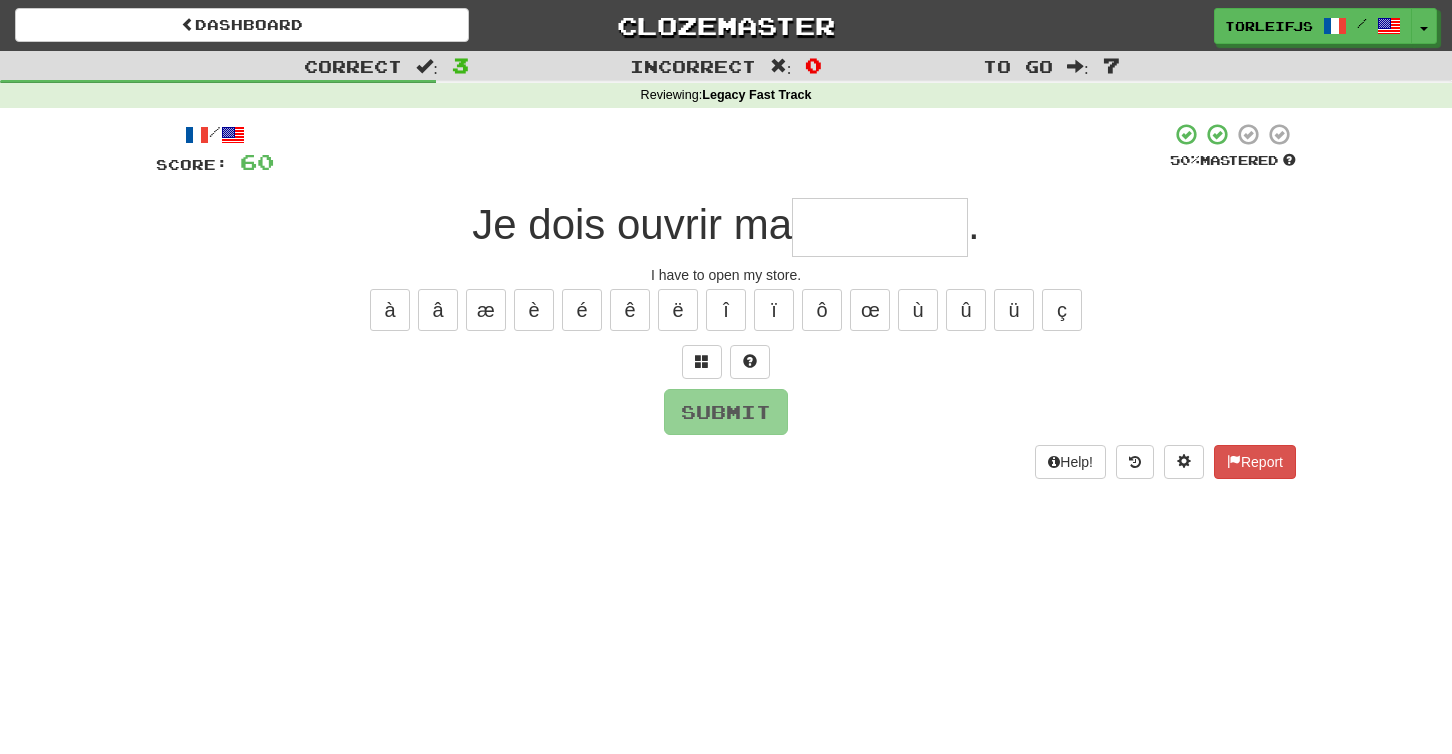type on "*" 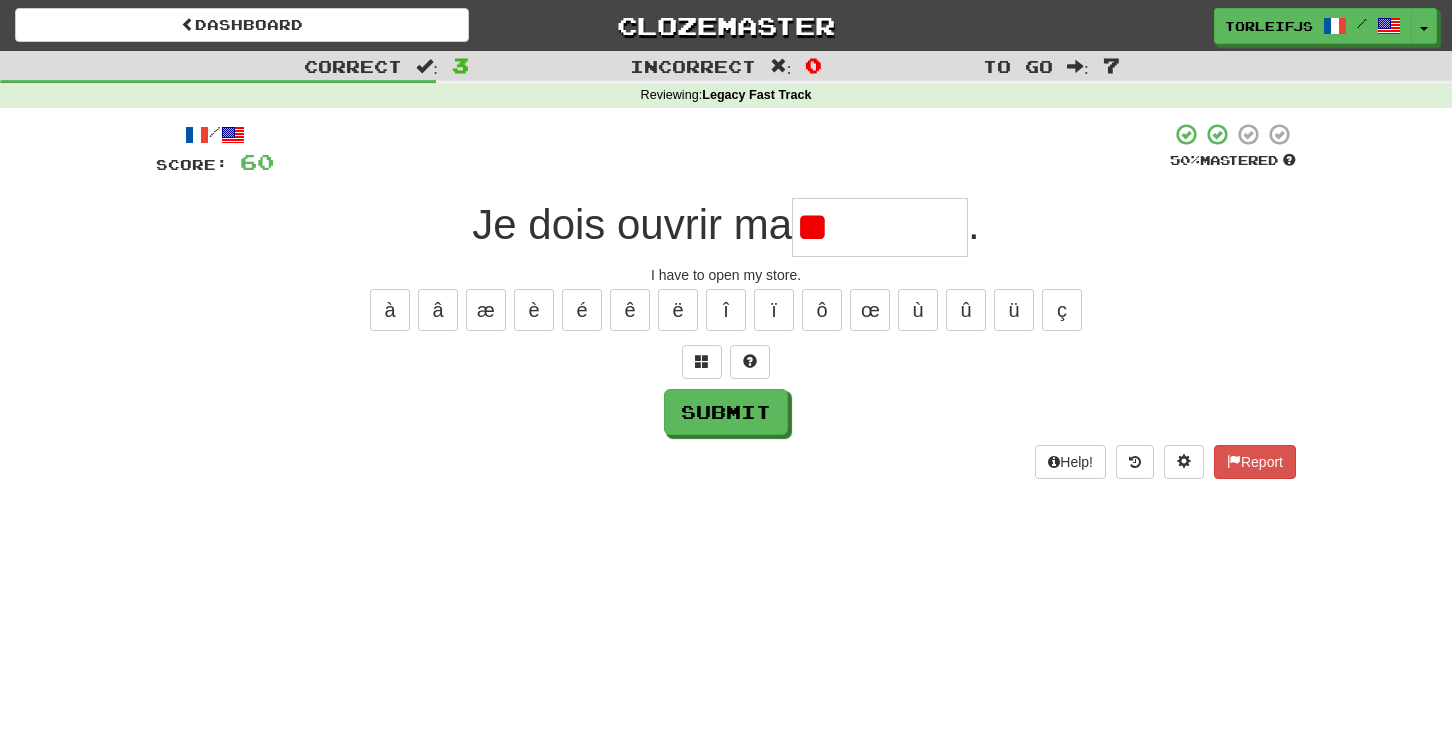 type on "*" 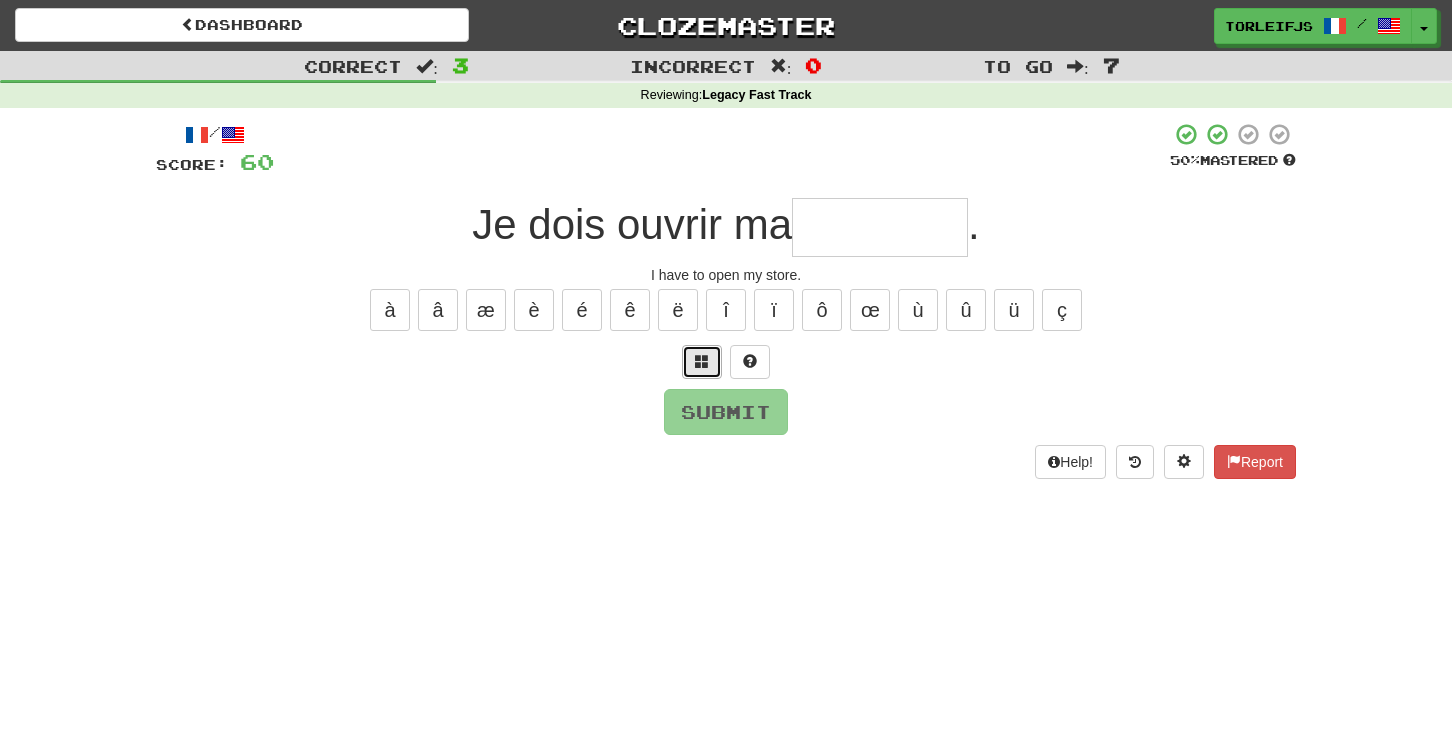 click at bounding box center [702, 362] 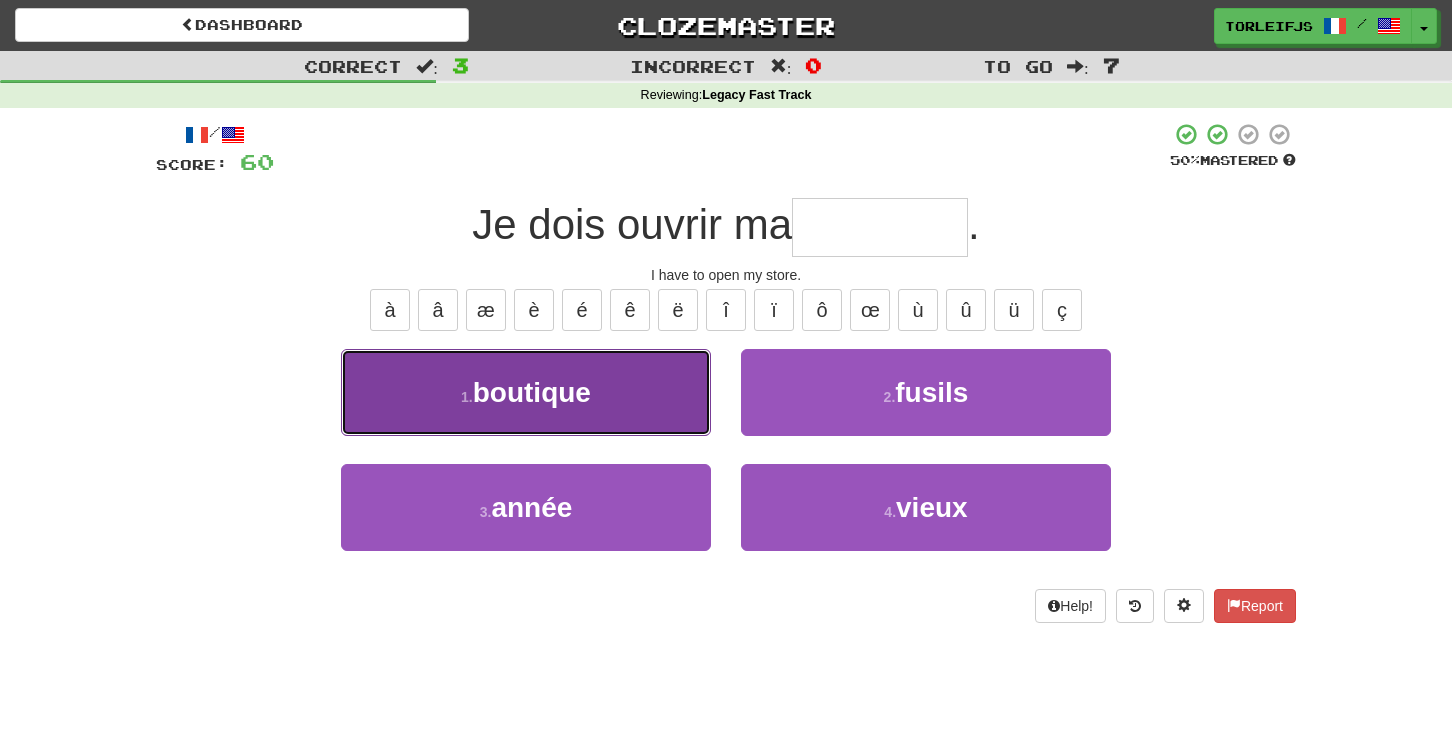 click on "1 .  boutique" at bounding box center [526, 392] 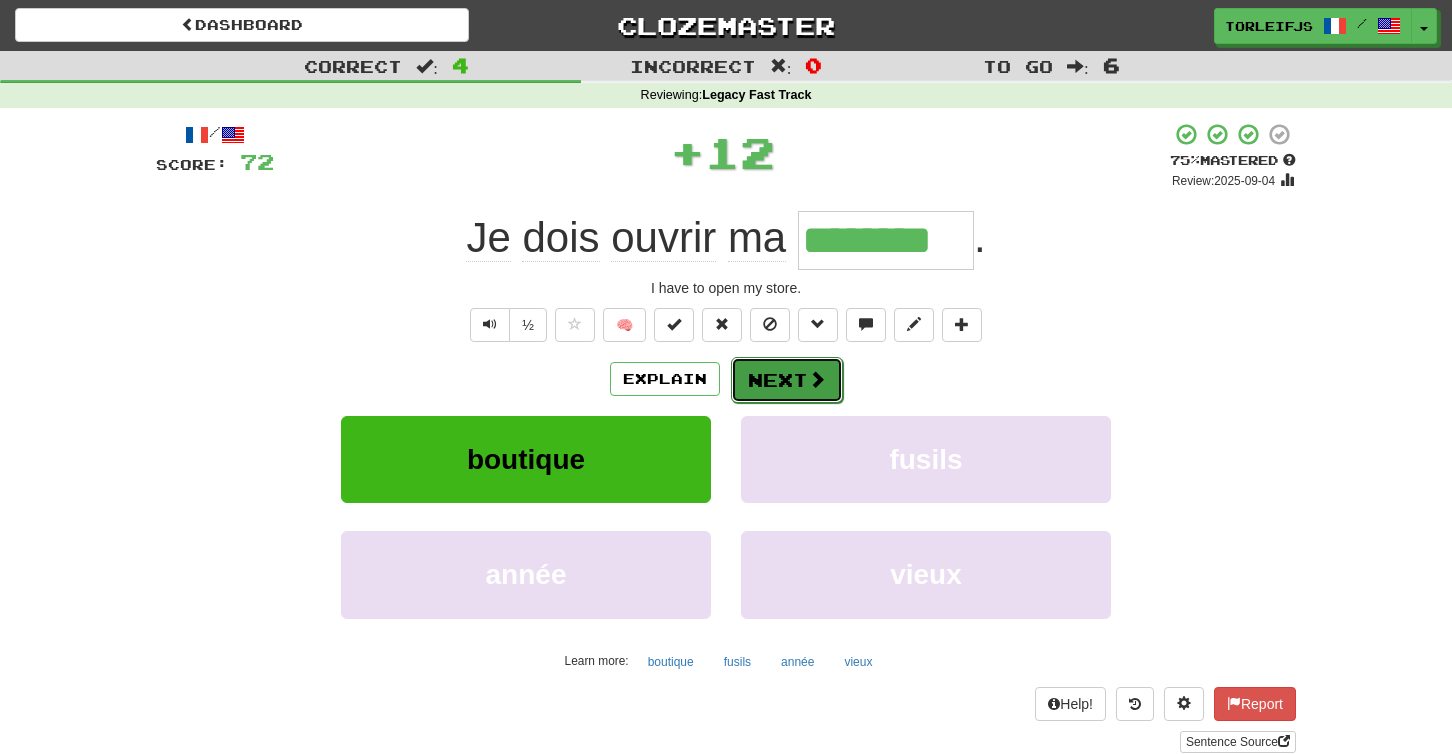 click on "Next" at bounding box center [787, 380] 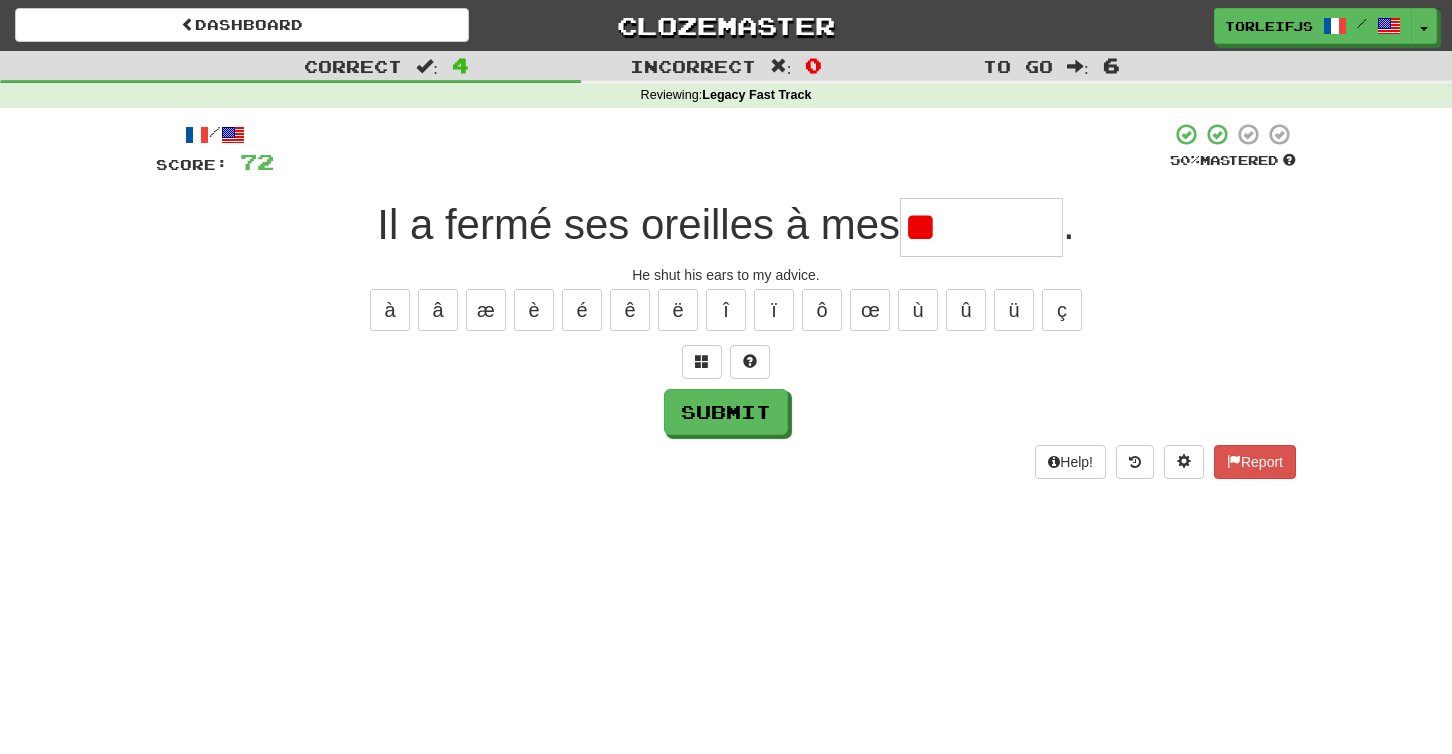 type on "*" 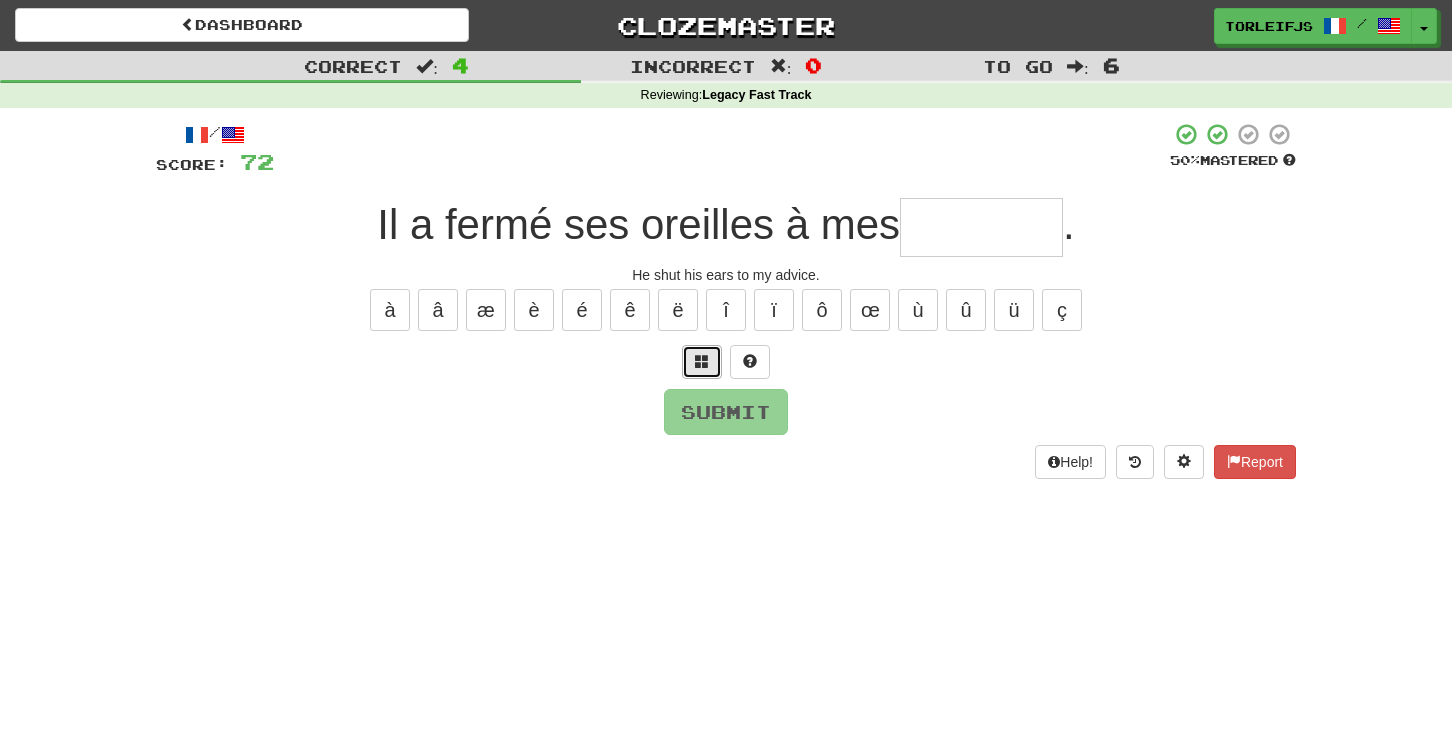 click at bounding box center (702, 362) 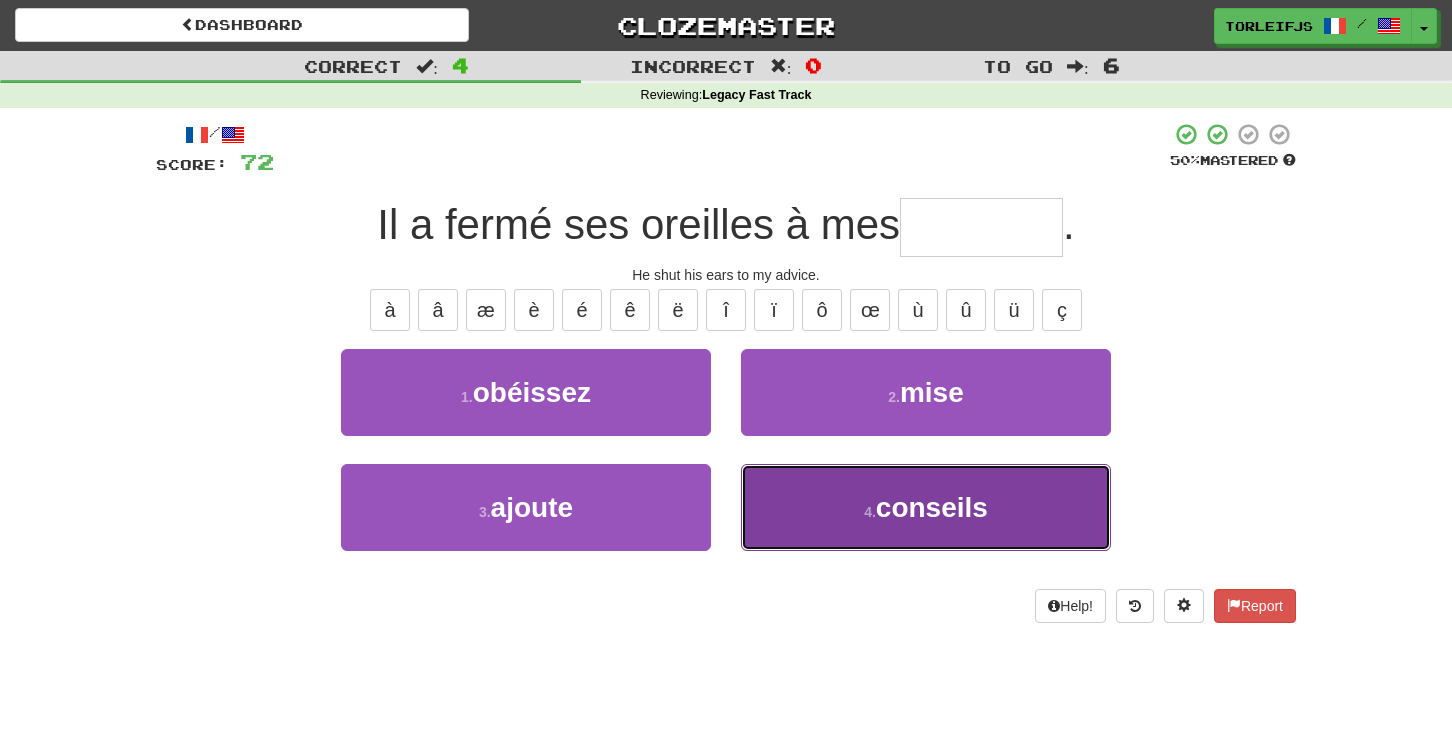 click on "4 .  conseils" at bounding box center (926, 507) 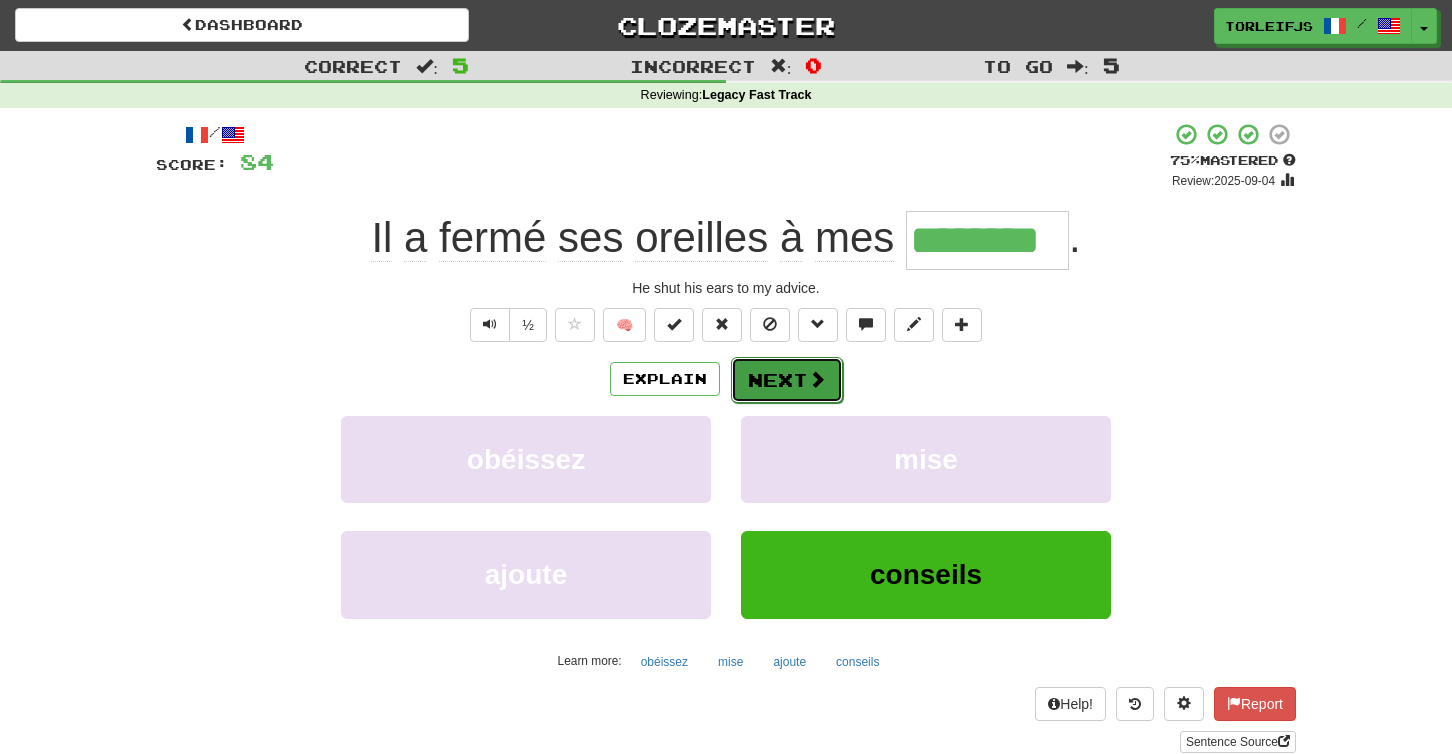 click on "Next" at bounding box center (787, 380) 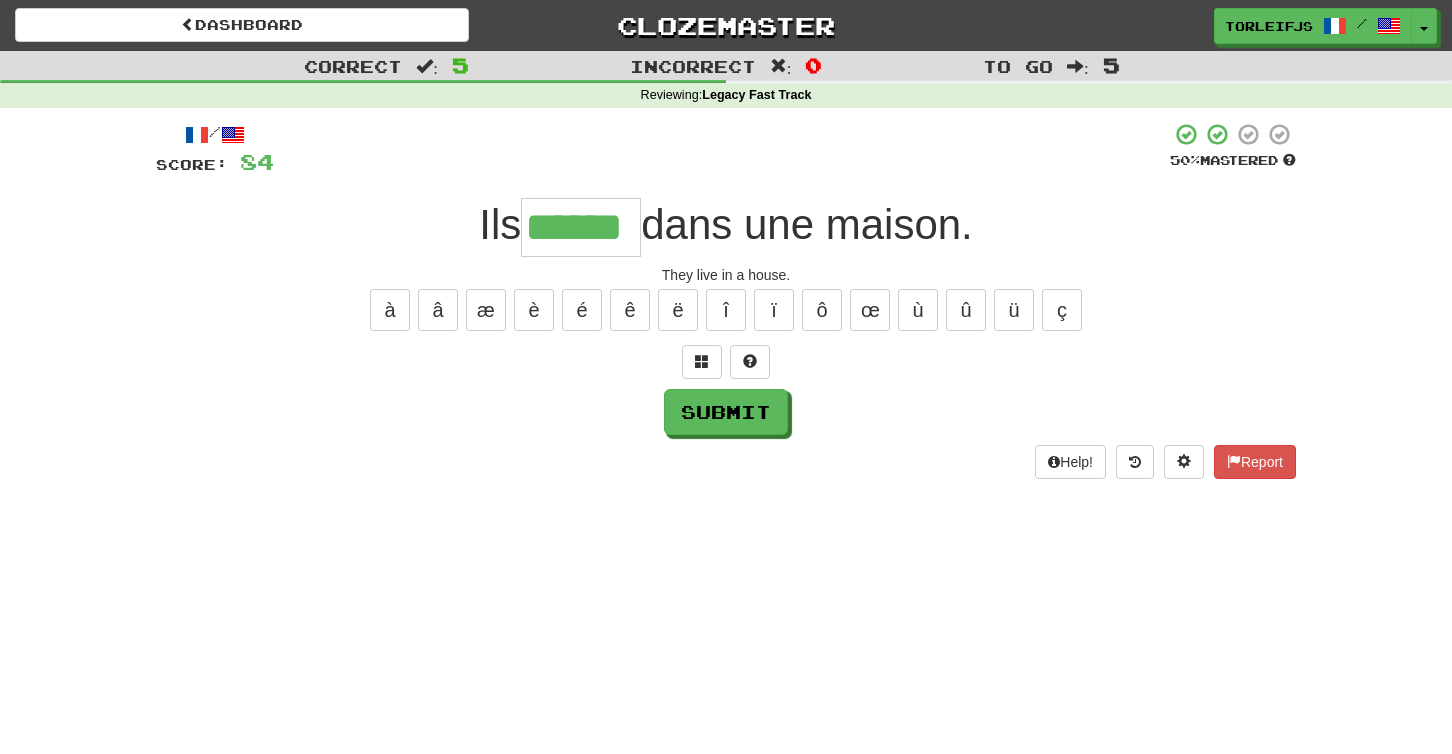 type on "******" 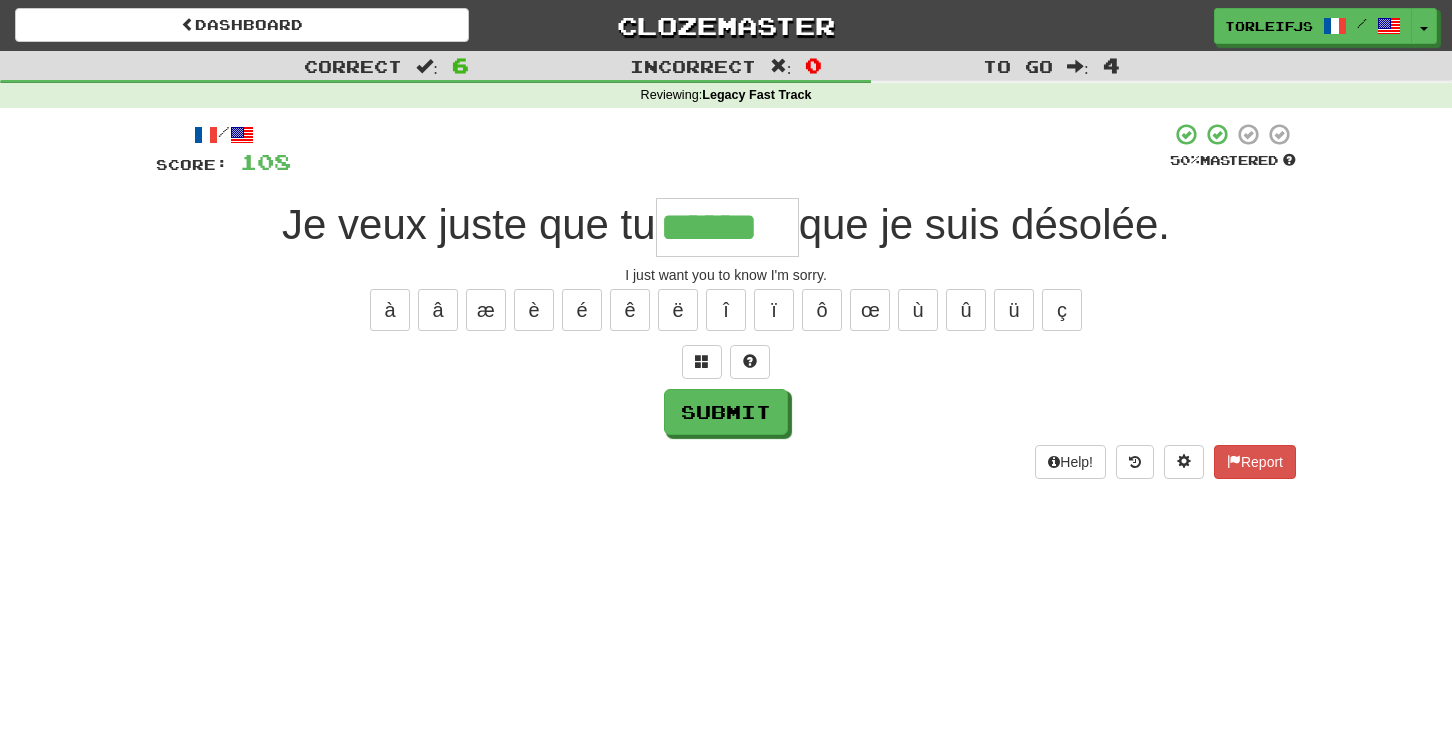 type on "******" 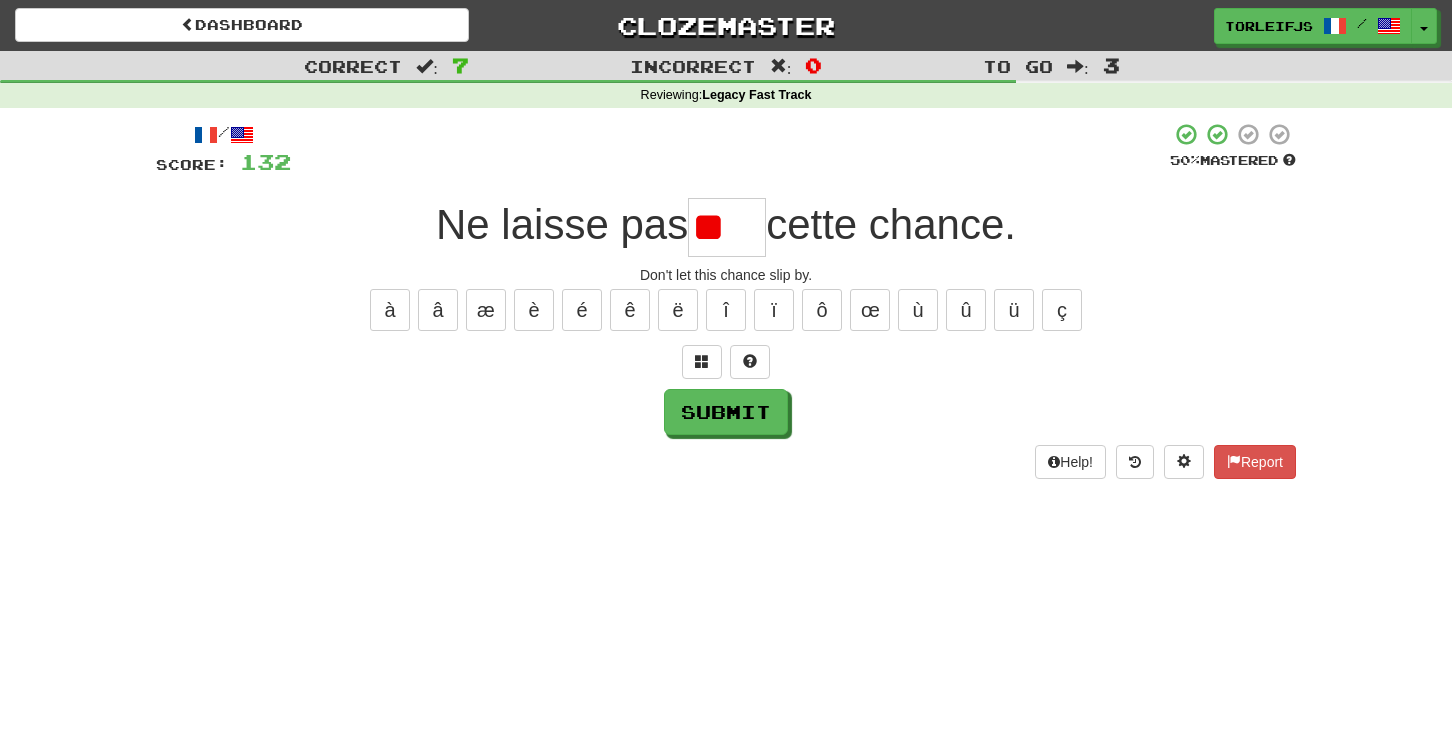 type on "*" 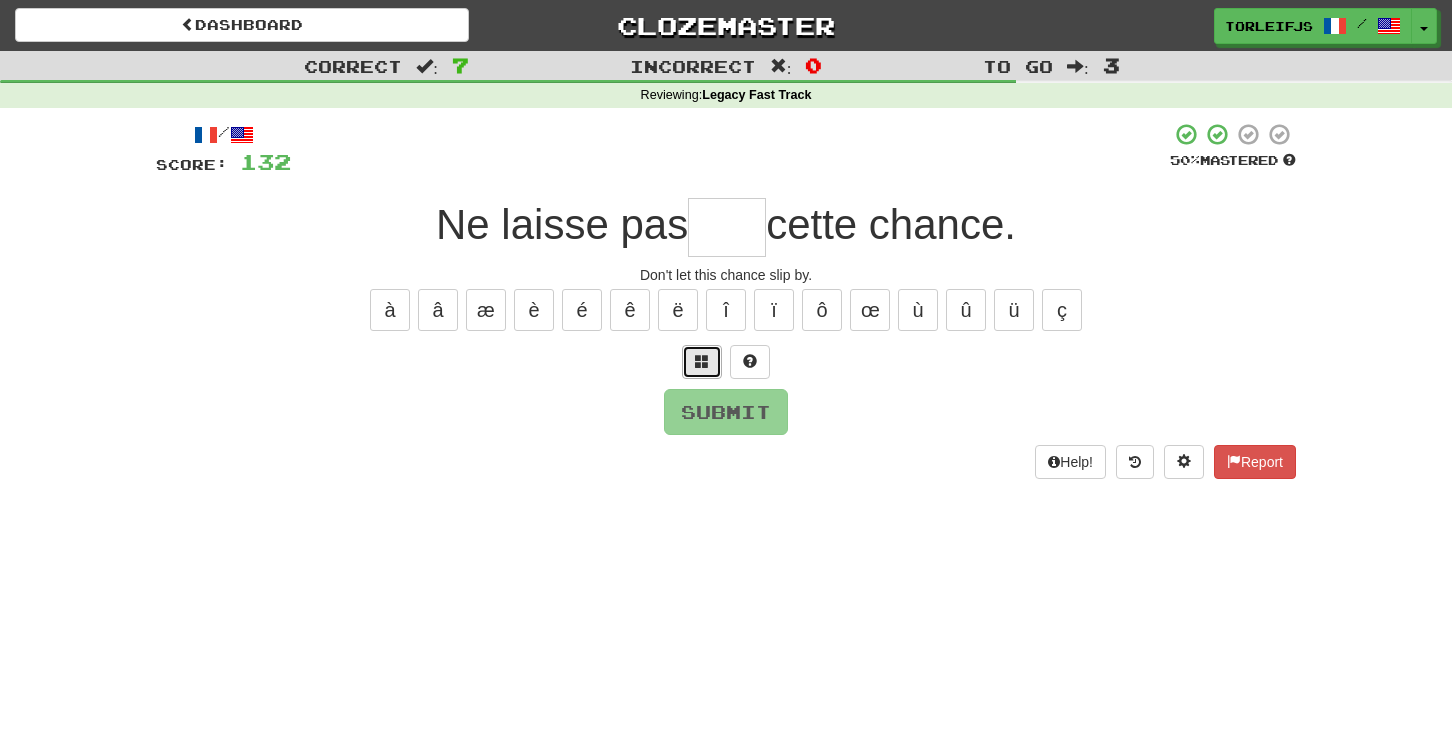 click at bounding box center (702, 361) 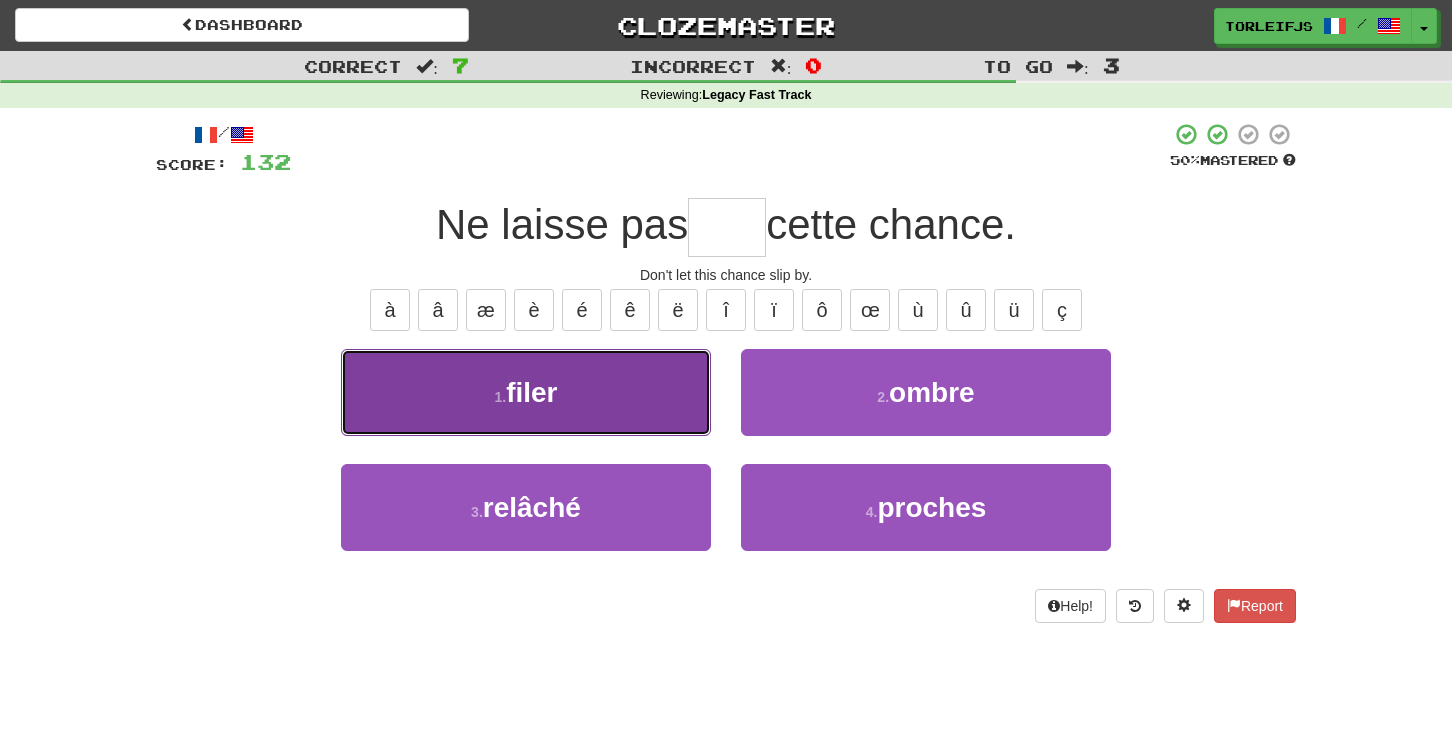 click on "1 .  filer" at bounding box center (526, 392) 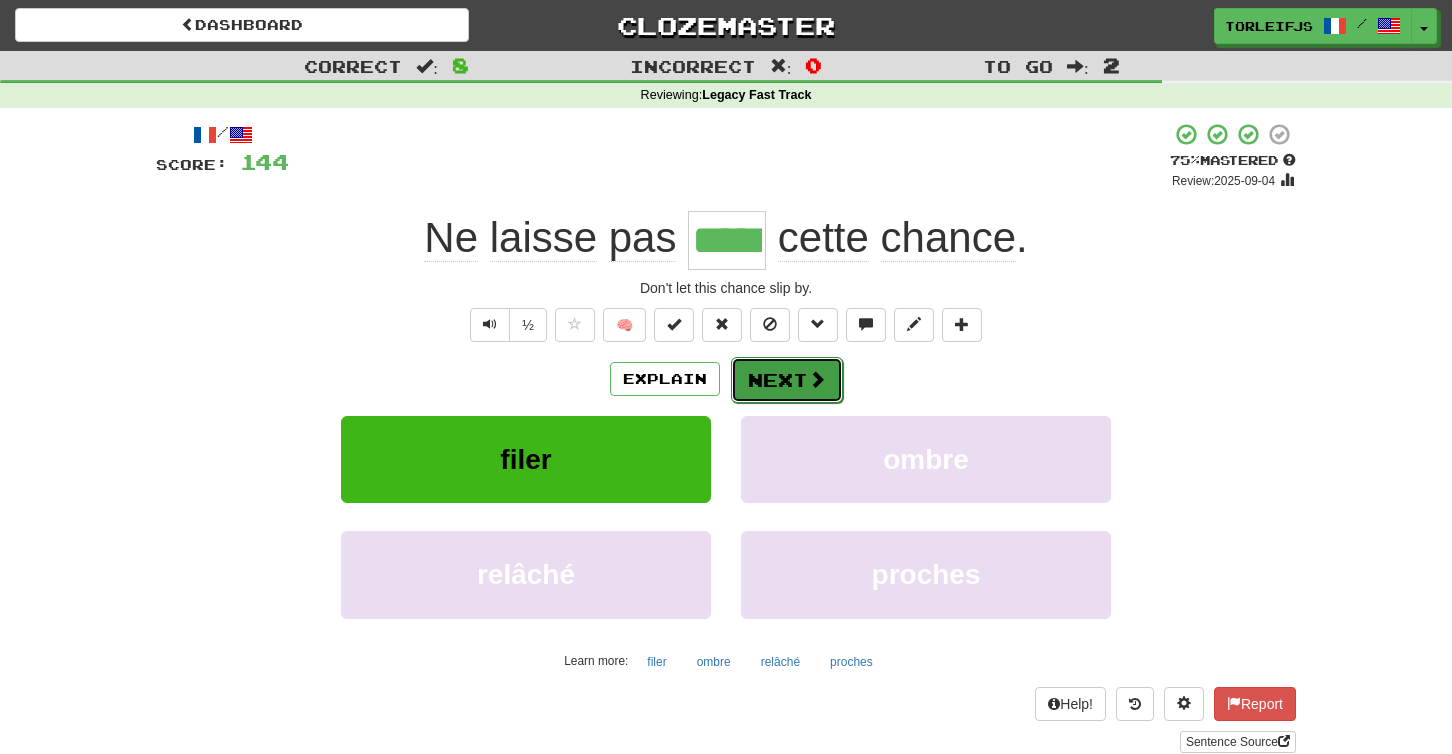 click at bounding box center (817, 379) 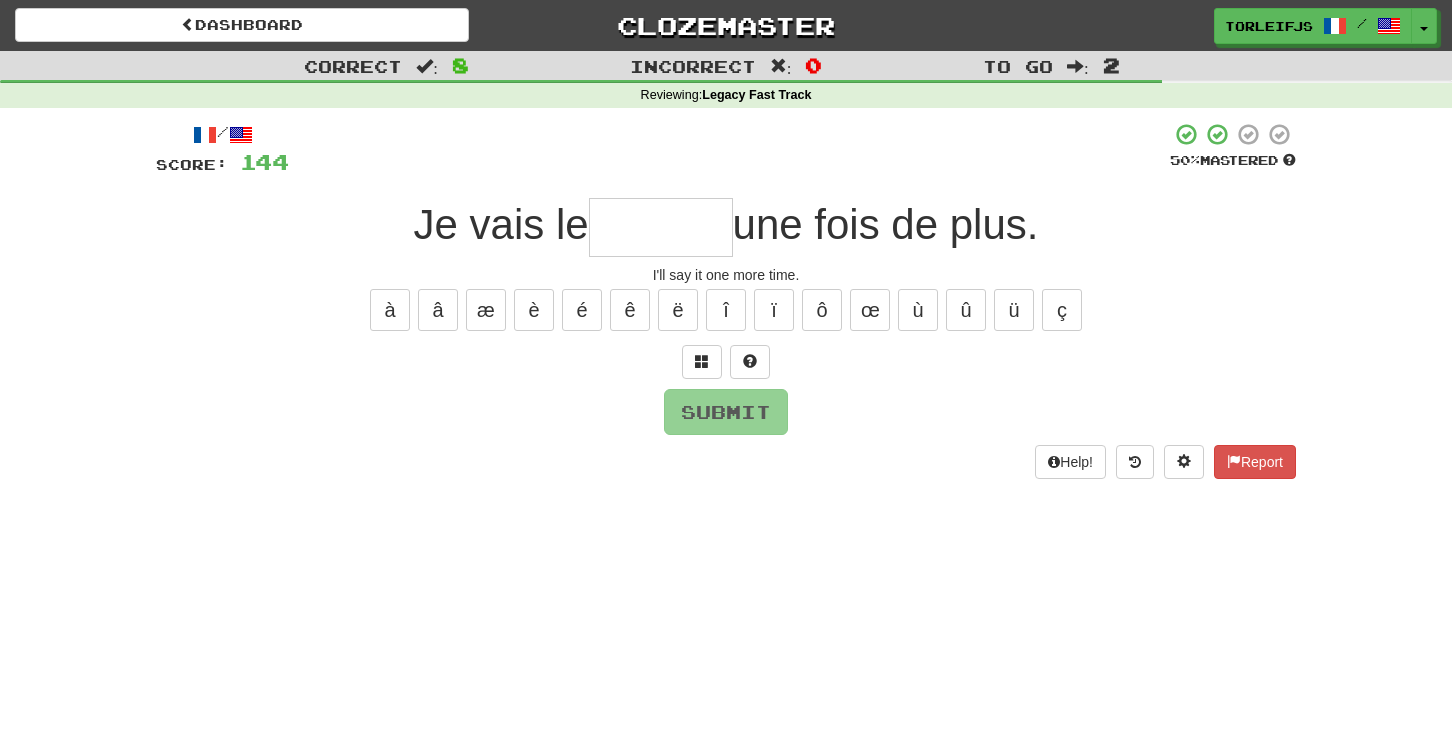 click at bounding box center [661, 227] 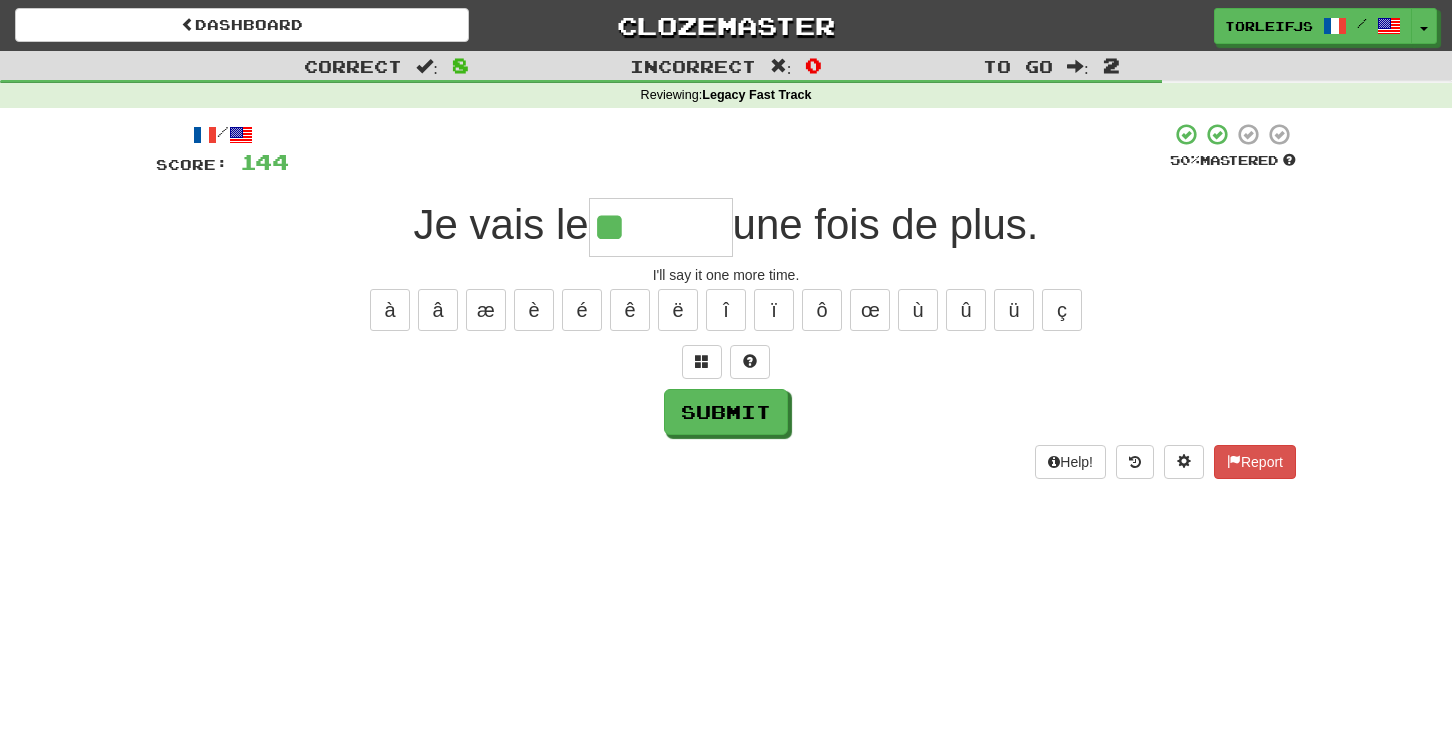 type on "*" 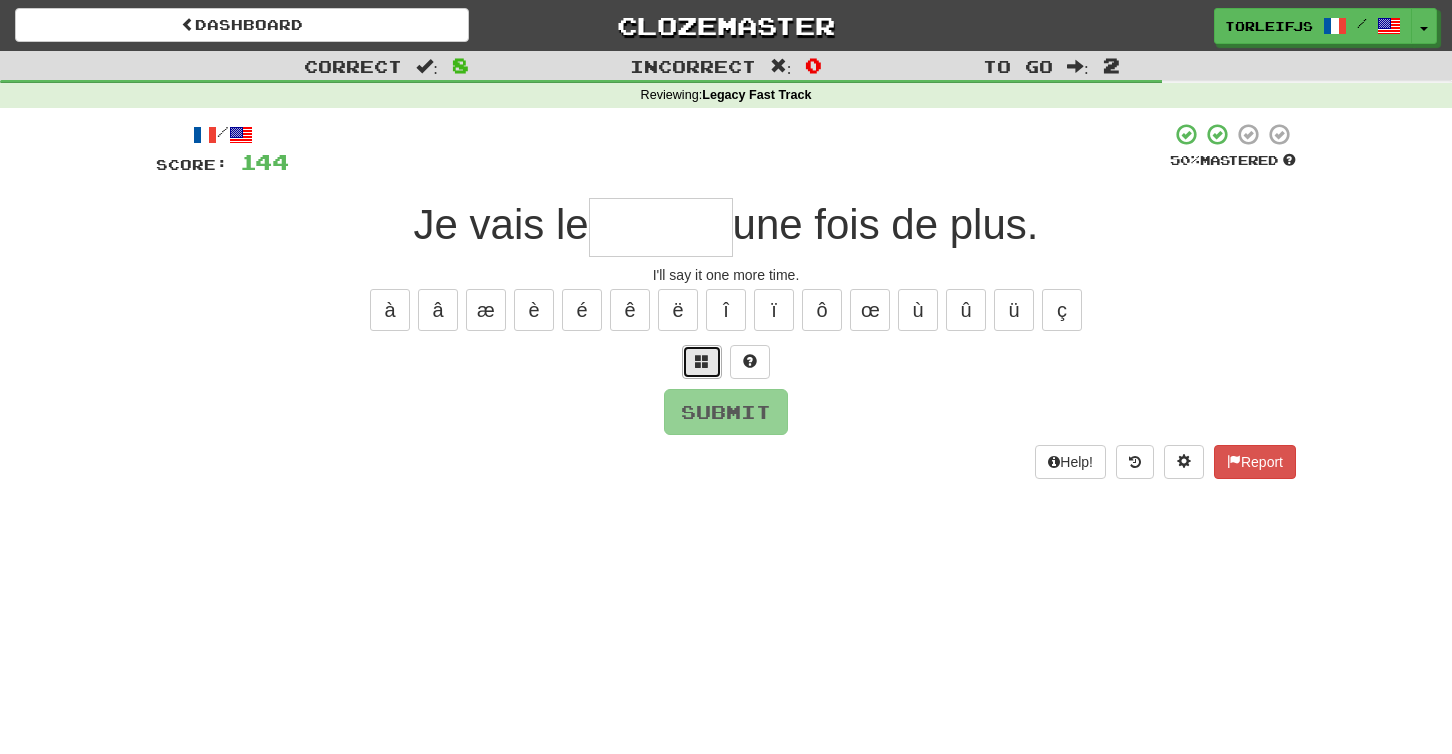 click at bounding box center (702, 362) 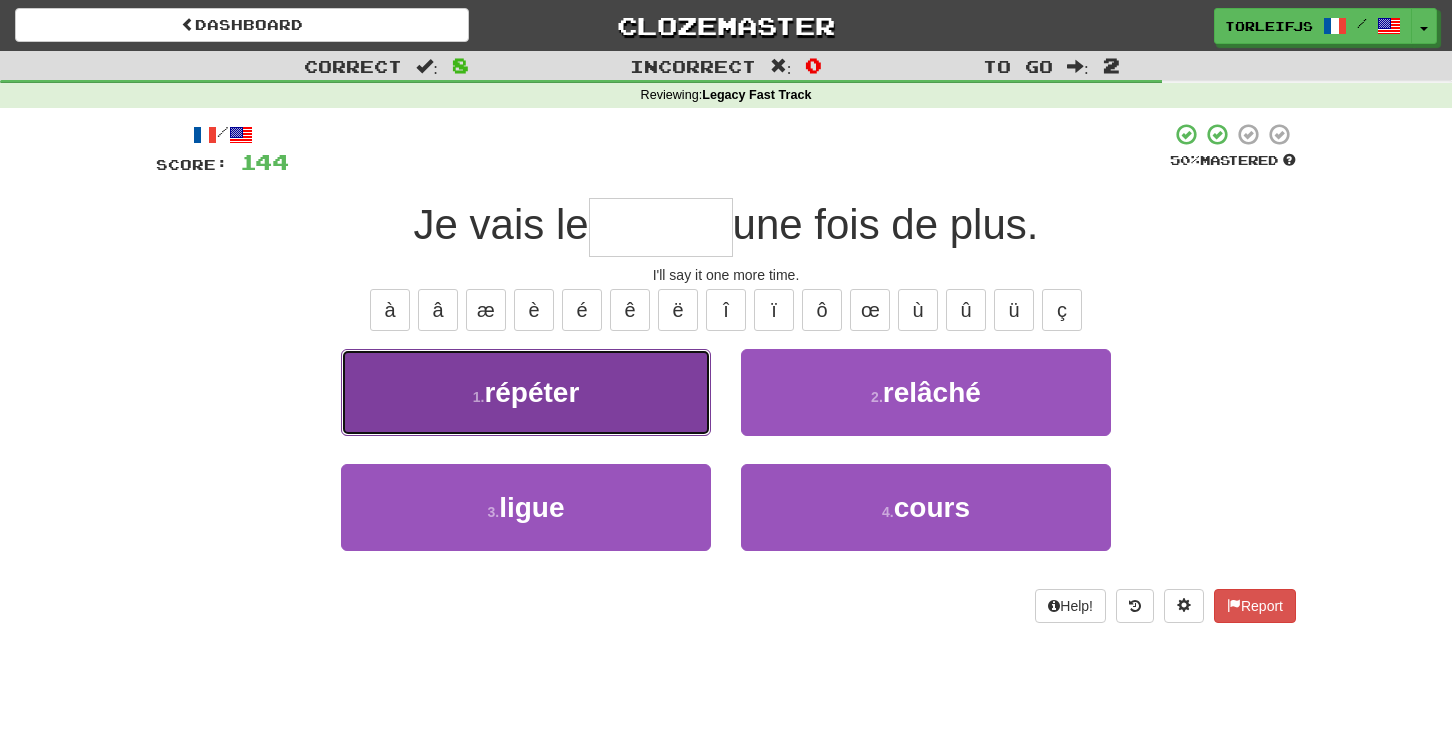 click on "1 .  répéter" at bounding box center (526, 392) 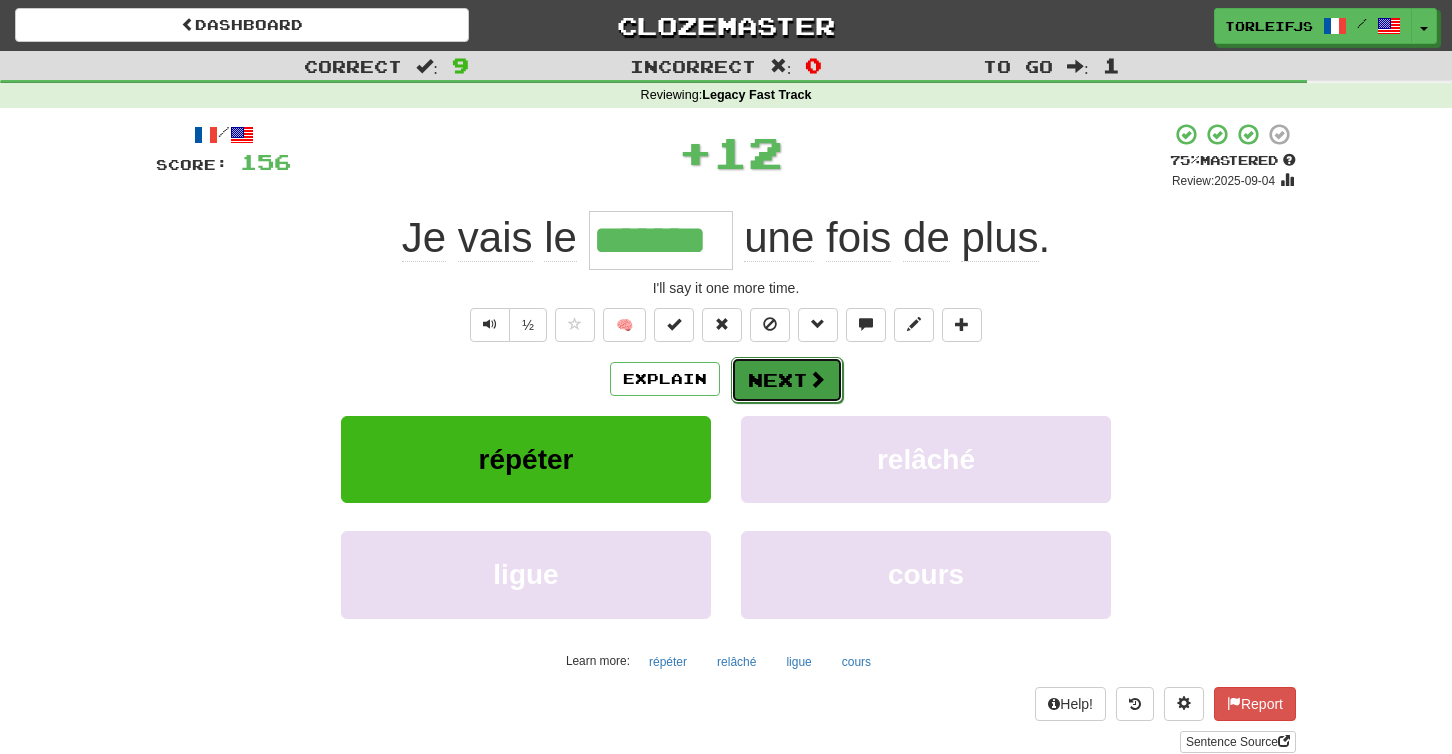 click on "Next" at bounding box center [787, 380] 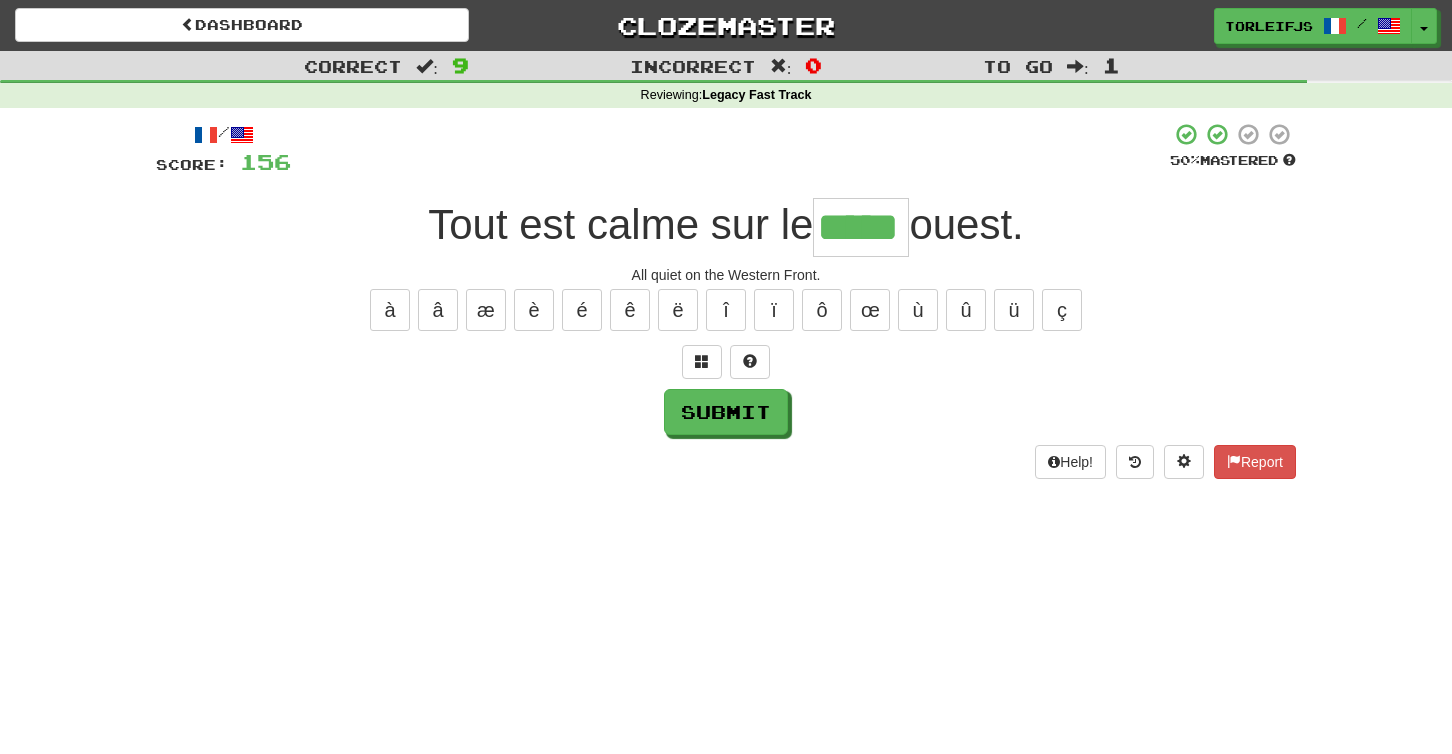 type on "*****" 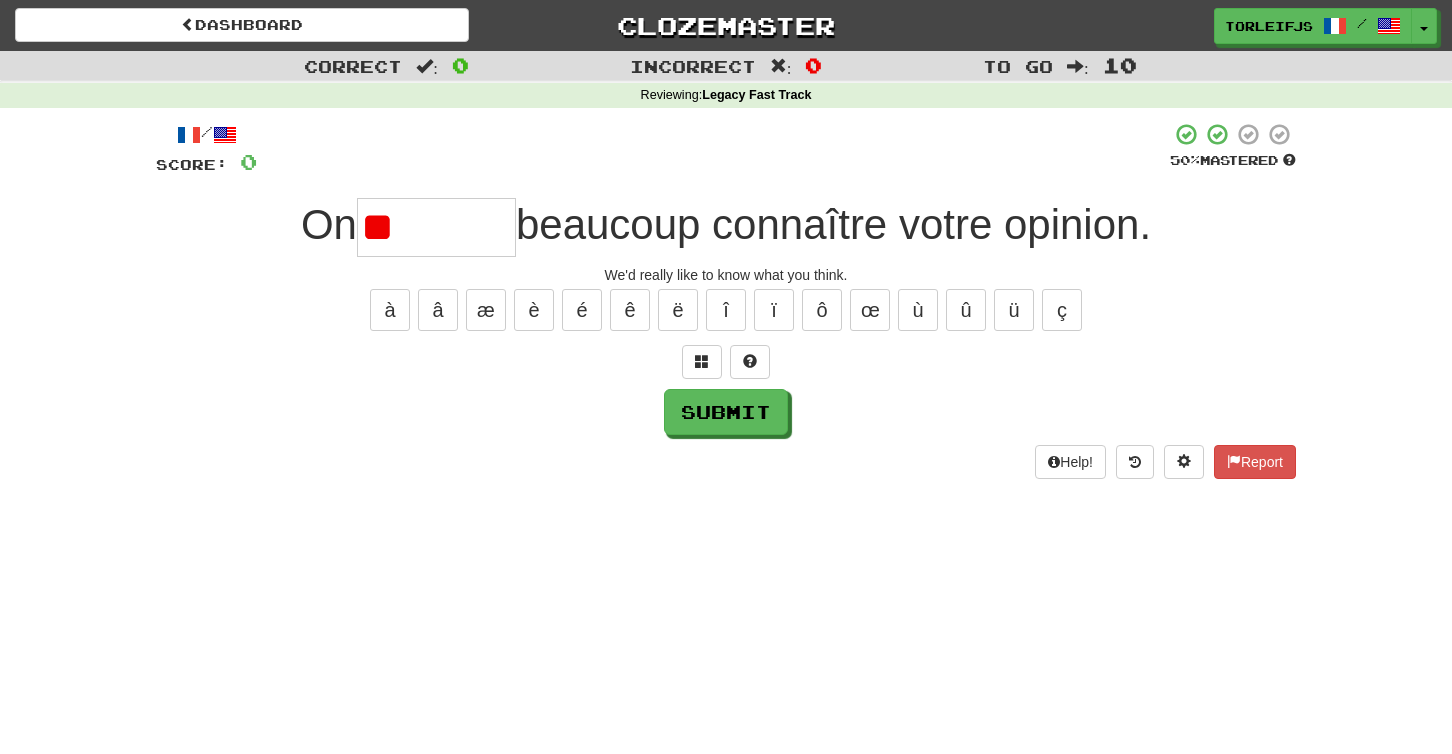 type on "*" 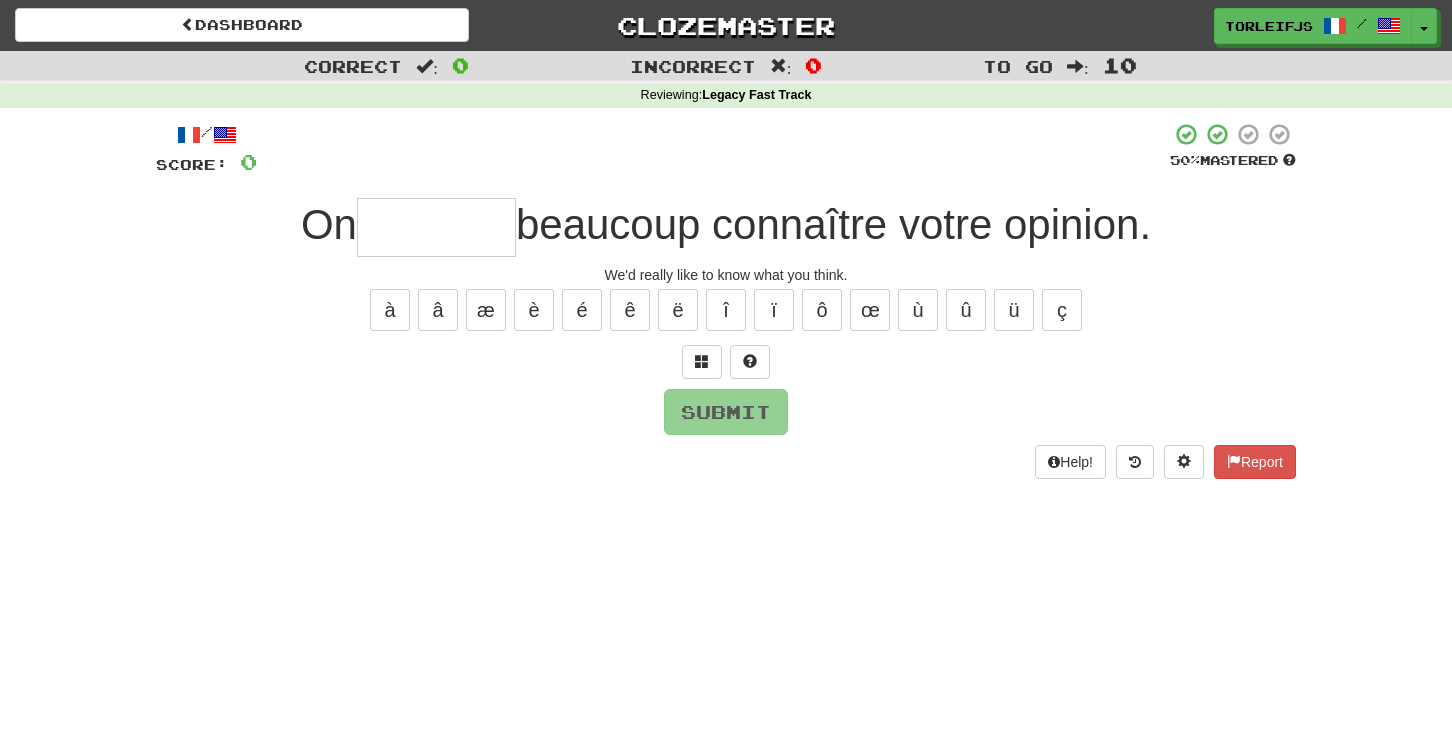 type on "*" 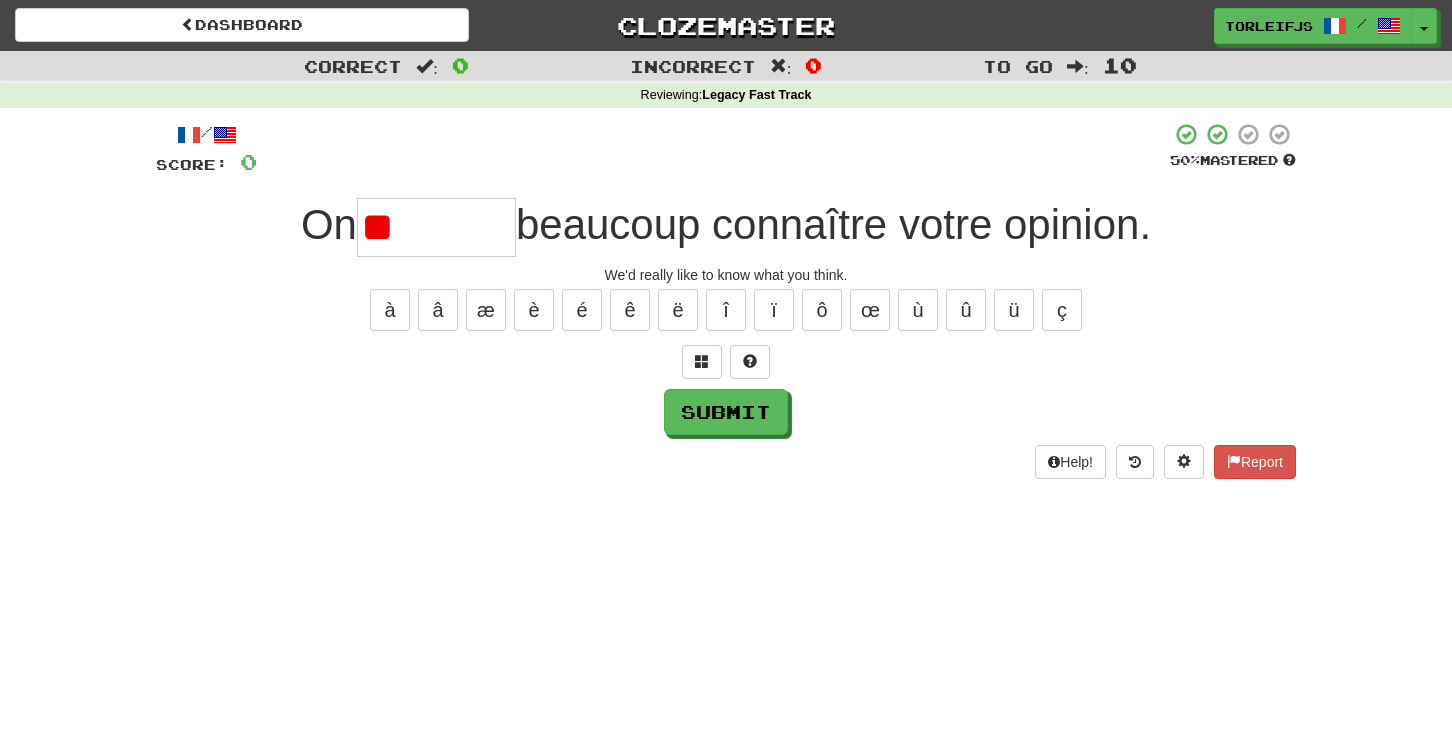 type on "*" 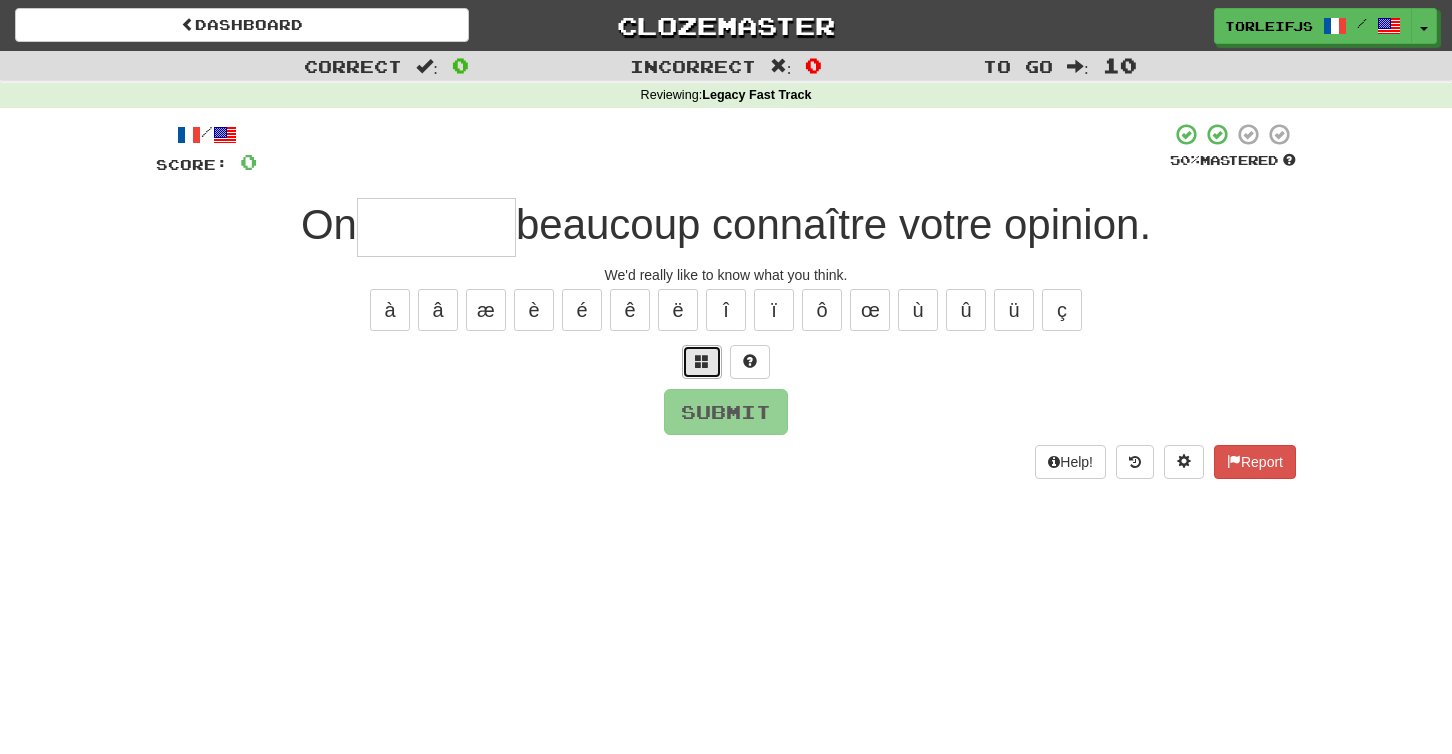 click at bounding box center [702, 362] 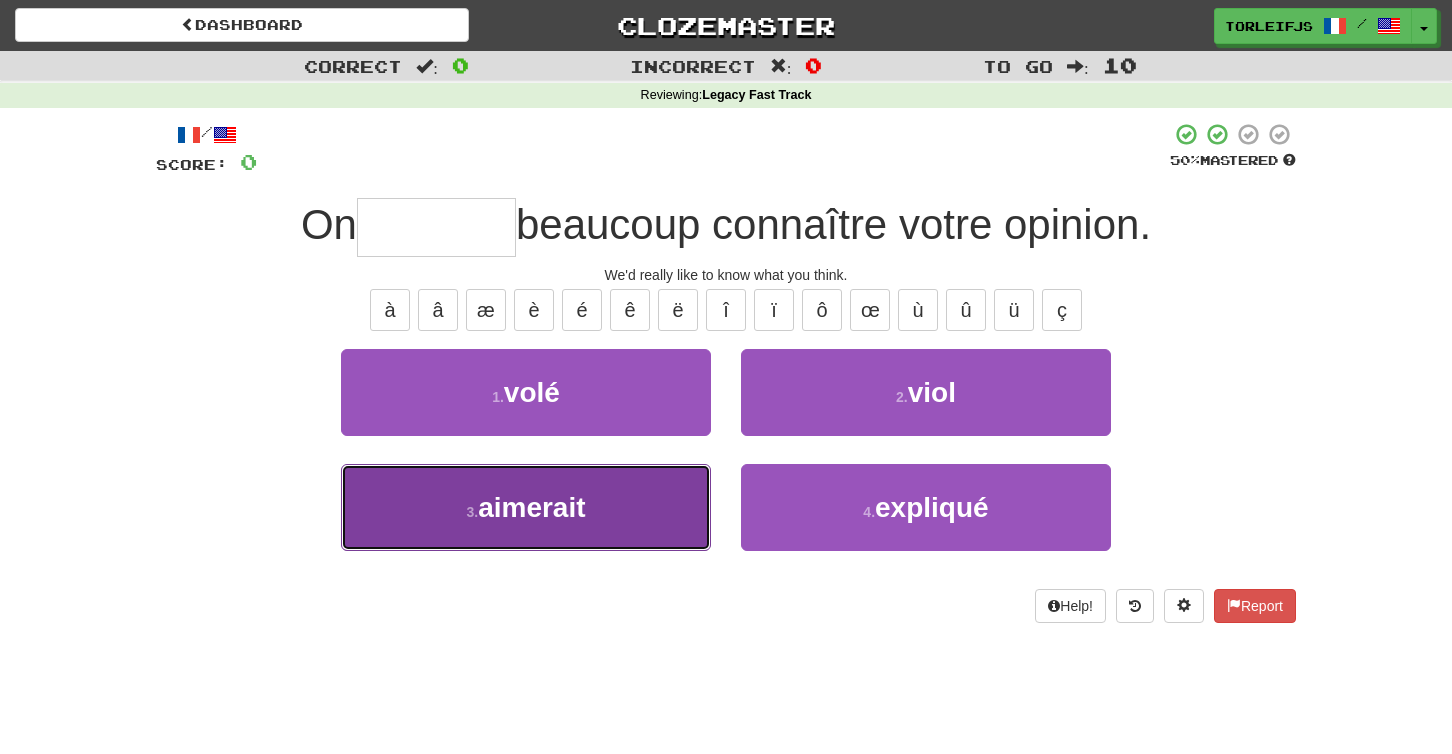click on "3 .  aimerait" at bounding box center [526, 507] 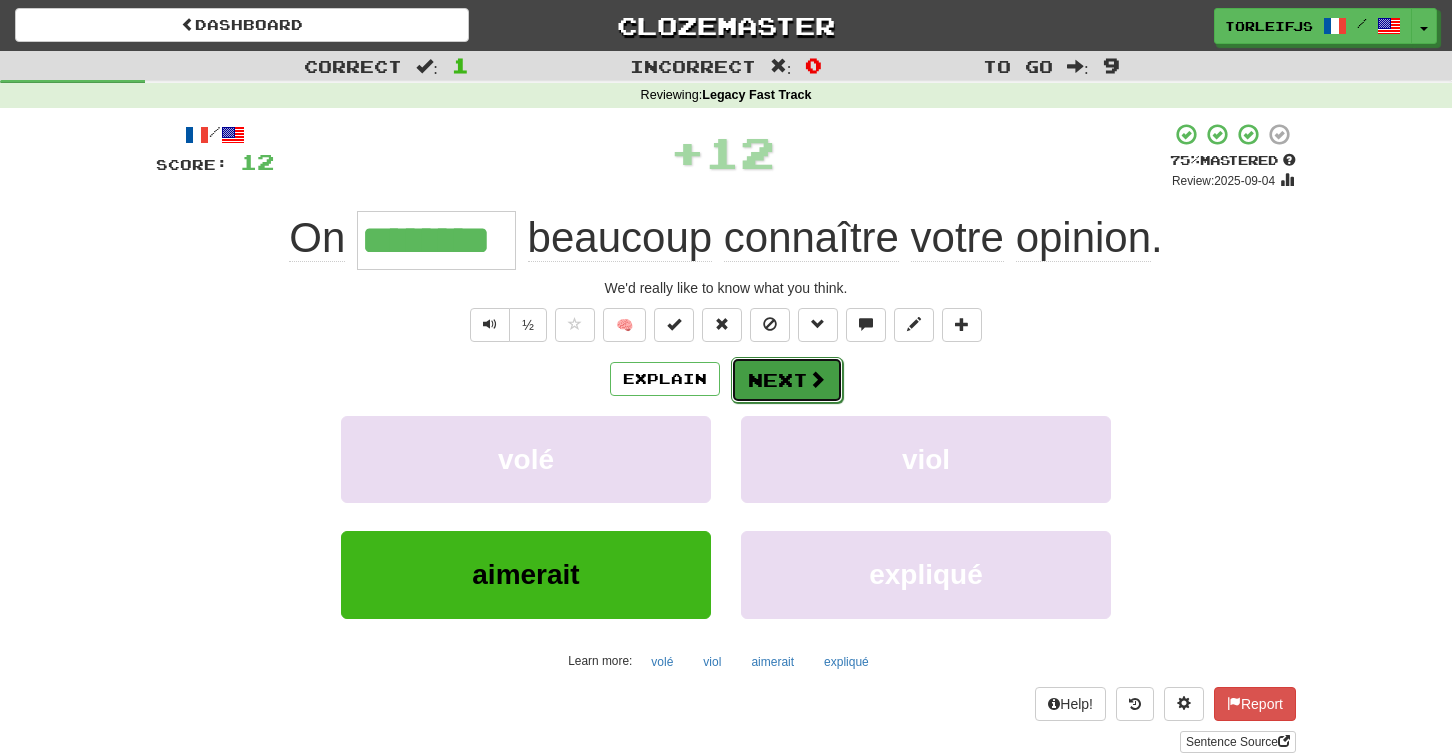 click on "Next" at bounding box center [787, 380] 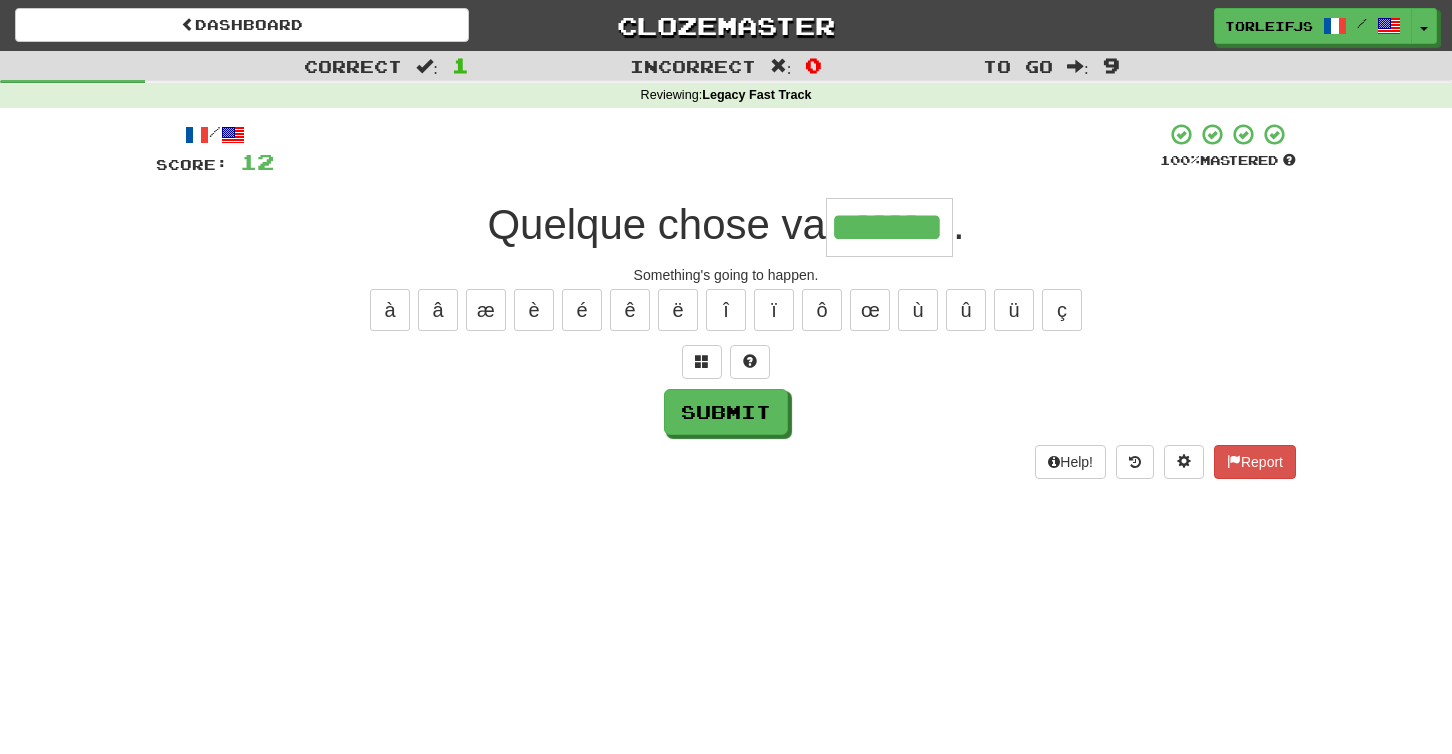 type on "*******" 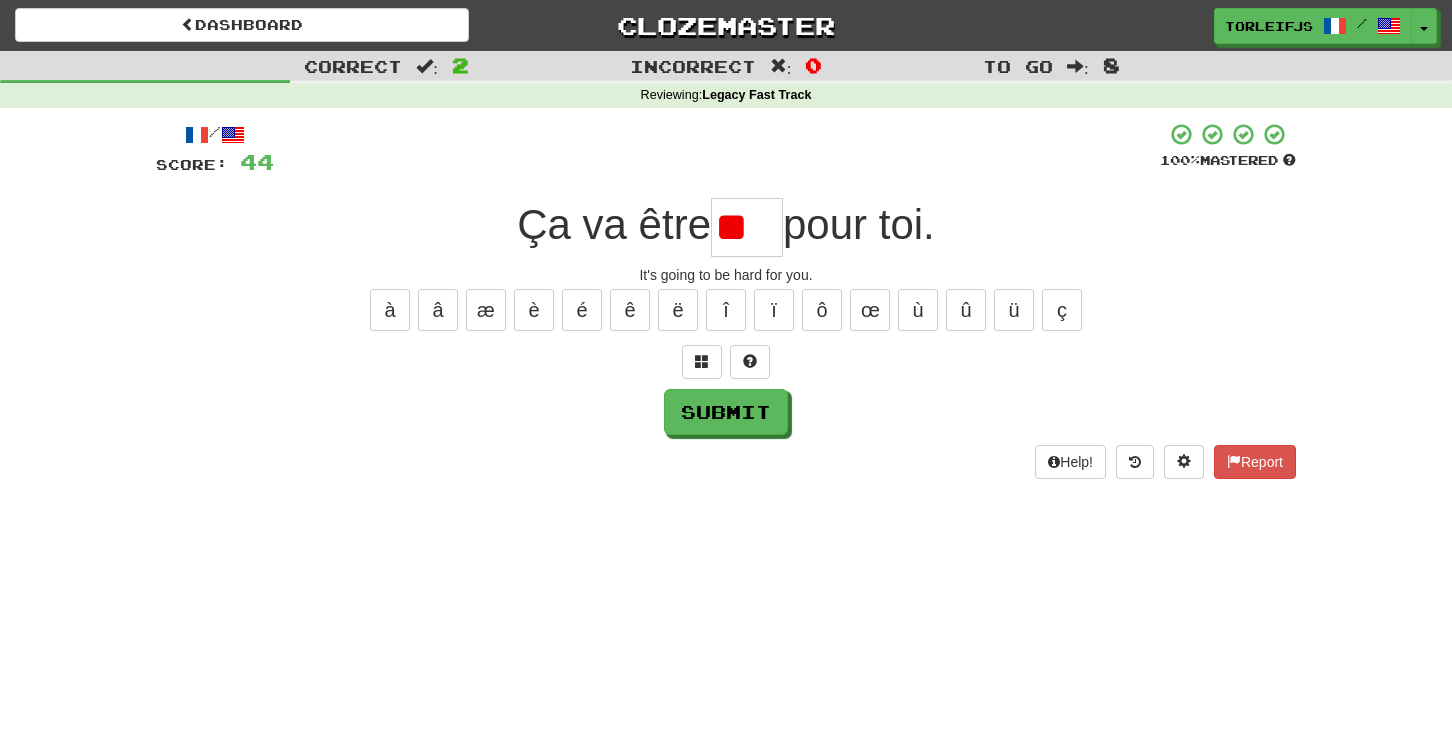 type on "*" 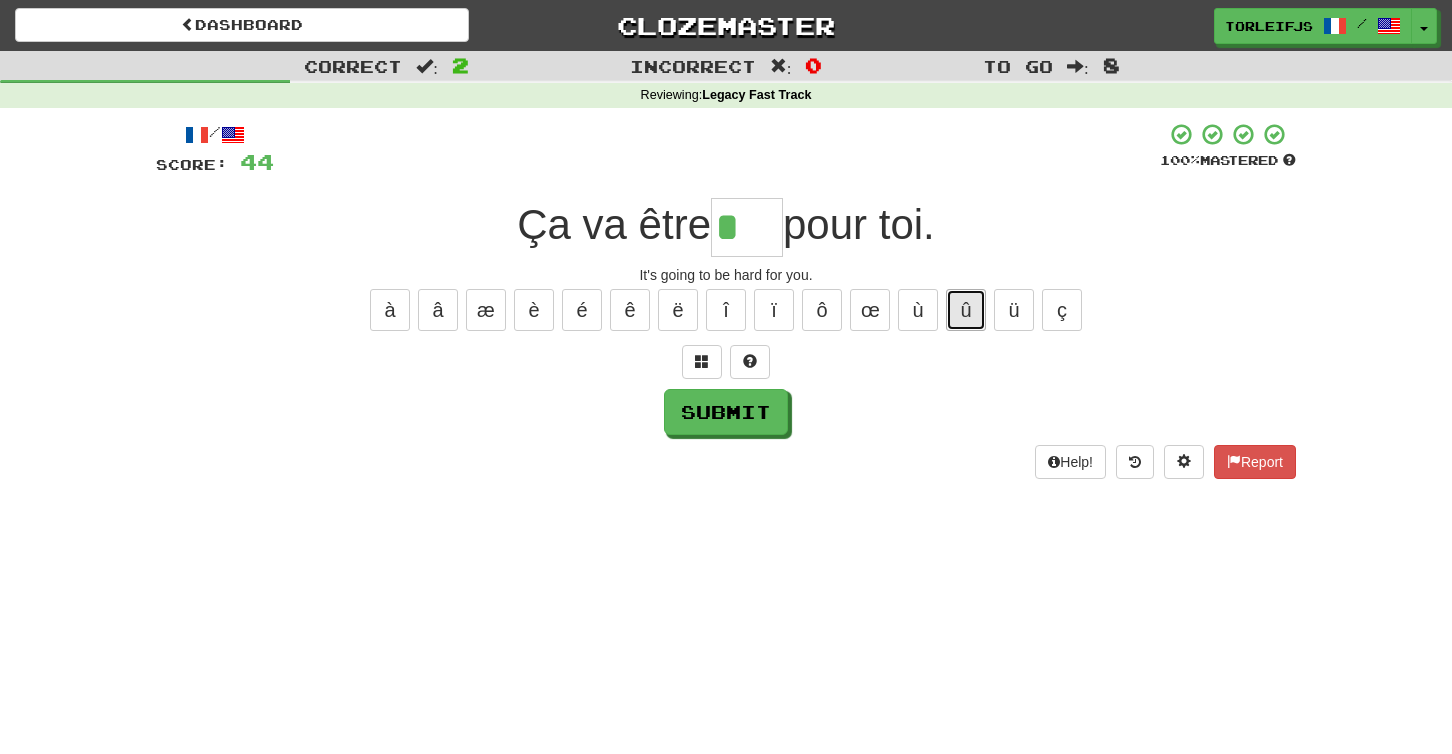 click on "û" at bounding box center (966, 310) 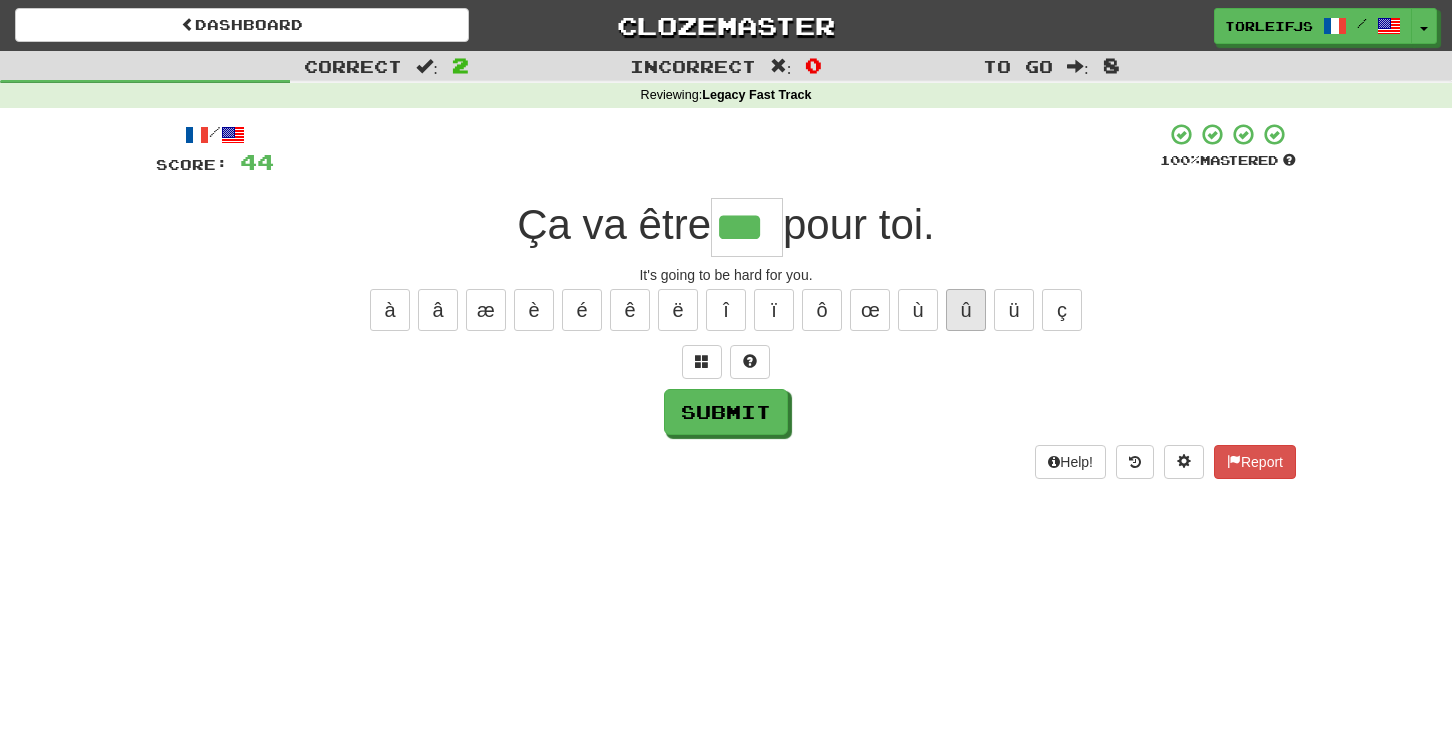 type on "***" 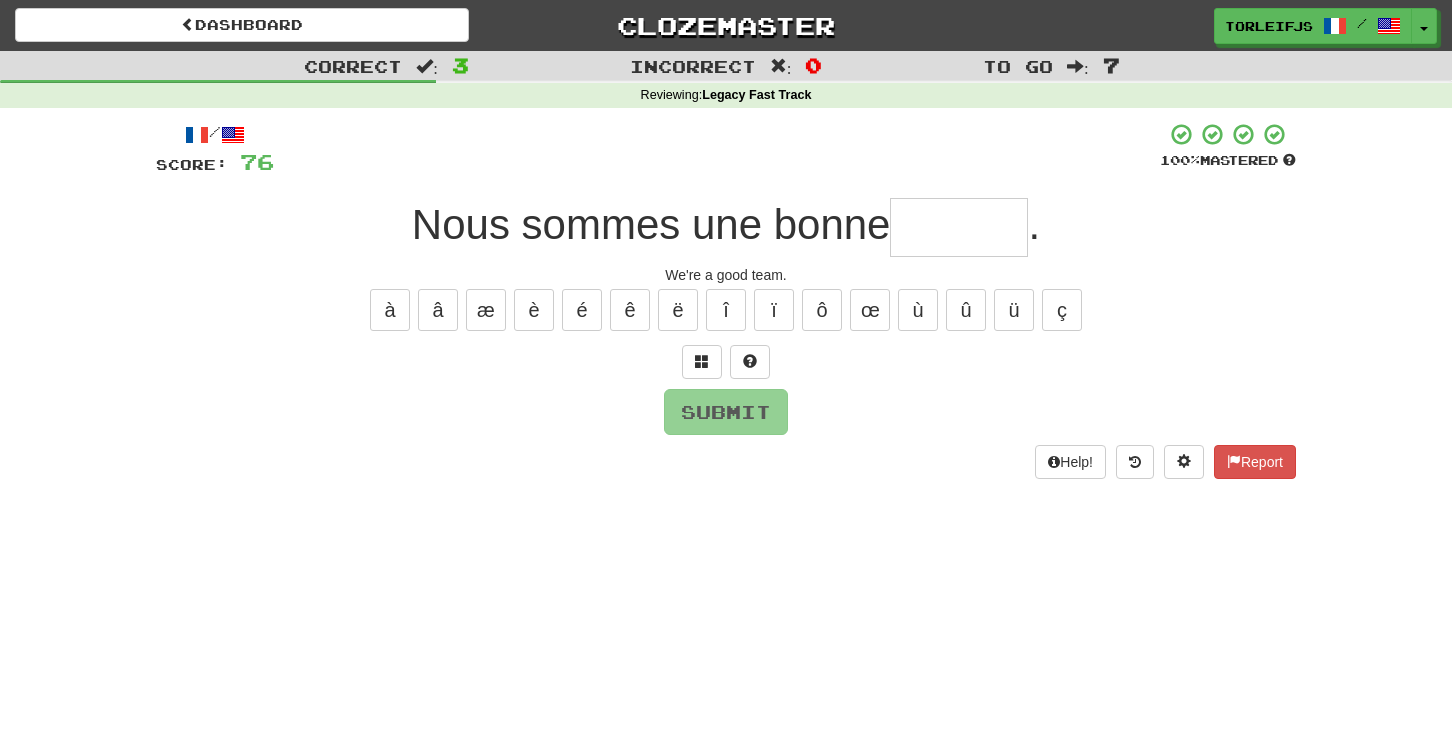 type on "*" 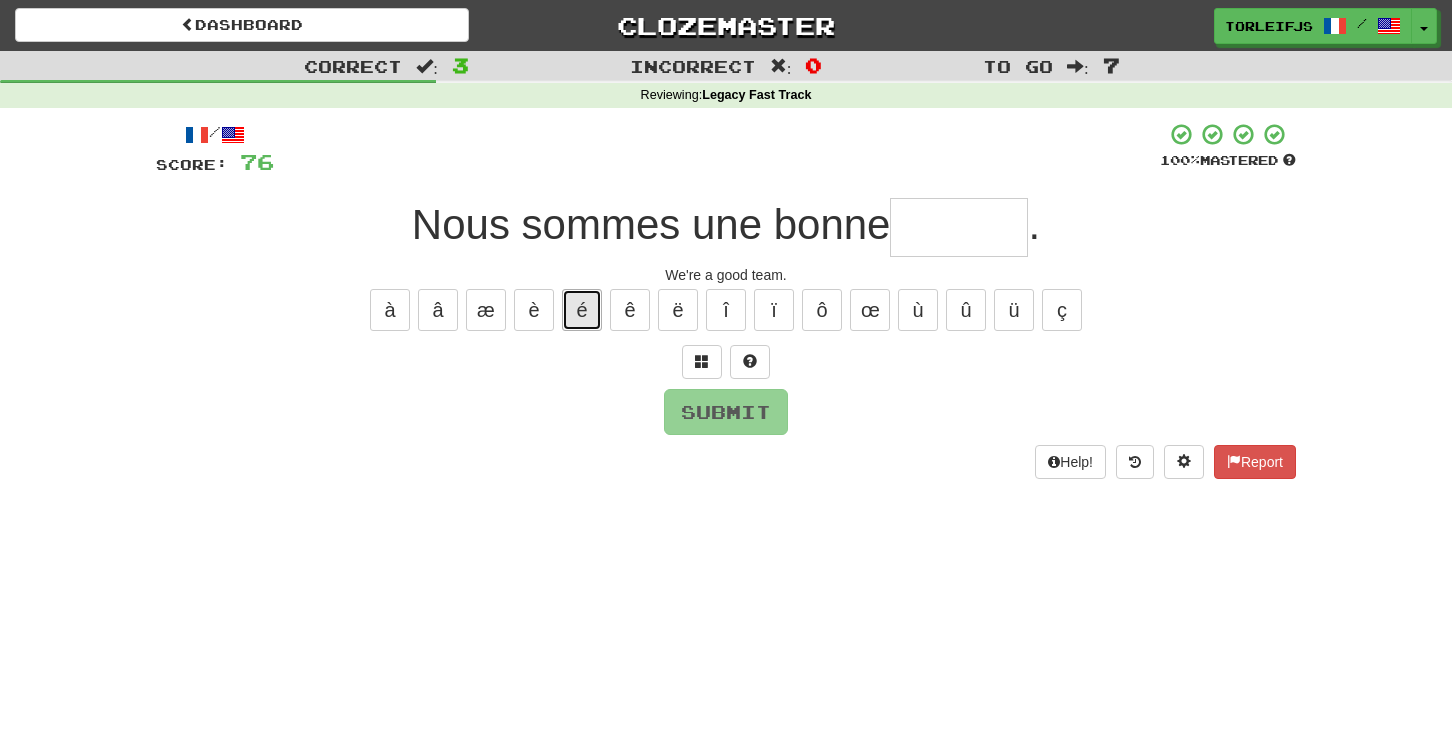 click on "é" at bounding box center [582, 310] 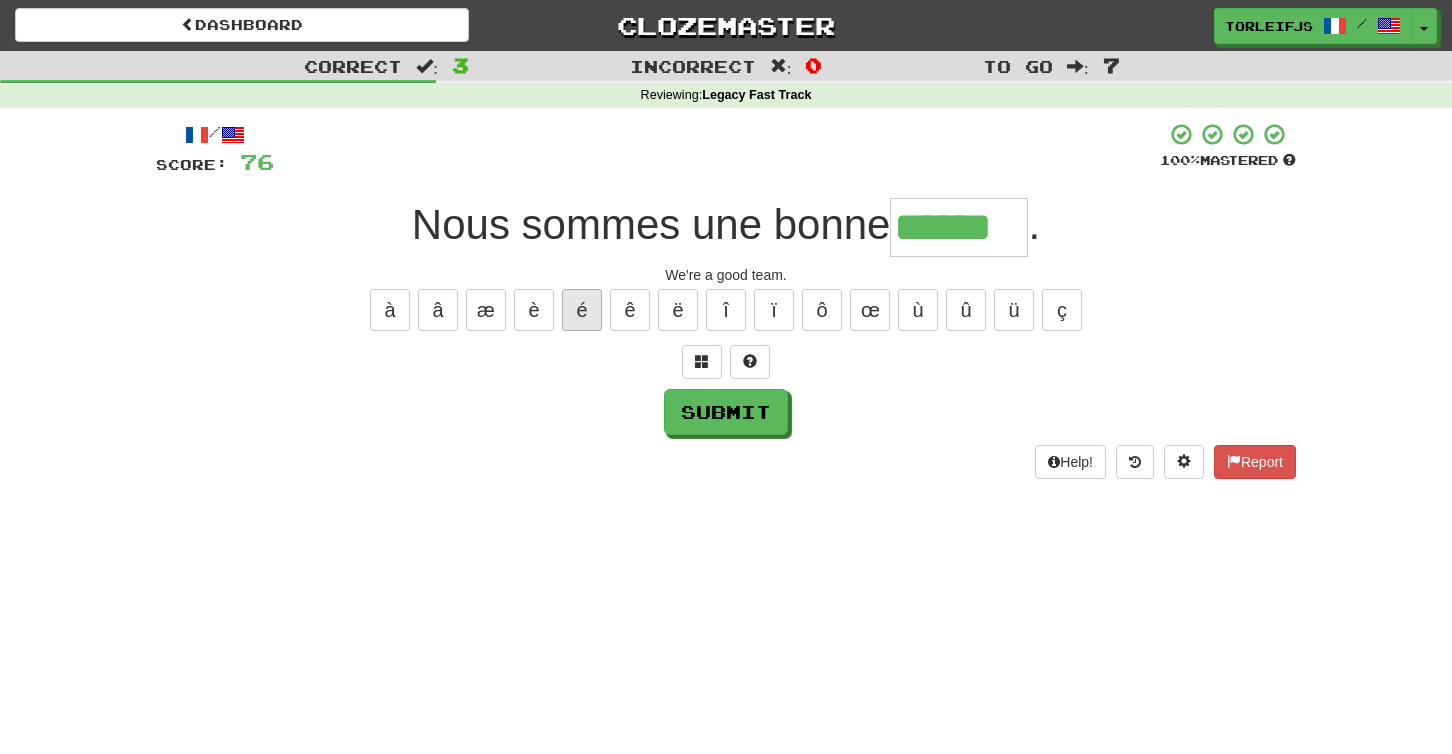 type on "******" 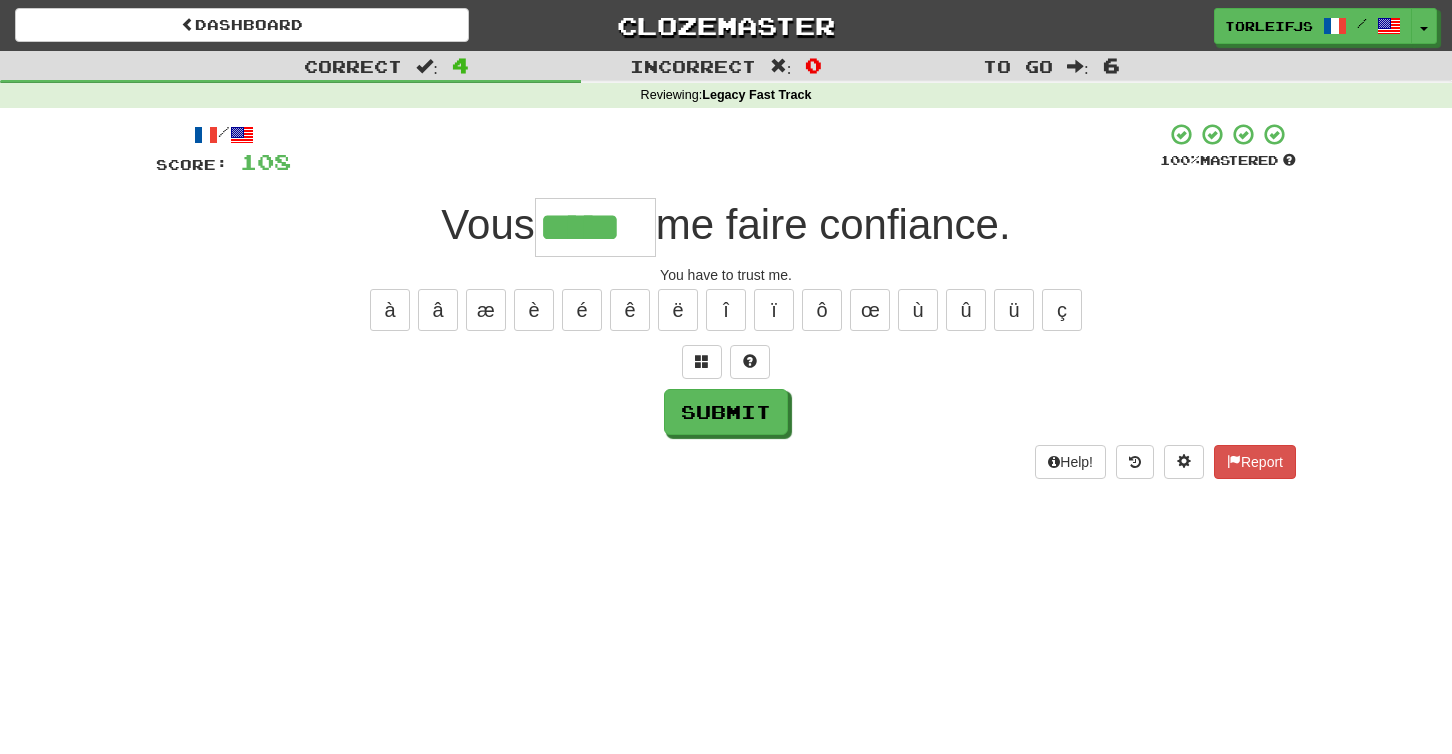 type on "*****" 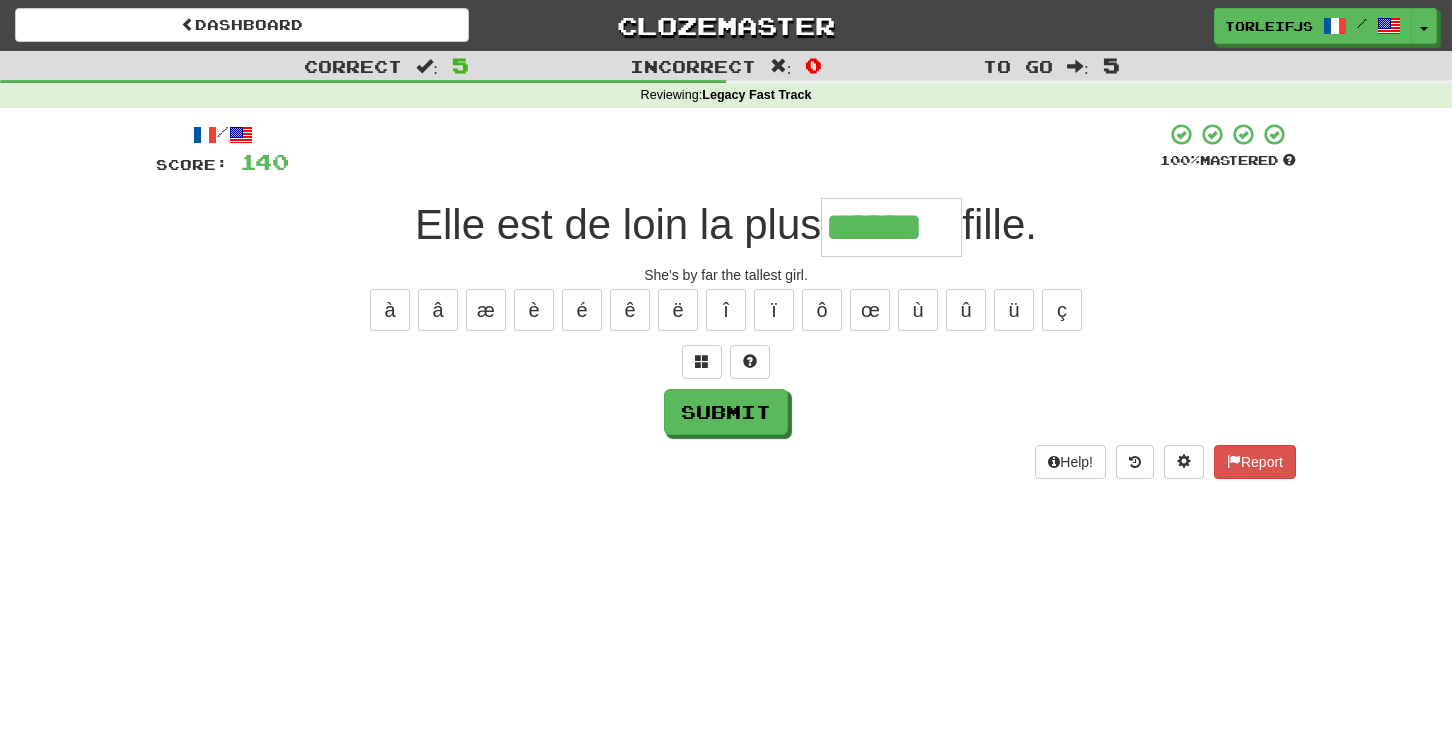 type on "******" 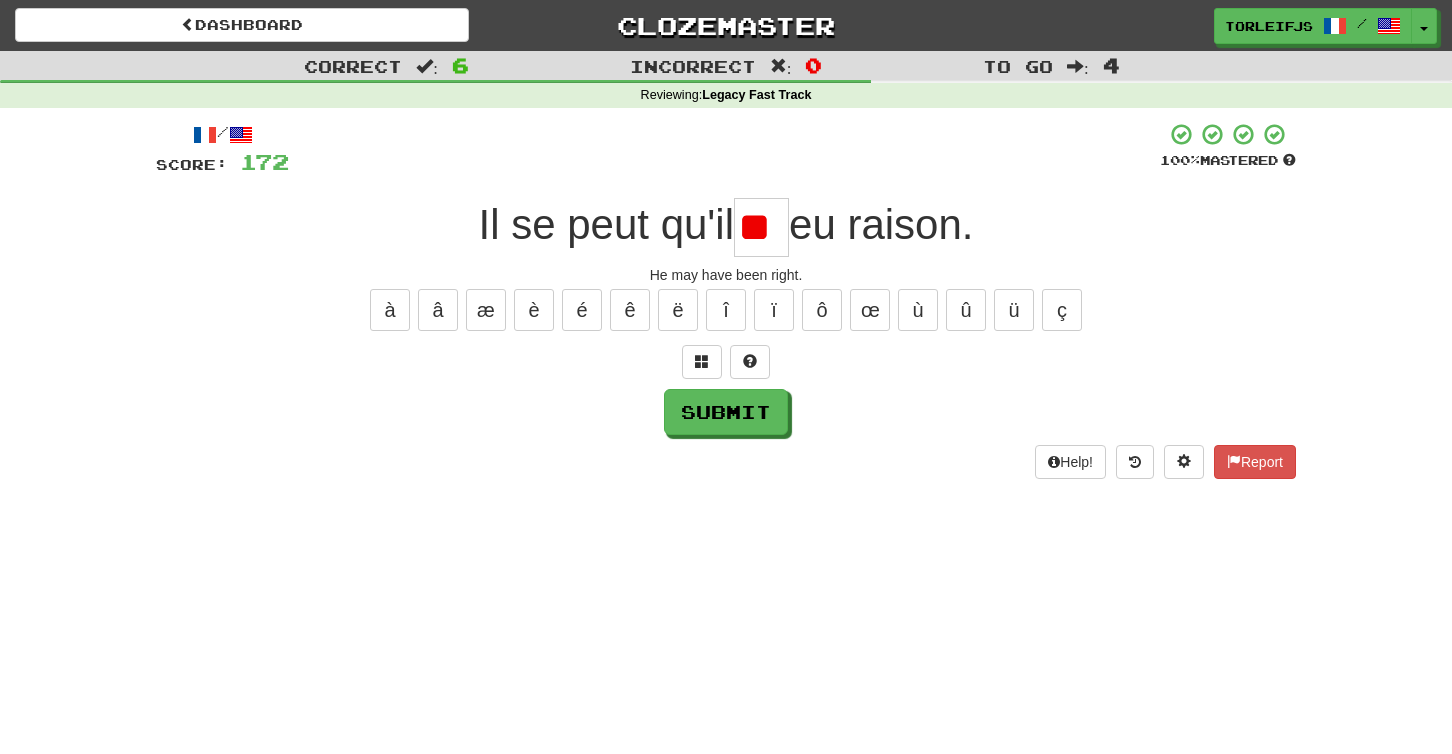 scroll, scrollTop: 0, scrollLeft: 1, axis: horizontal 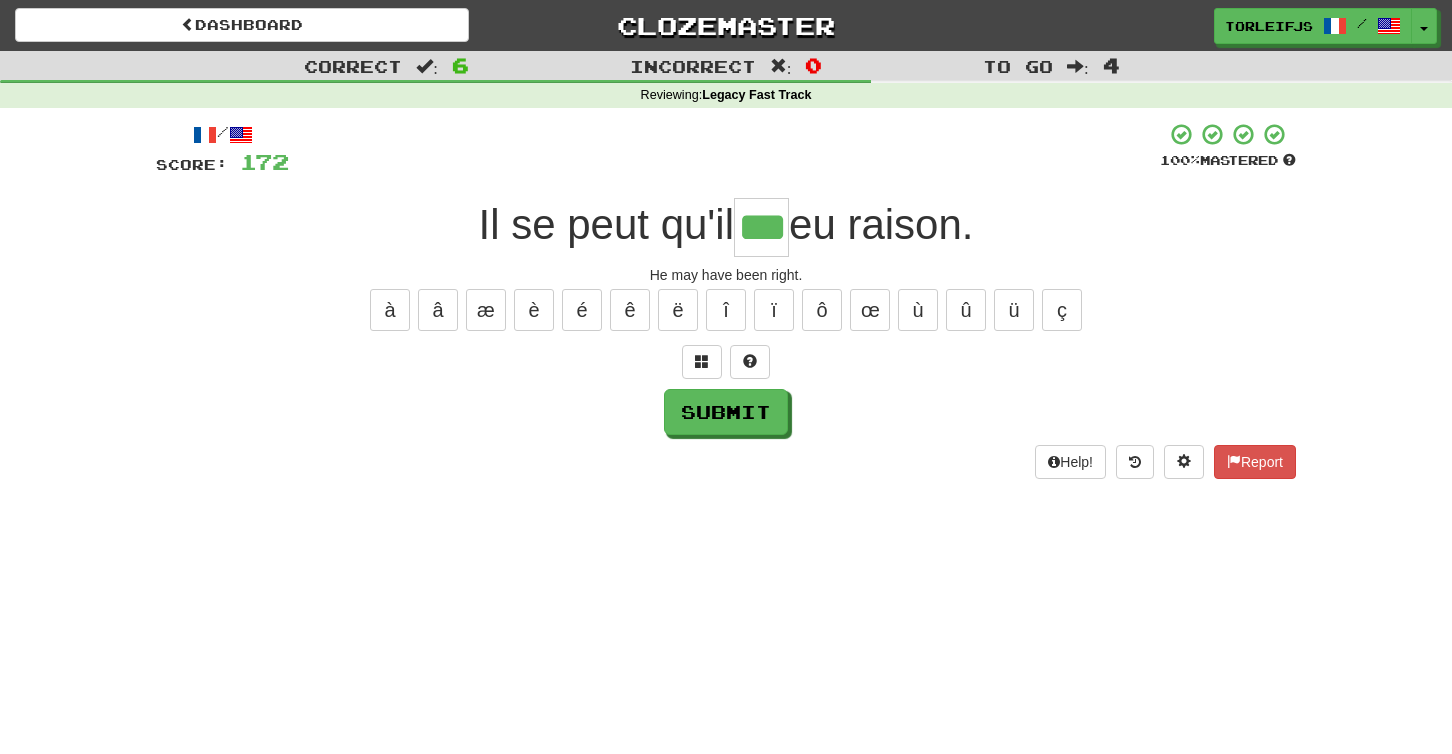 type on "***" 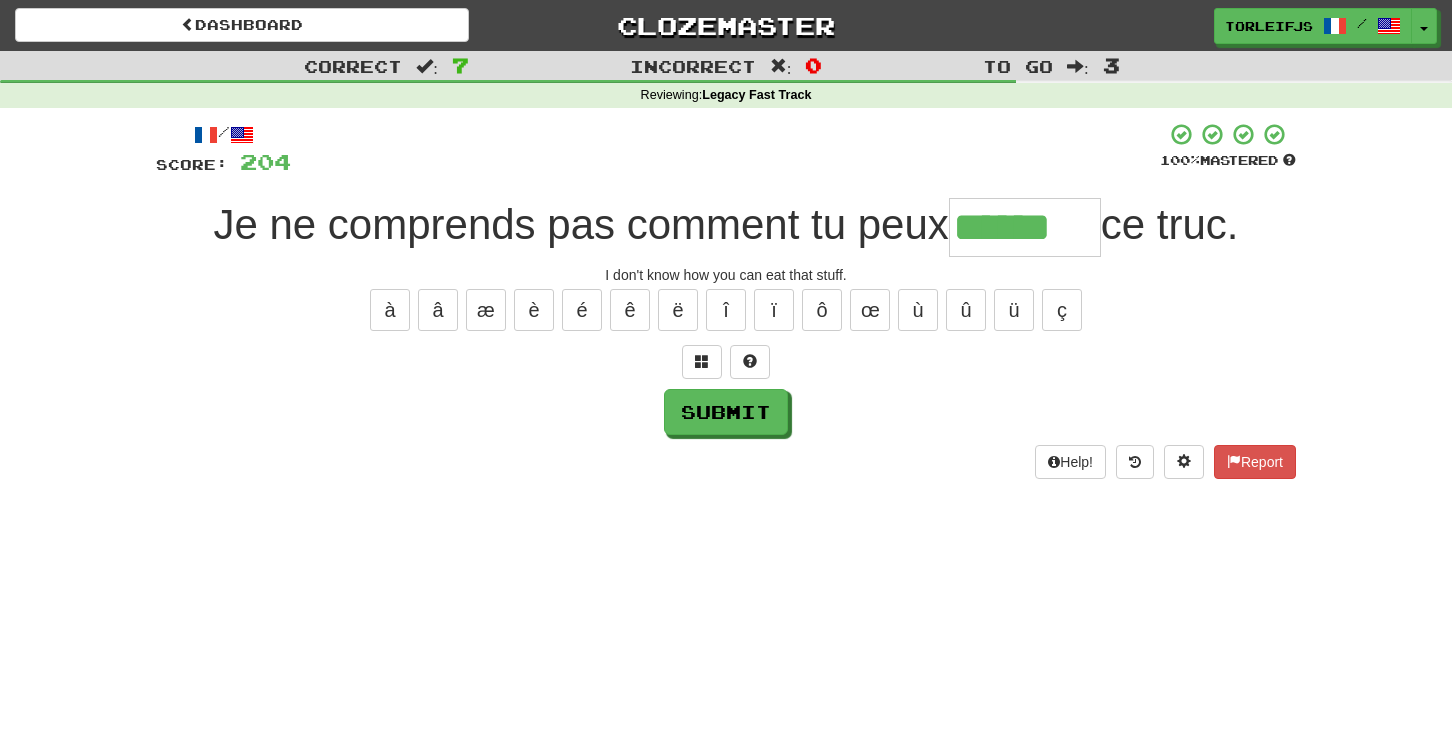 type on "******" 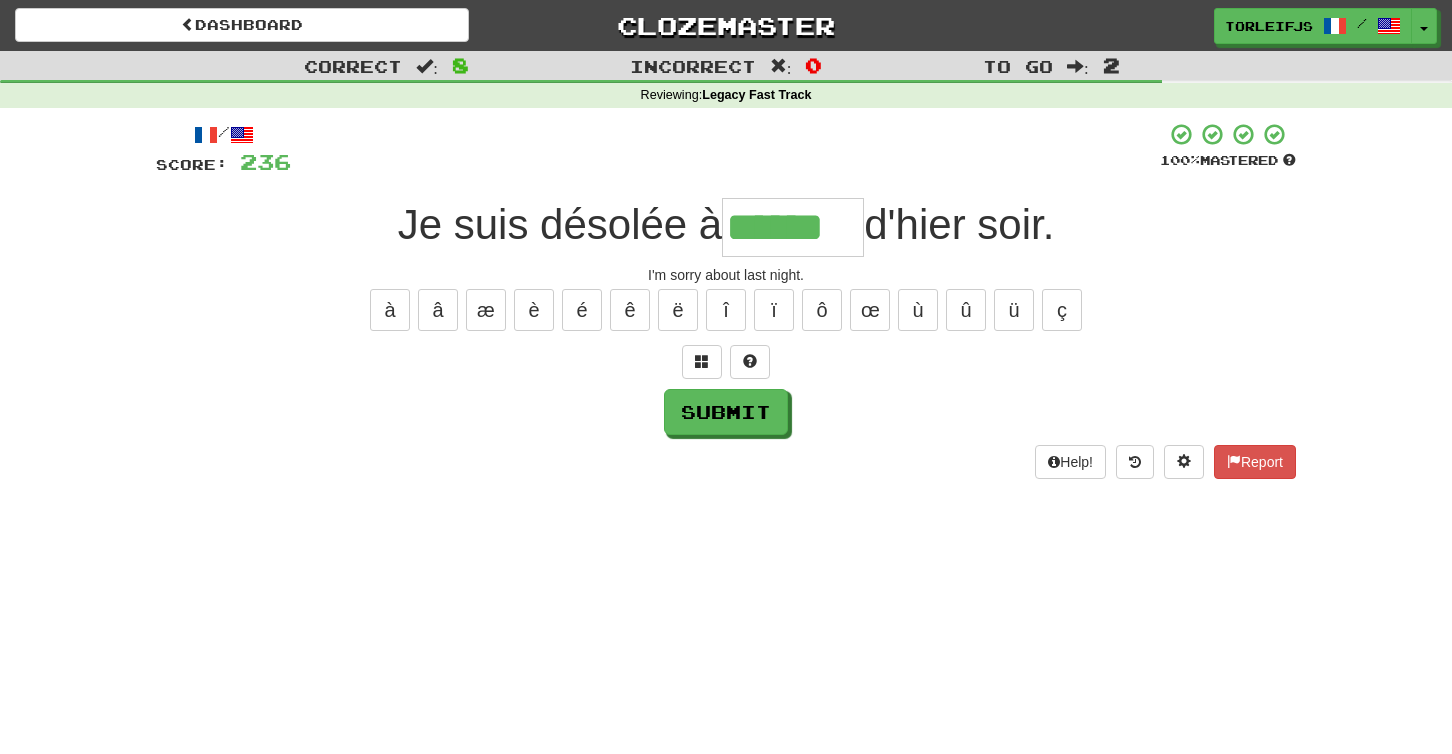 type on "******" 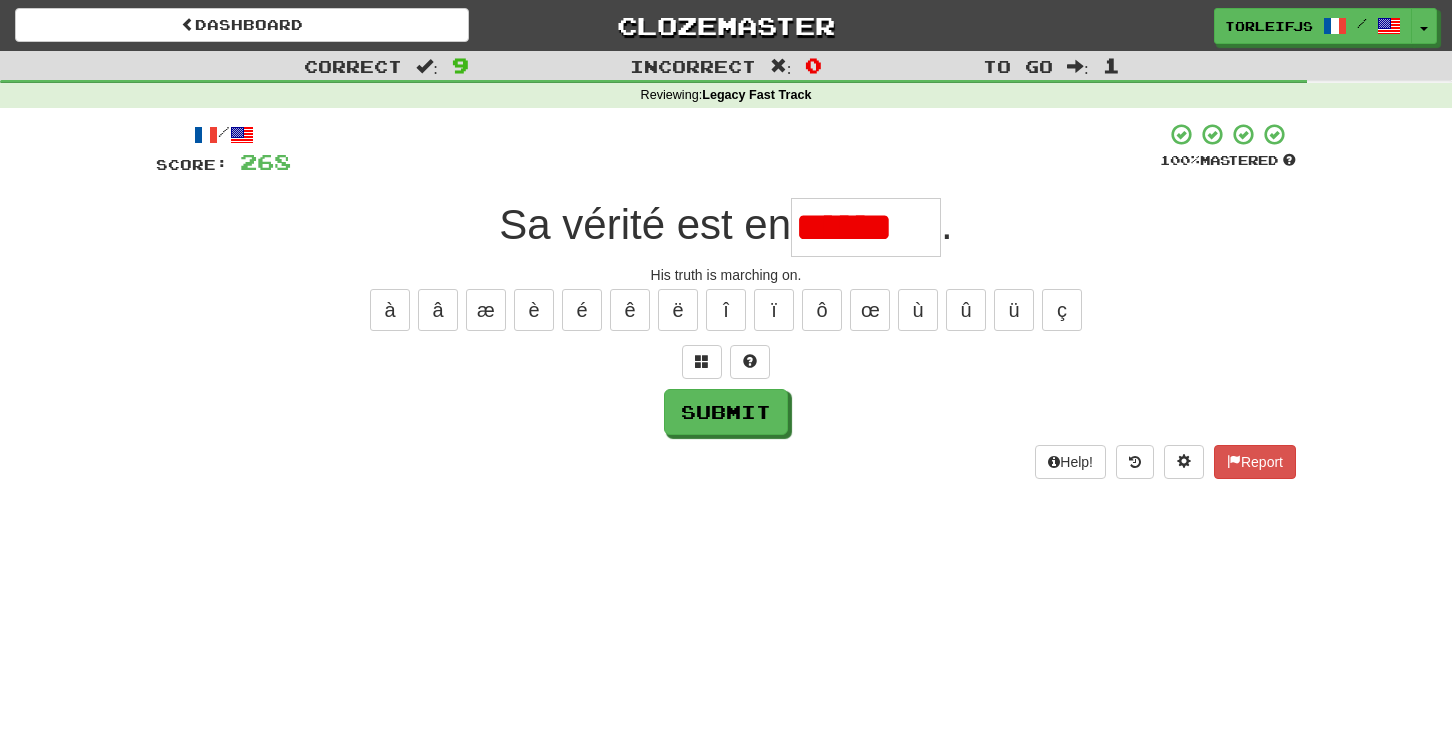 scroll, scrollTop: 0, scrollLeft: 0, axis: both 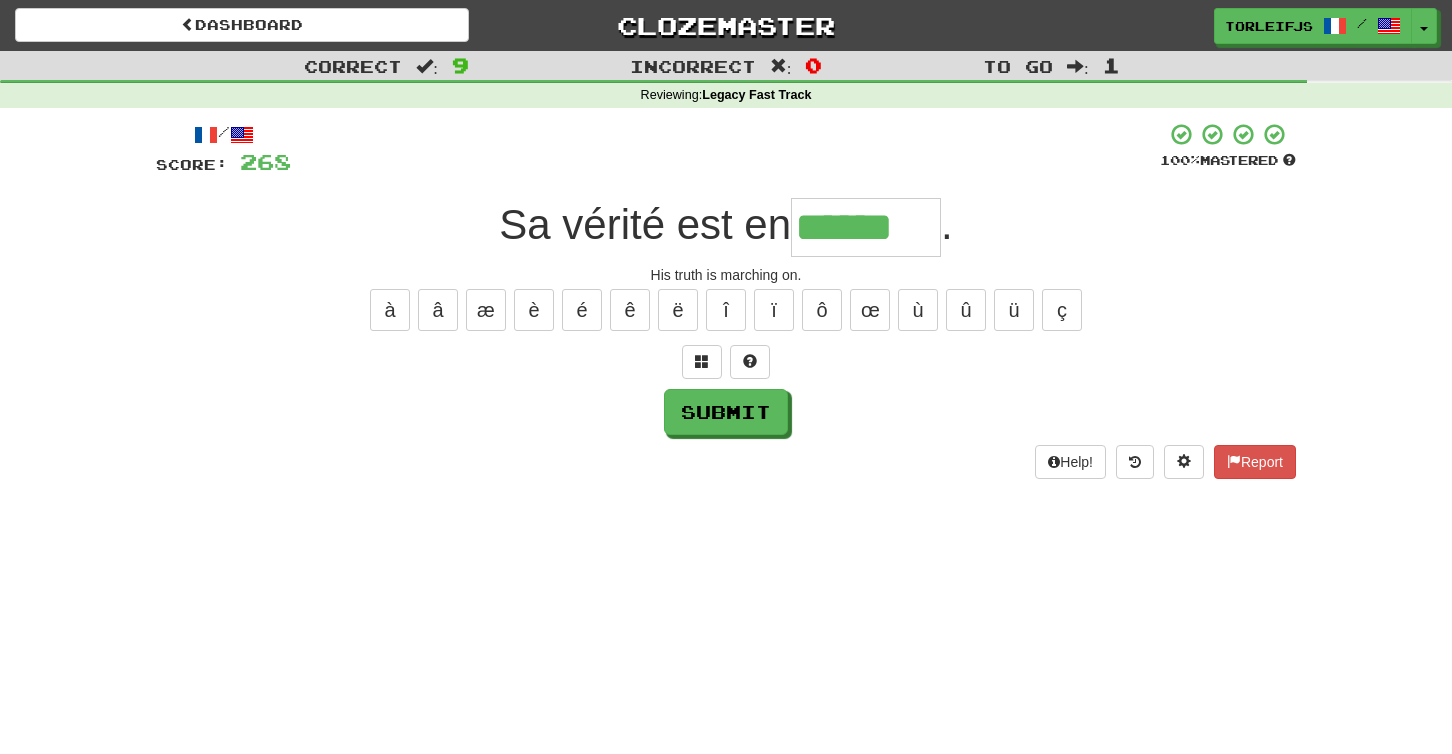 type on "******" 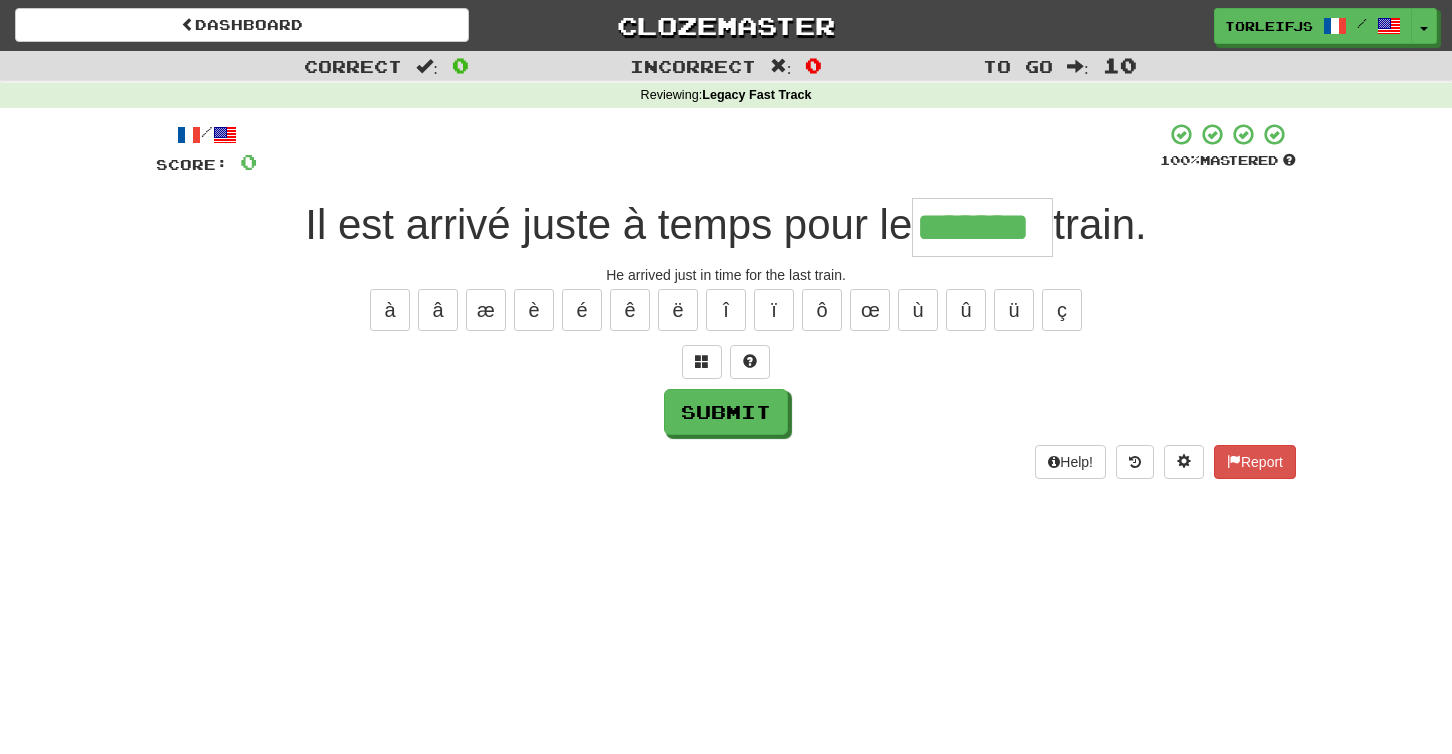 type on "*******" 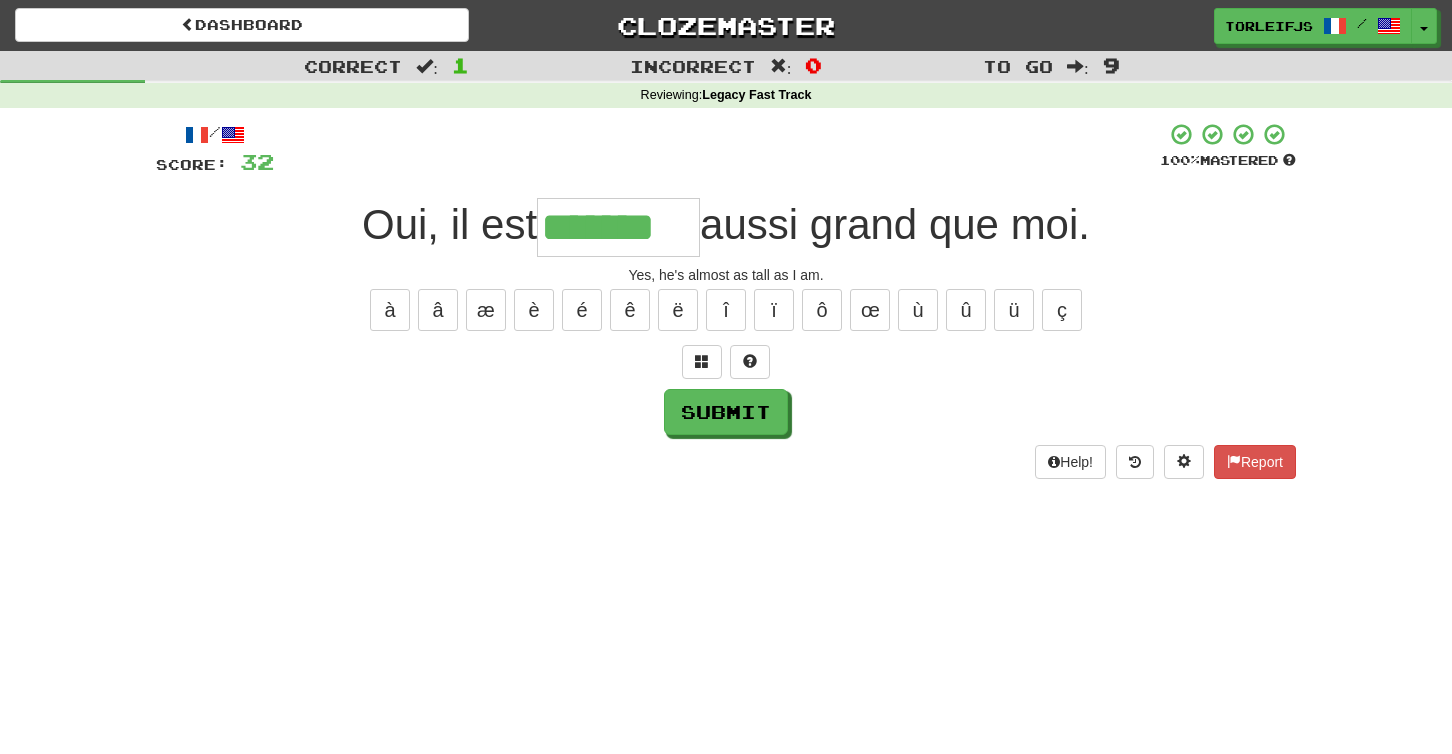 type on "*******" 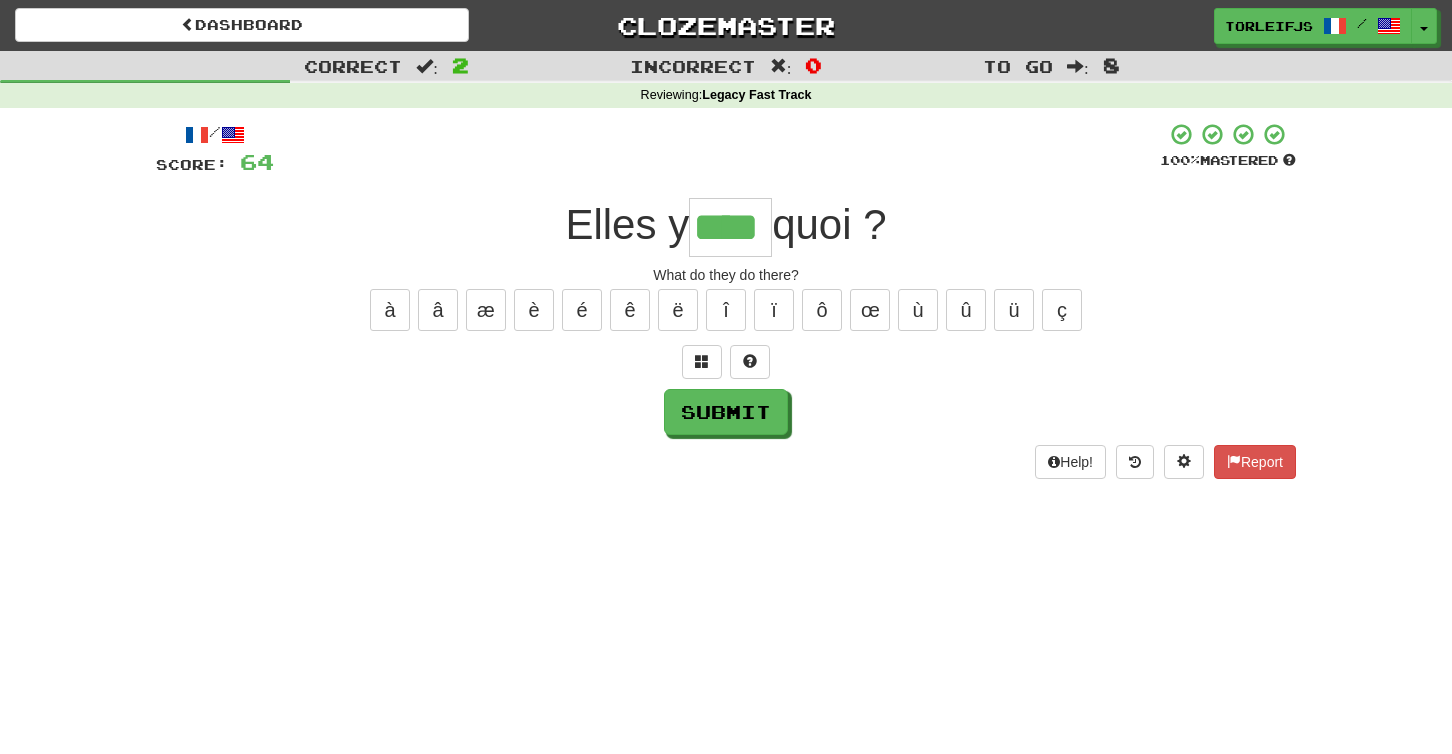 type on "****" 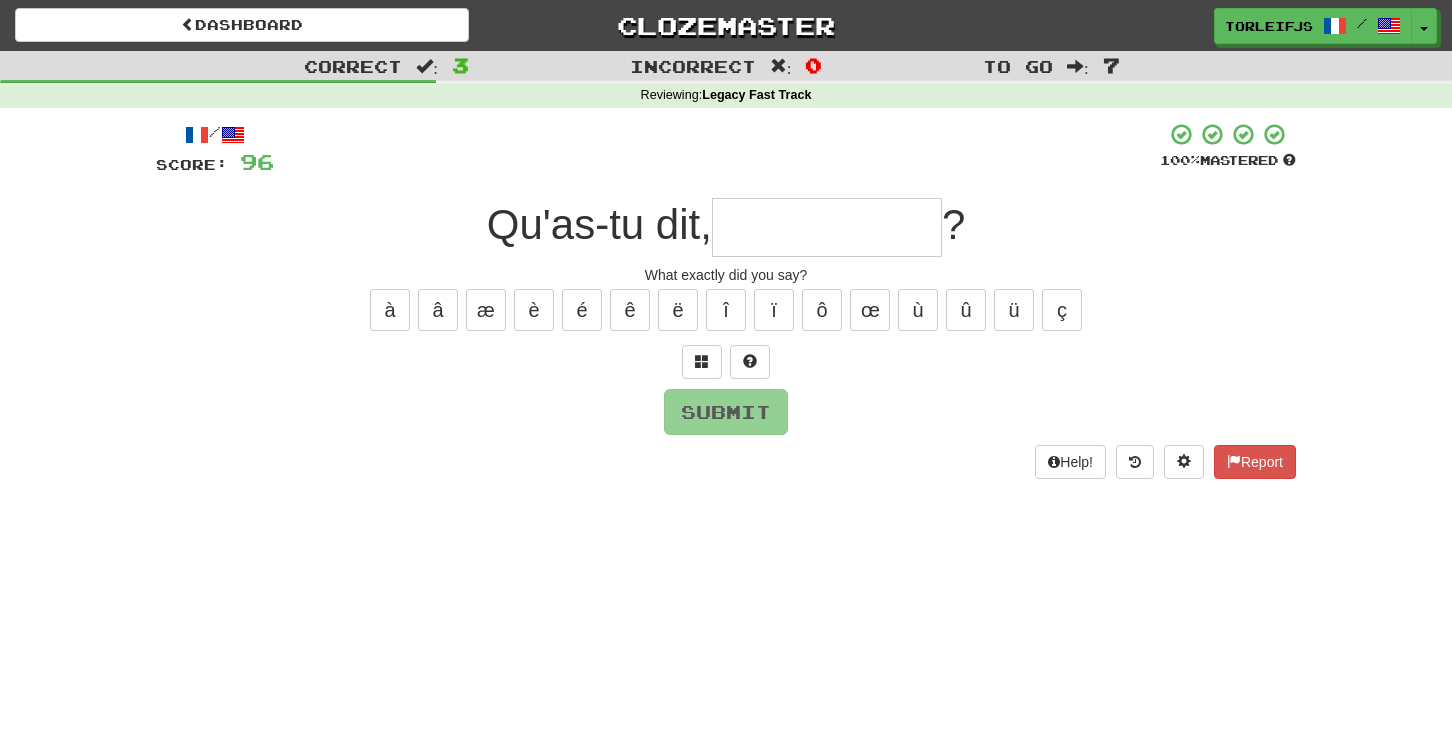 type on "*" 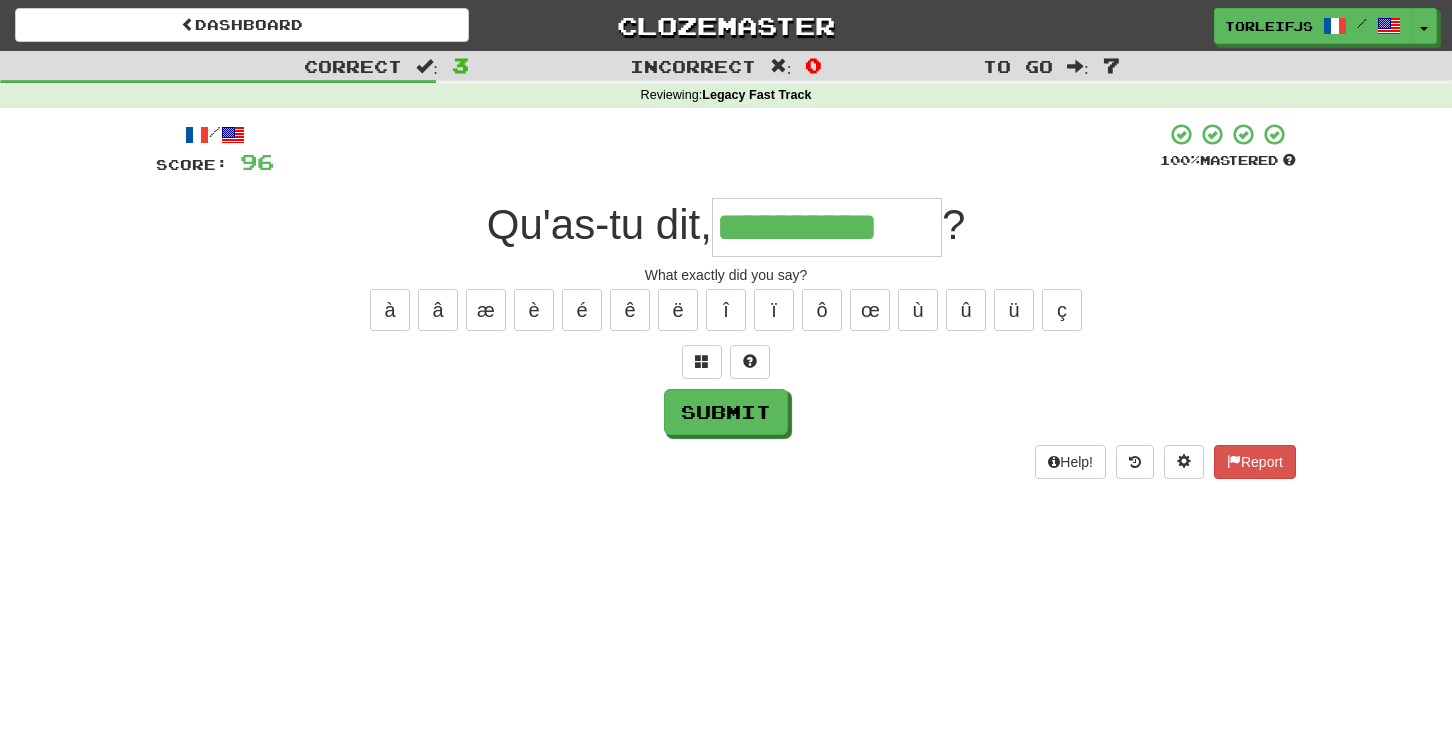 type on "**********" 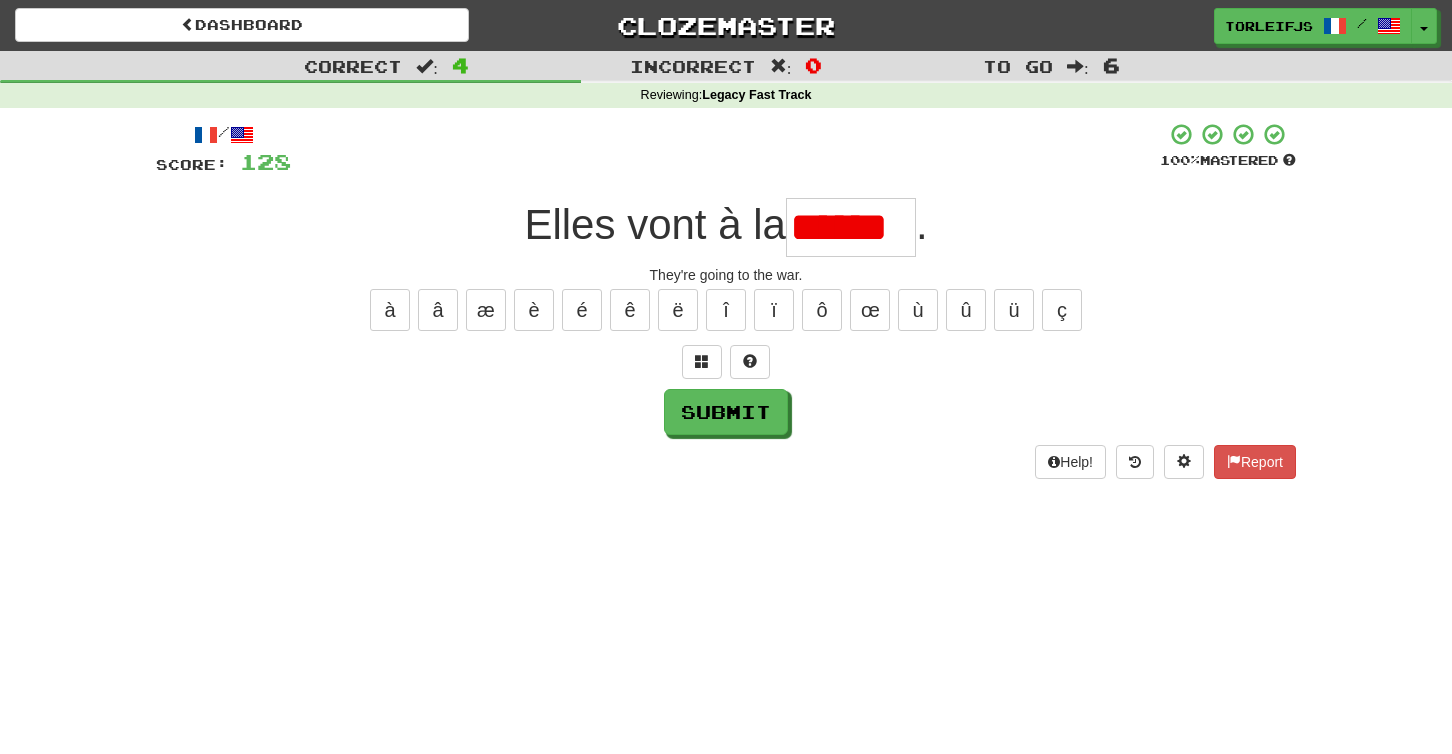 scroll, scrollTop: 0, scrollLeft: 0, axis: both 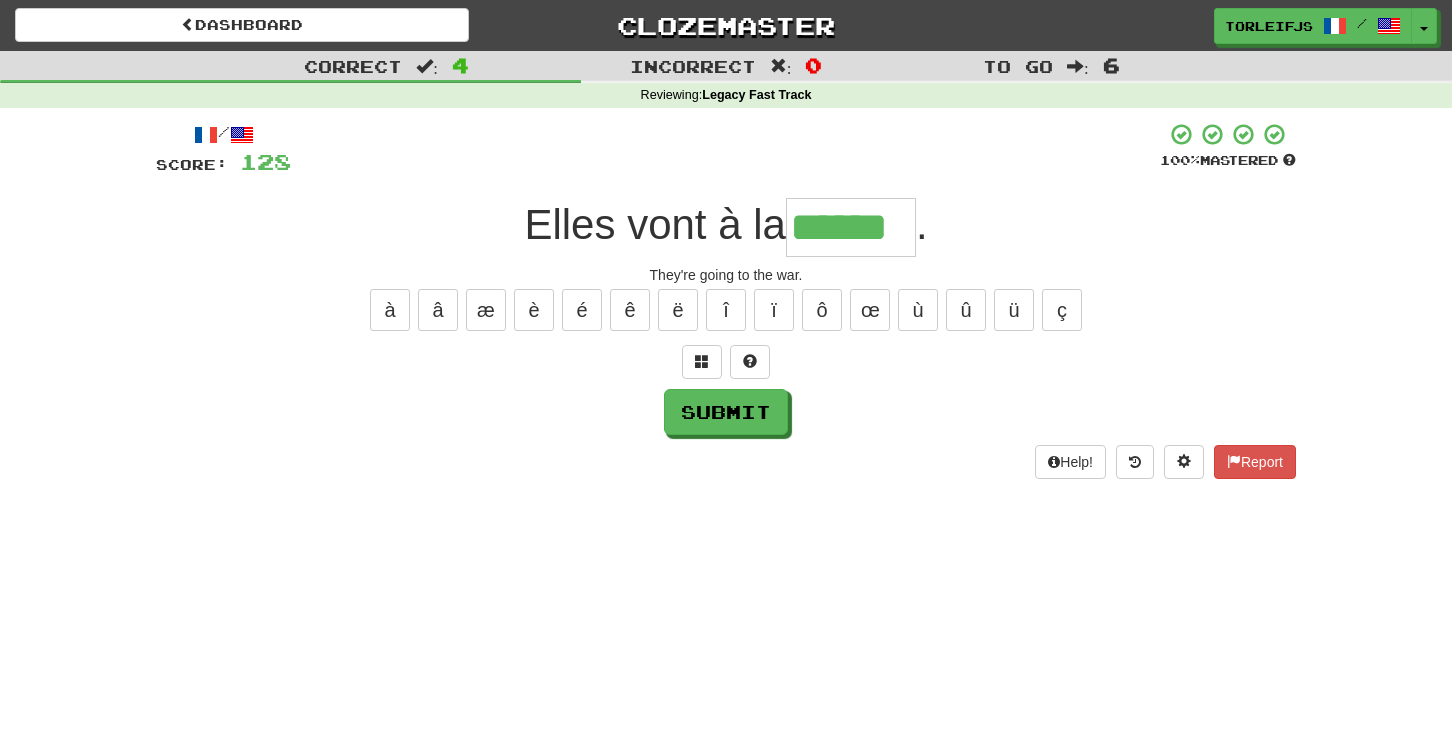 type on "******" 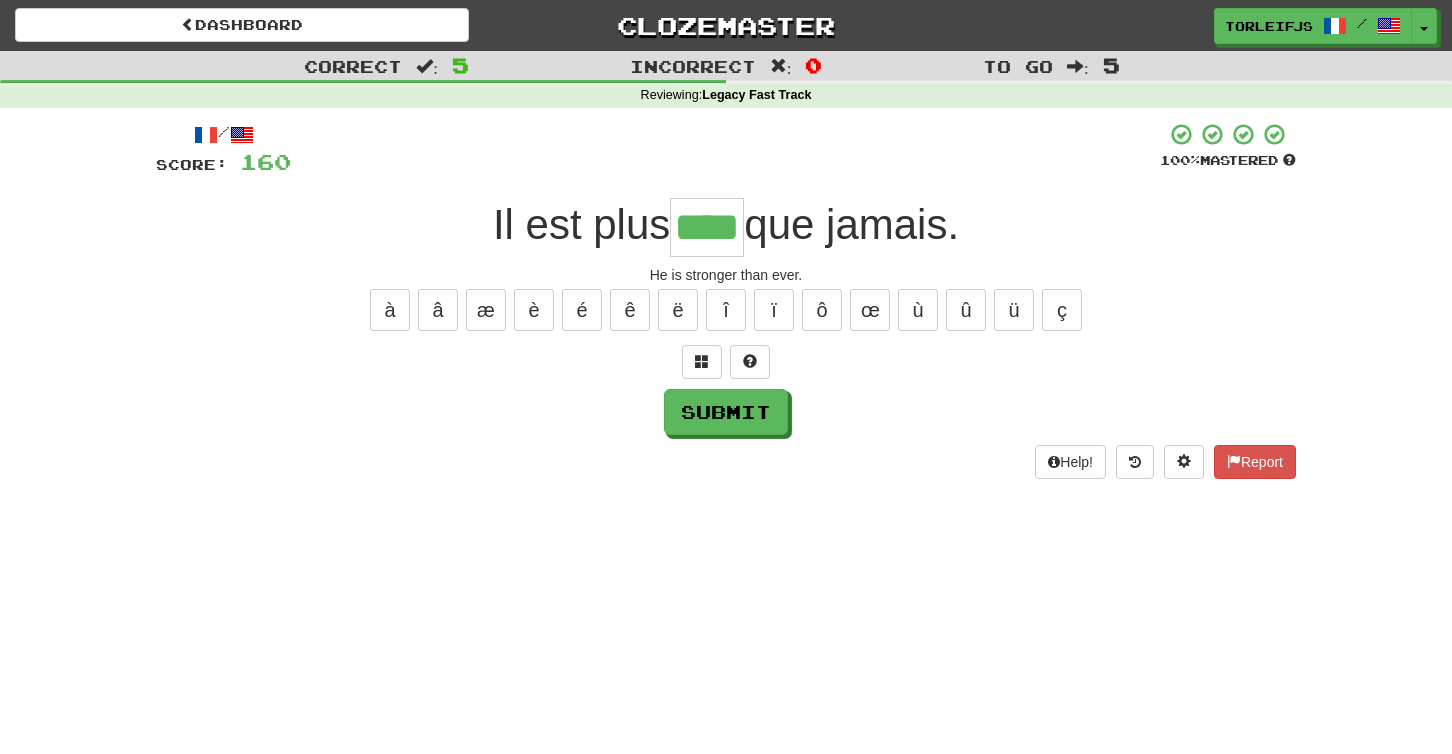 type on "****" 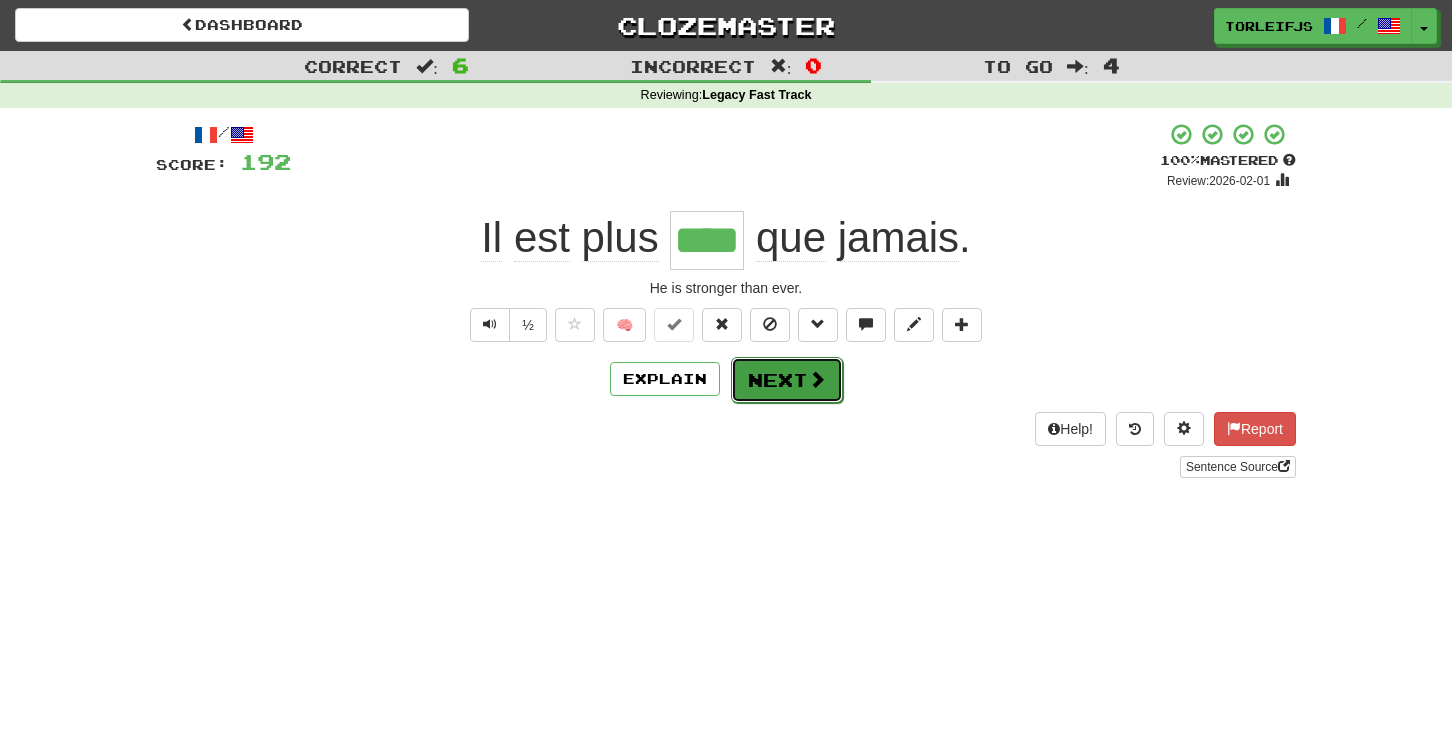 click on "Next" at bounding box center (787, 380) 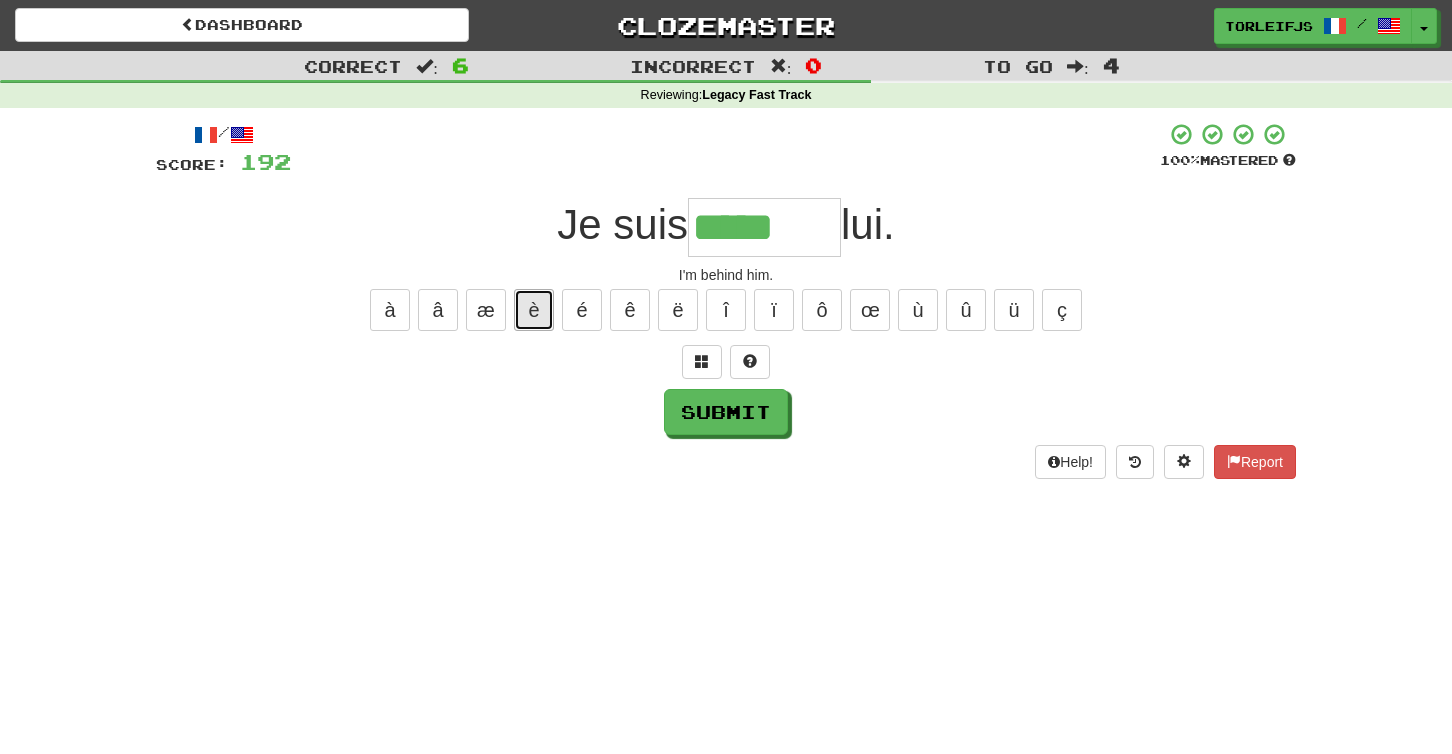click on "è" at bounding box center [534, 310] 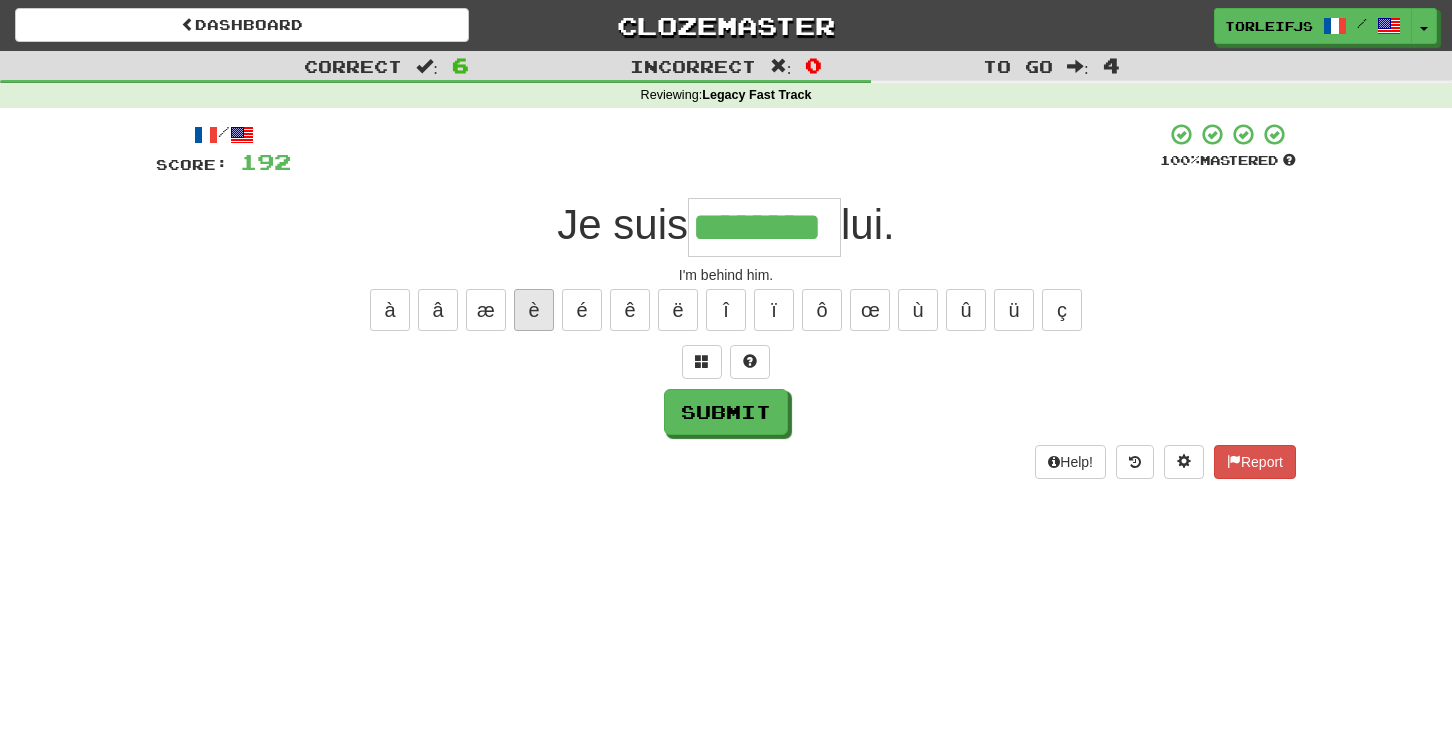 type on "********" 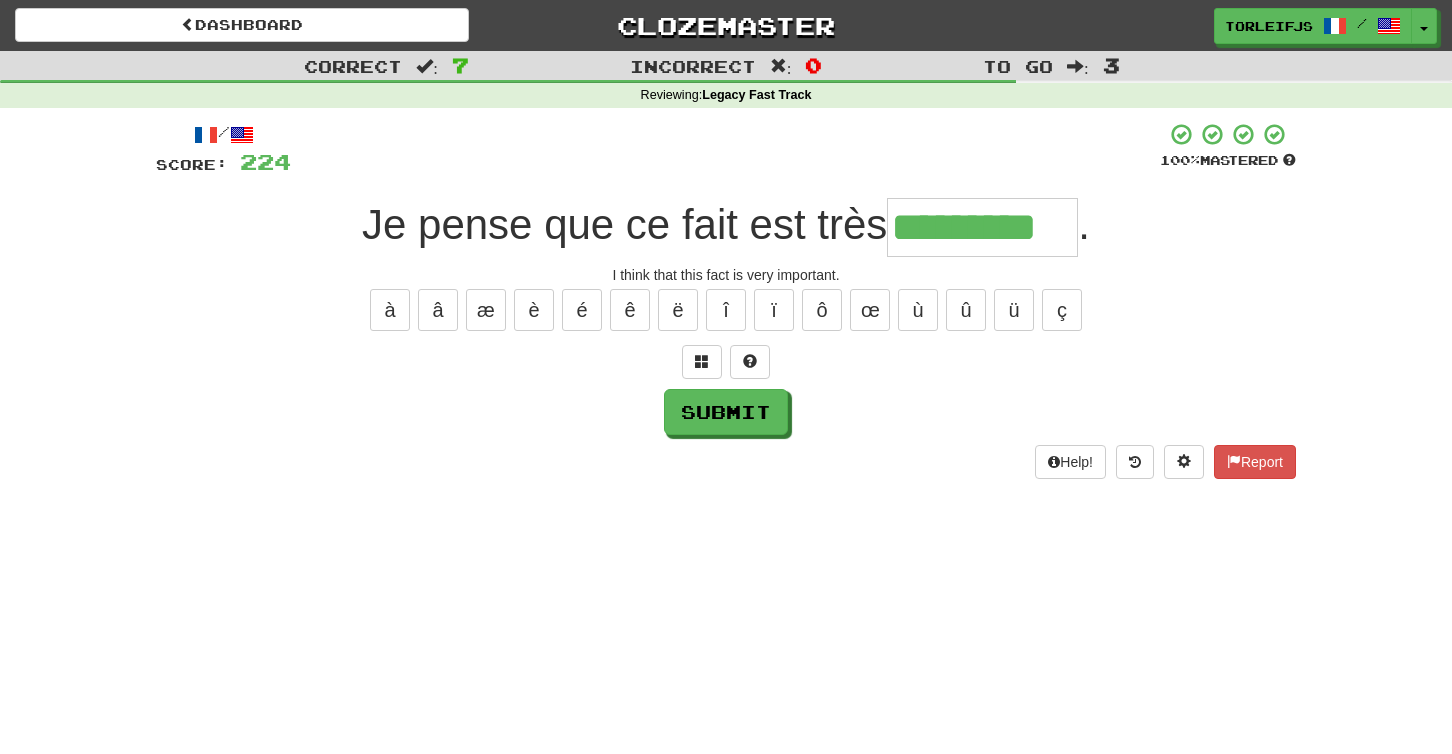 type on "*********" 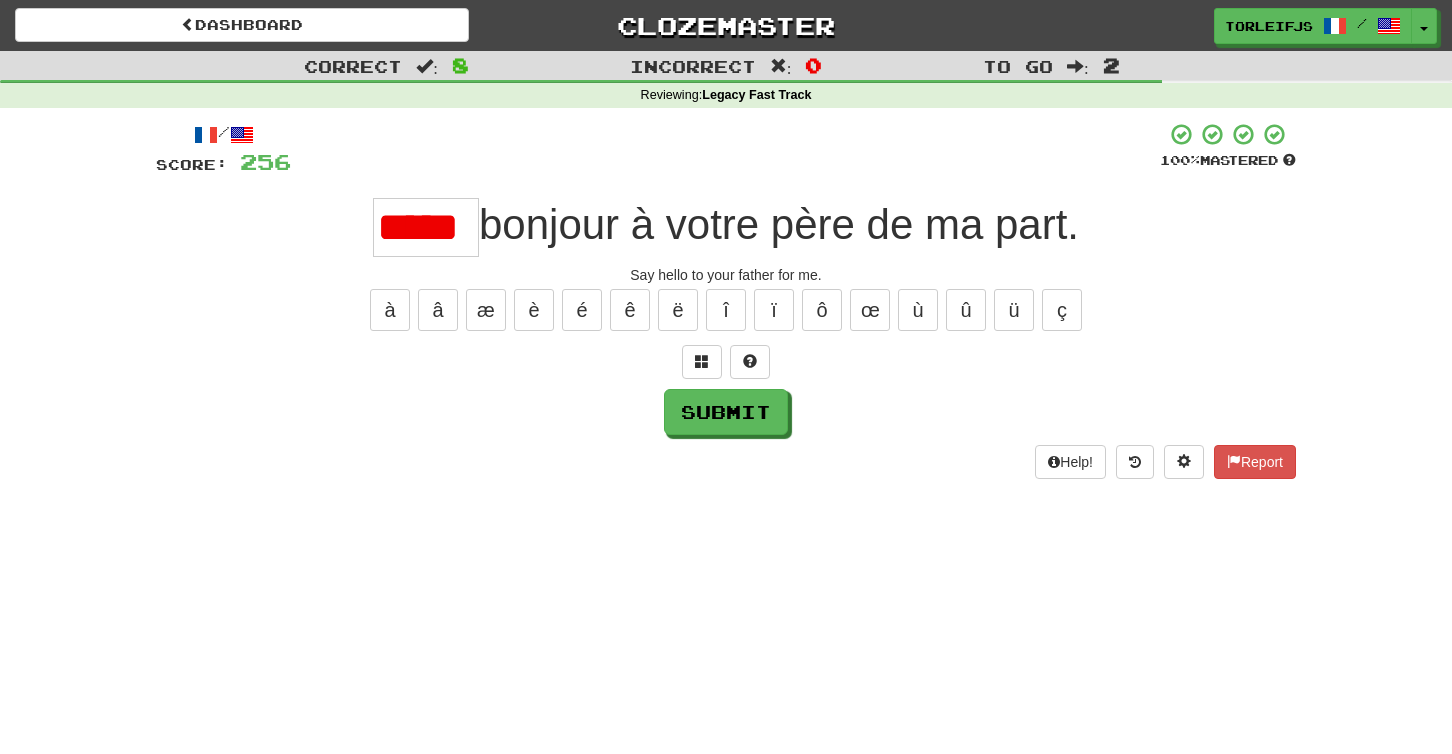 scroll, scrollTop: 0, scrollLeft: 0, axis: both 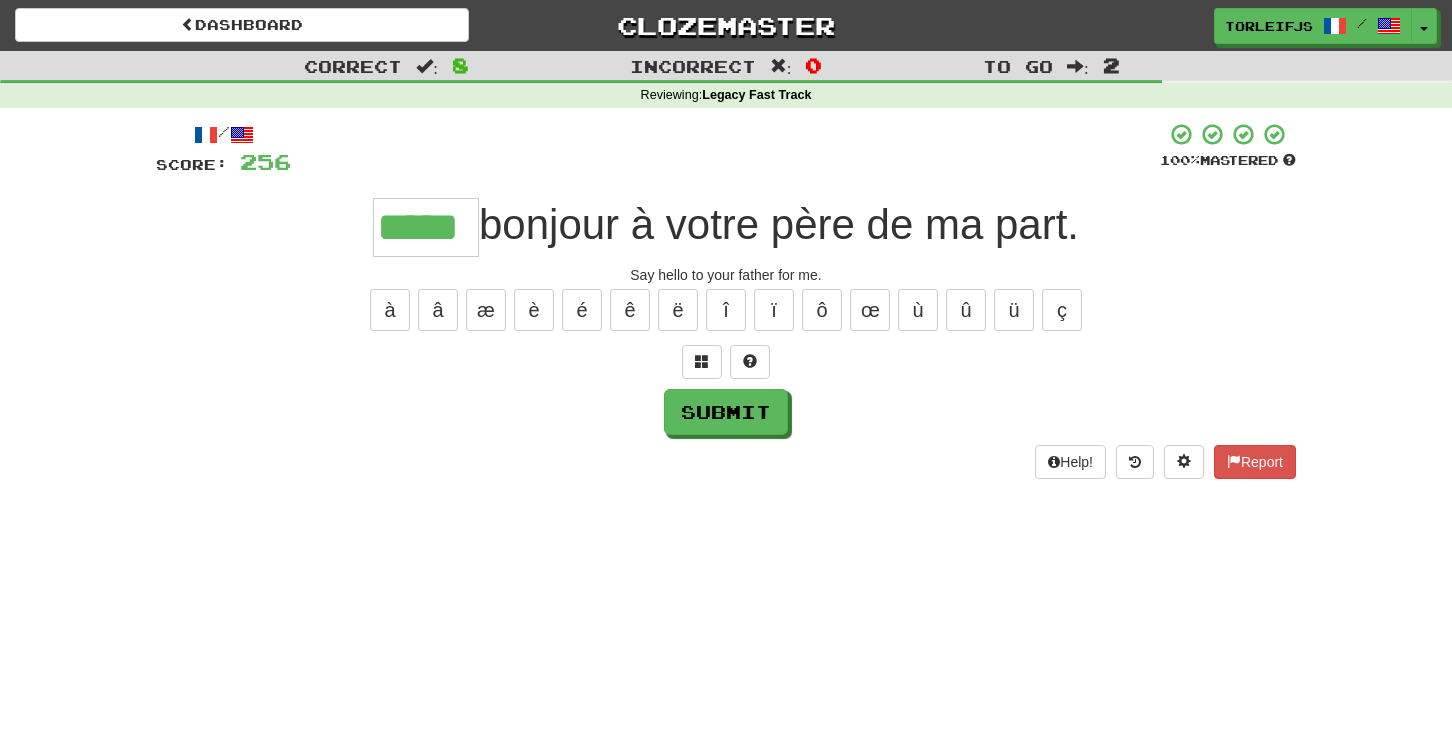 type on "*****" 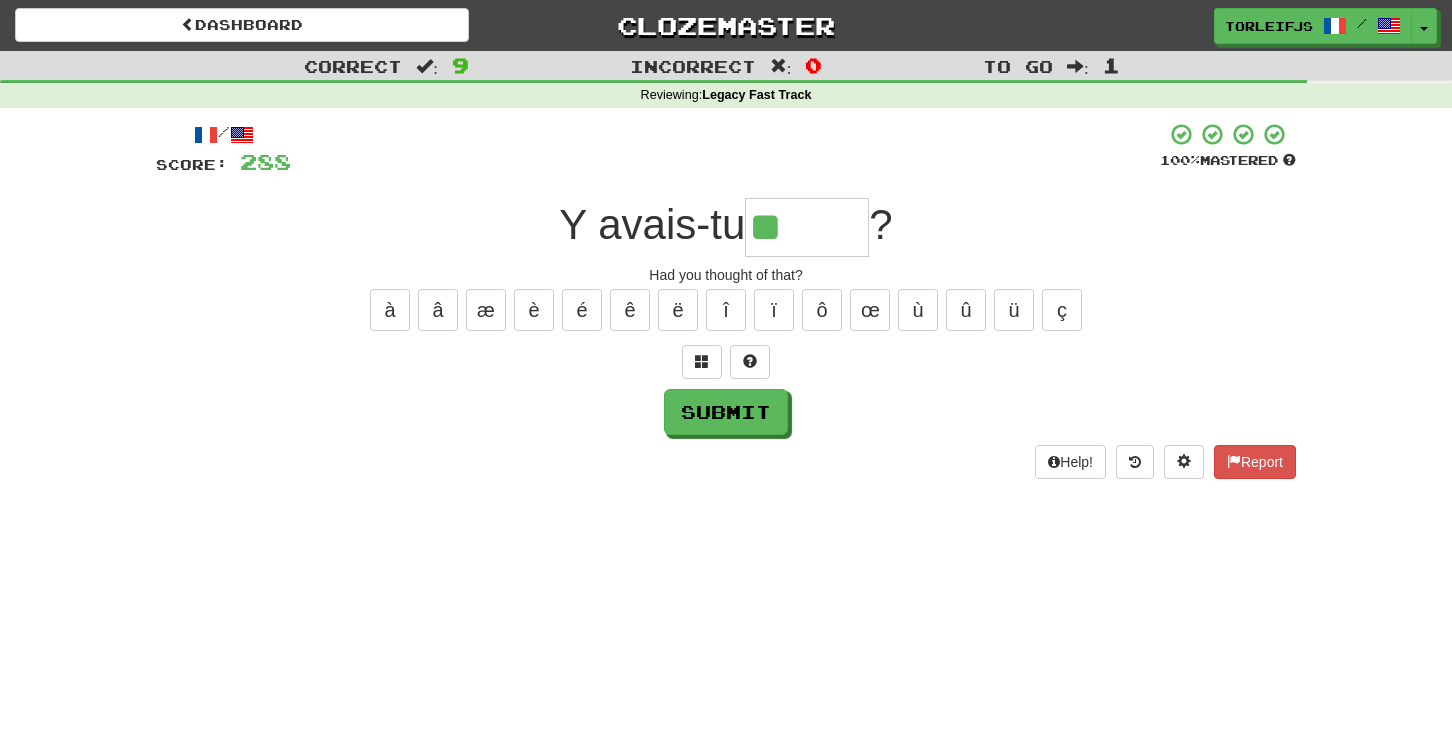 type on "*" 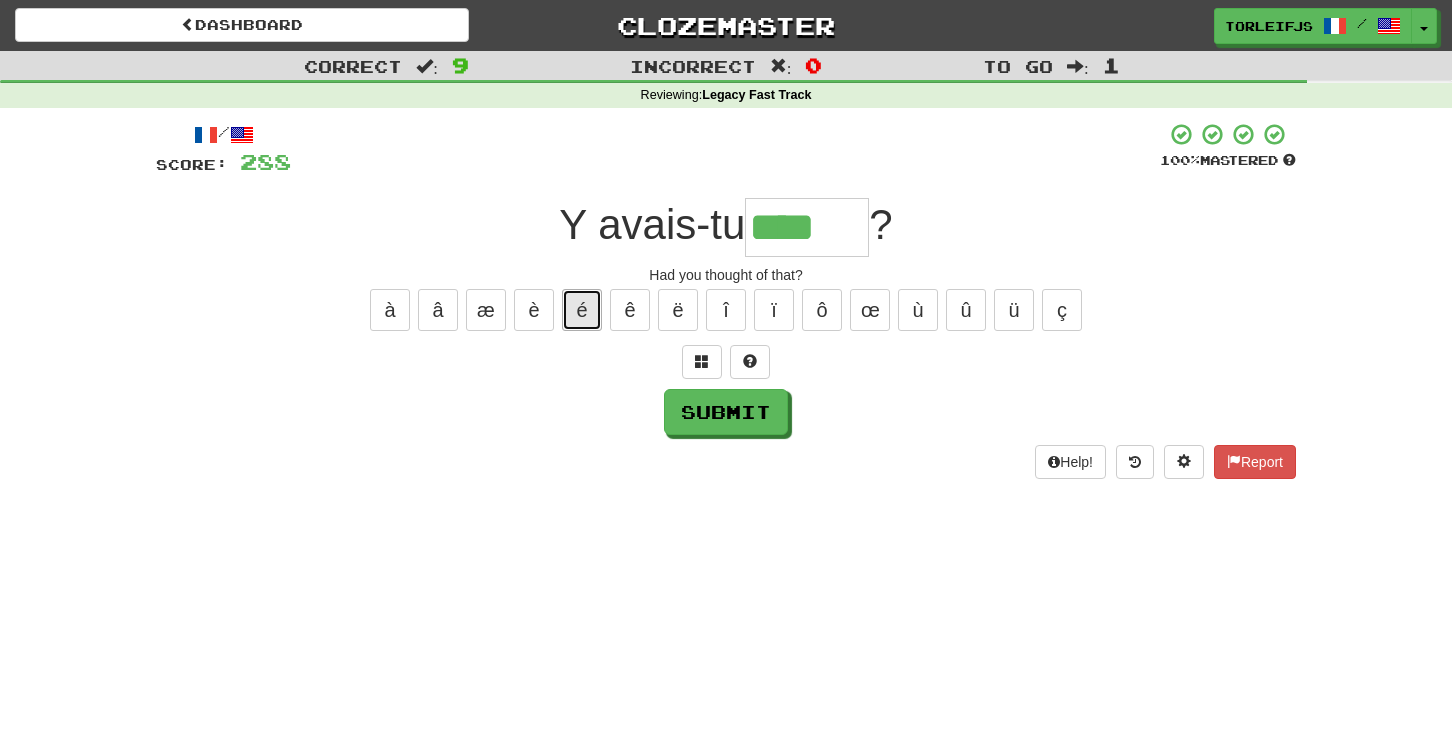 click on "é" at bounding box center (582, 310) 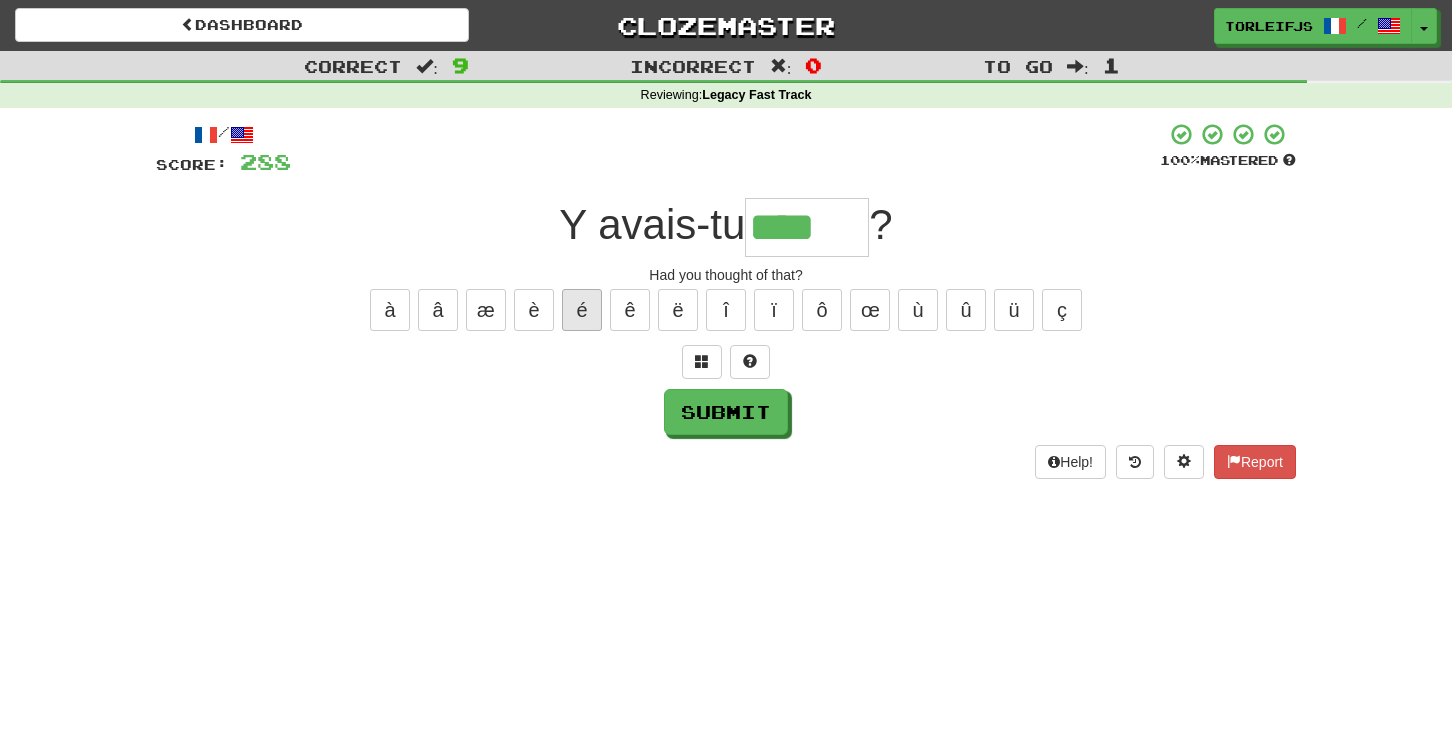 type on "*****" 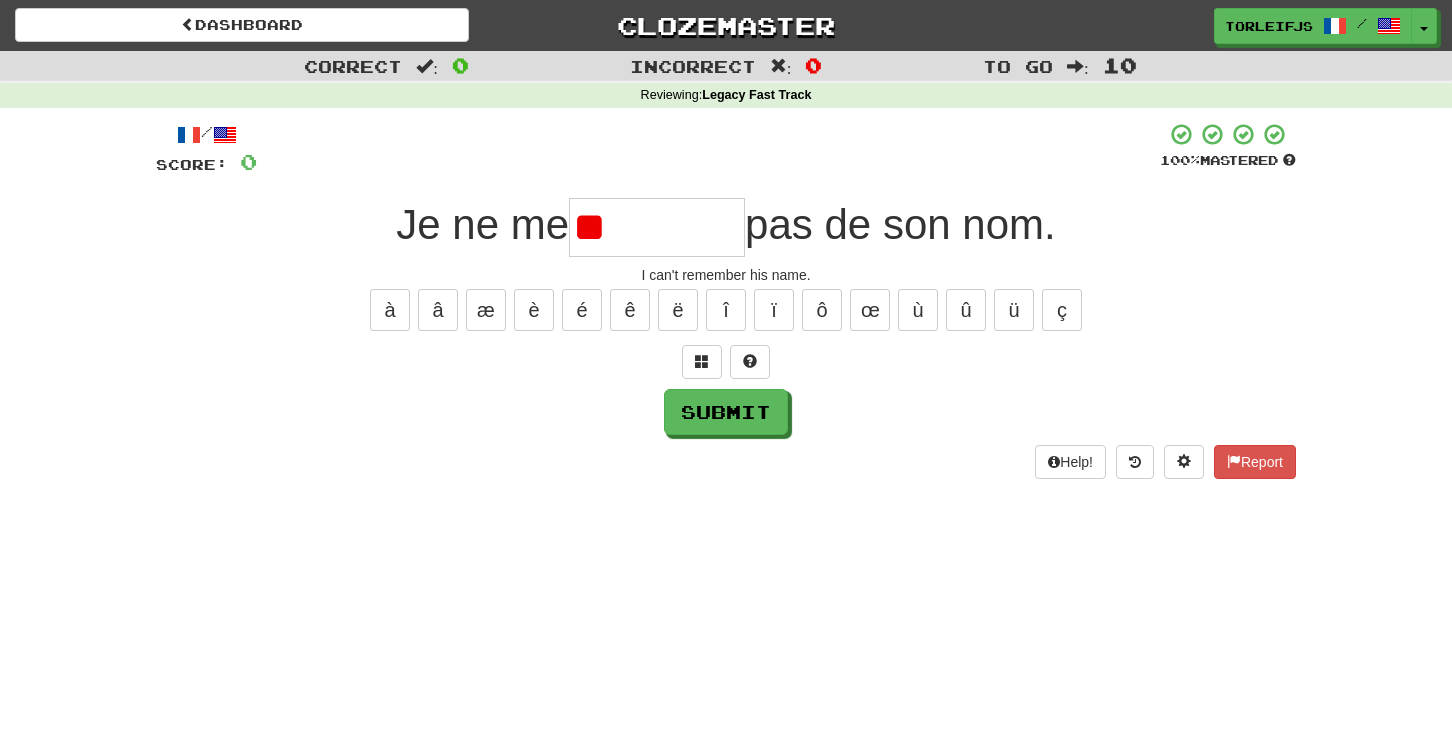 type on "*" 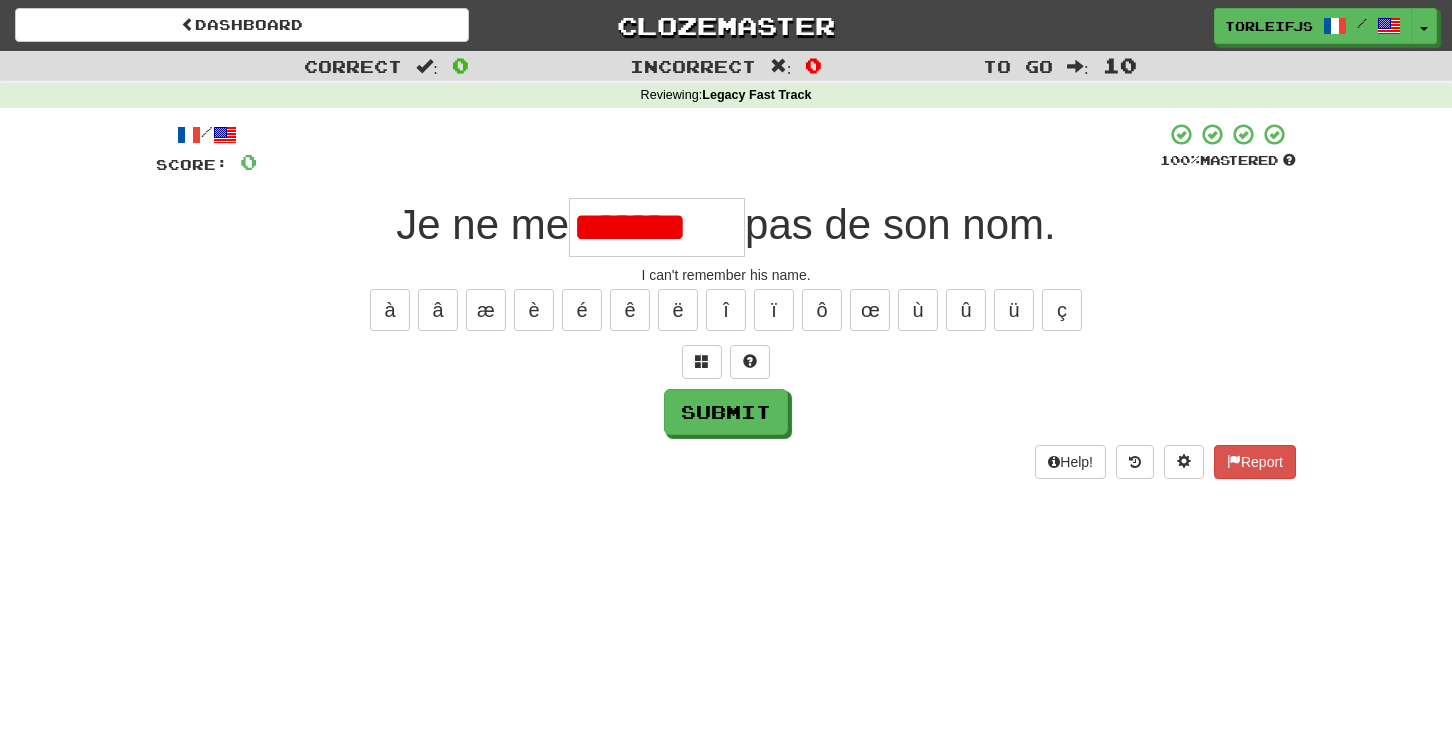 scroll, scrollTop: 0, scrollLeft: 0, axis: both 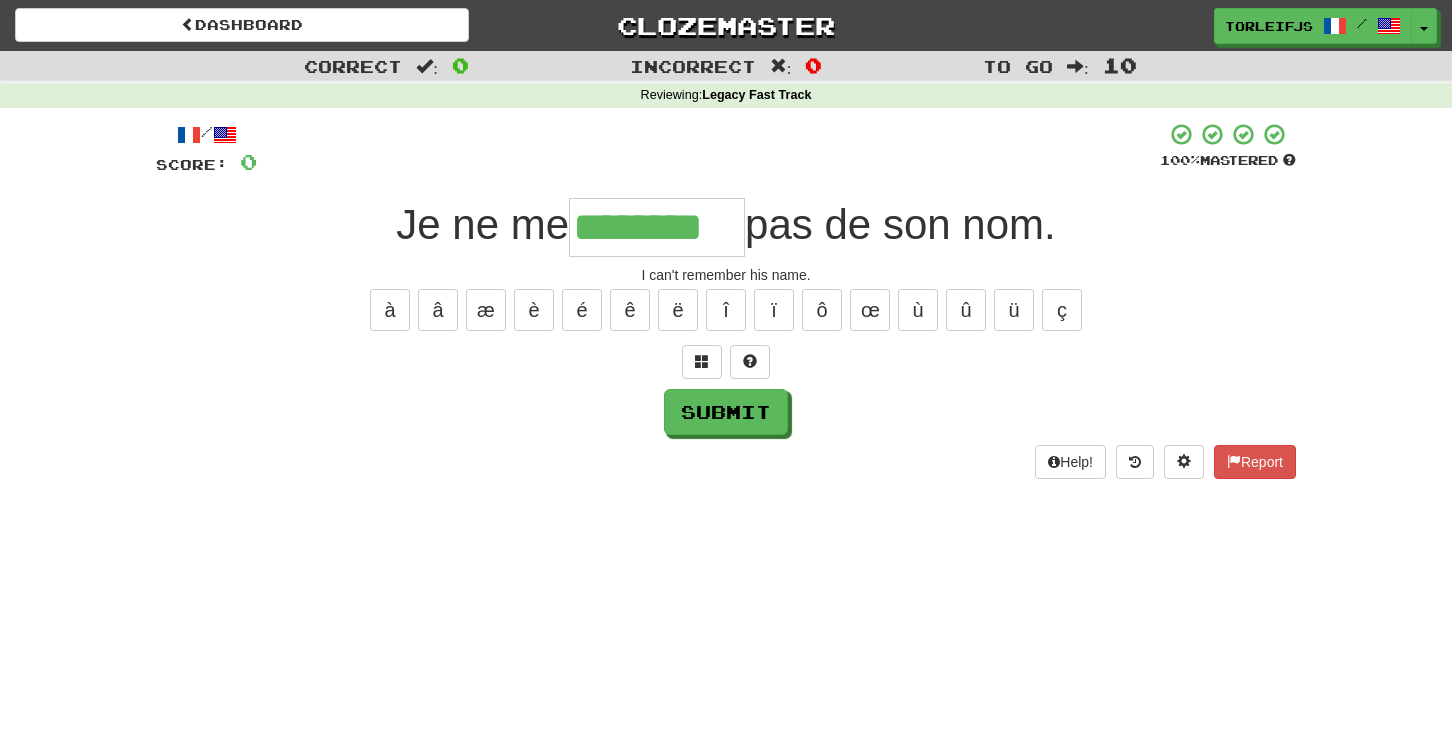 type on "********" 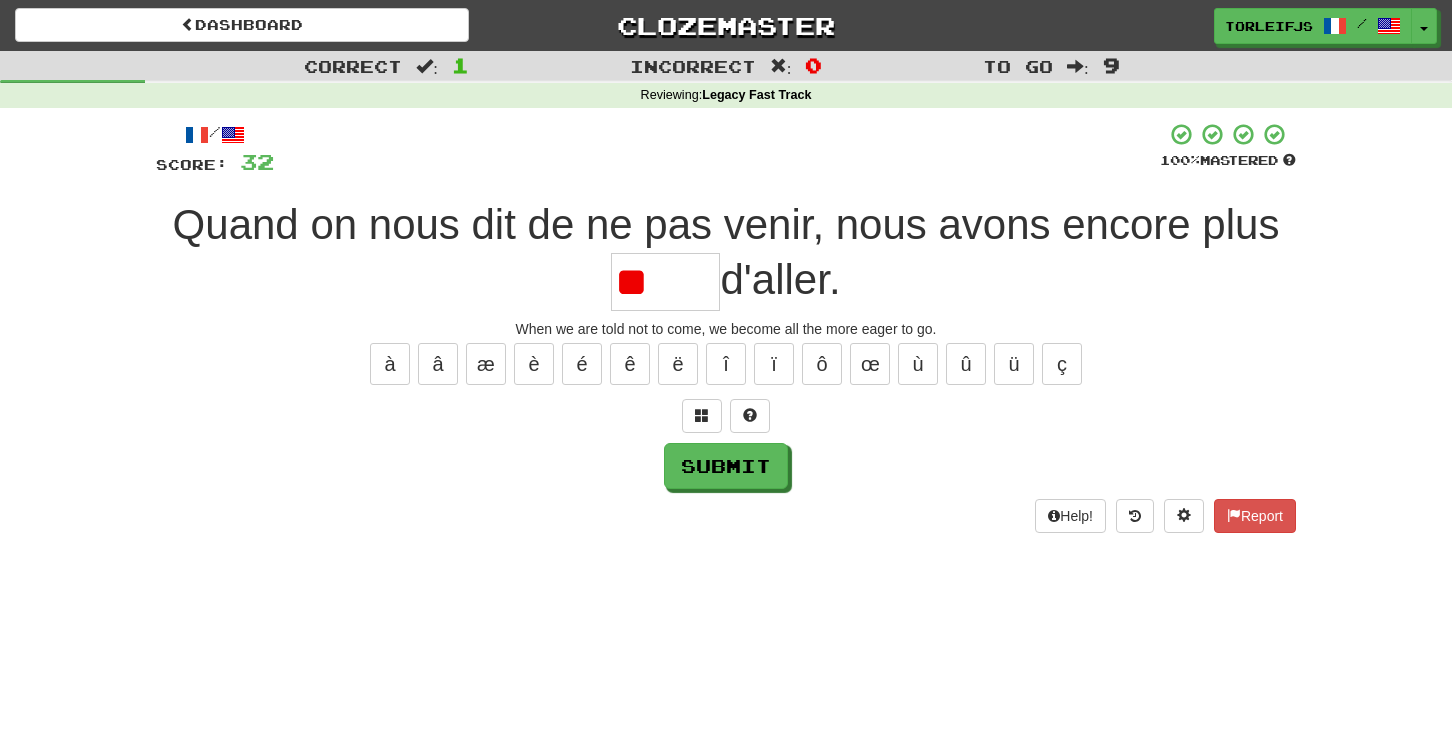 type on "*" 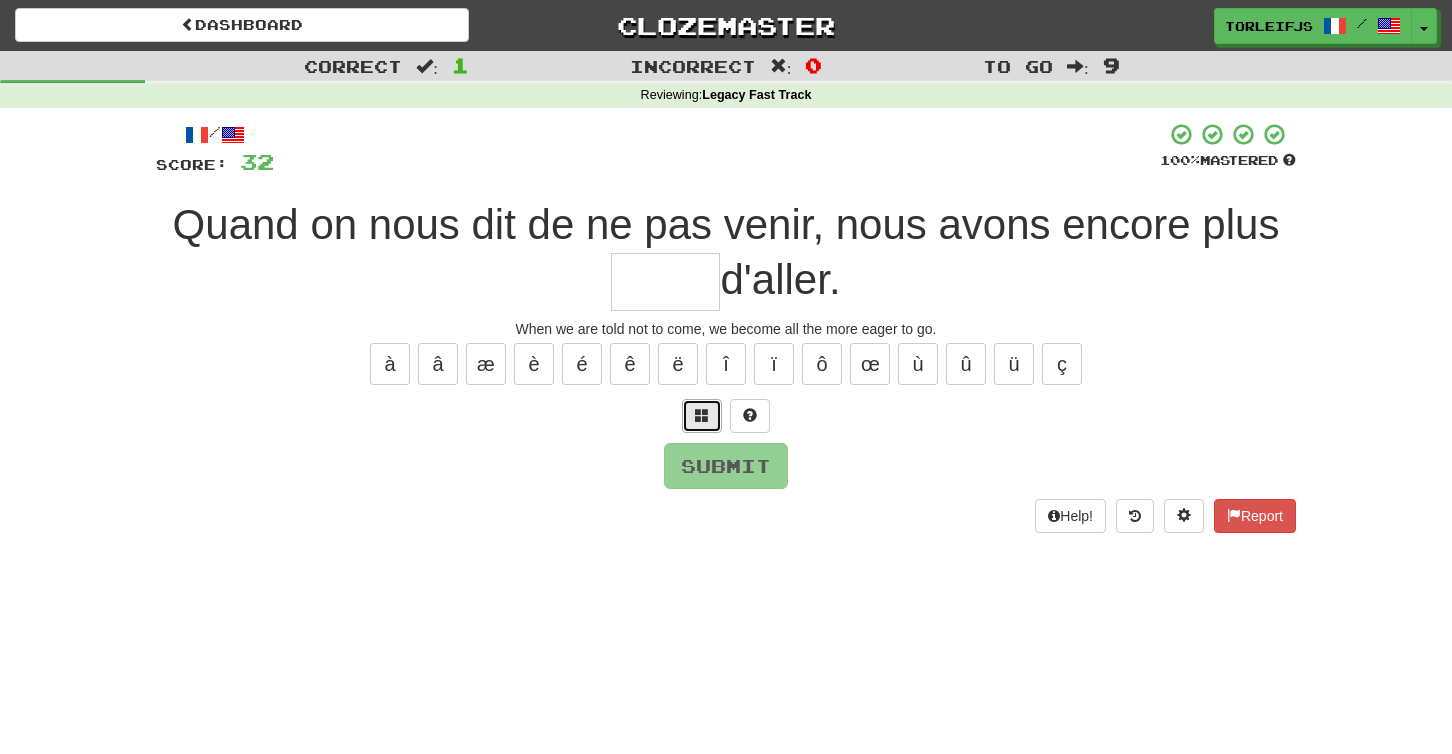 click at bounding box center [702, 416] 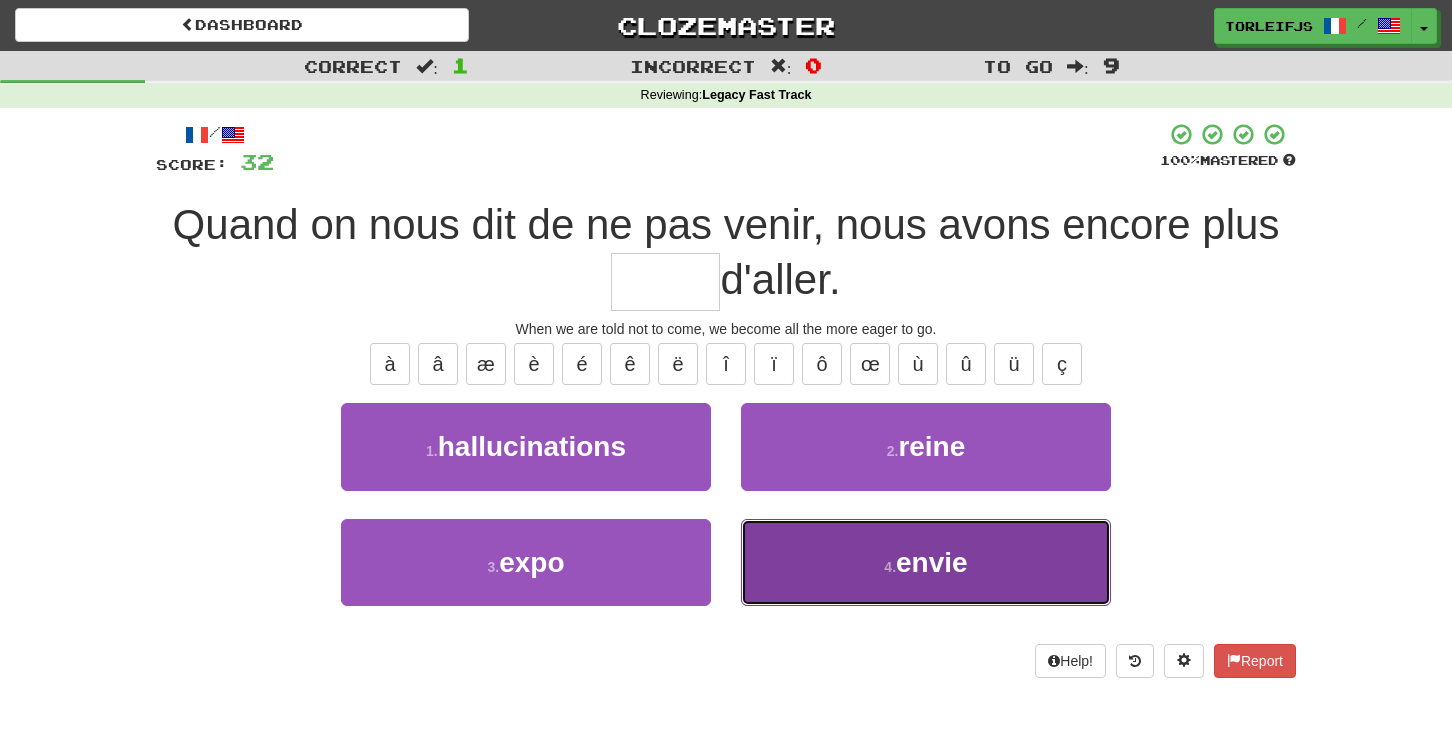 click on "4 .  envie" at bounding box center (926, 562) 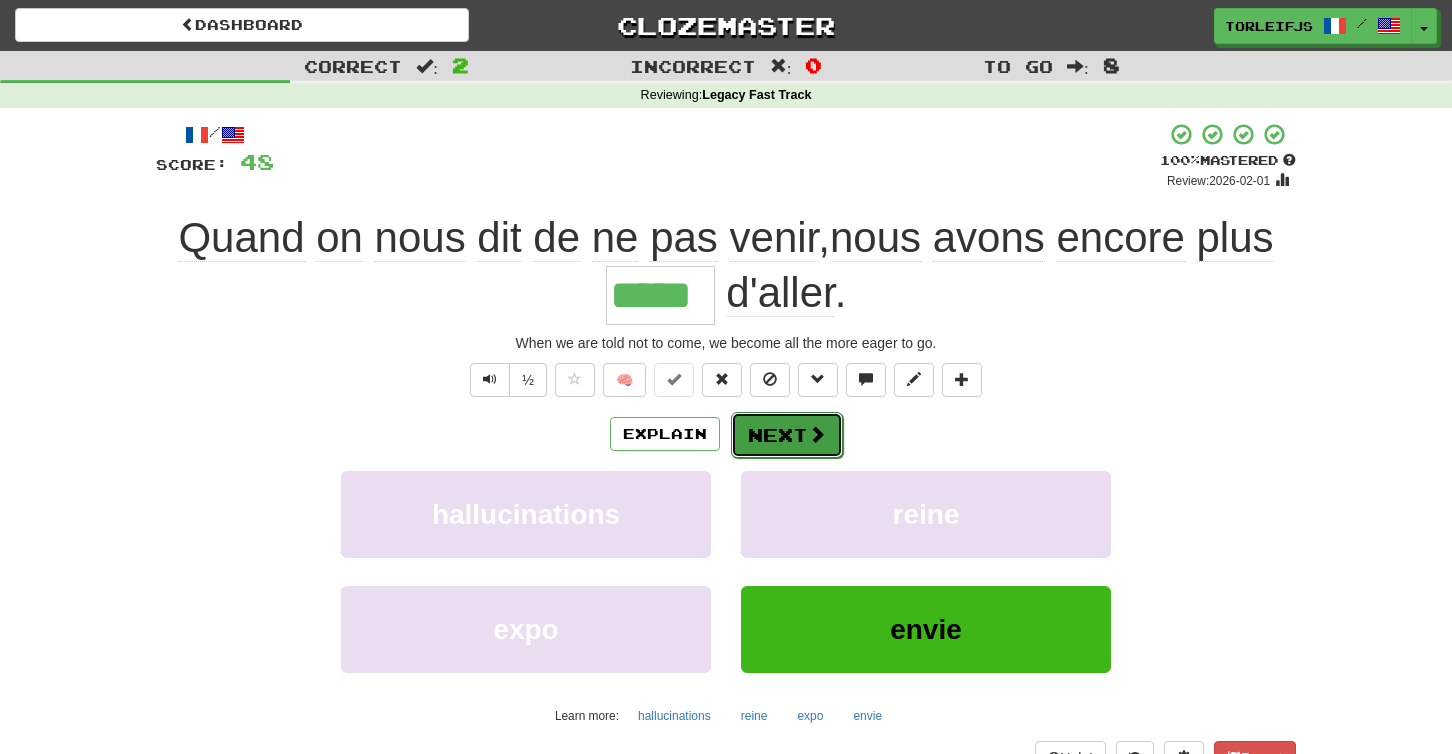 click on "Next" at bounding box center (787, 435) 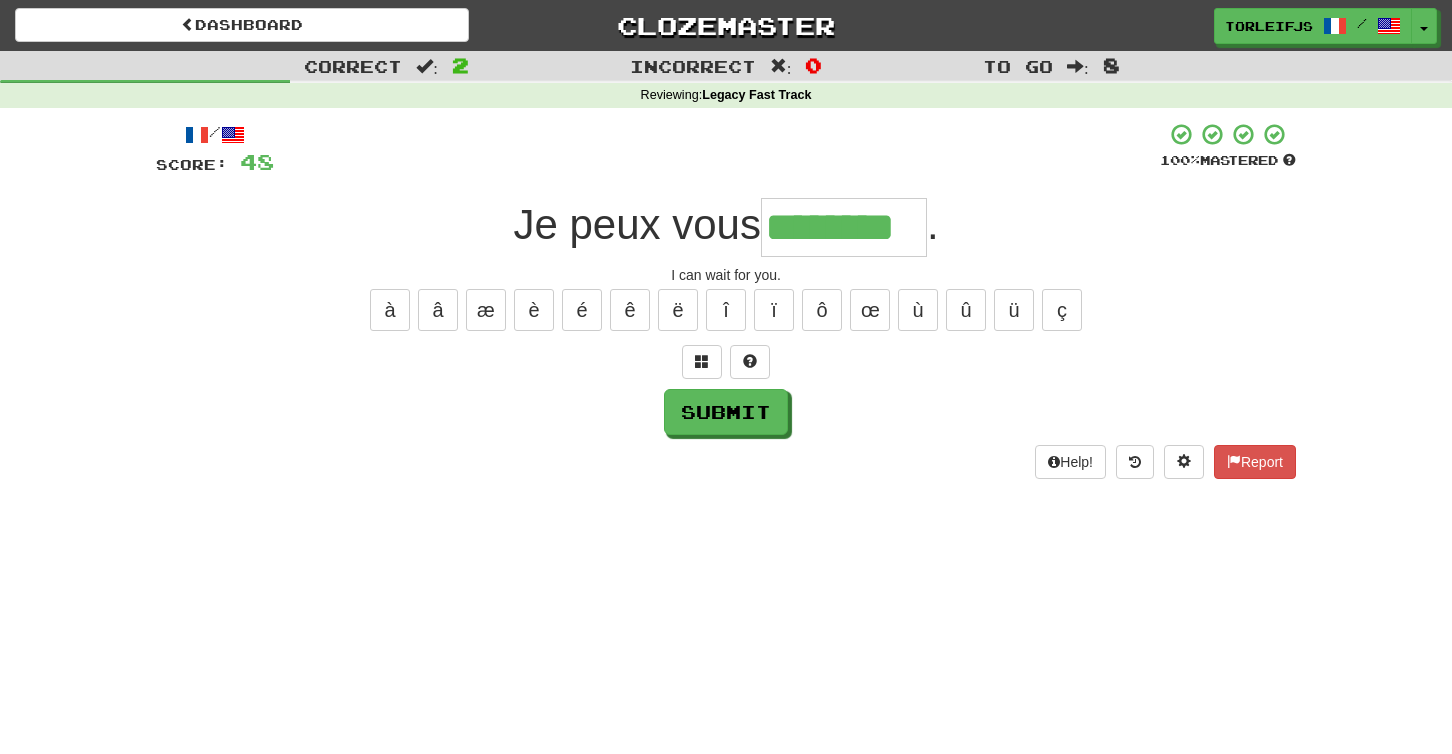 type on "********" 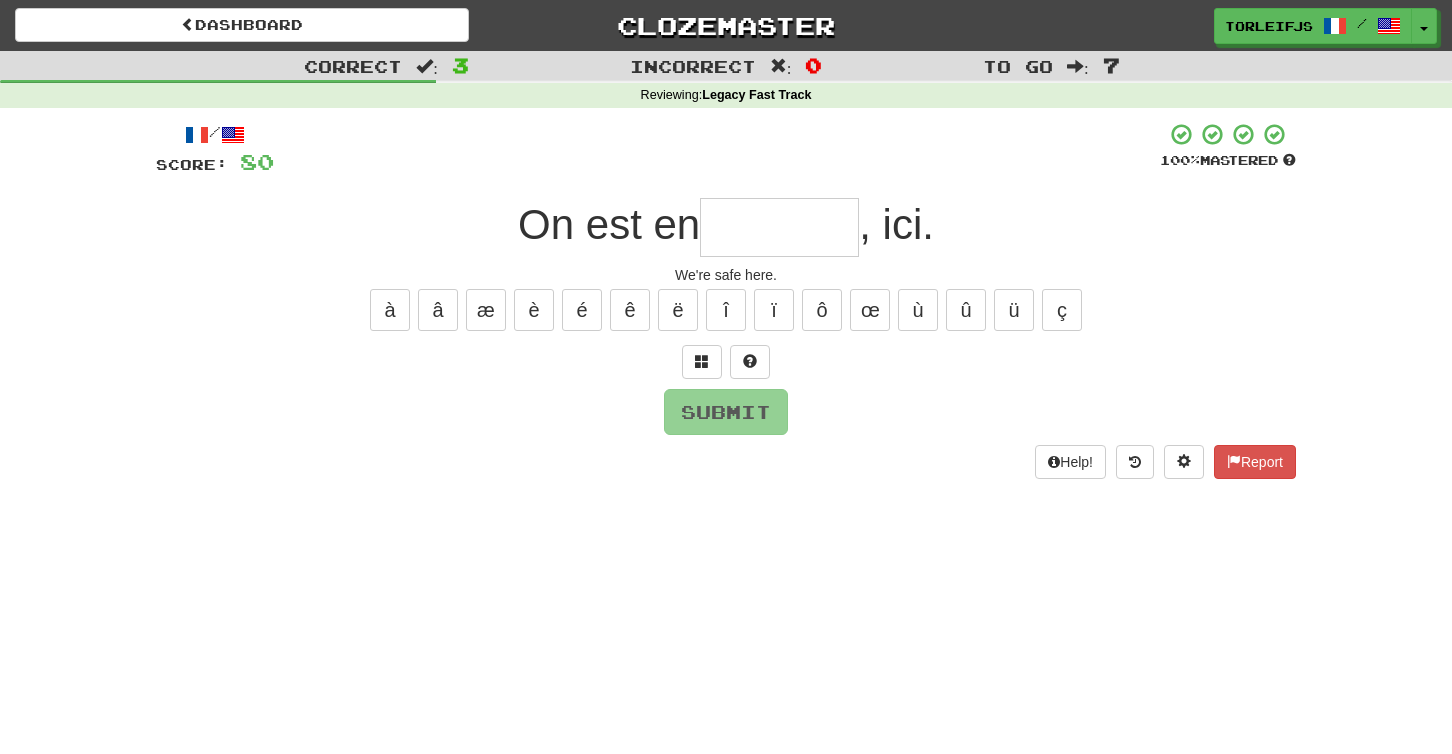 click on "/  Score:   80 100 %  Mastered On est en  , ici. We're safe here. à â æ è é ê ë î ï ô œ ù û ü ç Submit  Help!  Report" at bounding box center [726, 300] 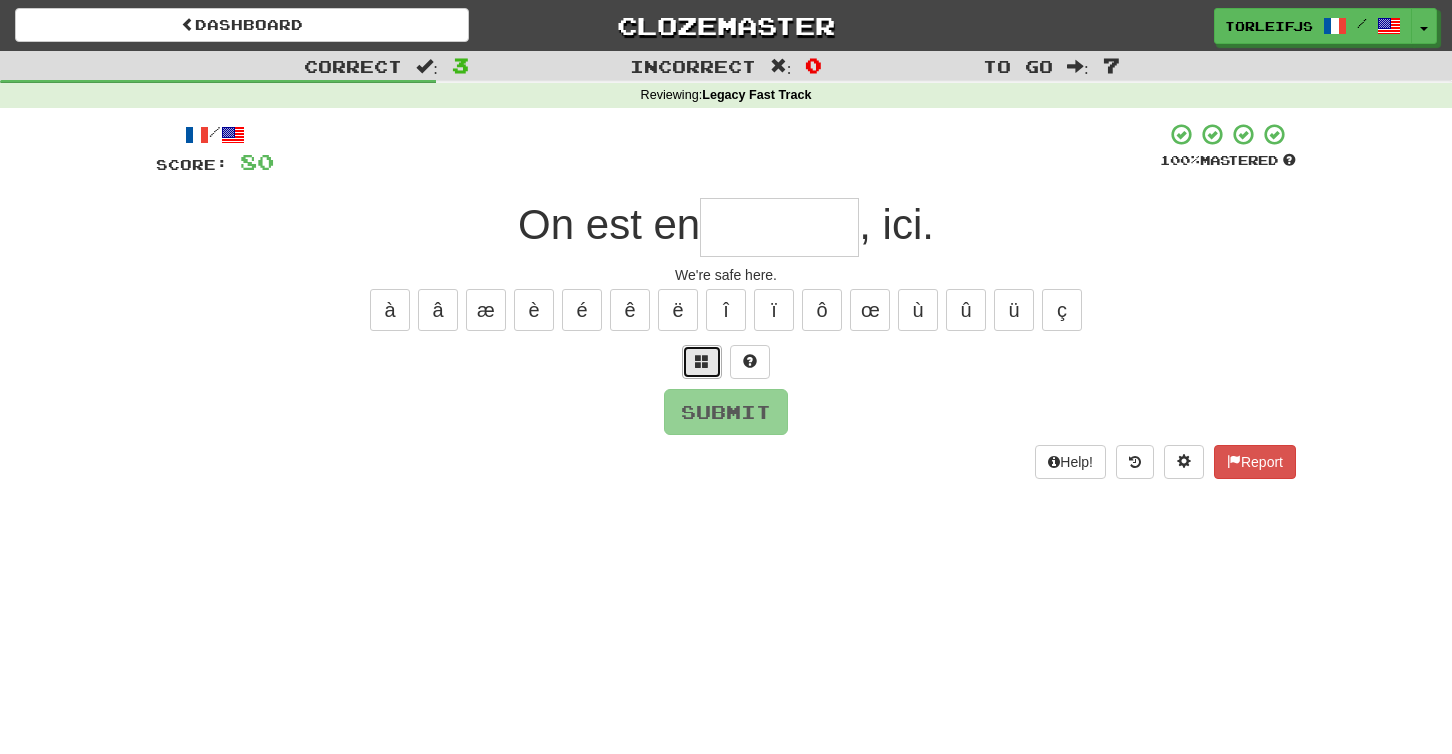 click at bounding box center [702, 362] 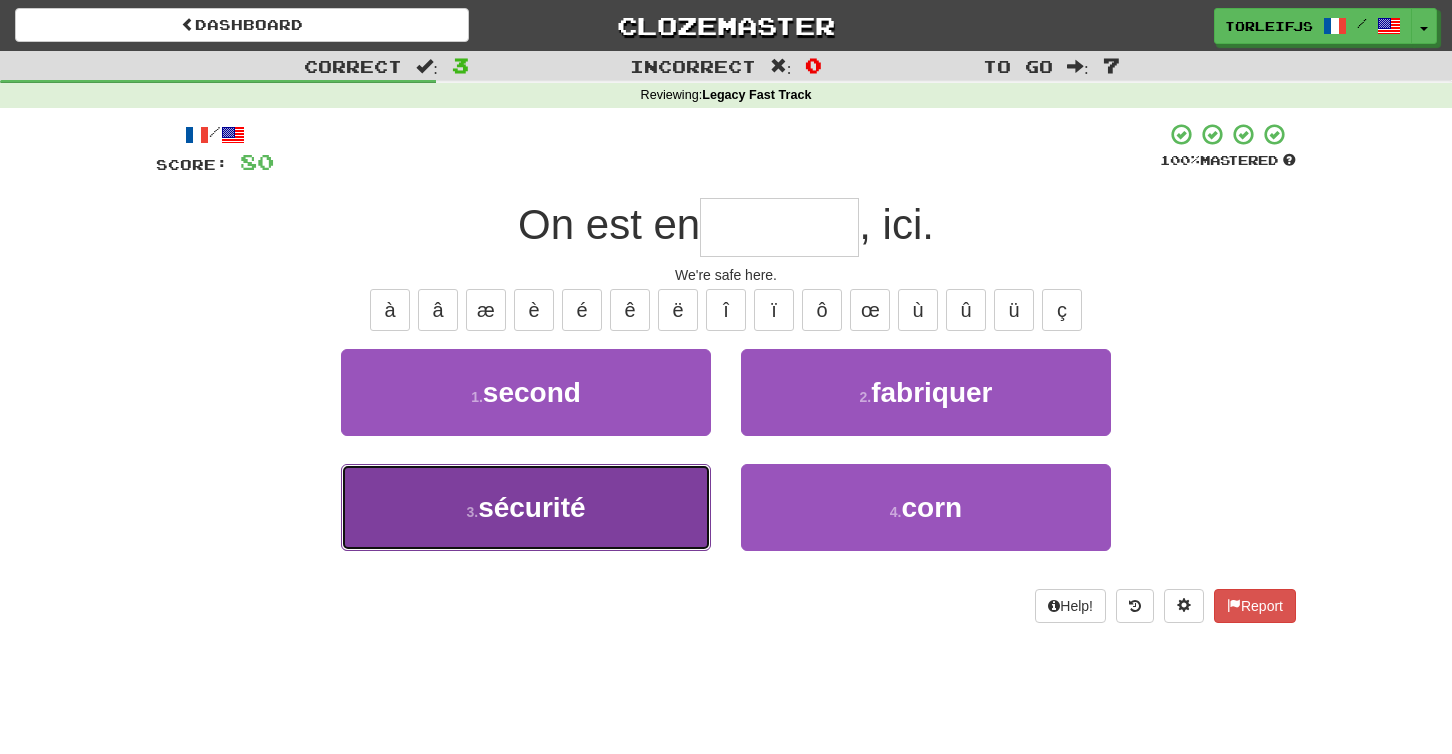click on "3 .  sécurité" at bounding box center (526, 507) 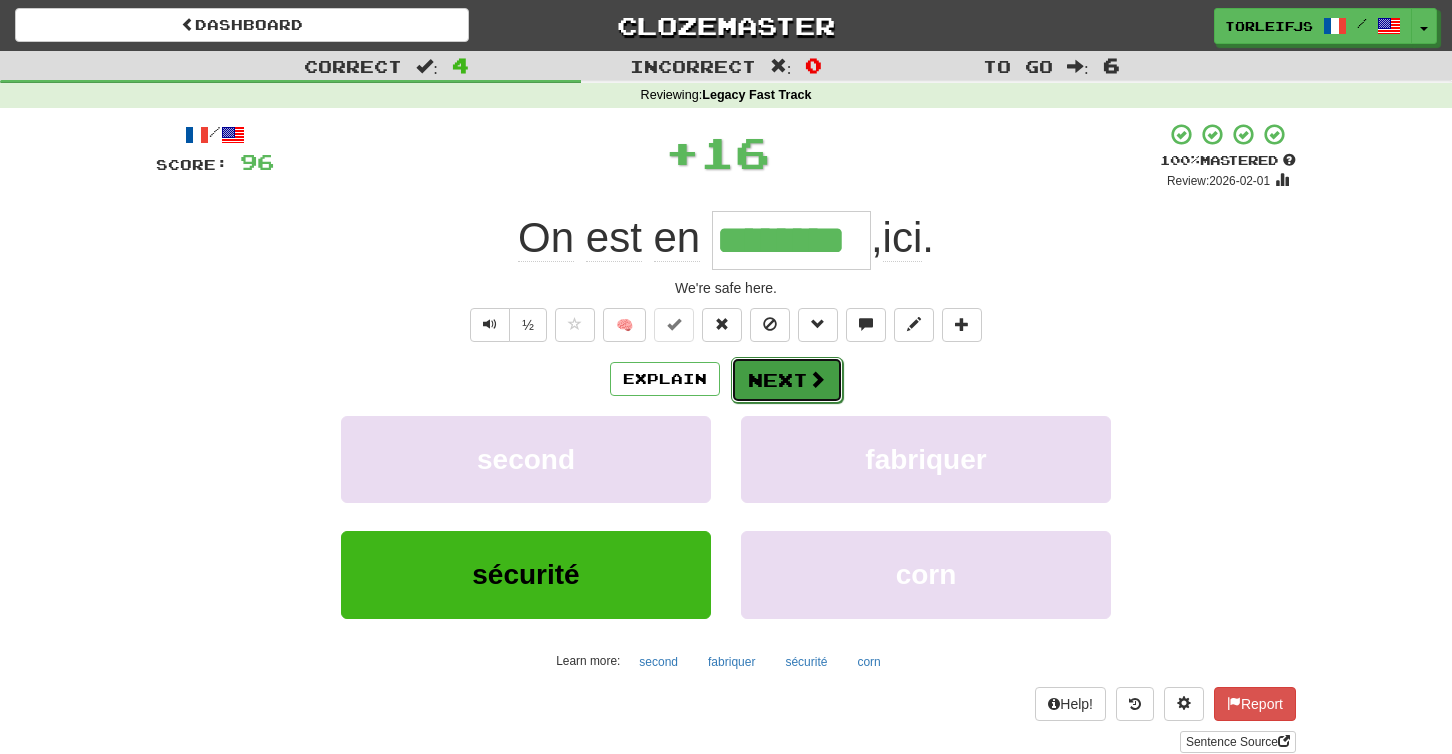 click at bounding box center [817, 379] 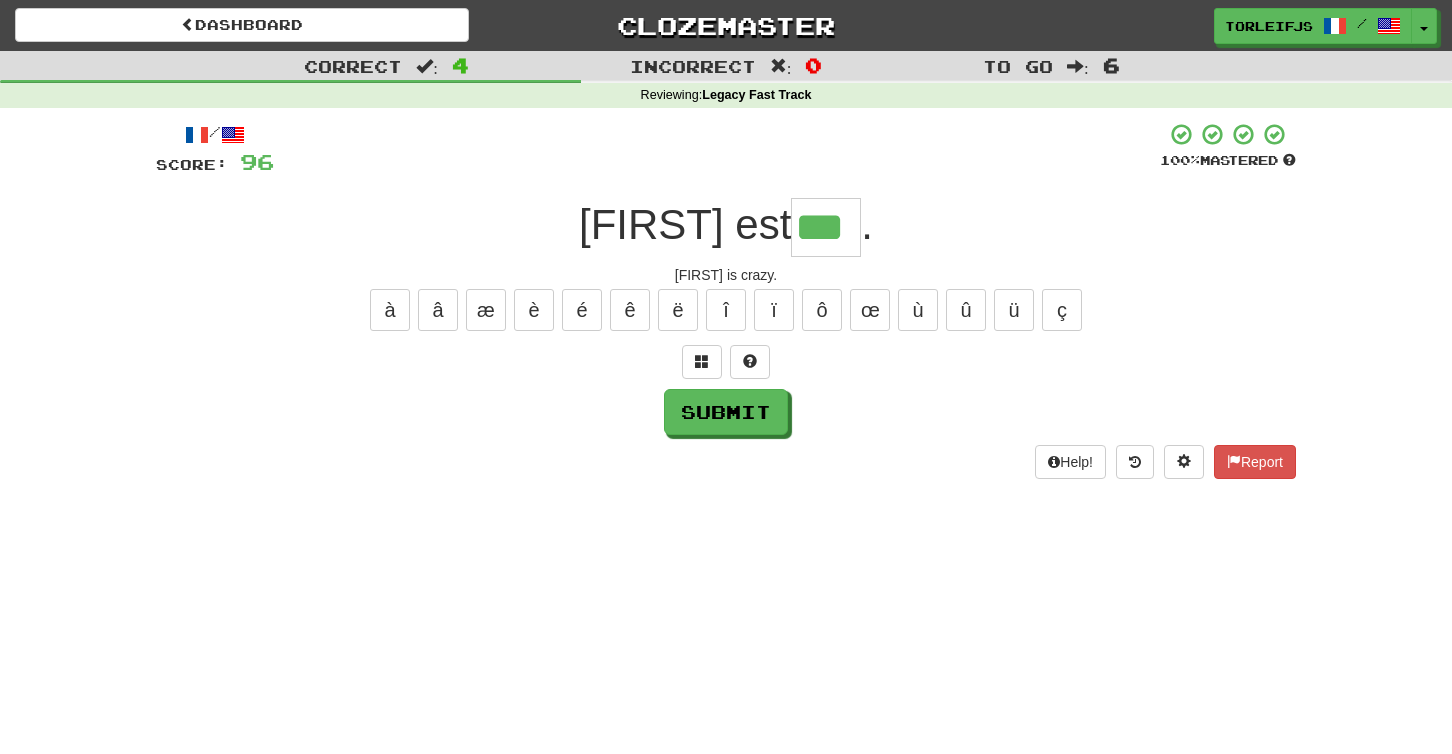 type on "***" 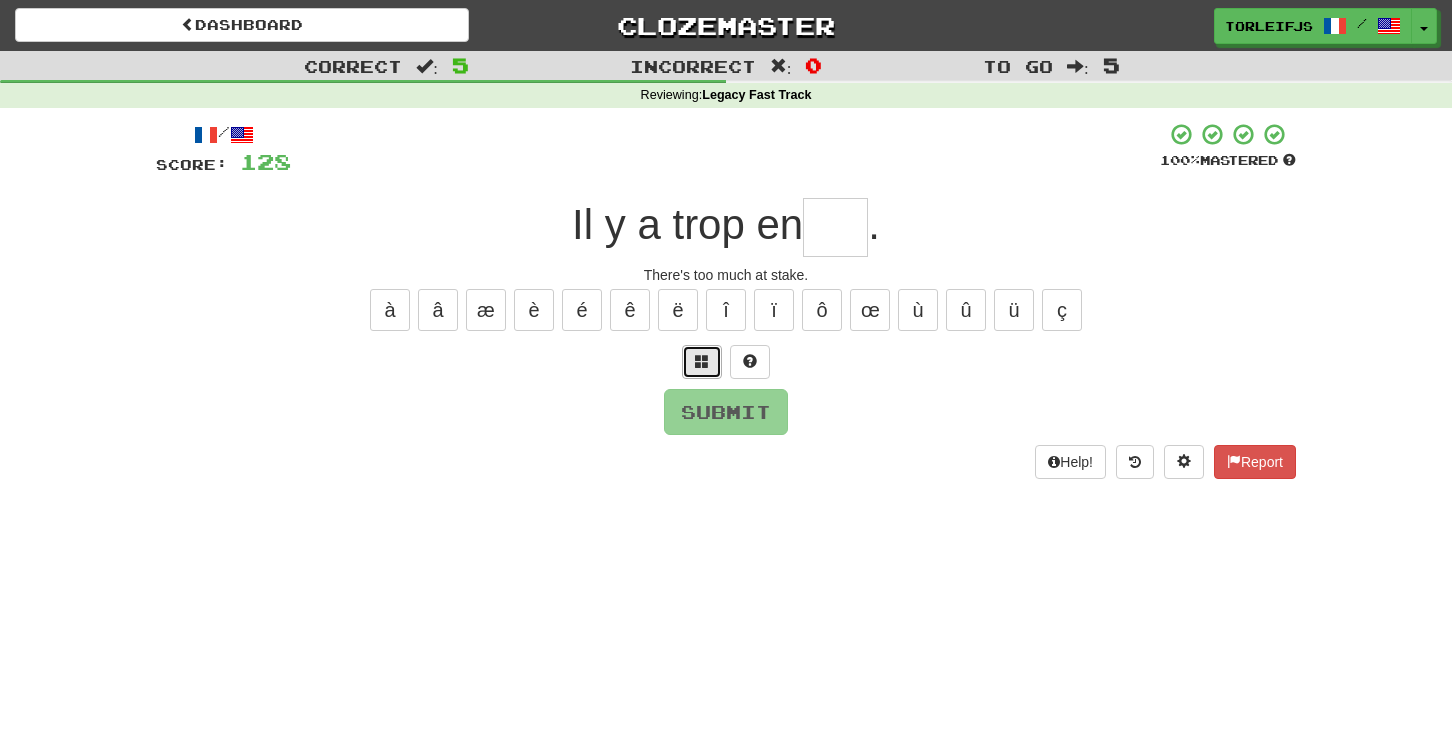 click at bounding box center [702, 361] 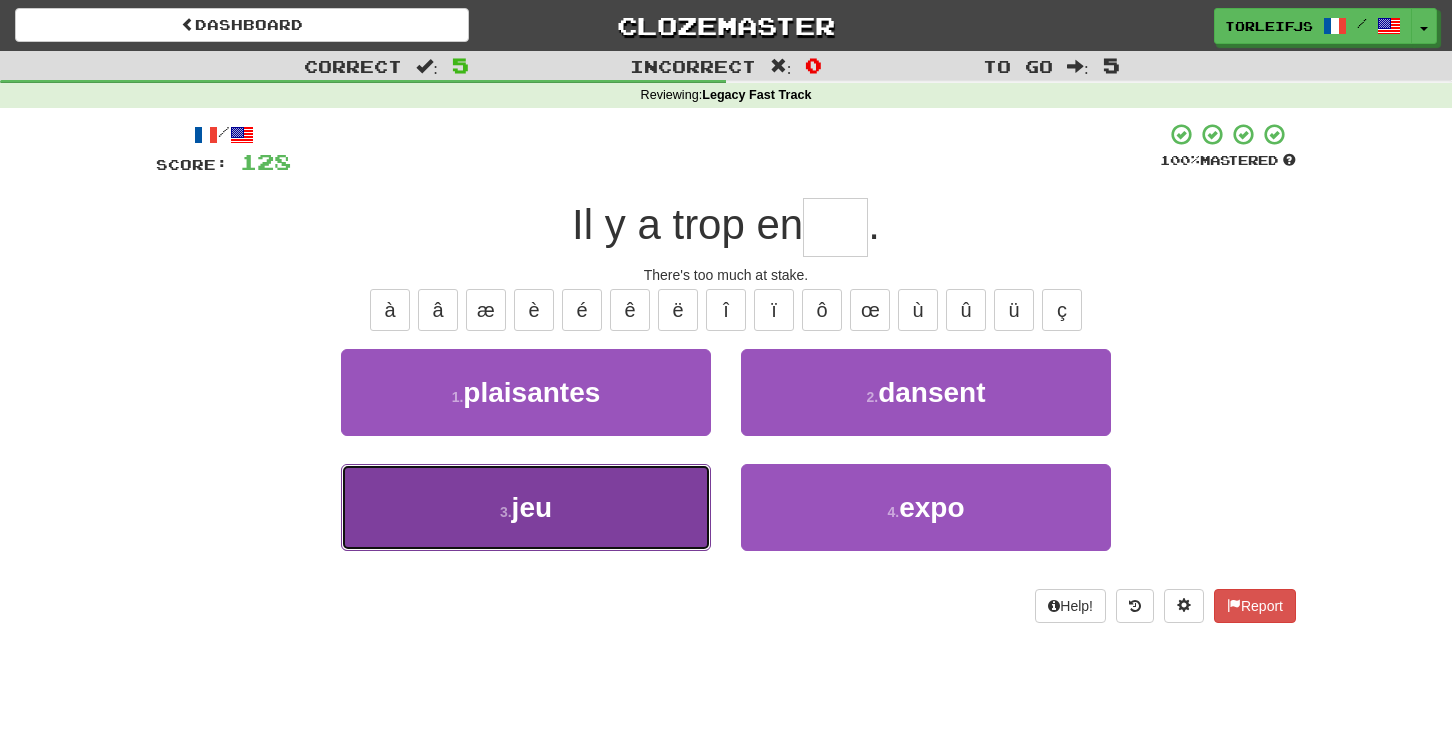 click on "3 .  jeu" at bounding box center [526, 507] 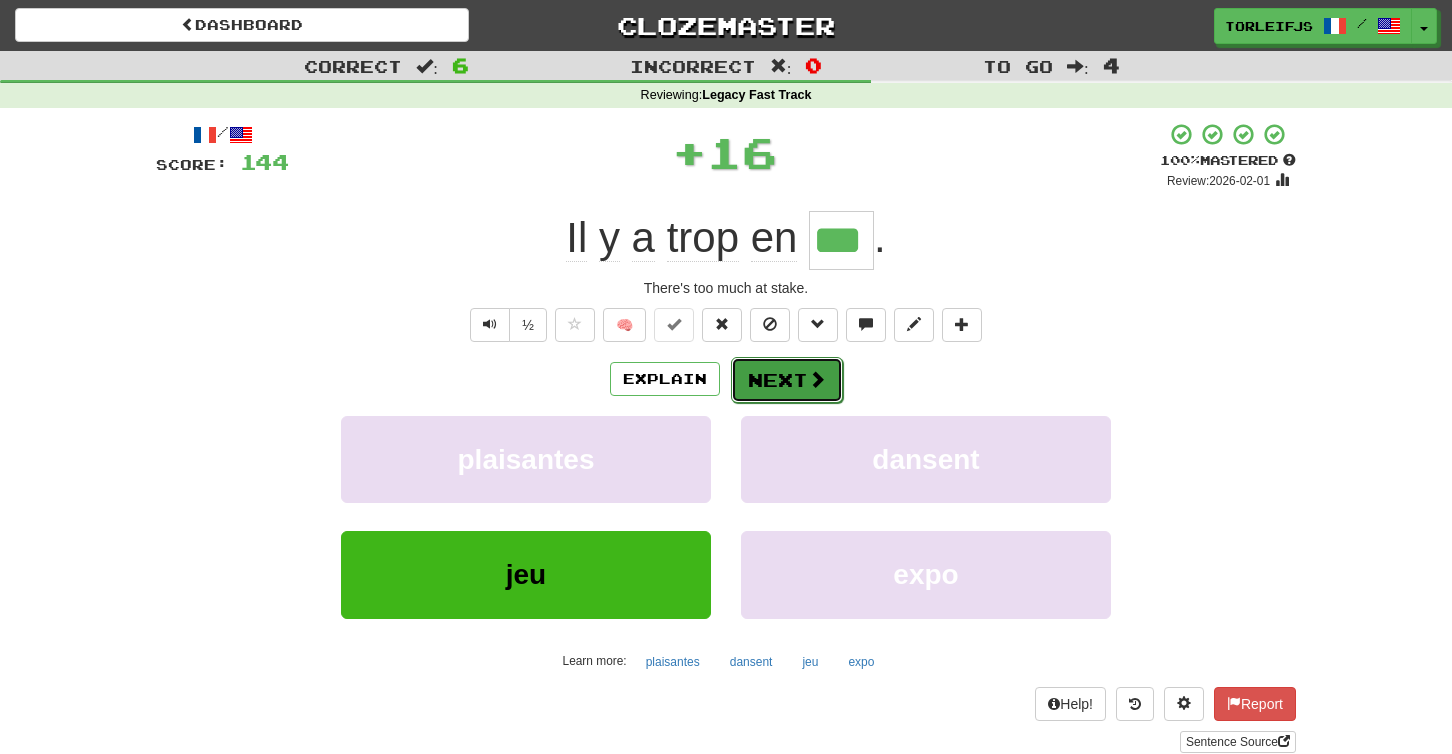 click on "Next" at bounding box center (787, 380) 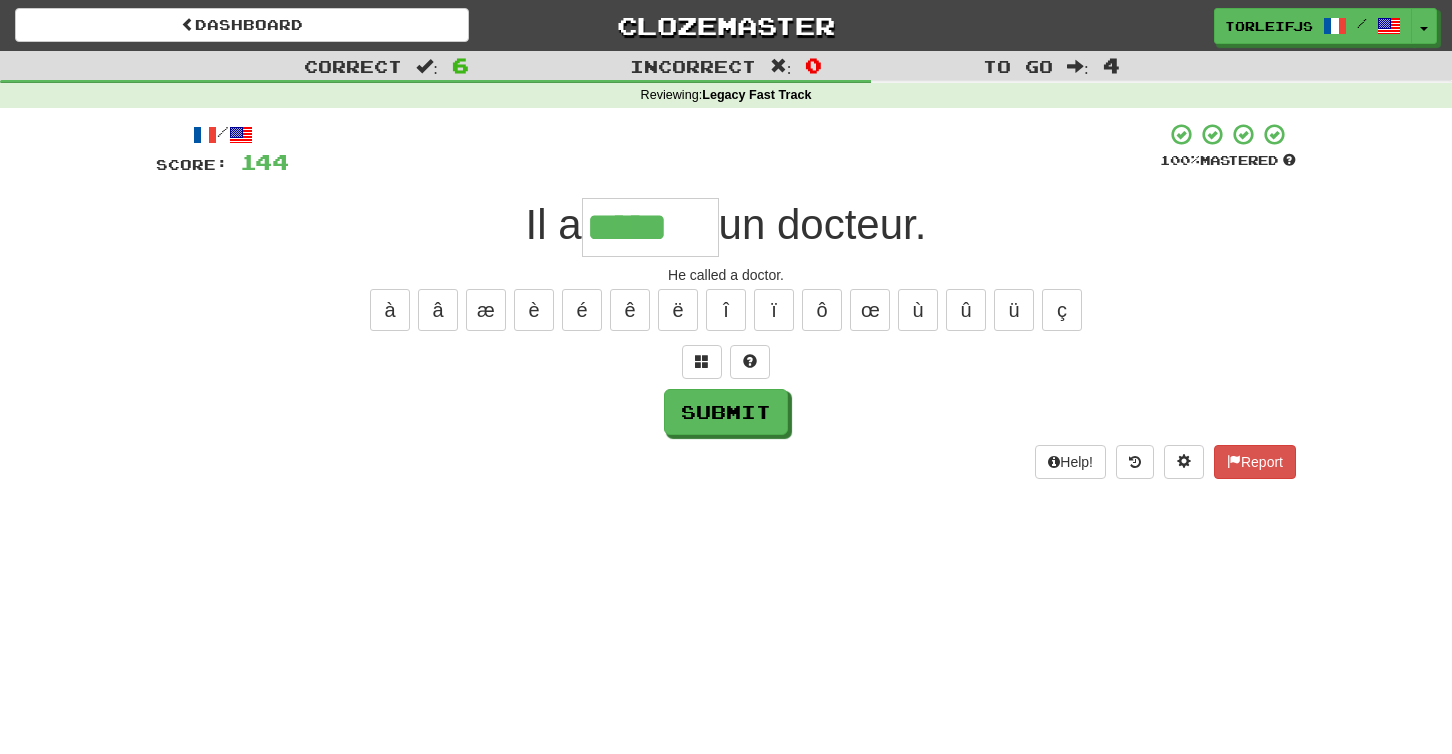 click on "à â æ è é ê ë î ï ô œ ù û ü ç" at bounding box center (726, 310) 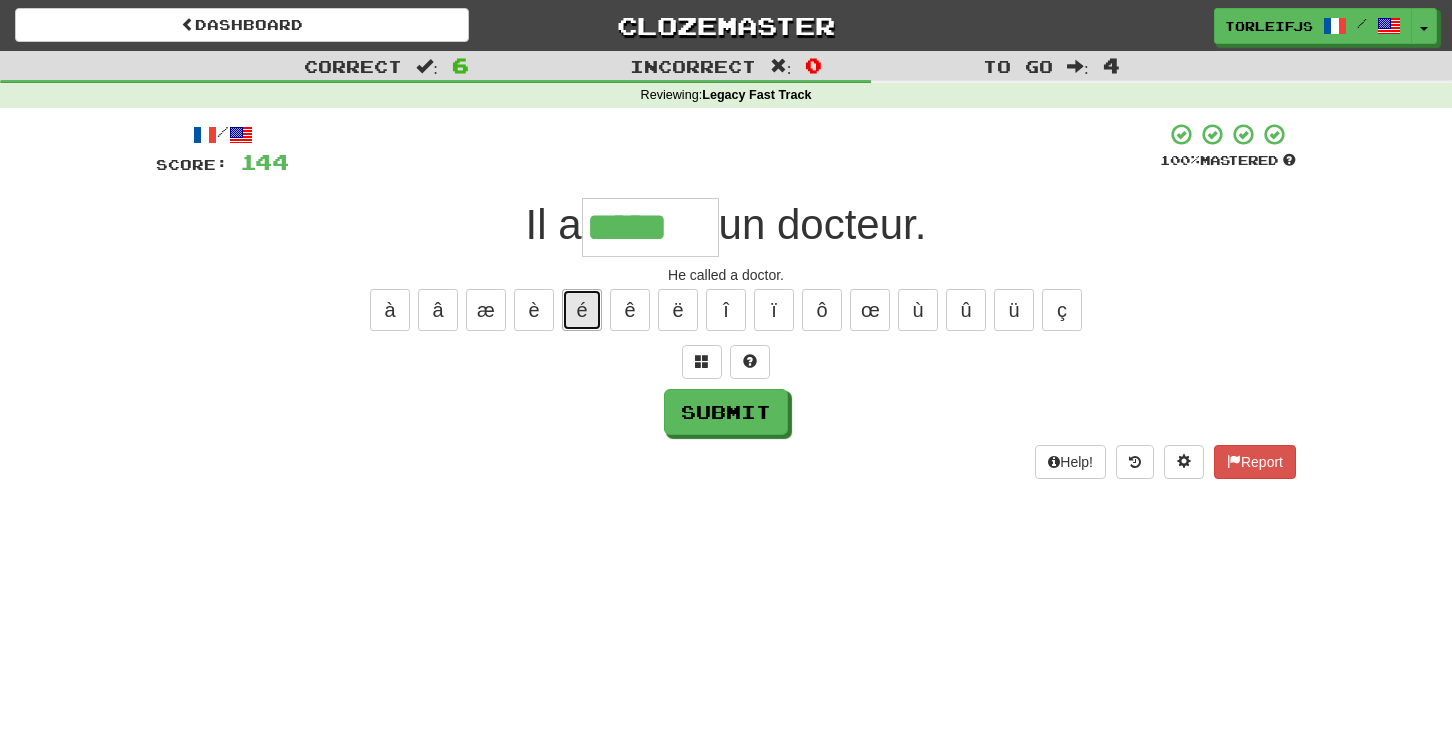 click on "é" at bounding box center (582, 310) 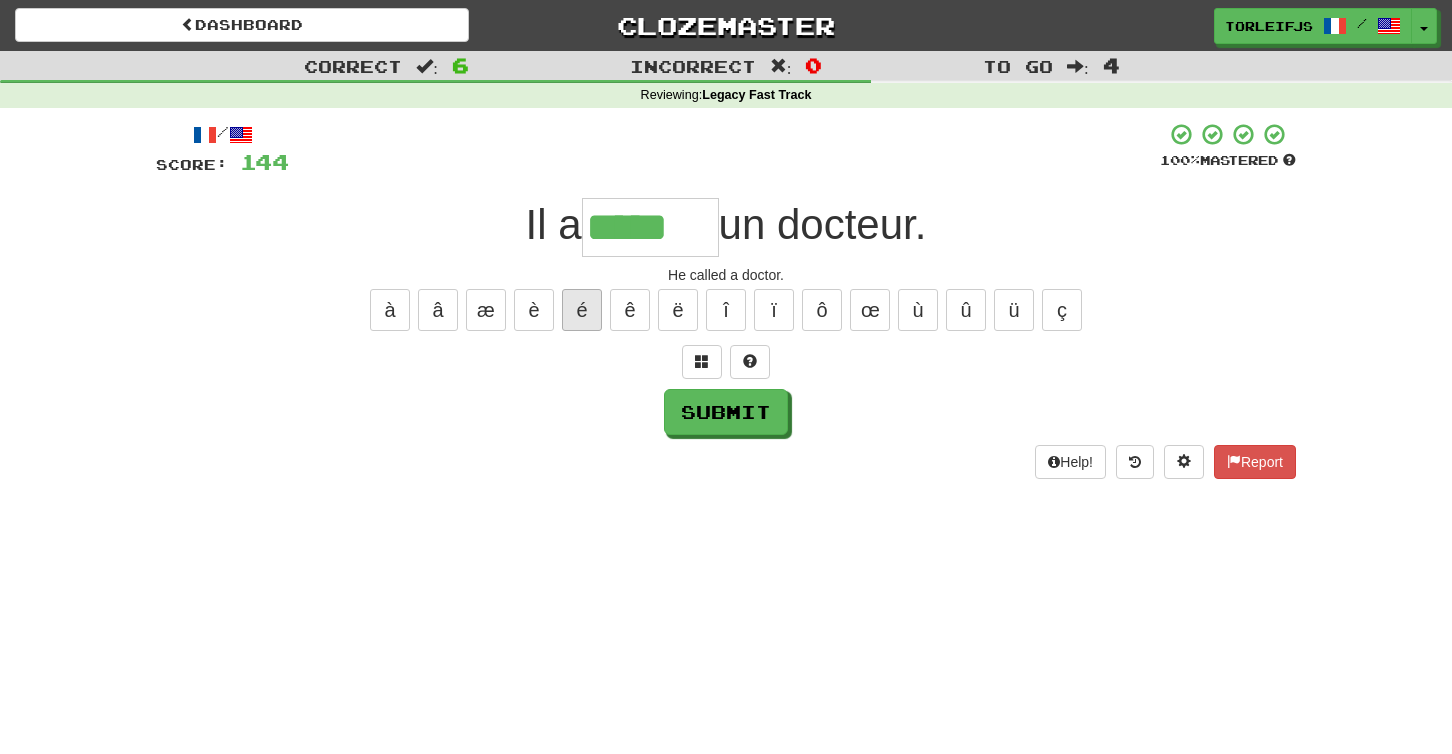 type on "******" 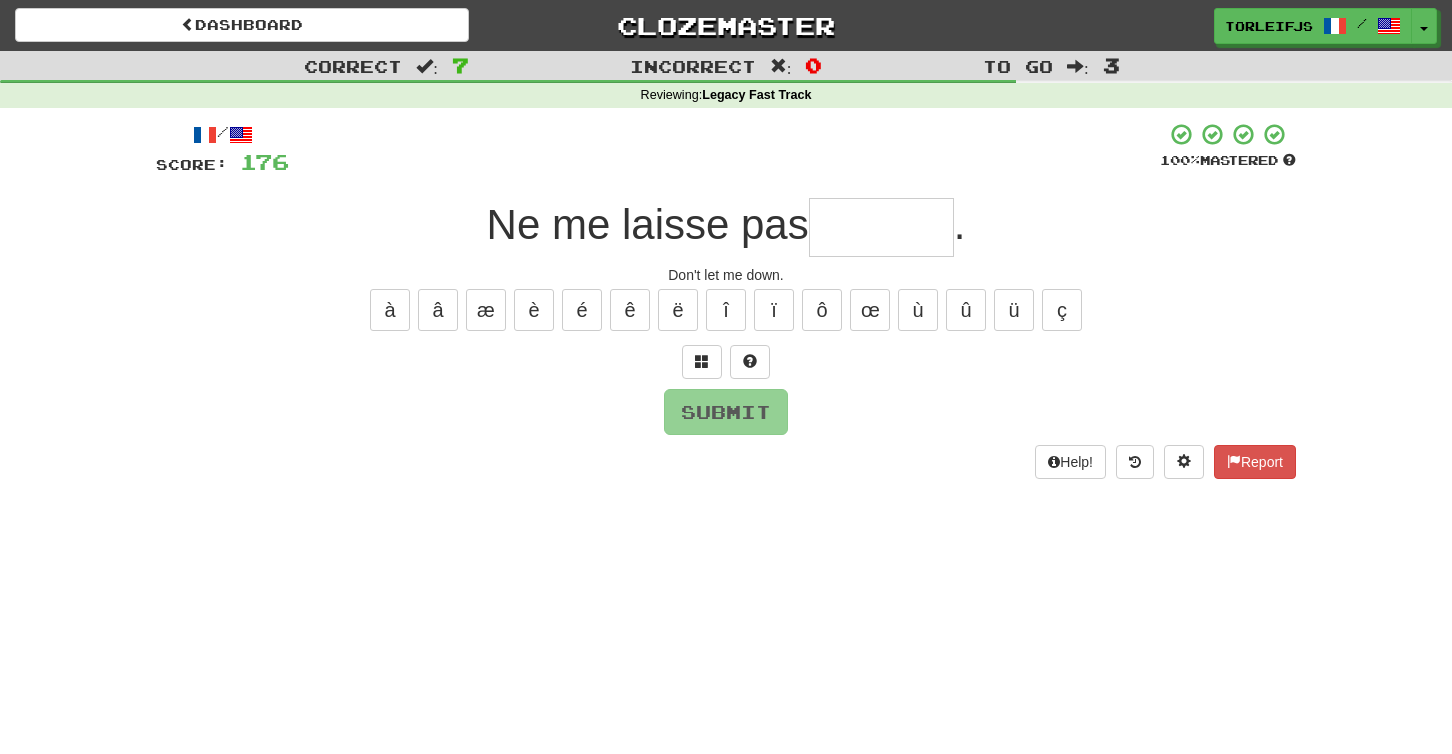 type on "*" 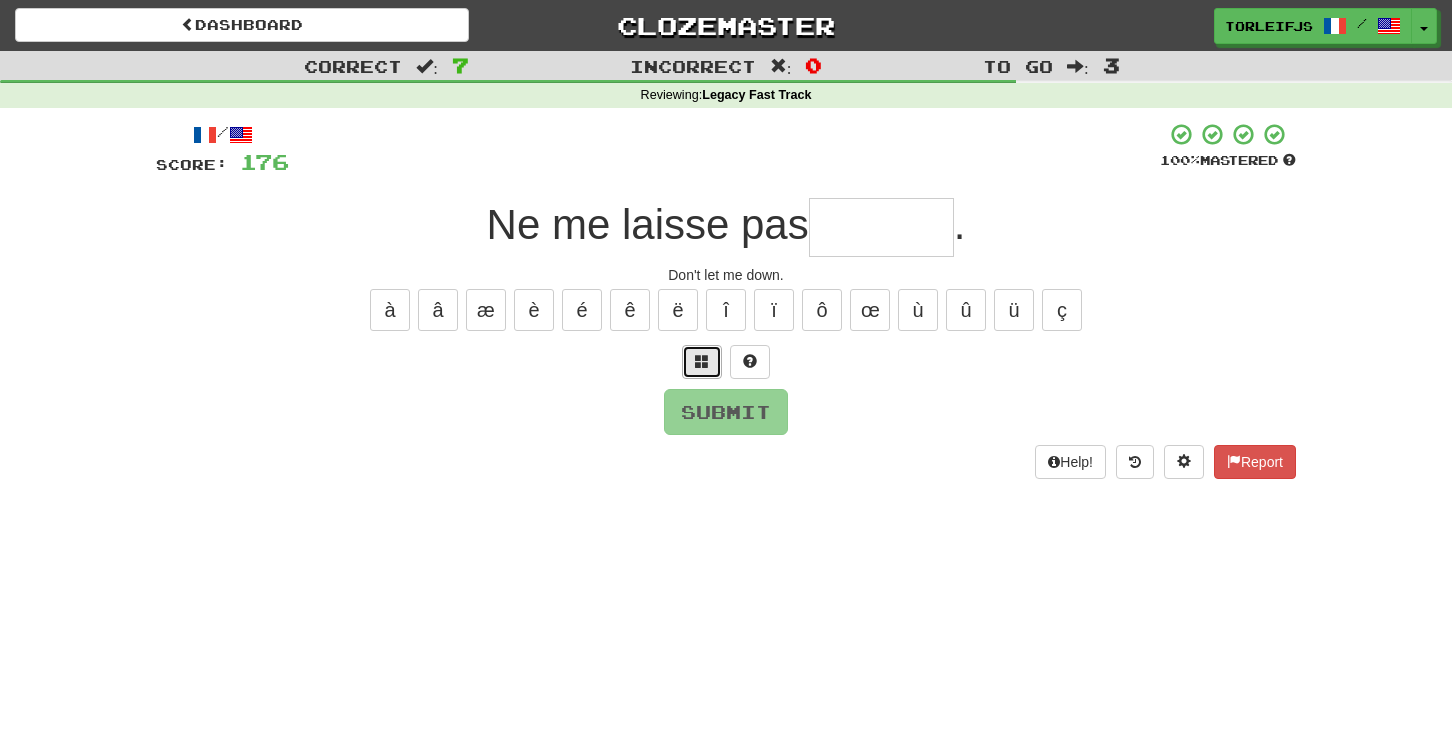 click at bounding box center [702, 362] 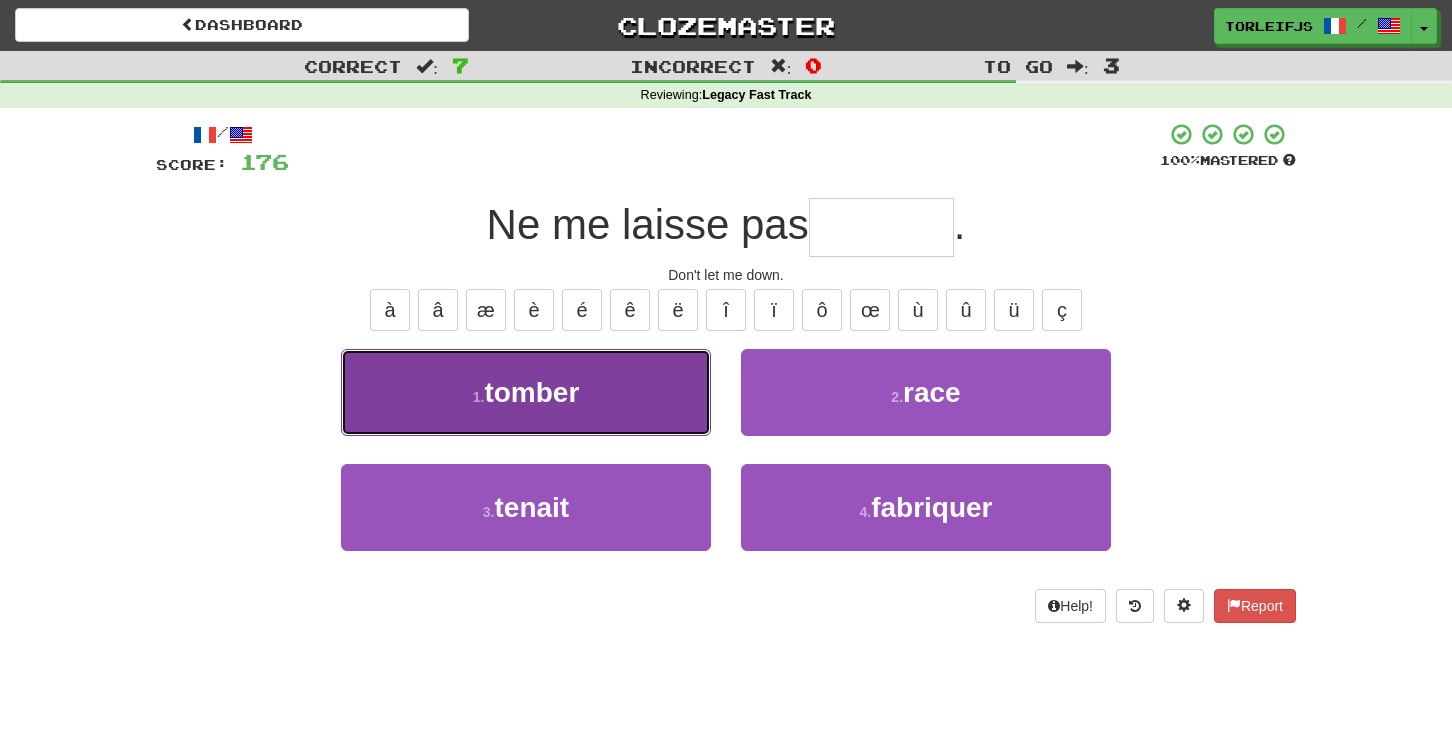 click on "1 .  tomber" at bounding box center [526, 392] 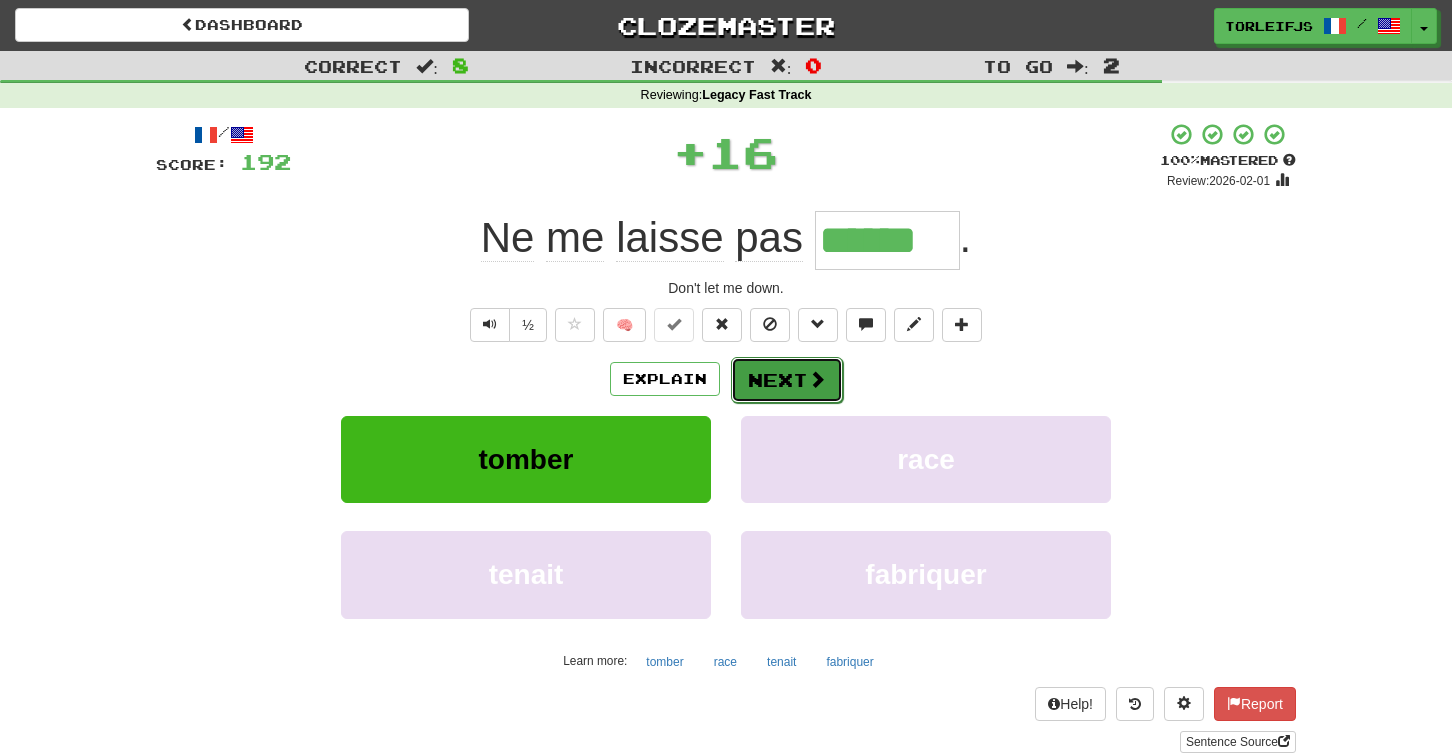 click on "Next" at bounding box center [787, 380] 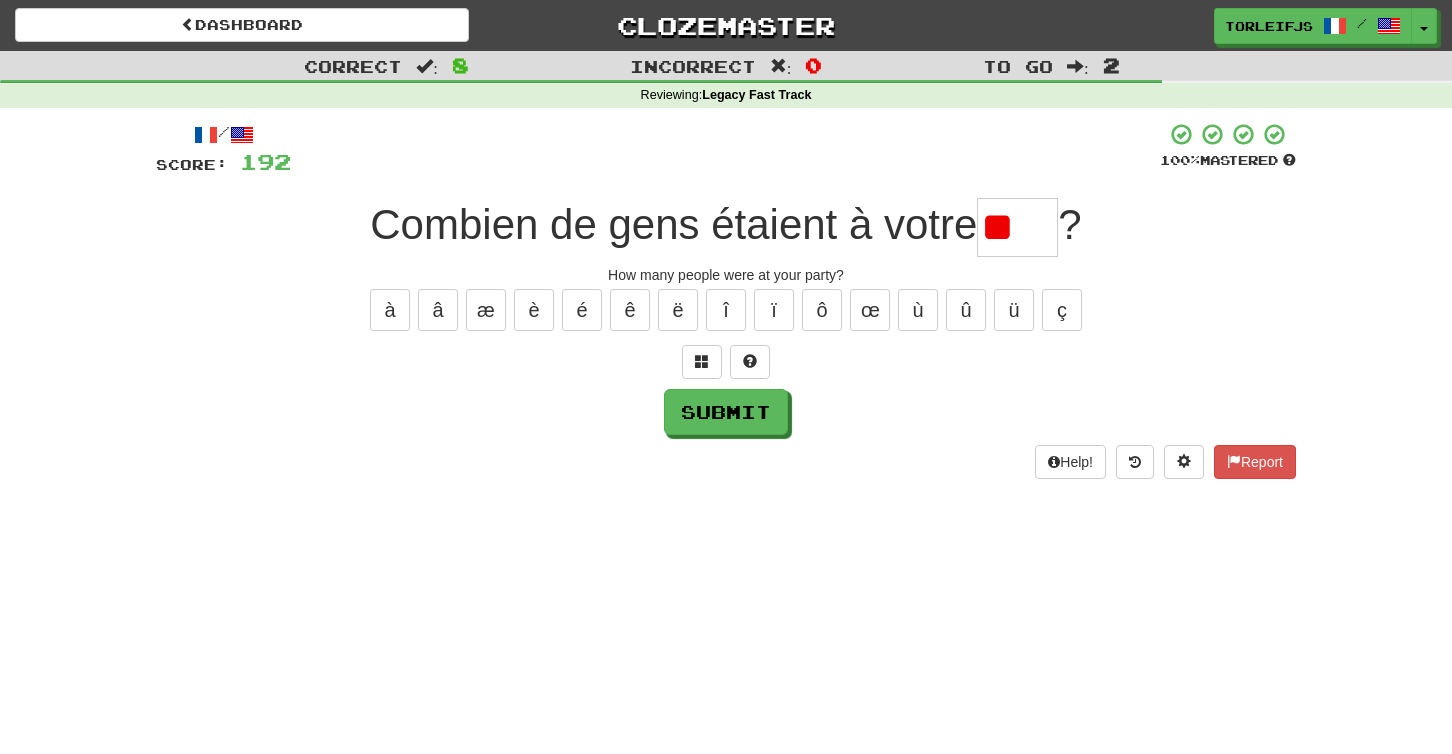 scroll, scrollTop: 0, scrollLeft: 0, axis: both 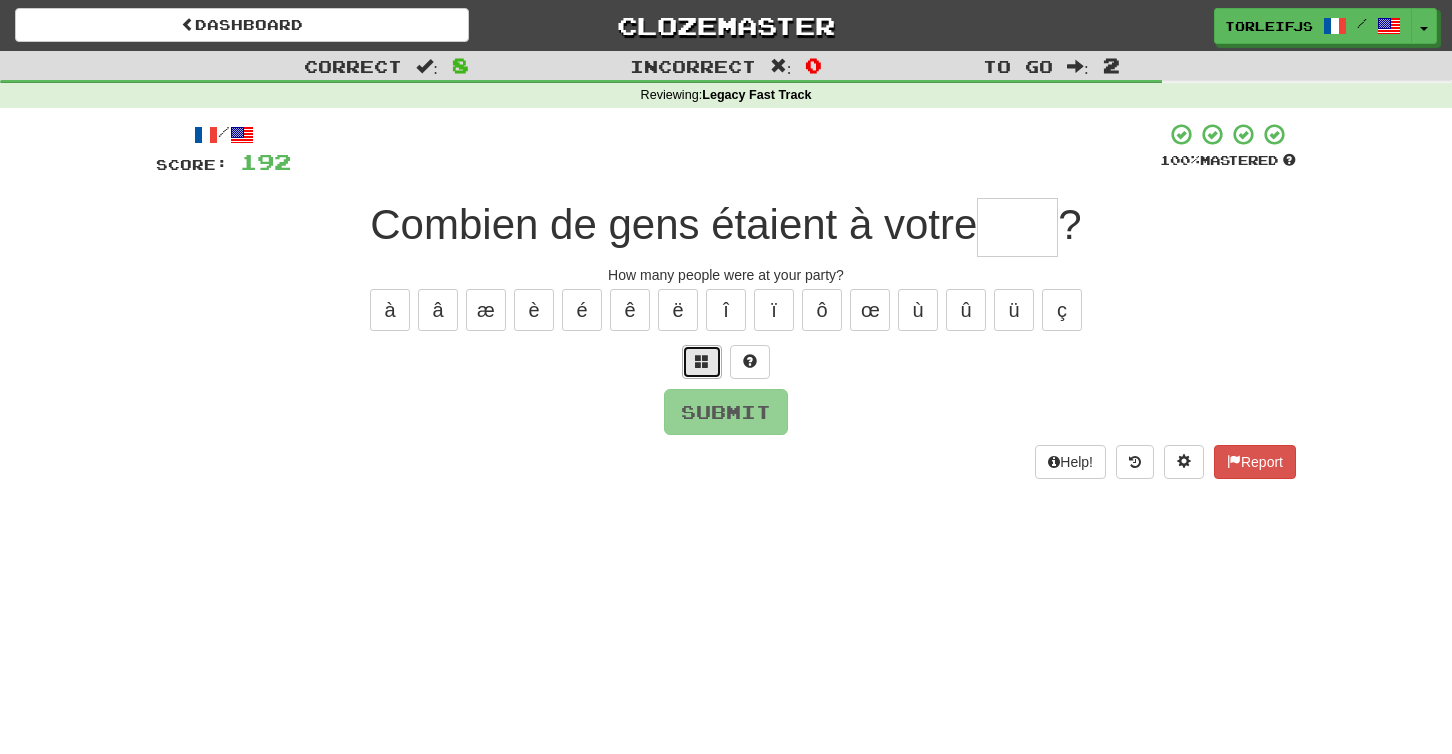 click at bounding box center [702, 362] 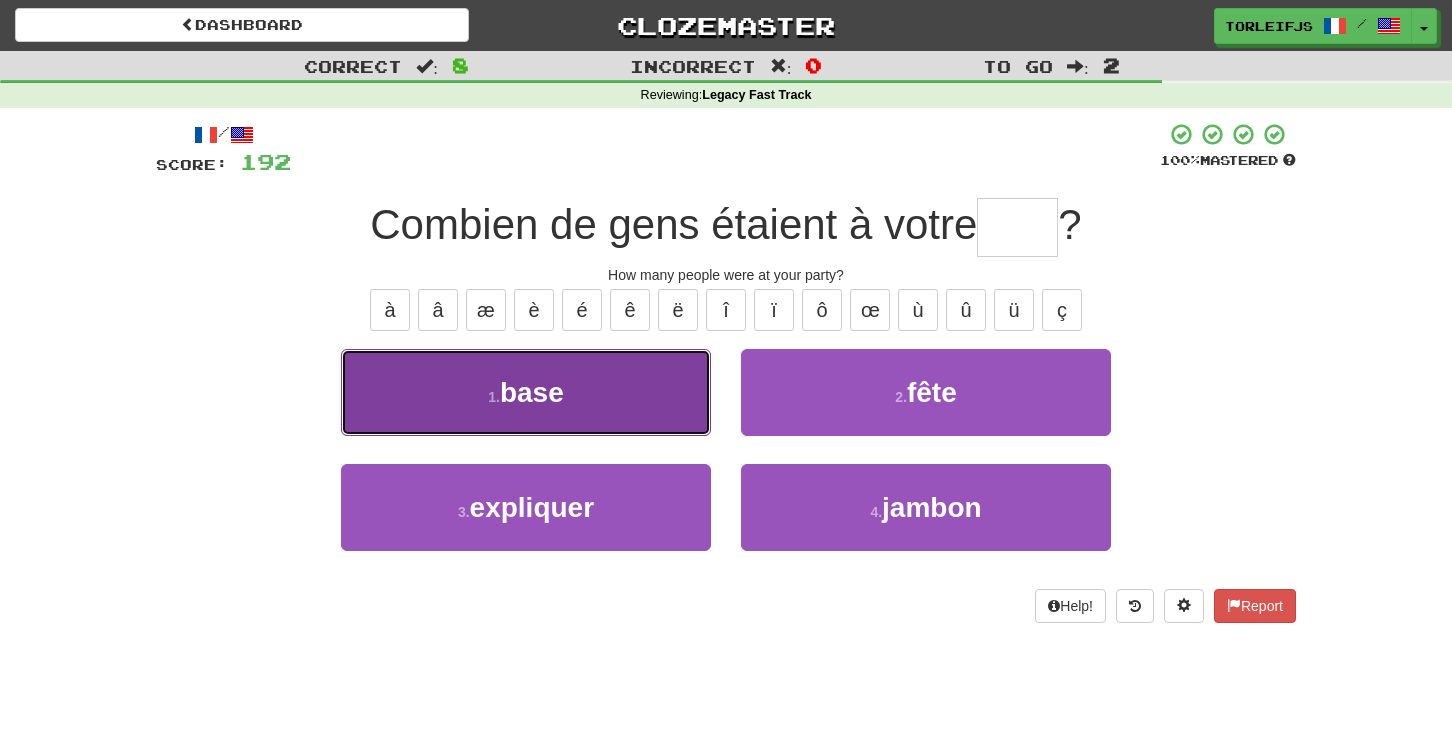 click on "1 .  base" at bounding box center (526, 392) 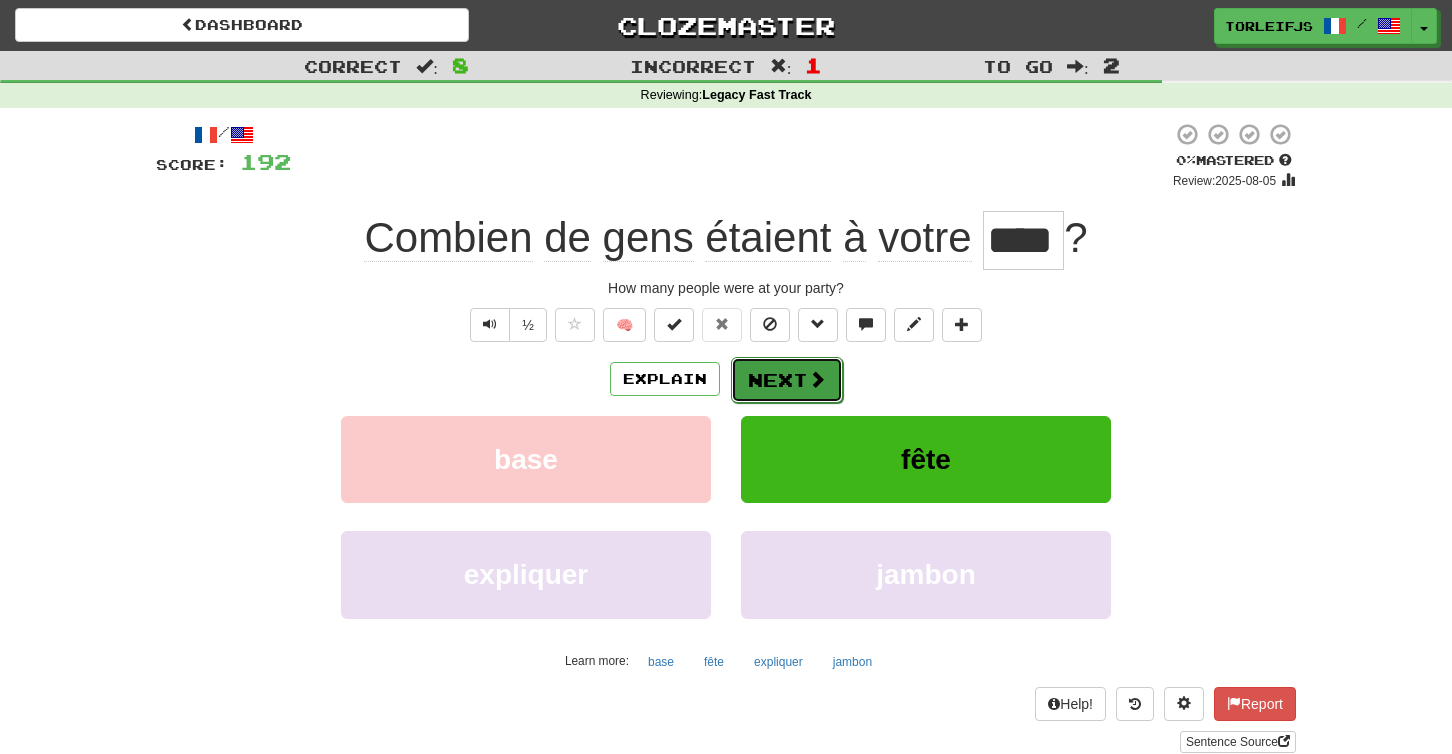 click on "Next" at bounding box center [787, 380] 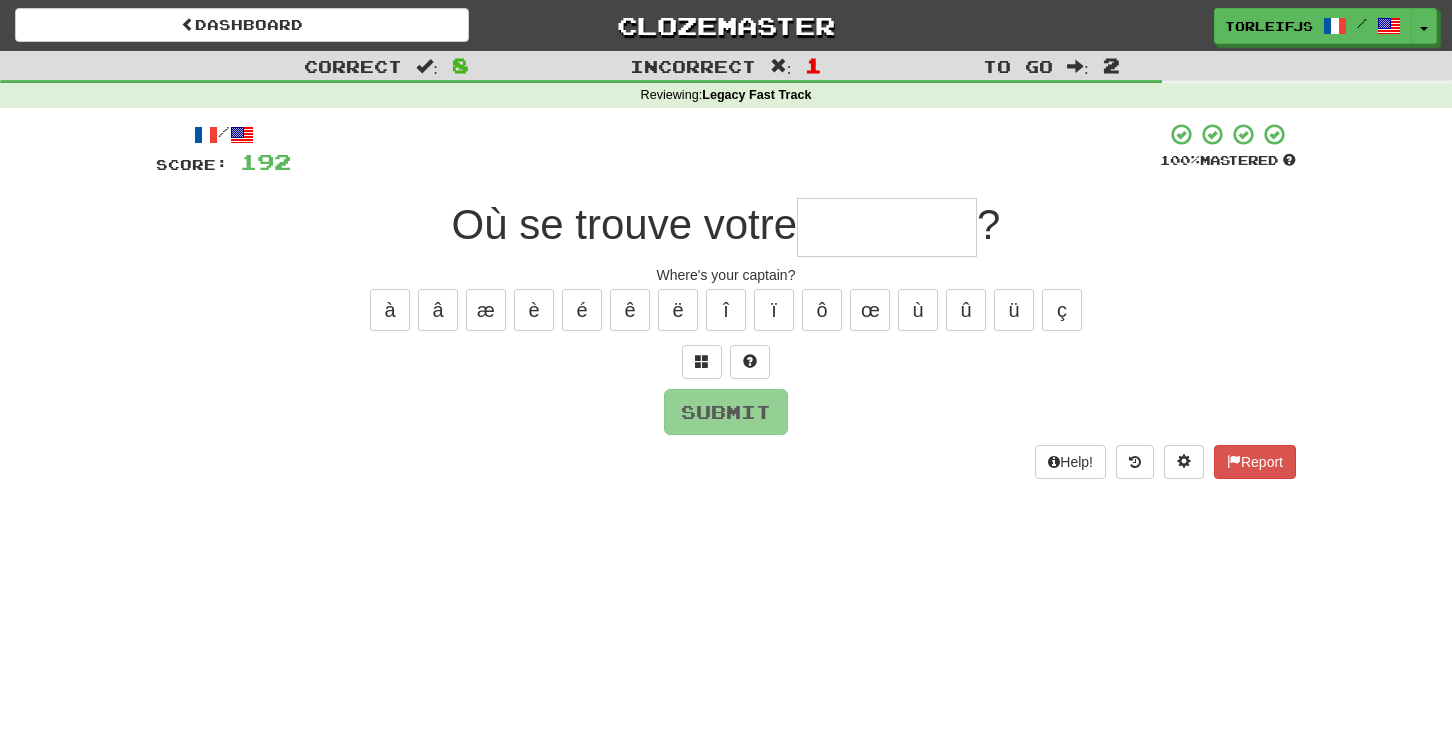 type on "*" 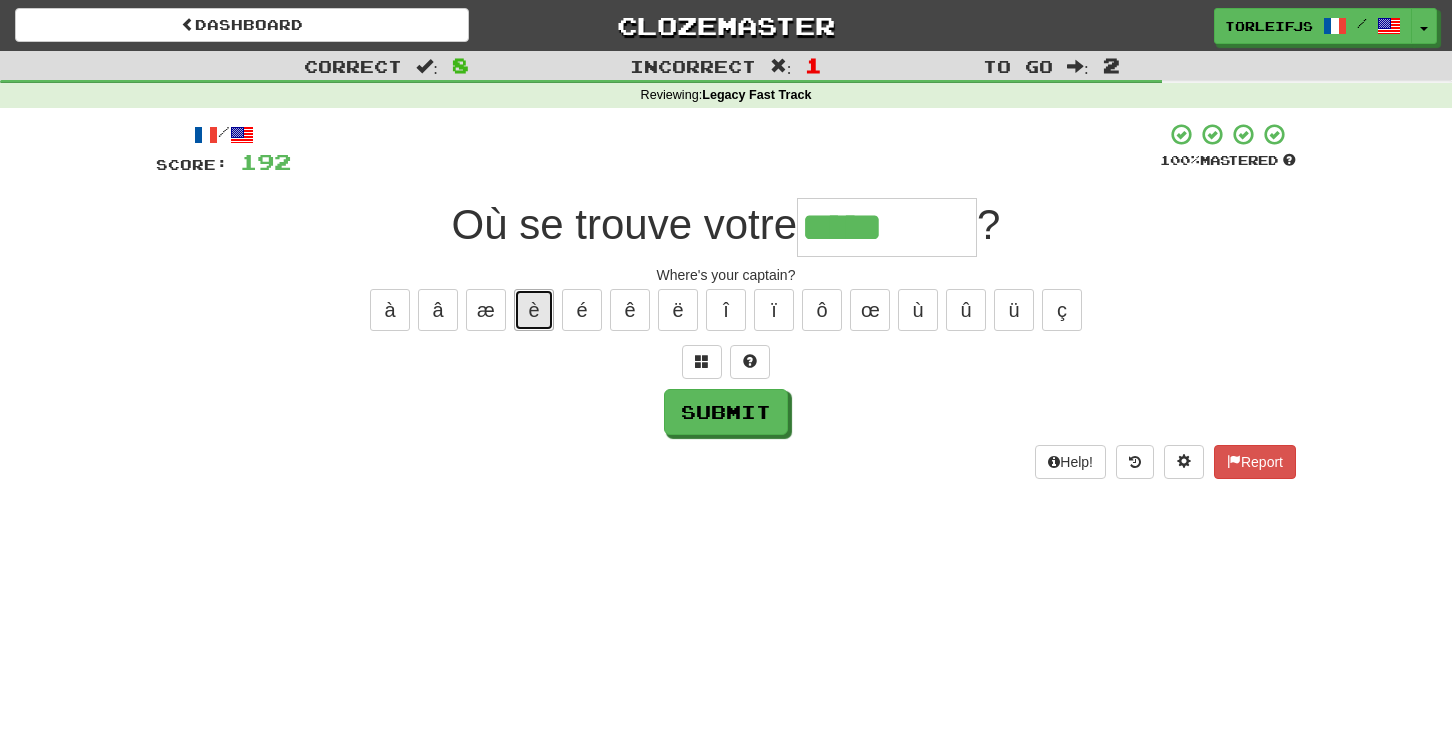 click on "è" at bounding box center (534, 310) 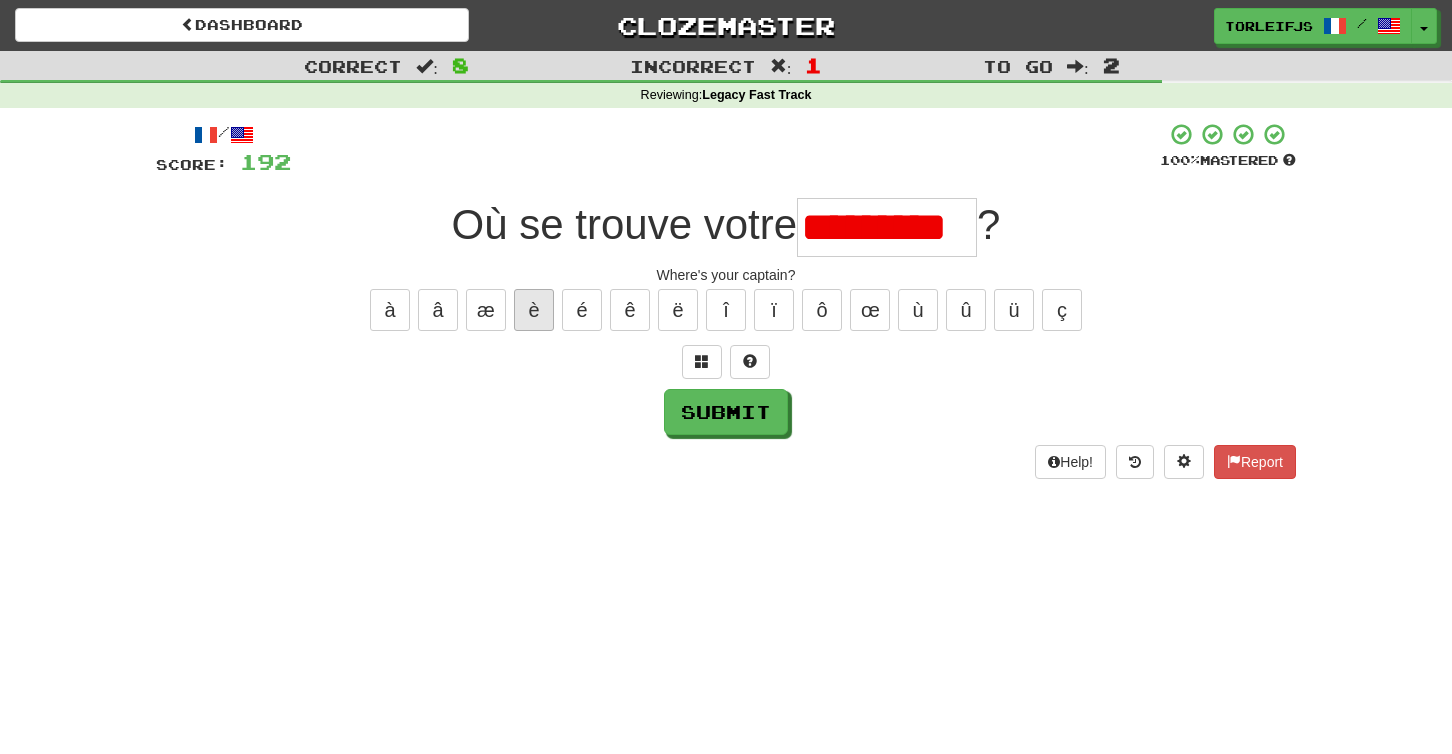 scroll, scrollTop: 0, scrollLeft: 0, axis: both 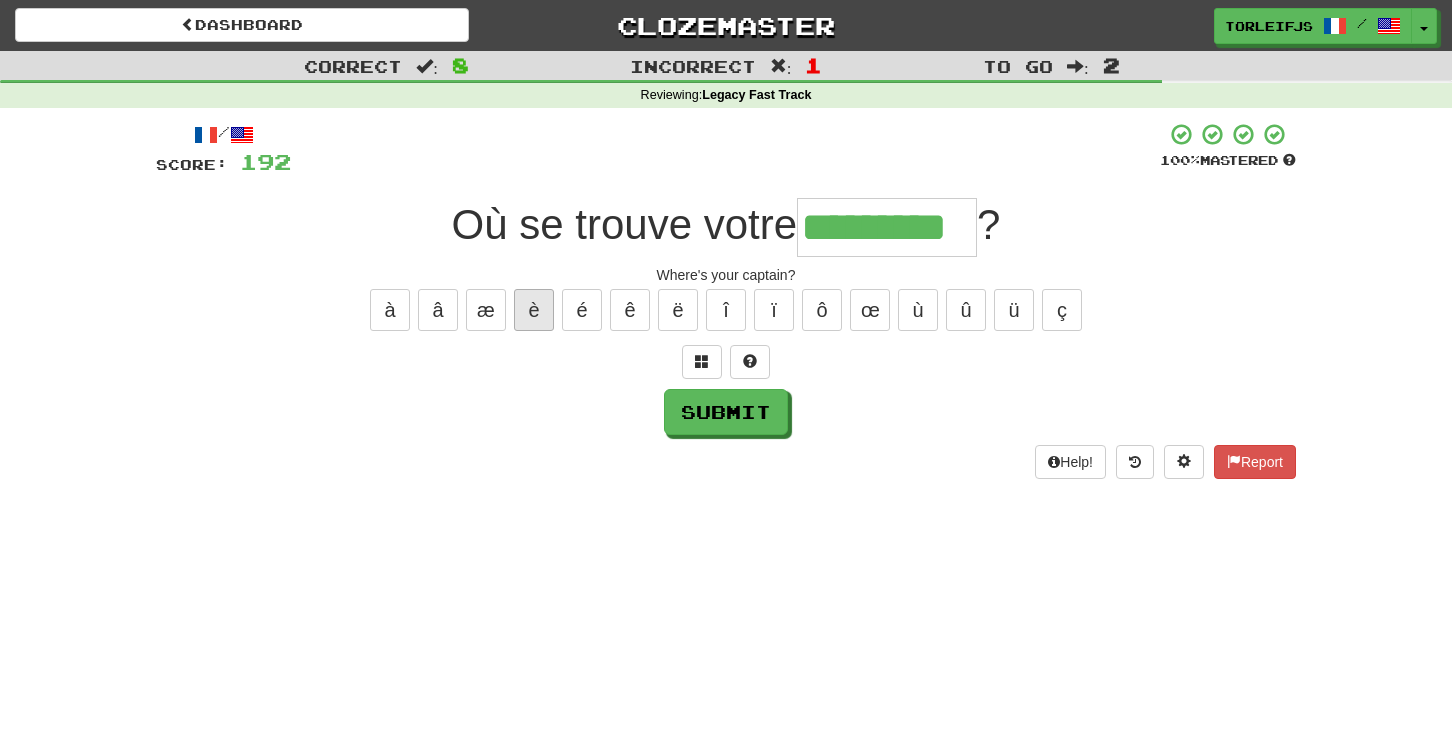 type on "*********" 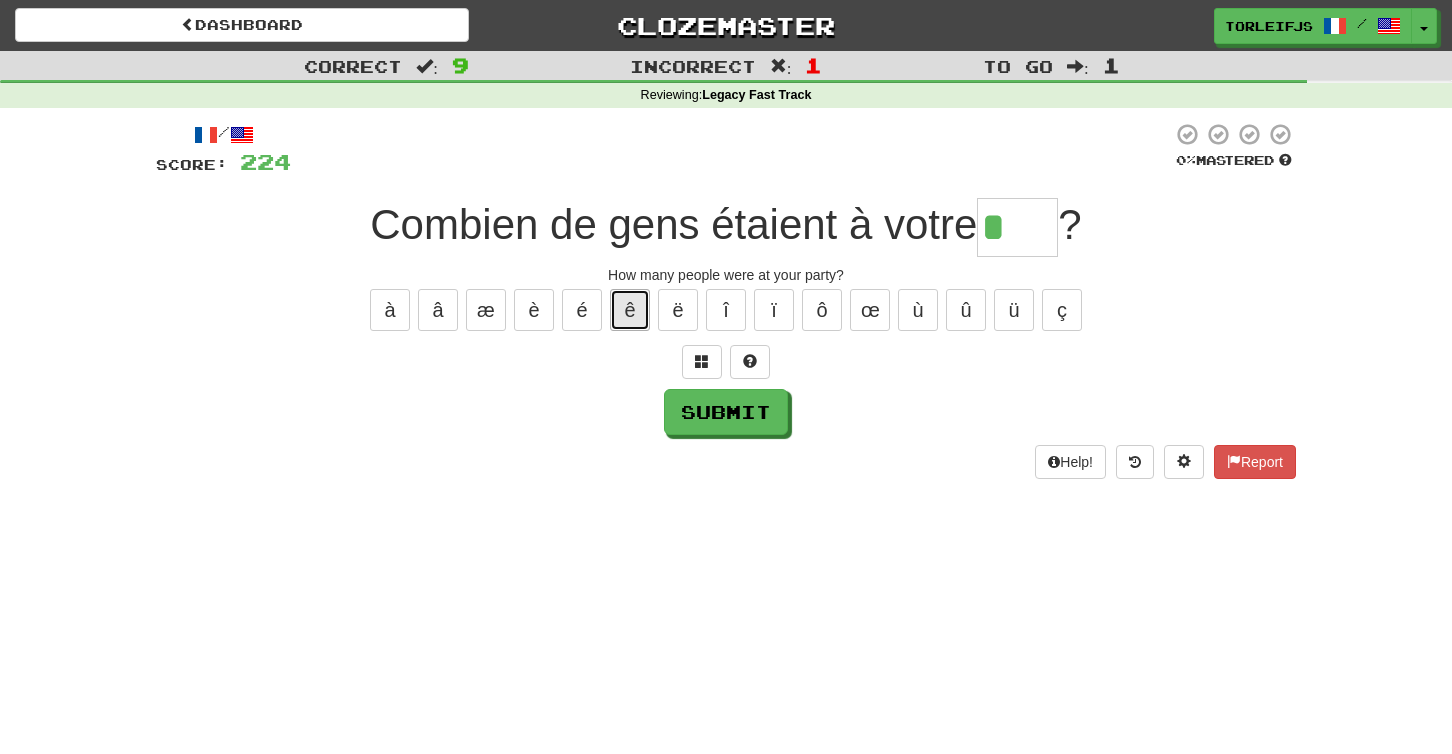click on "ê" at bounding box center (630, 310) 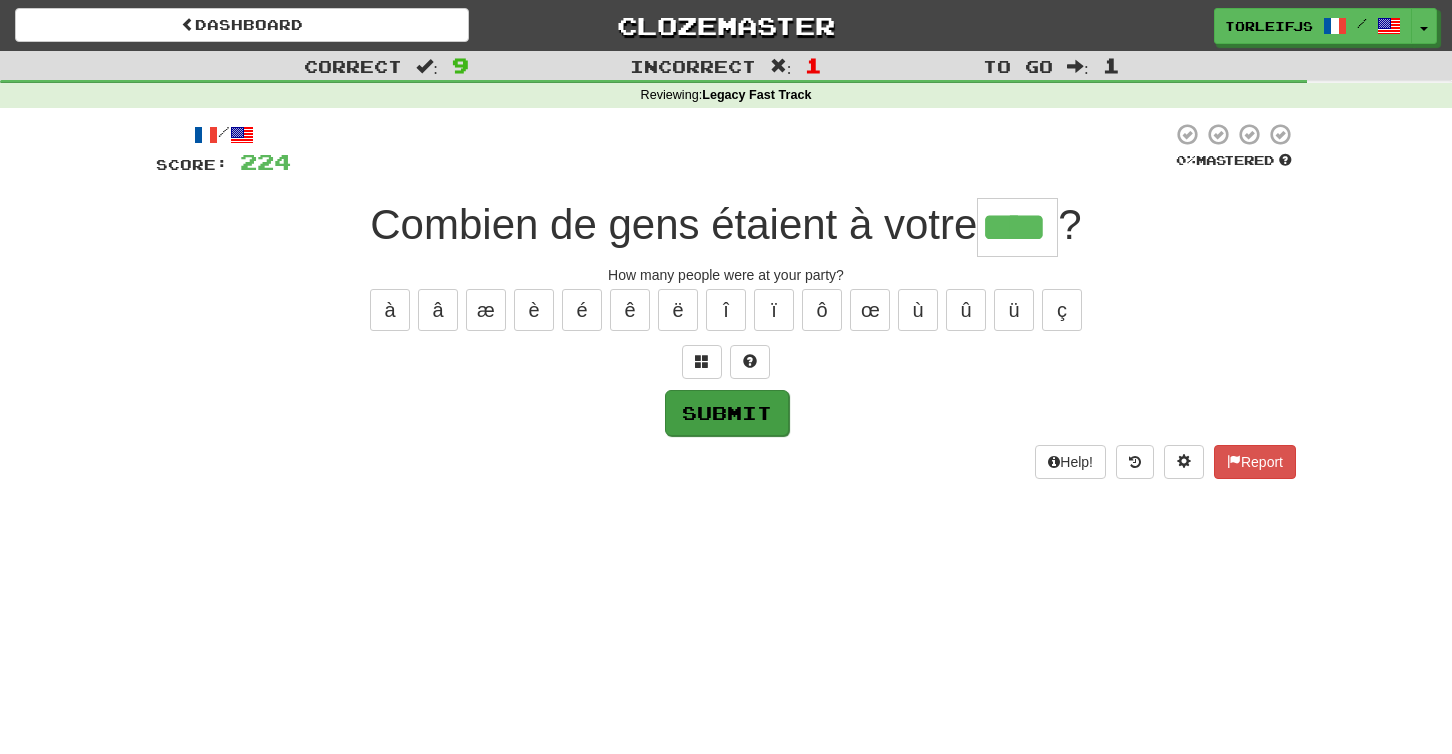 type on "****" 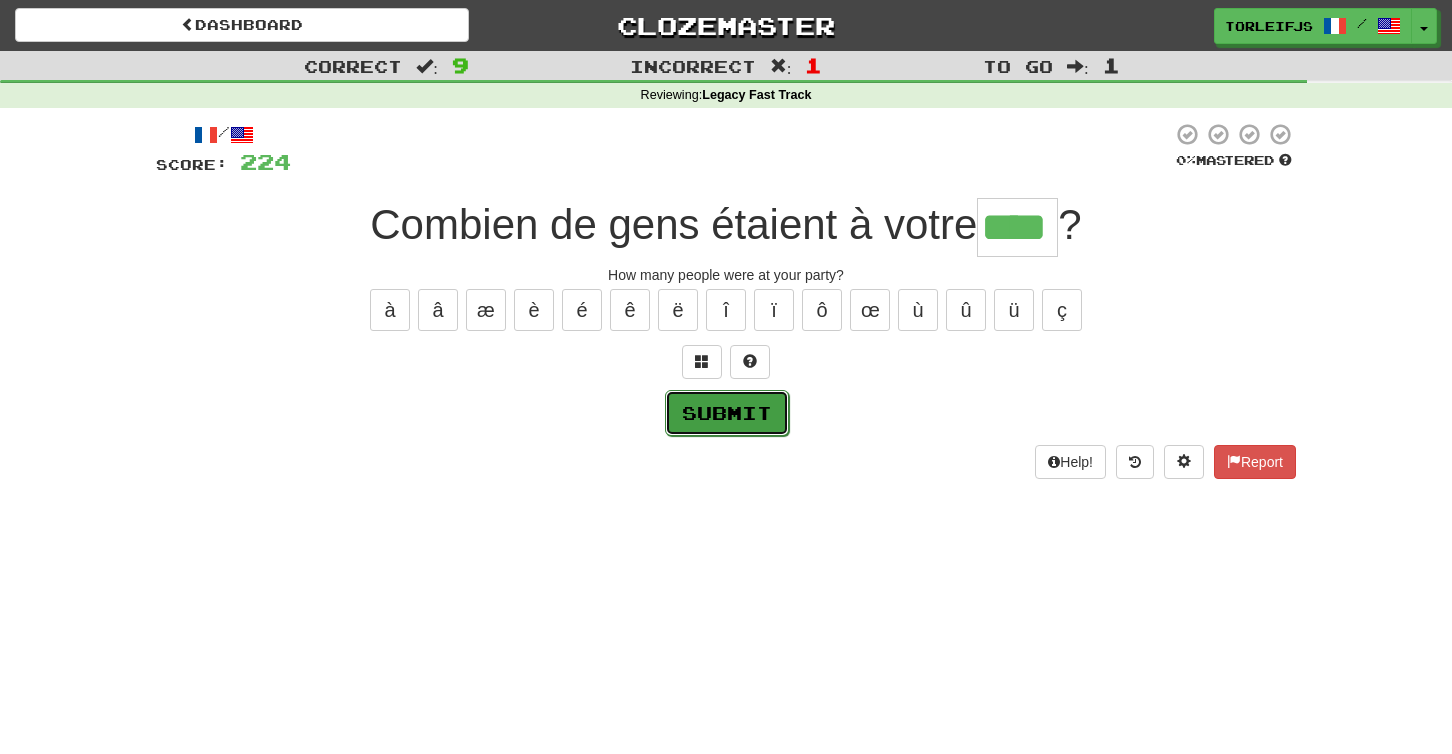 click on "Submit" at bounding box center (727, 413) 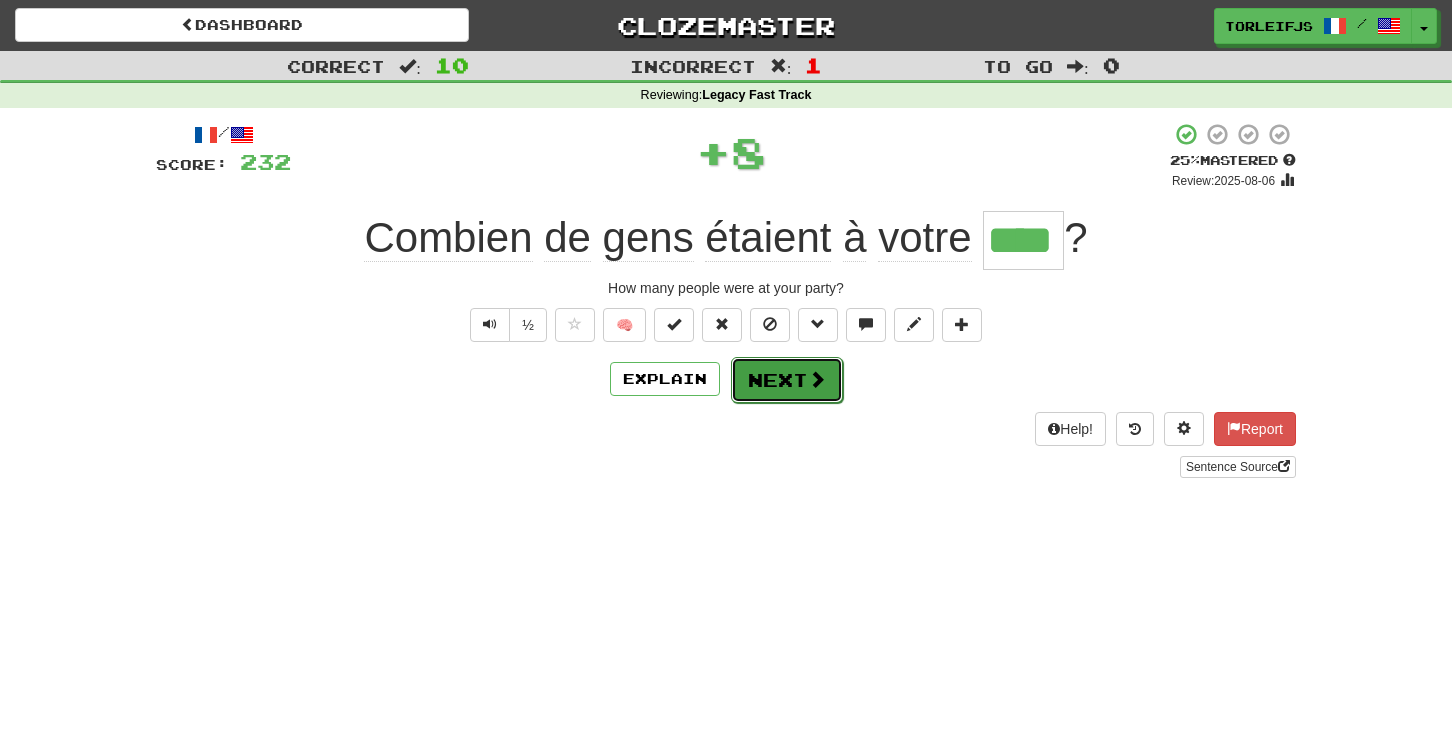 click on "Next" at bounding box center [787, 380] 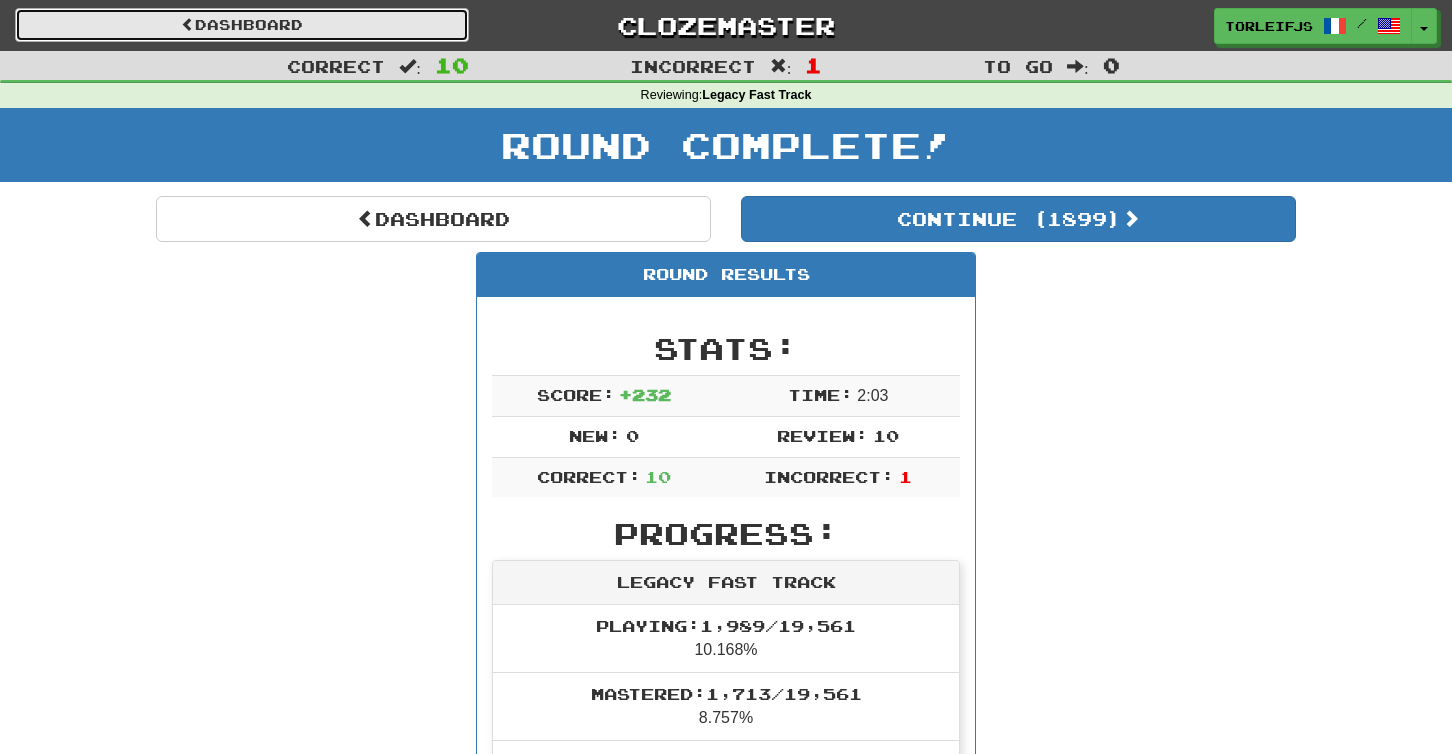 click on "Dashboard" at bounding box center (242, 25) 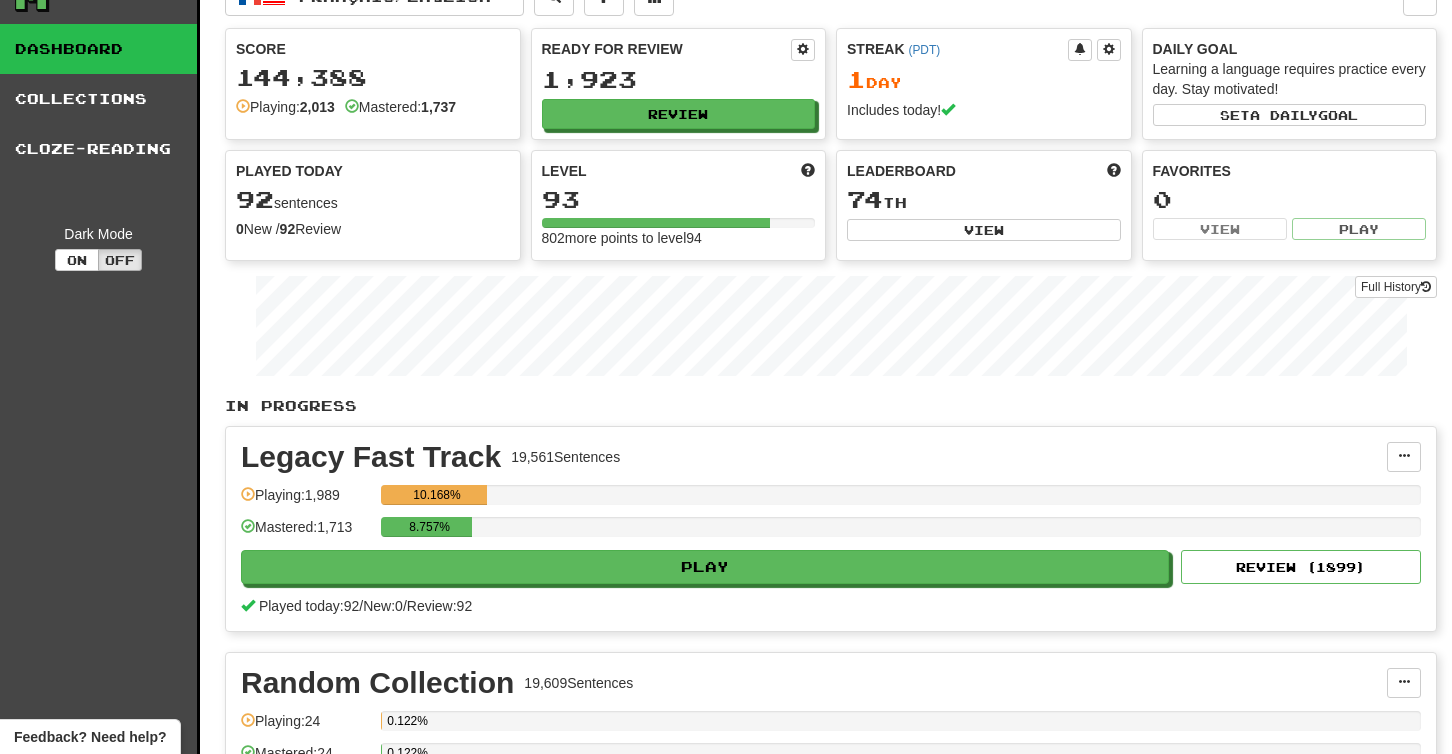 scroll, scrollTop: 0, scrollLeft: 0, axis: both 